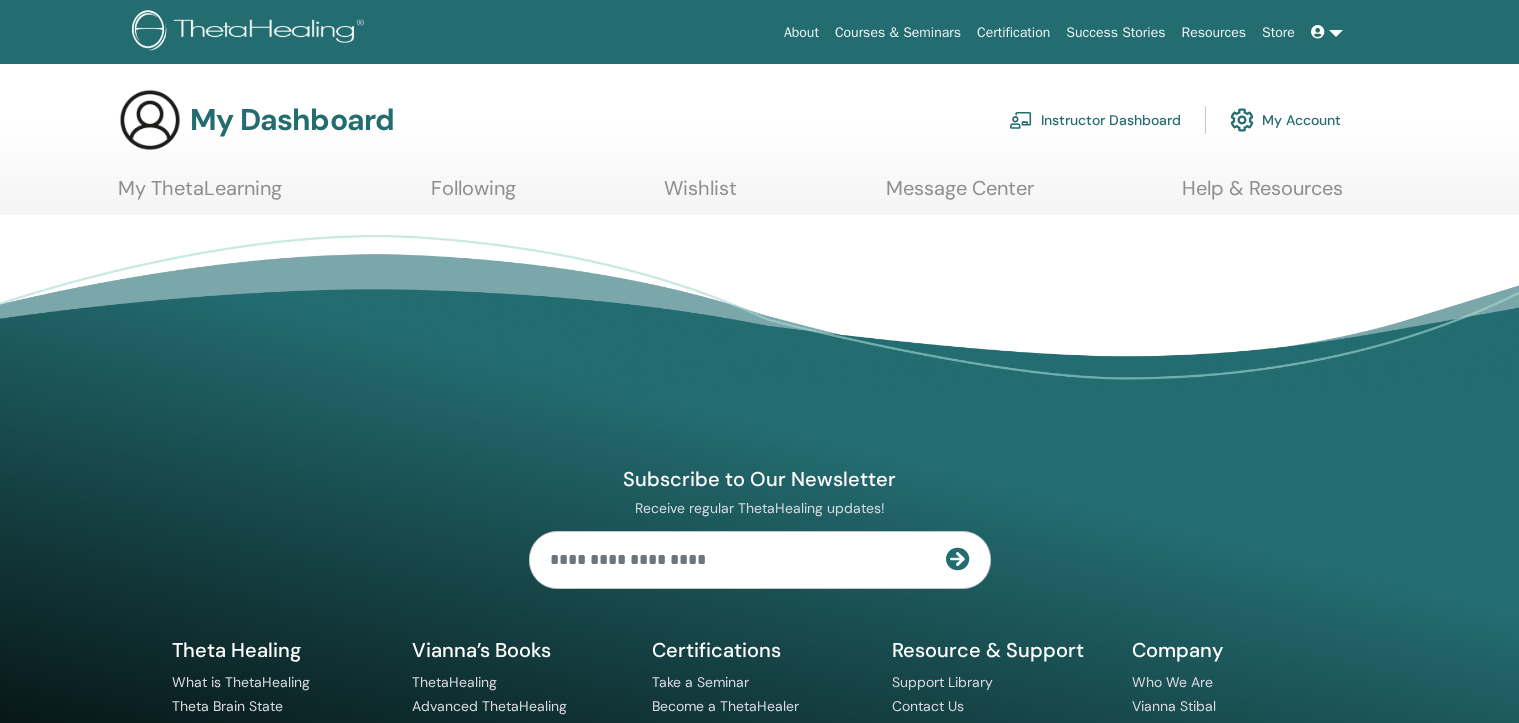 scroll, scrollTop: 0, scrollLeft: 0, axis: both 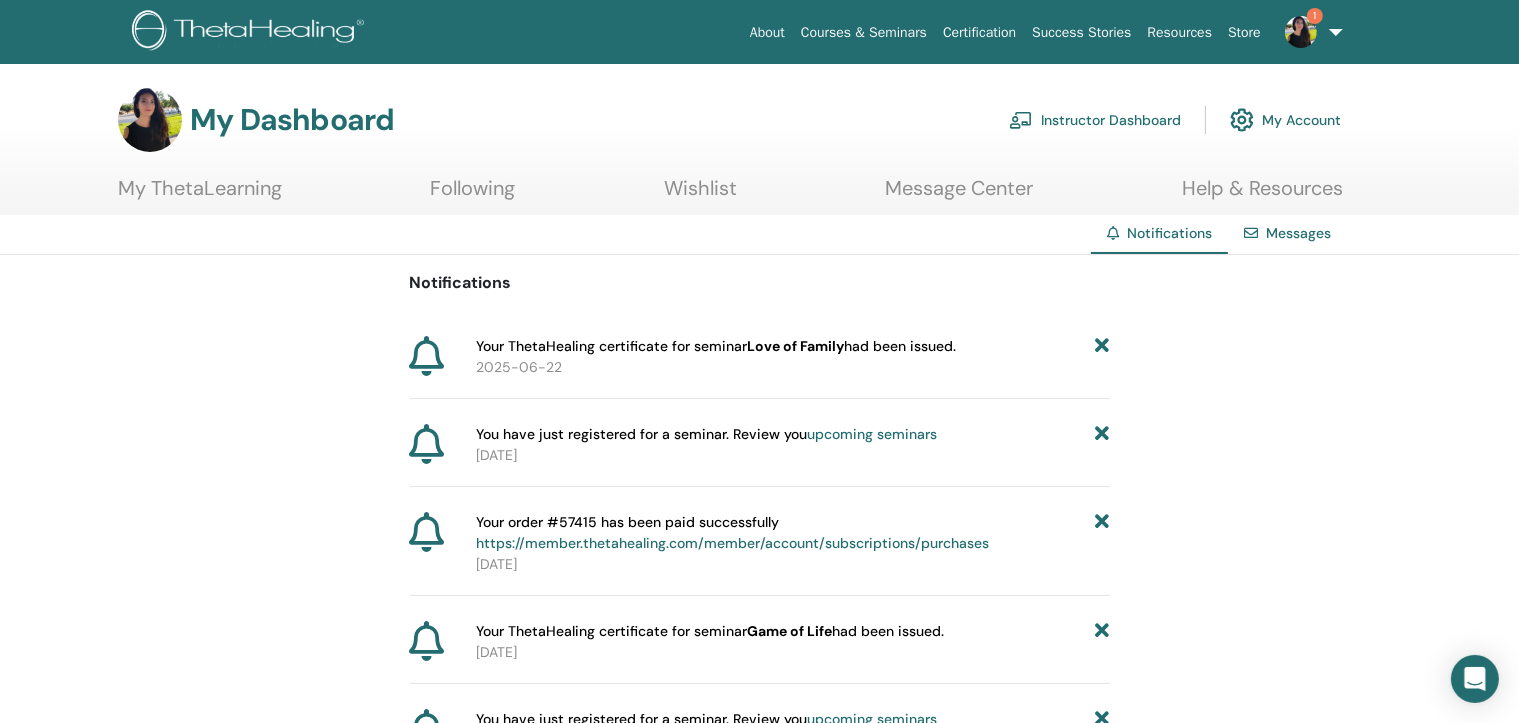 click on "My ThetaLearning" at bounding box center [200, 195] 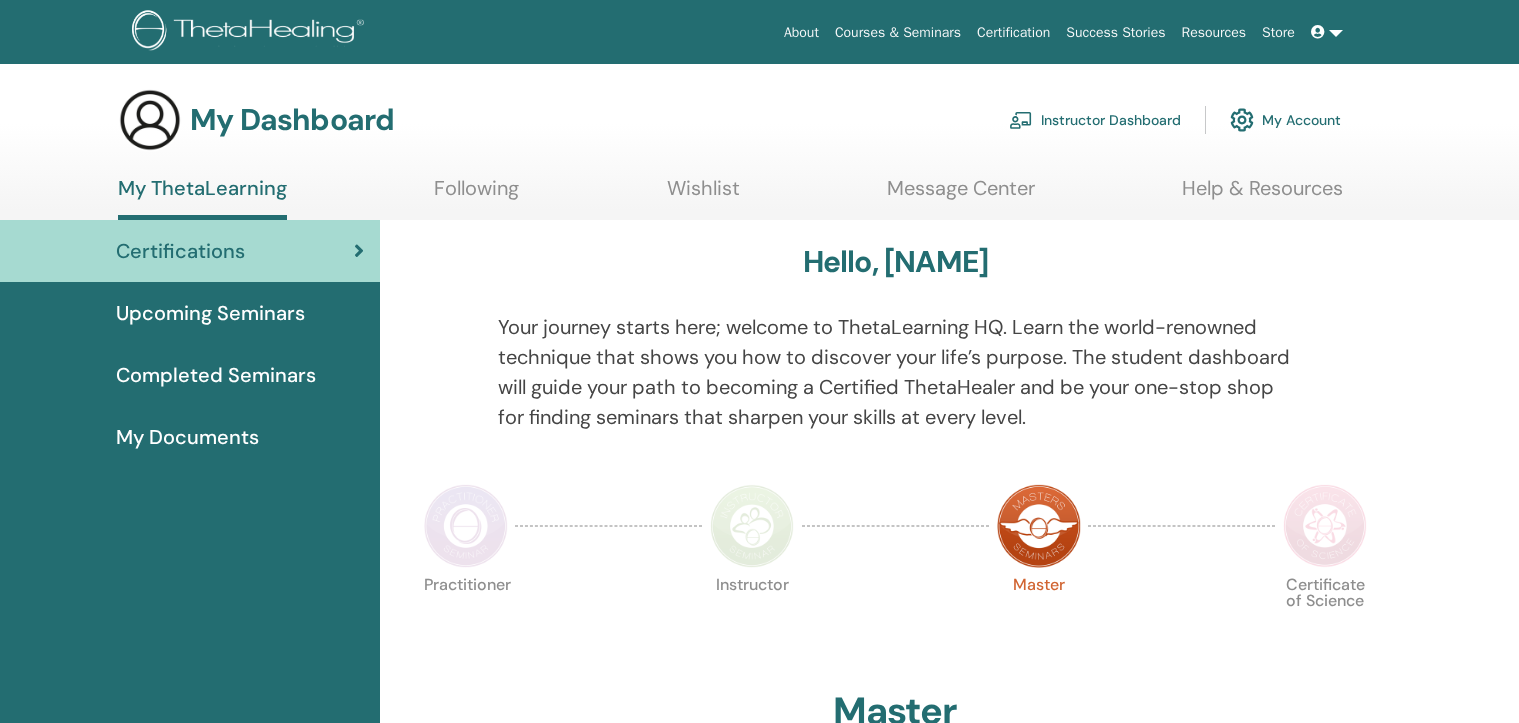 scroll, scrollTop: 0, scrollLeft: 0, axis: both 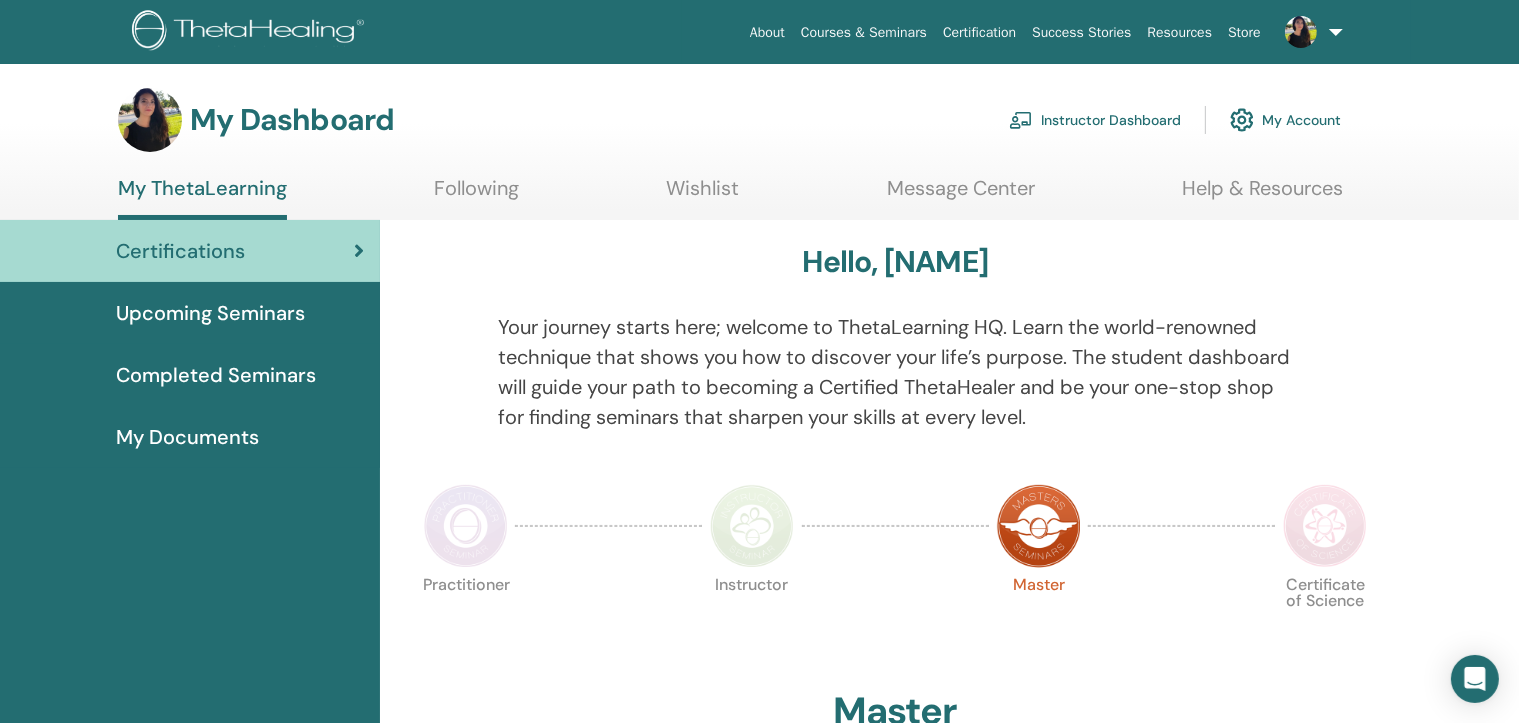 click on "Instructor Dashboard" at bounding box center [1095, 120] 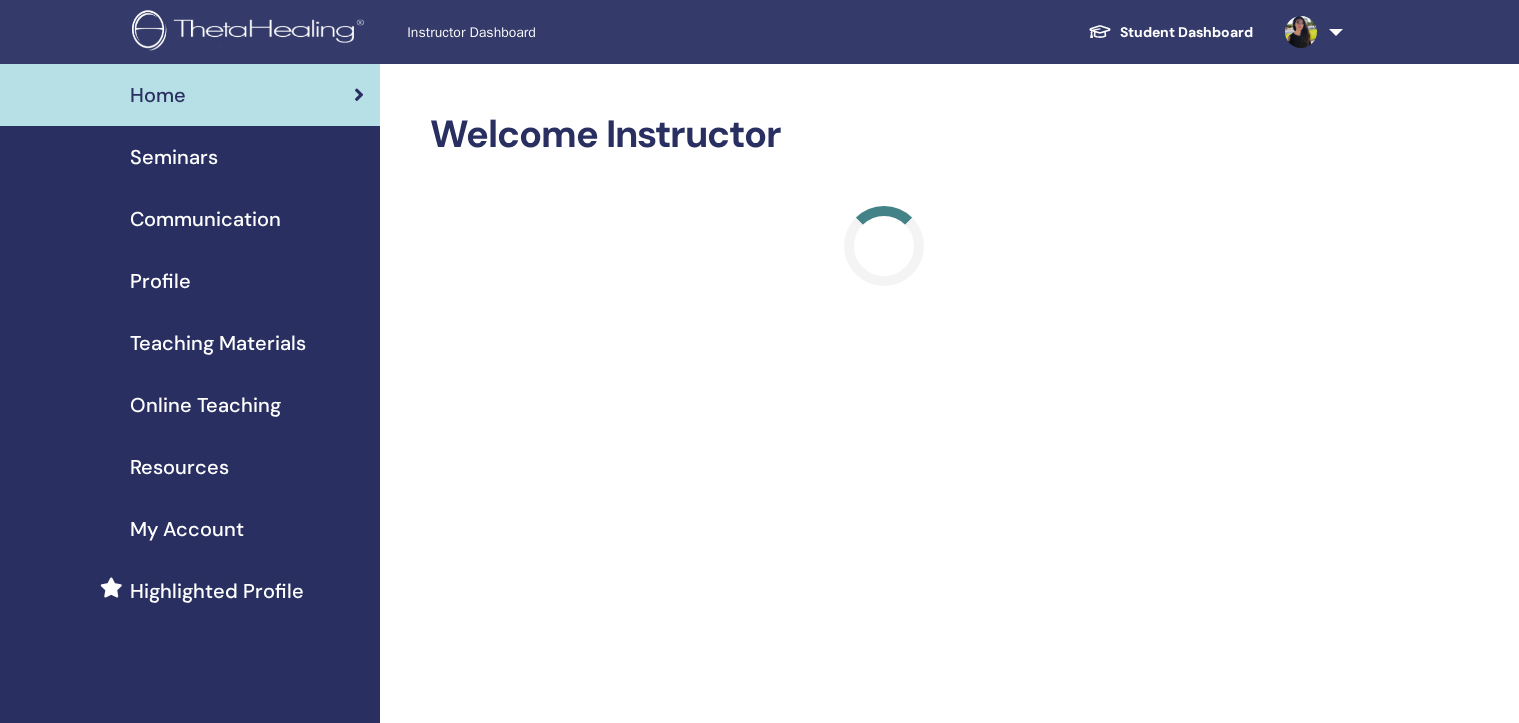 scroll, scrollTop: 0, scrollLeft: 0, axis: both 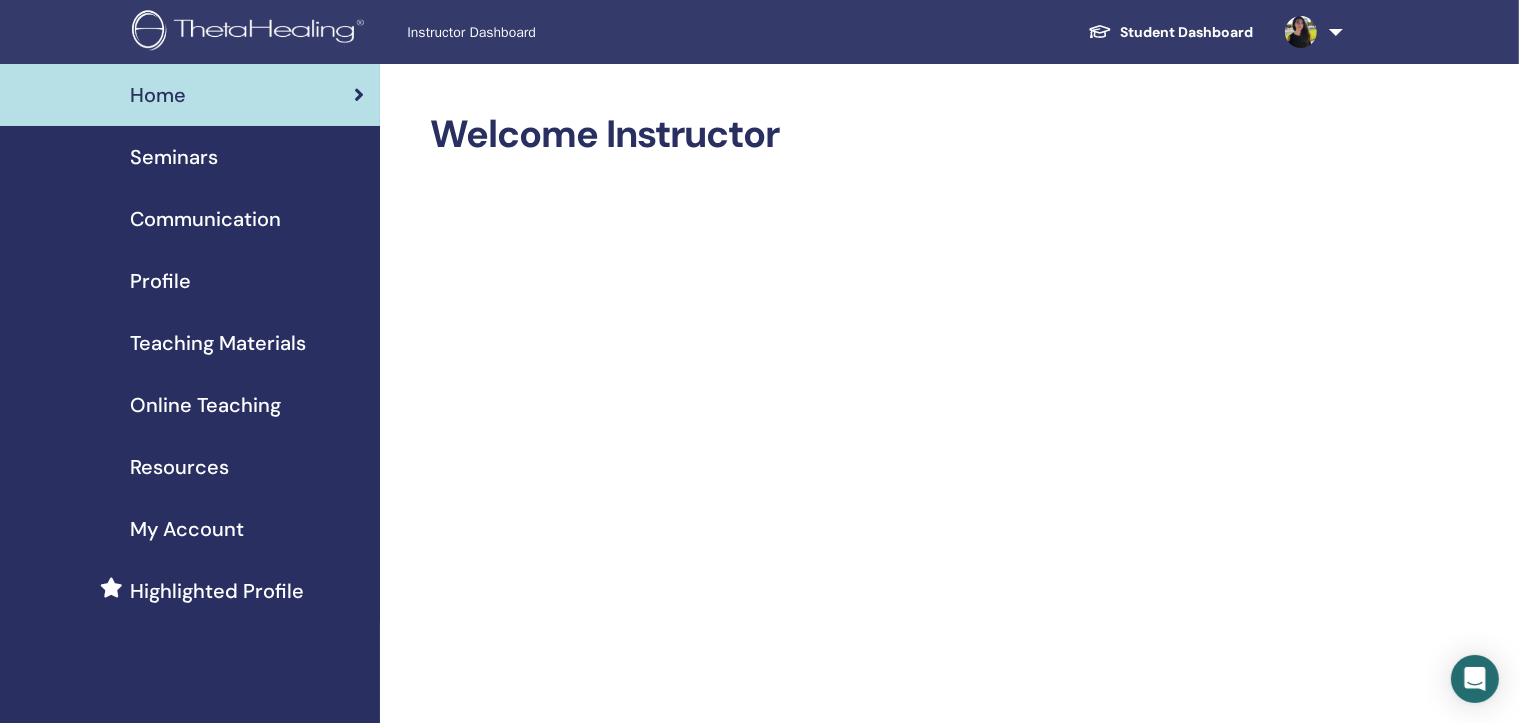 click on "Online Teaching" at bounding box center [205, 405] 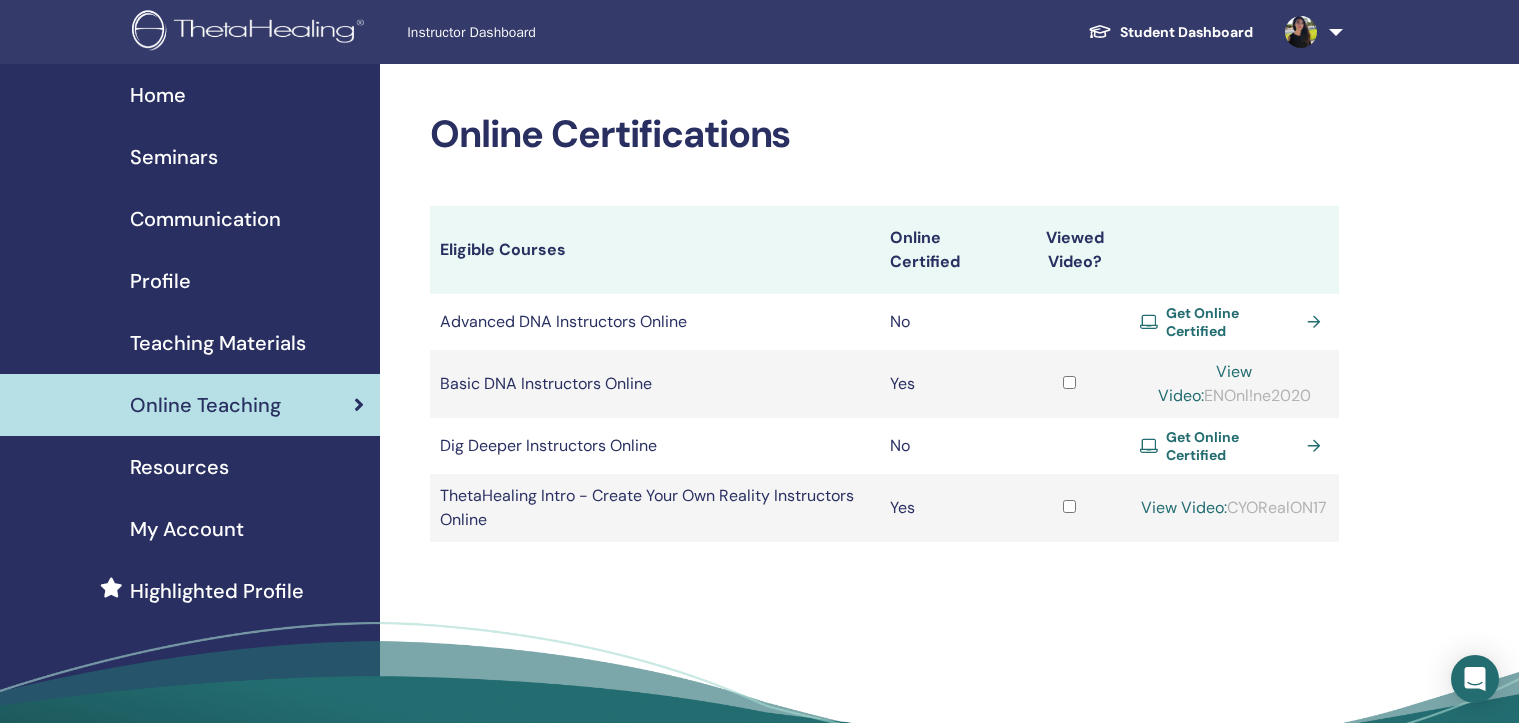 scroll, scrollTop: 0, scrollLeft: 0, axis: both 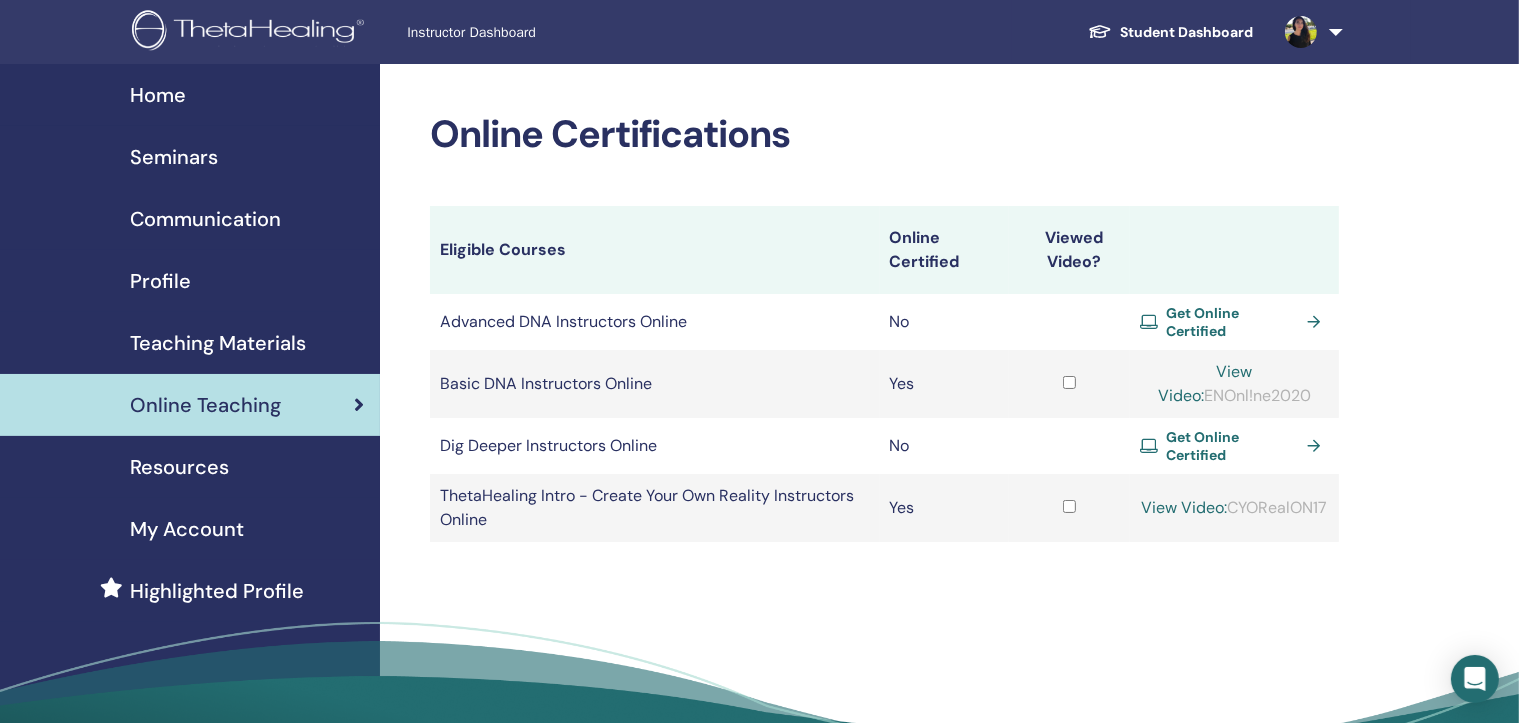 click on "Seminars" at bounding box center [174, 157] 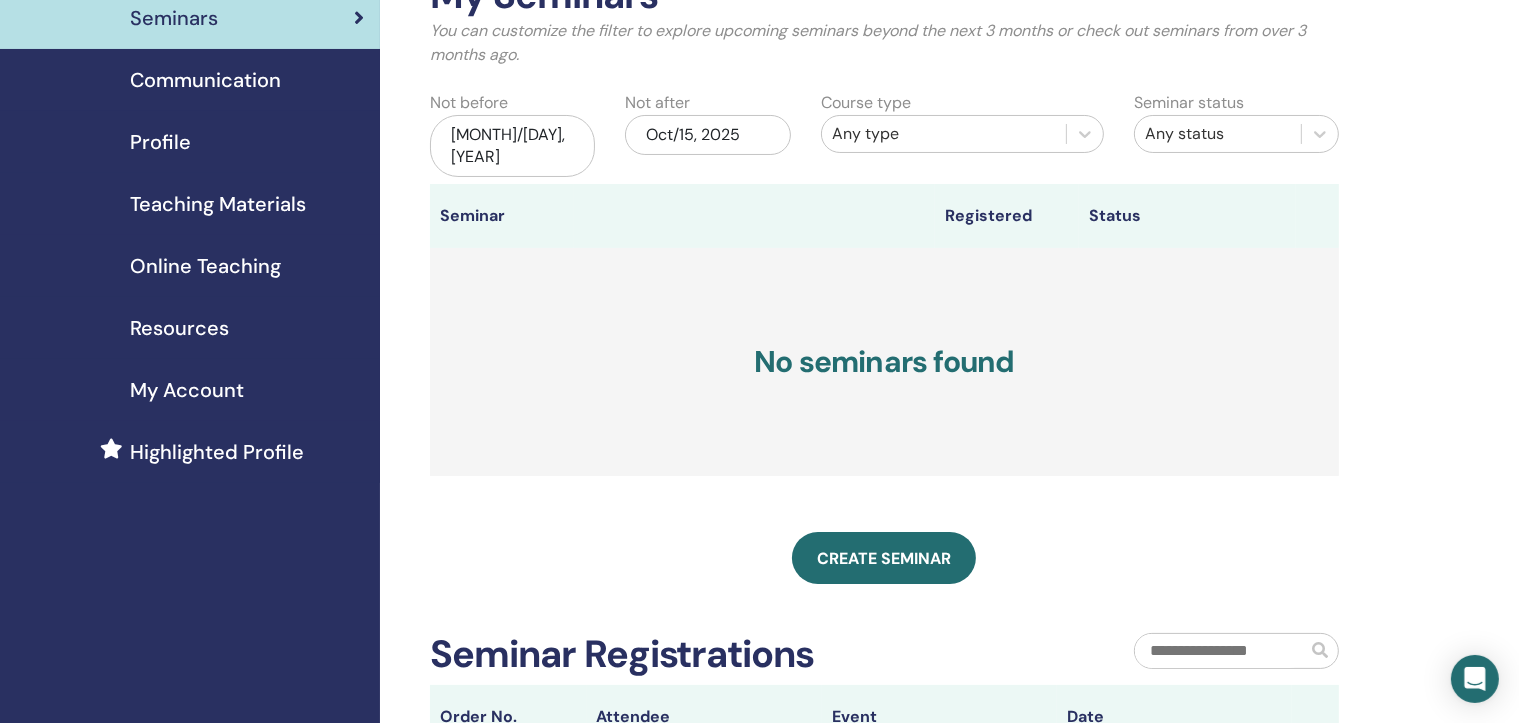 scroll, scrollTop: 200, scrollLeft: 0, axis: vertical 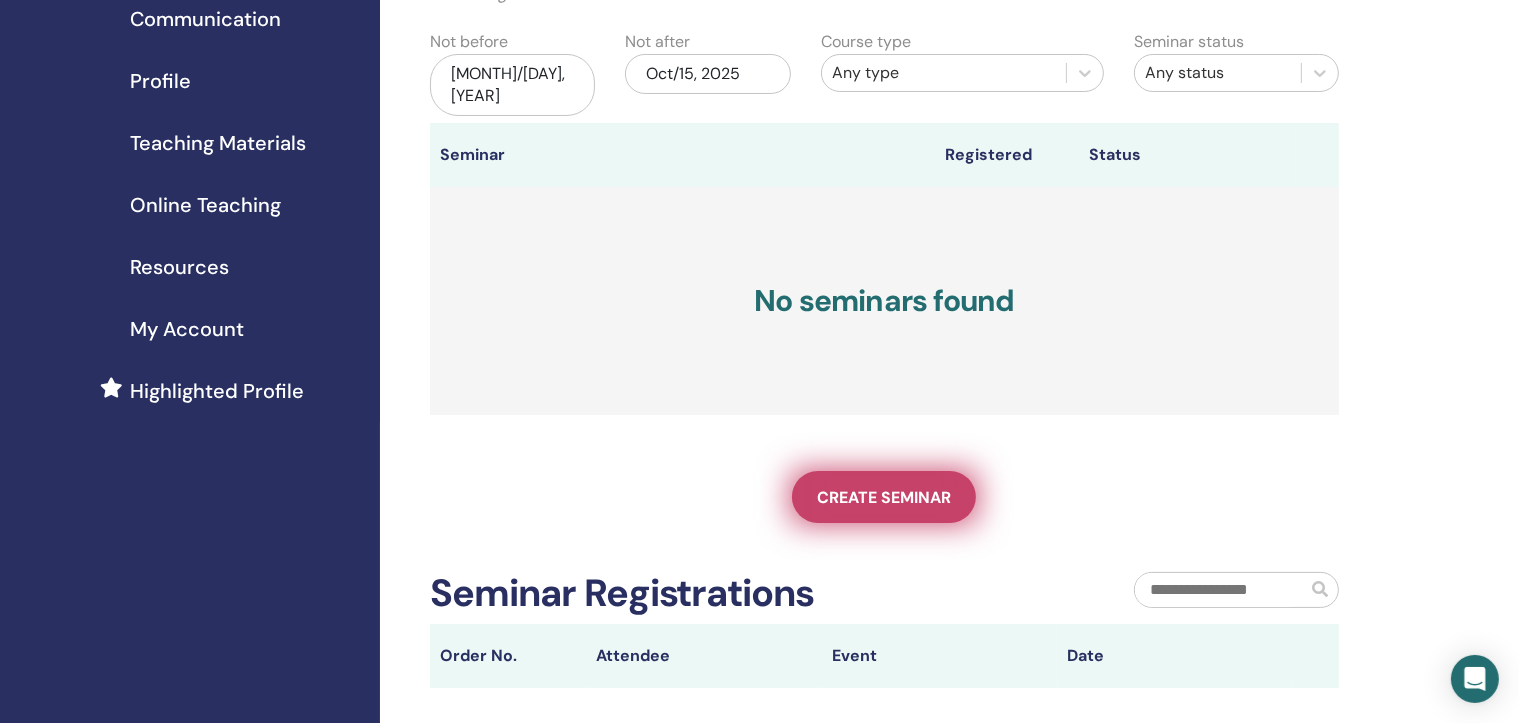 click on "Create seminar" at bounding box center [884, 497] 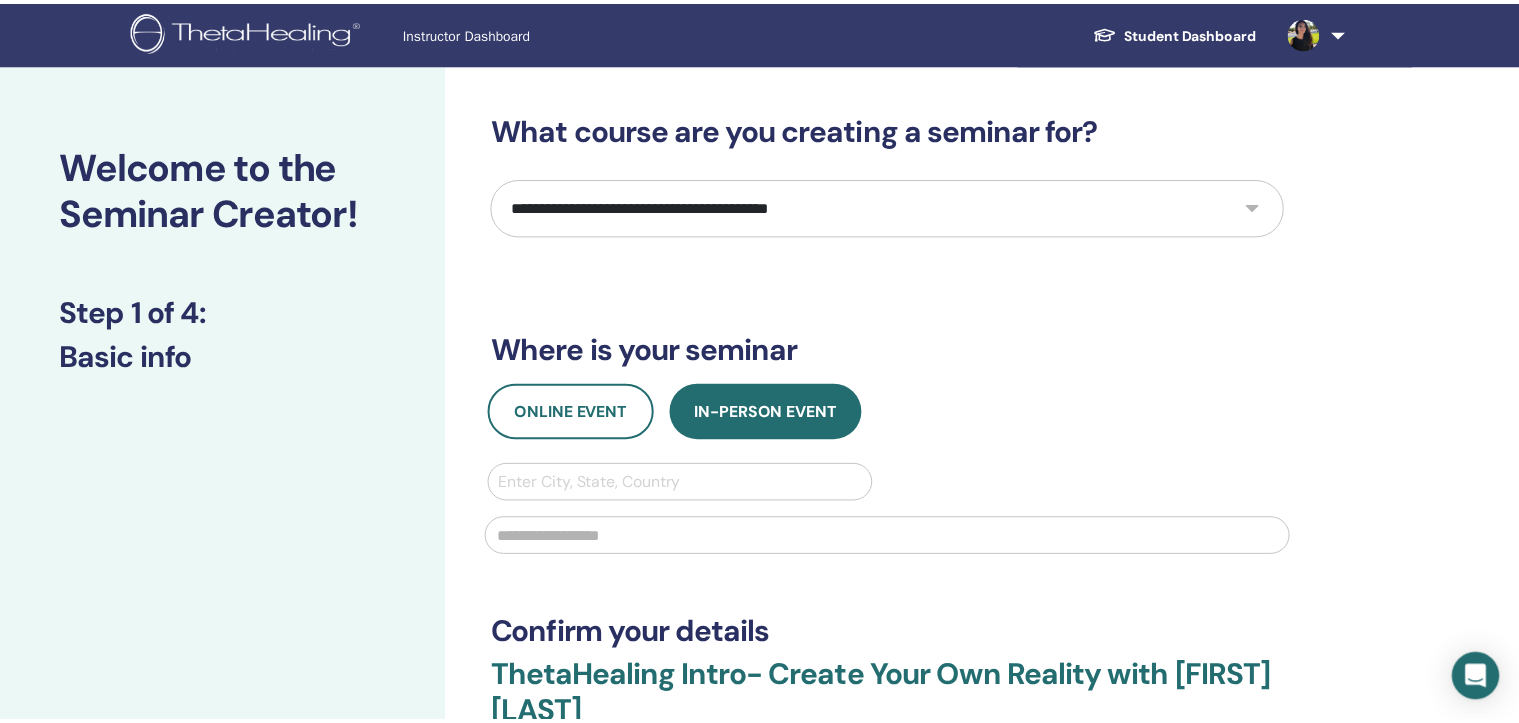 scroll, scrollTop: 0, scrollLeft: 0, axis: both 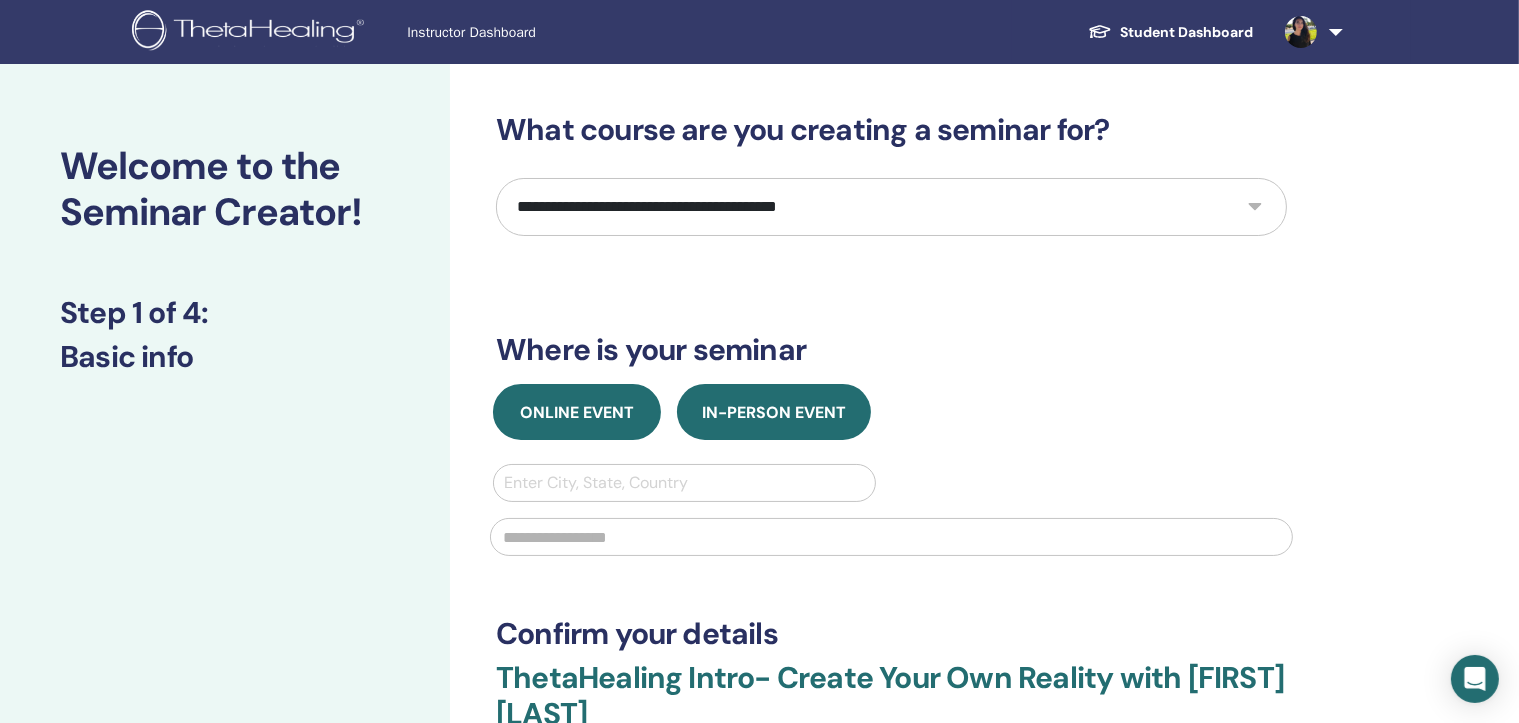 click on "Online Event" at bounding box center [577, 412] 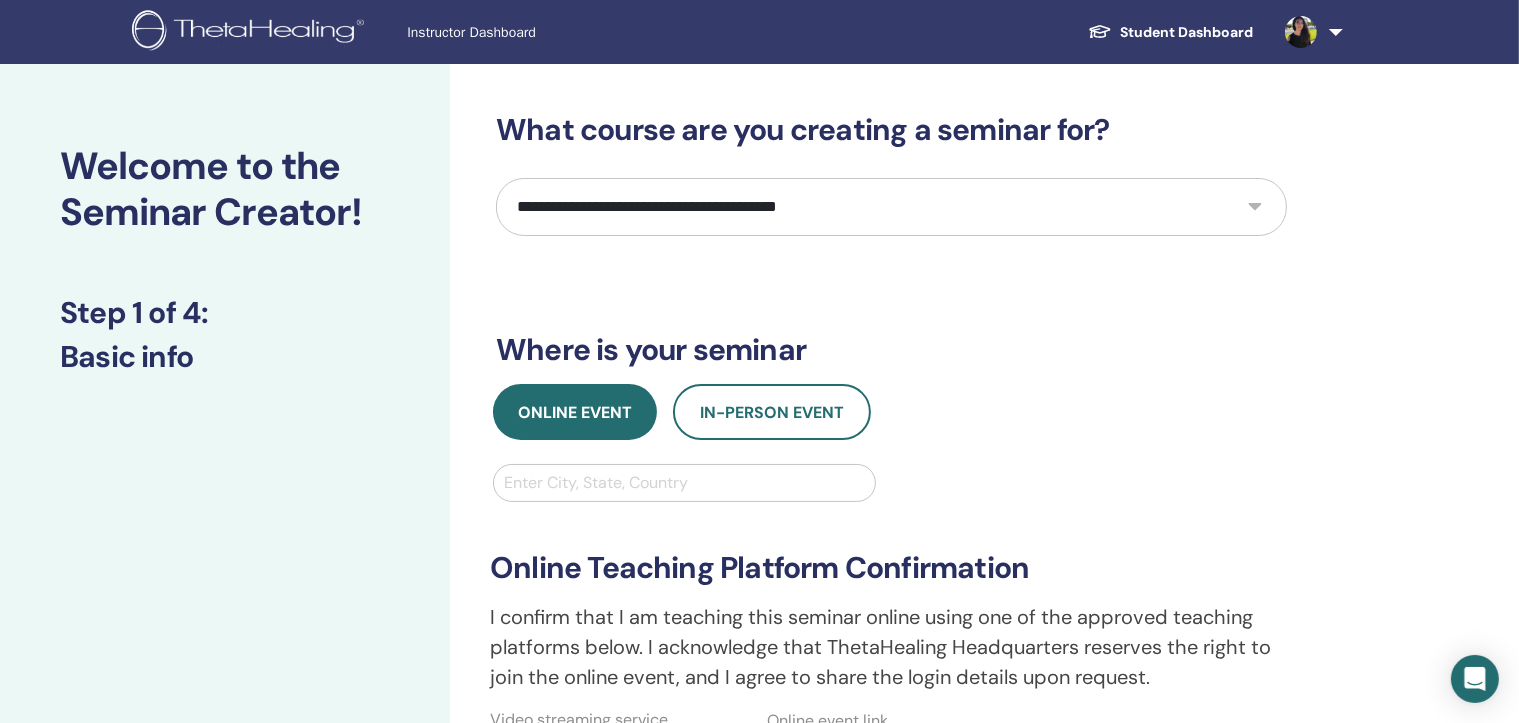 click at bounding box center (684, 483) 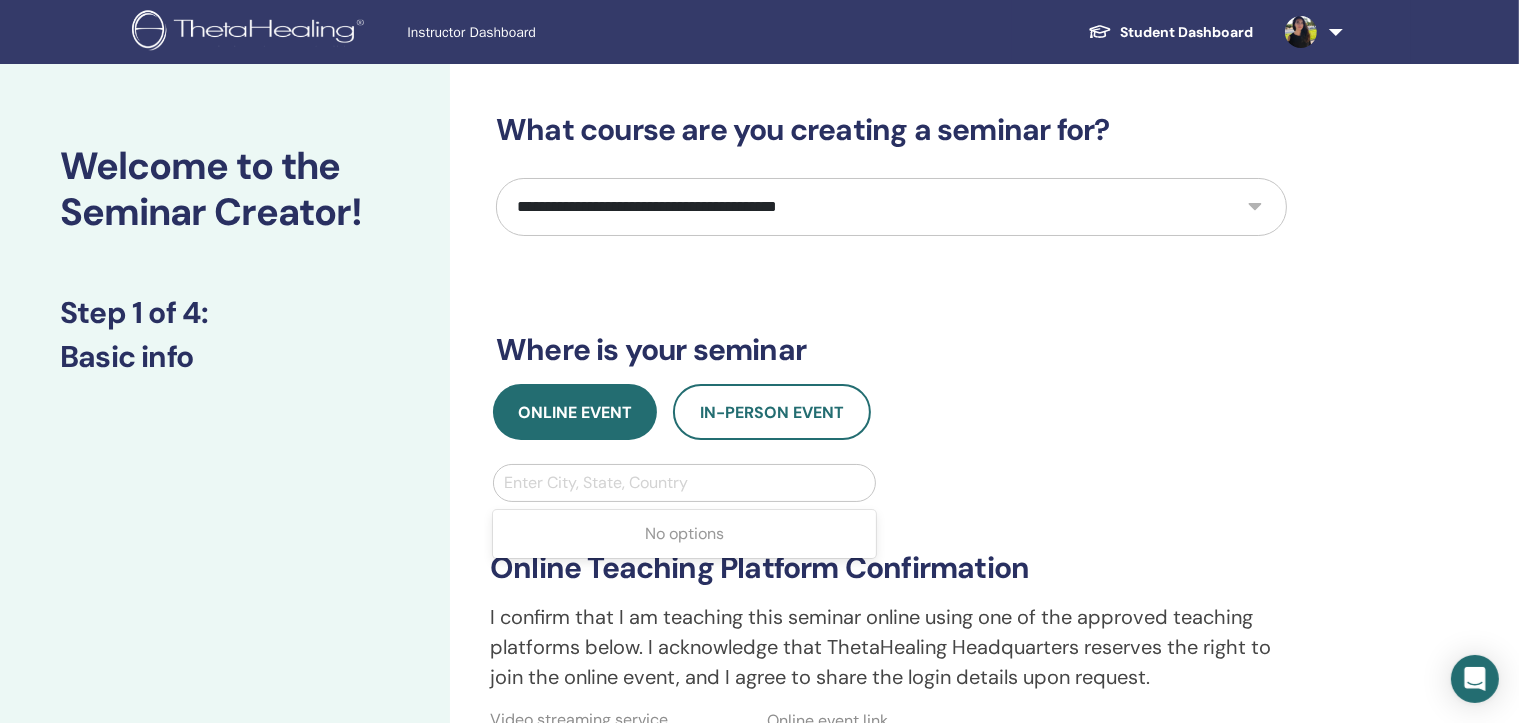 click on "Online Event In-Person Event" at bounding box center [891, 412] 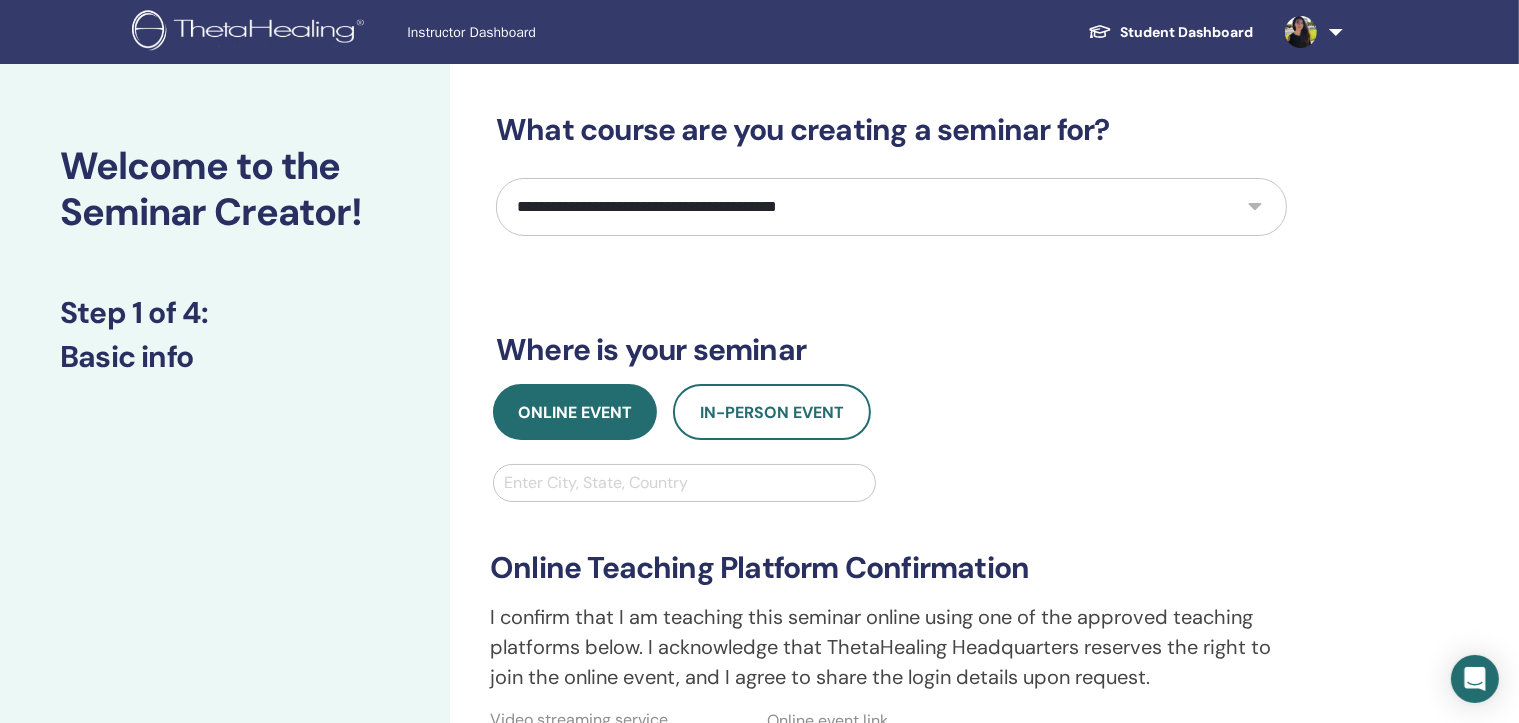 click on "**********" at bounding box center (891, 207) 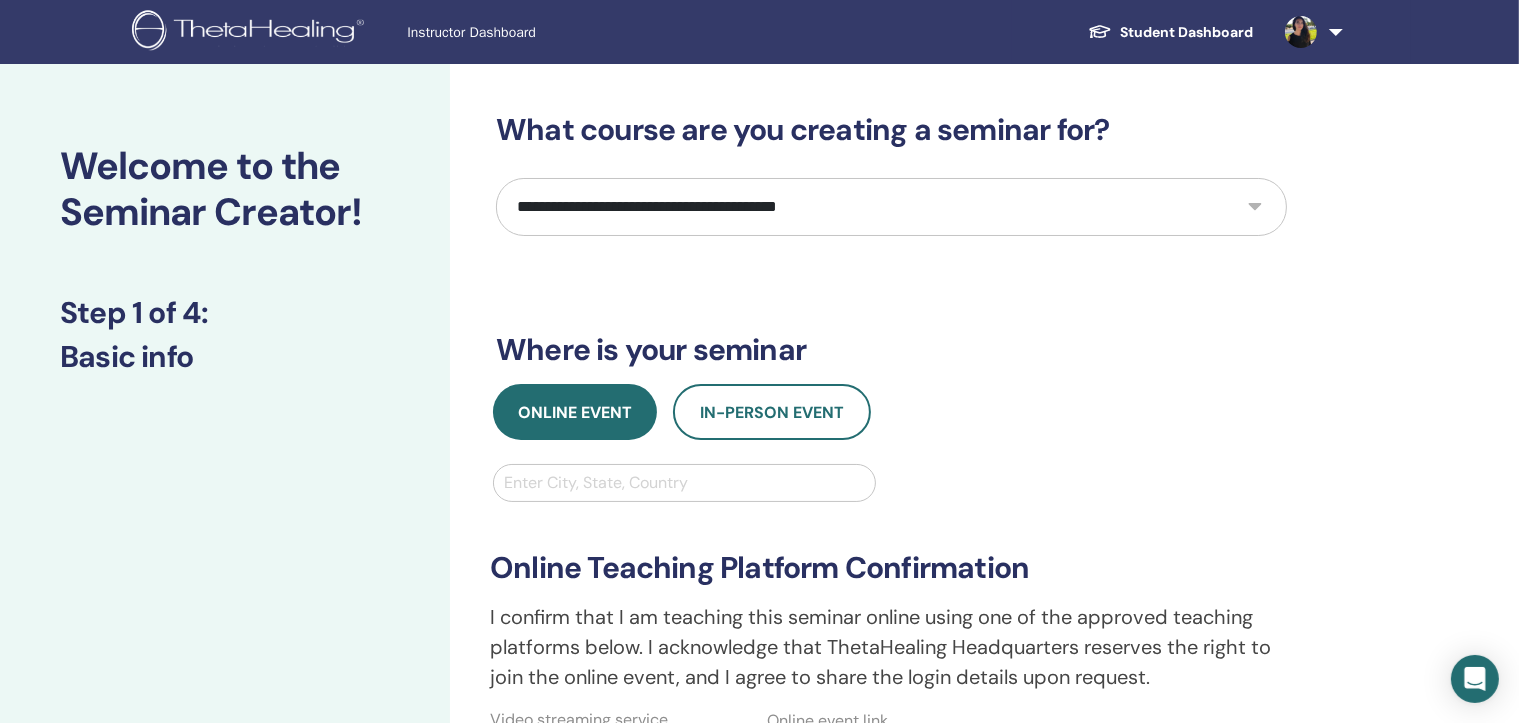 select on "*" 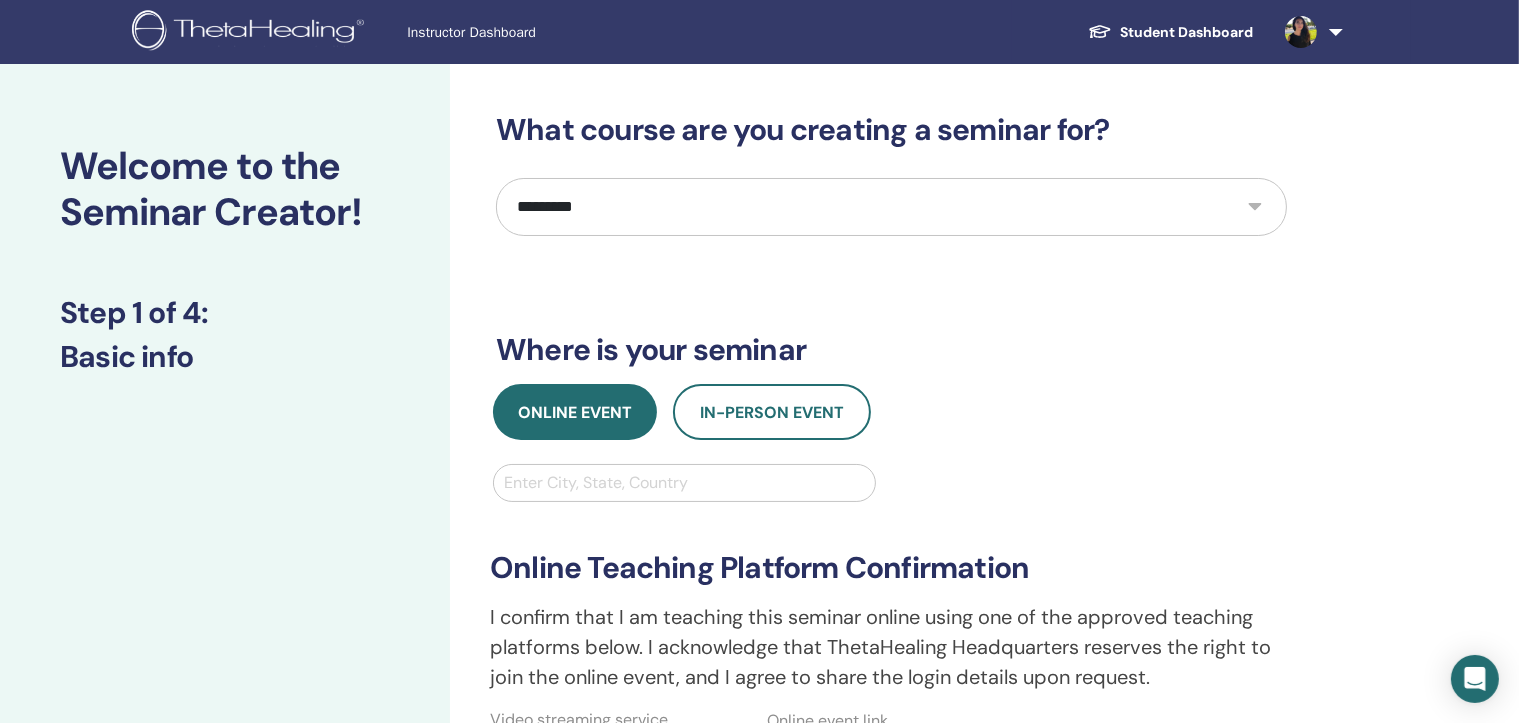 click on "**********" at bounding box center [891, 207] 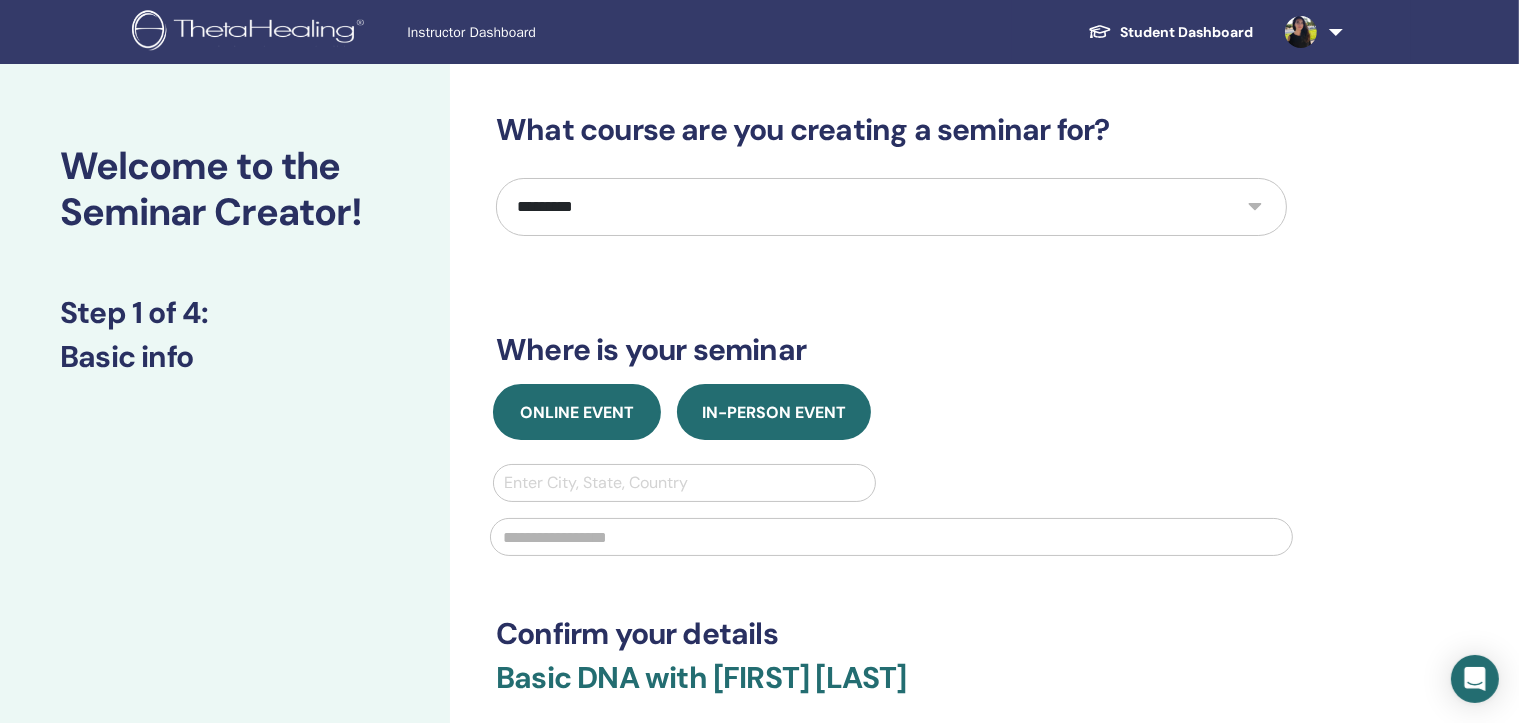 click on "Online Event" at bounding box center (577, 412) 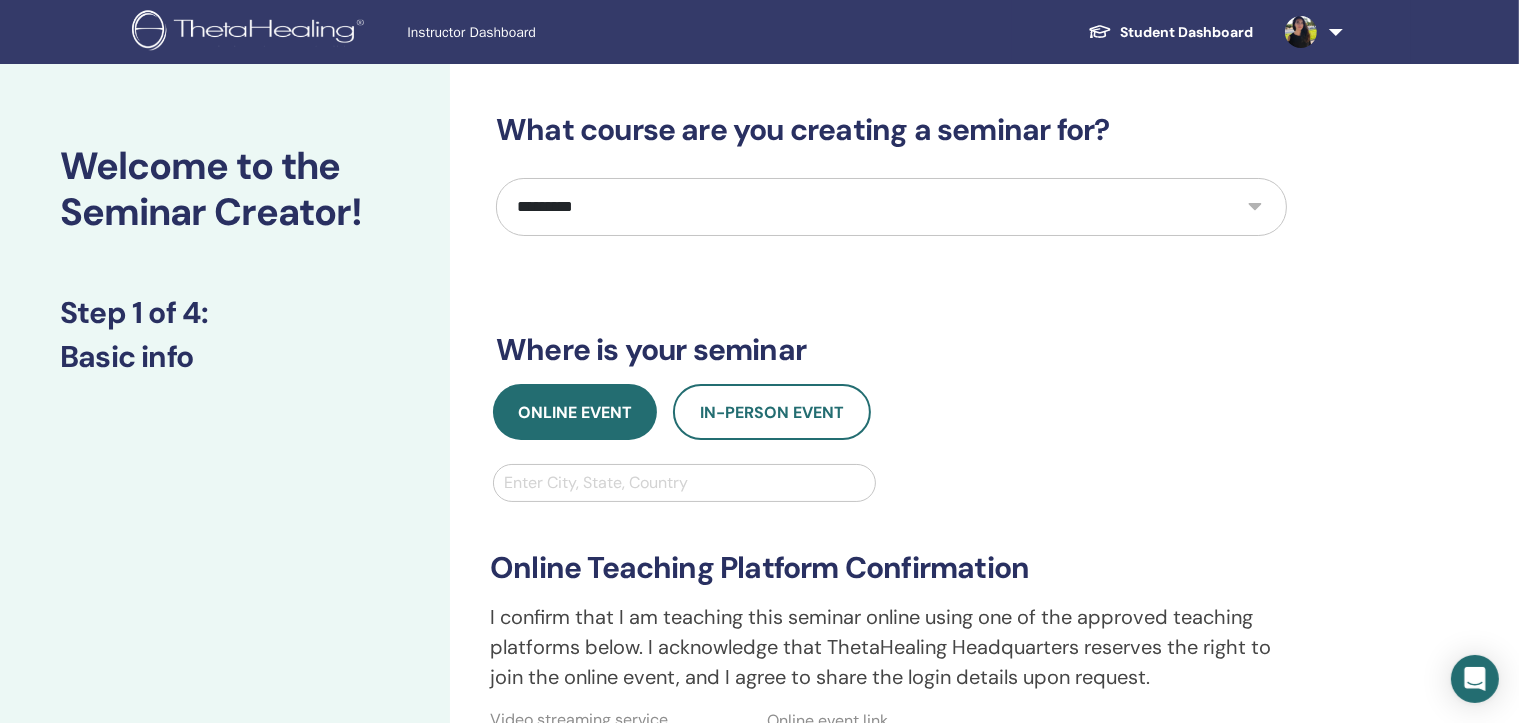 click on "**********" at bounding box center [891, 570] 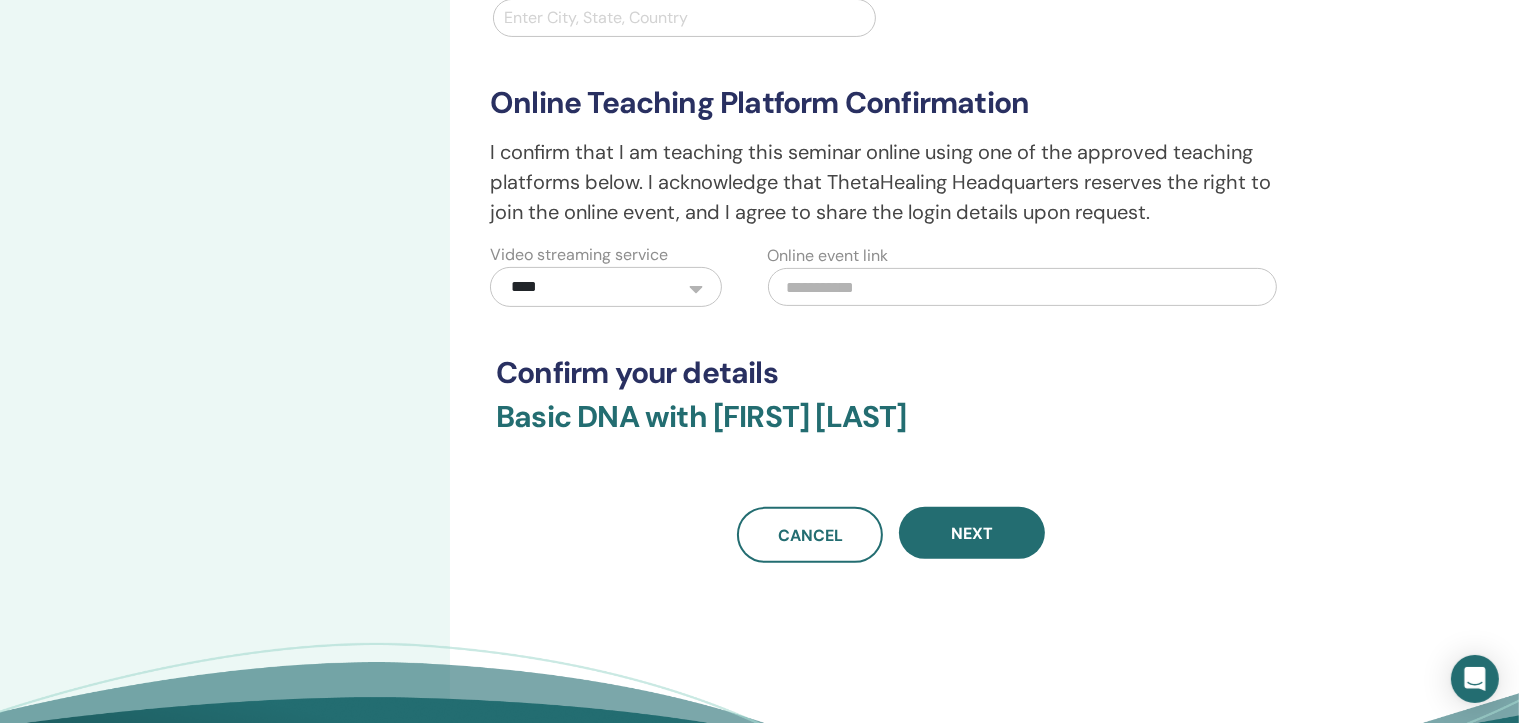 scroll, scrollTop: 500, scrollLeft: 0, axis: vertical 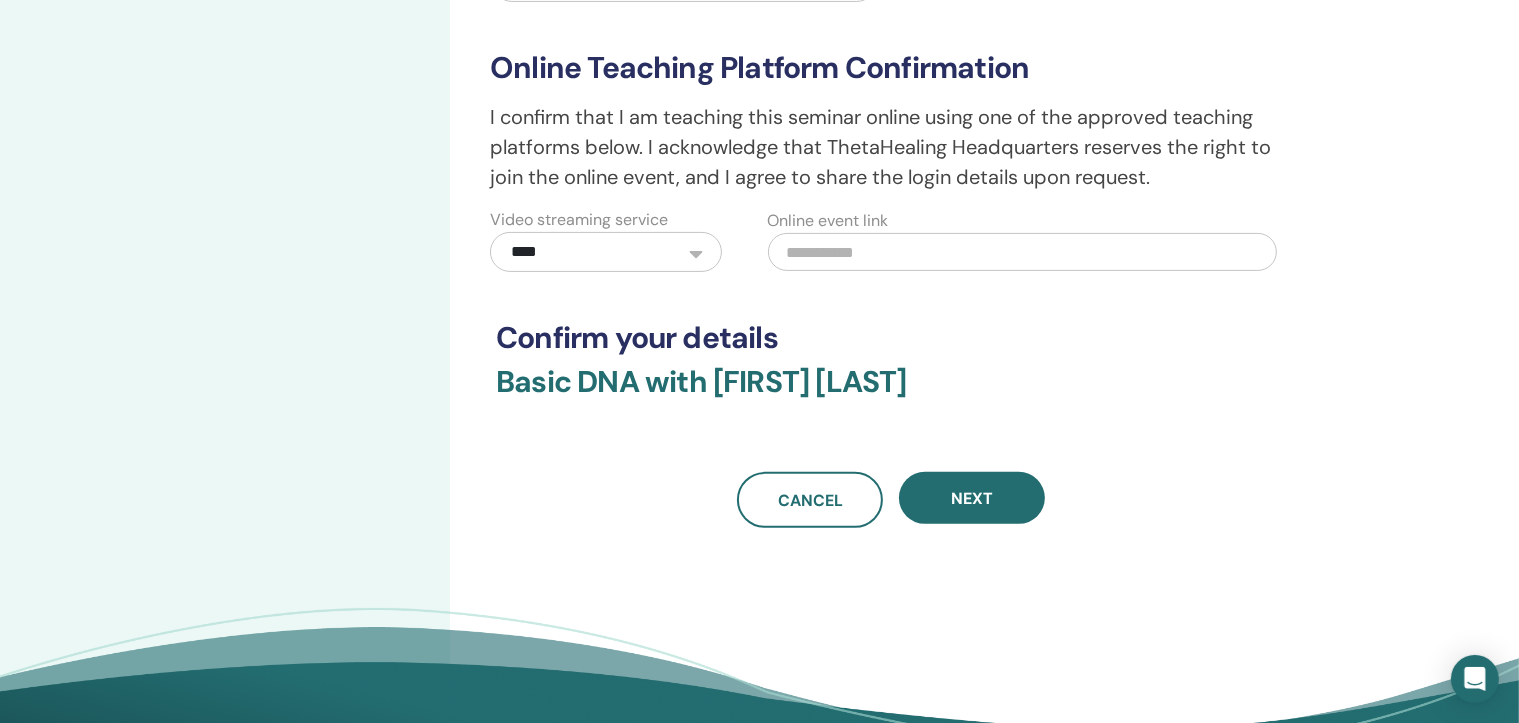 click at bounding box center (1022, 252) 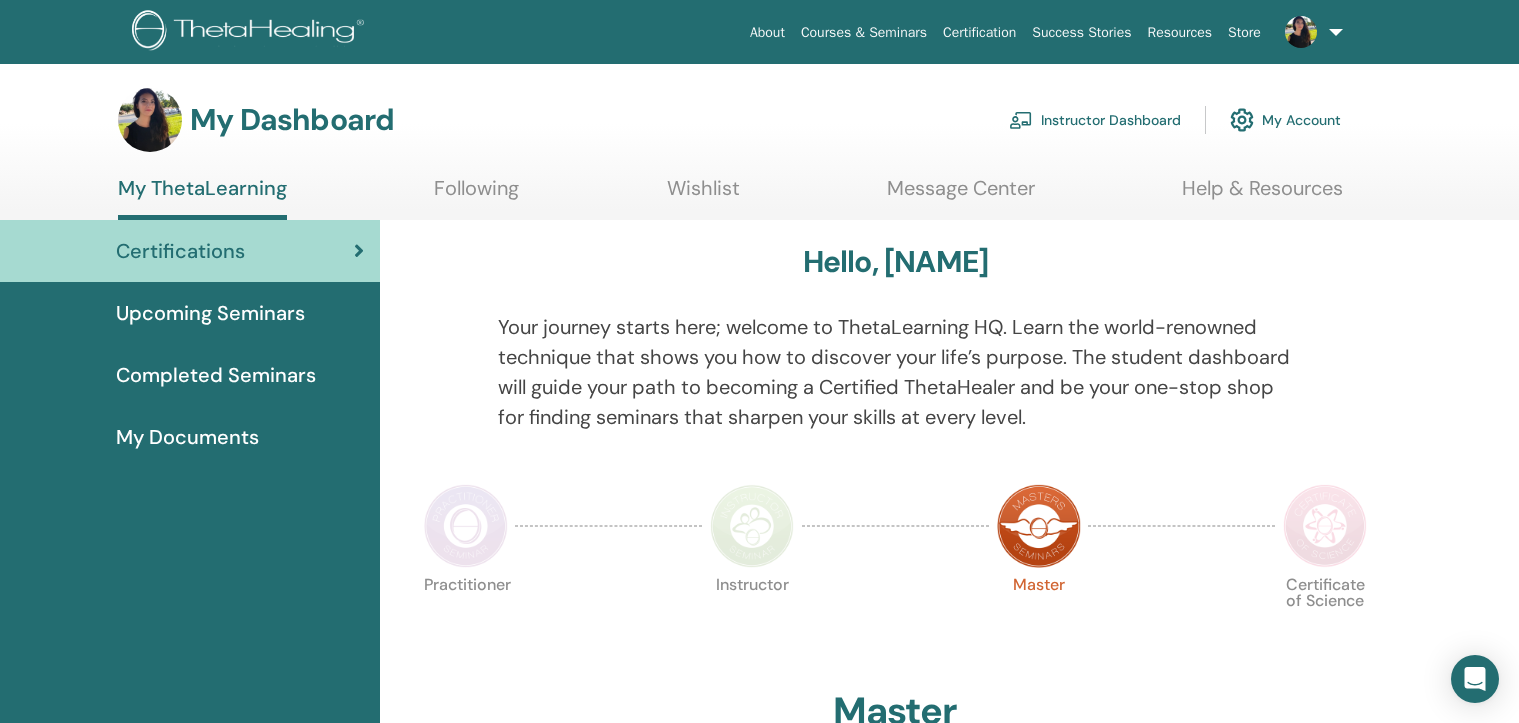 click on "Instructor Dashboard" at bounding box center [1095, 120] 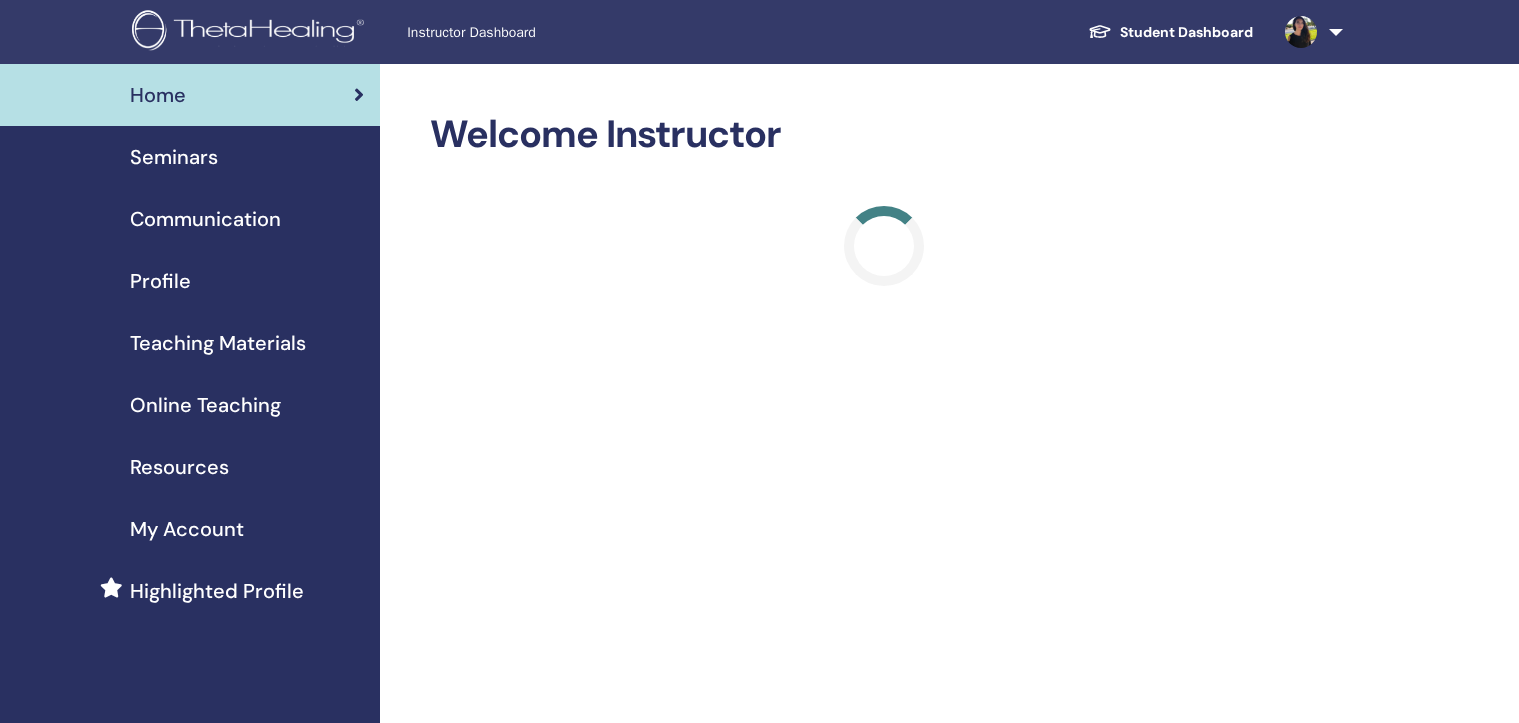 scroll, scrollTop: 0, scrollLeft: 0, axis: both 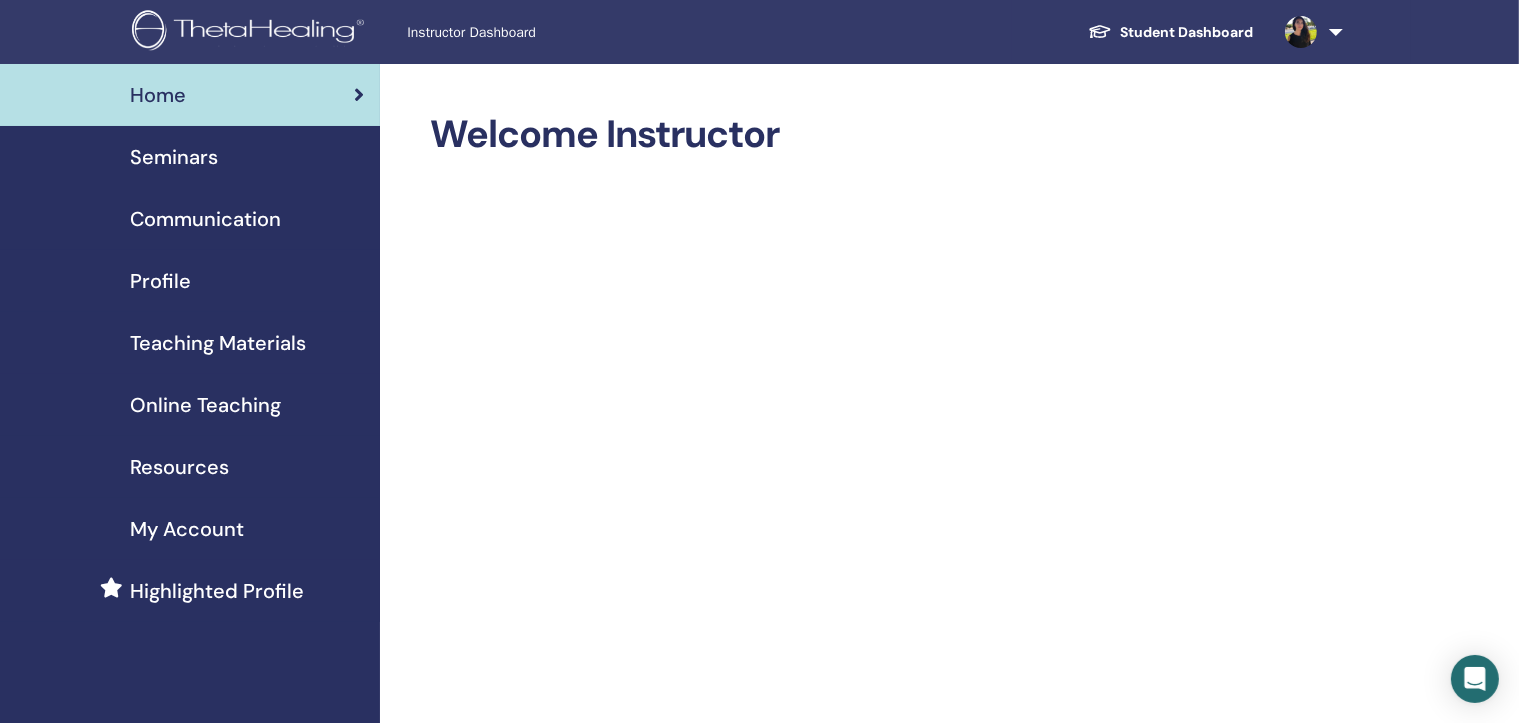 click on "Seminars" at bounding box center (174, 157) 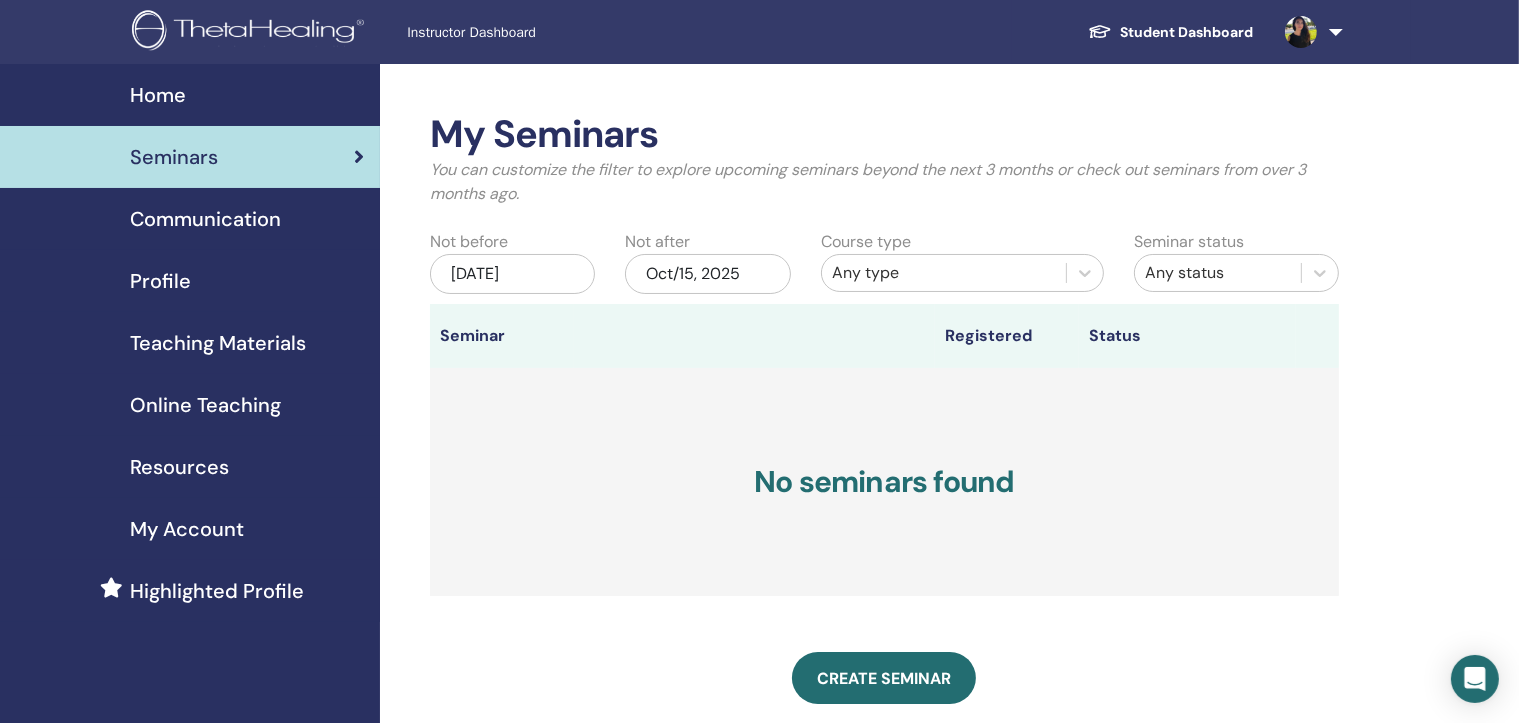 scroll, scrollTop: 100, scrollLeft: 0, axis: vertical 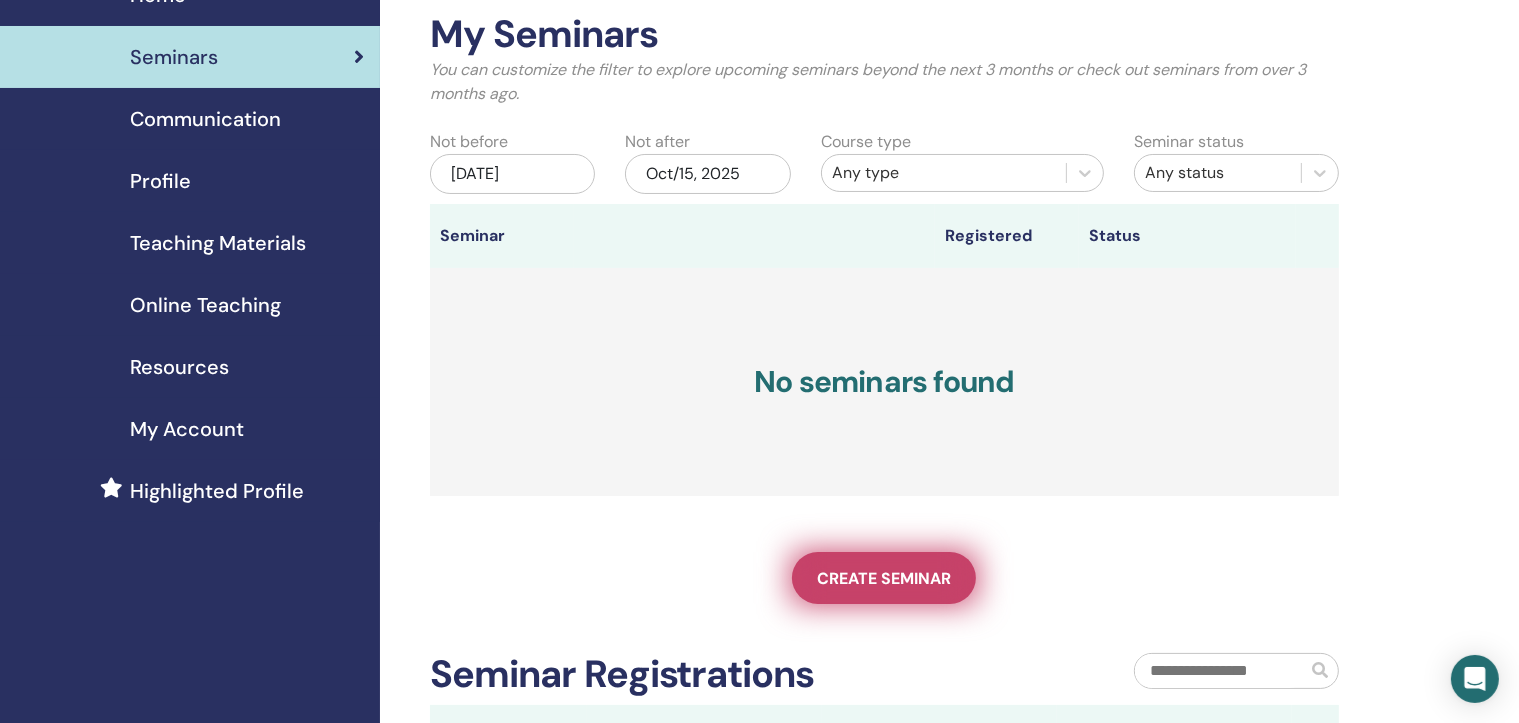 click on "Create seminar" at bounding box center [884, 578] 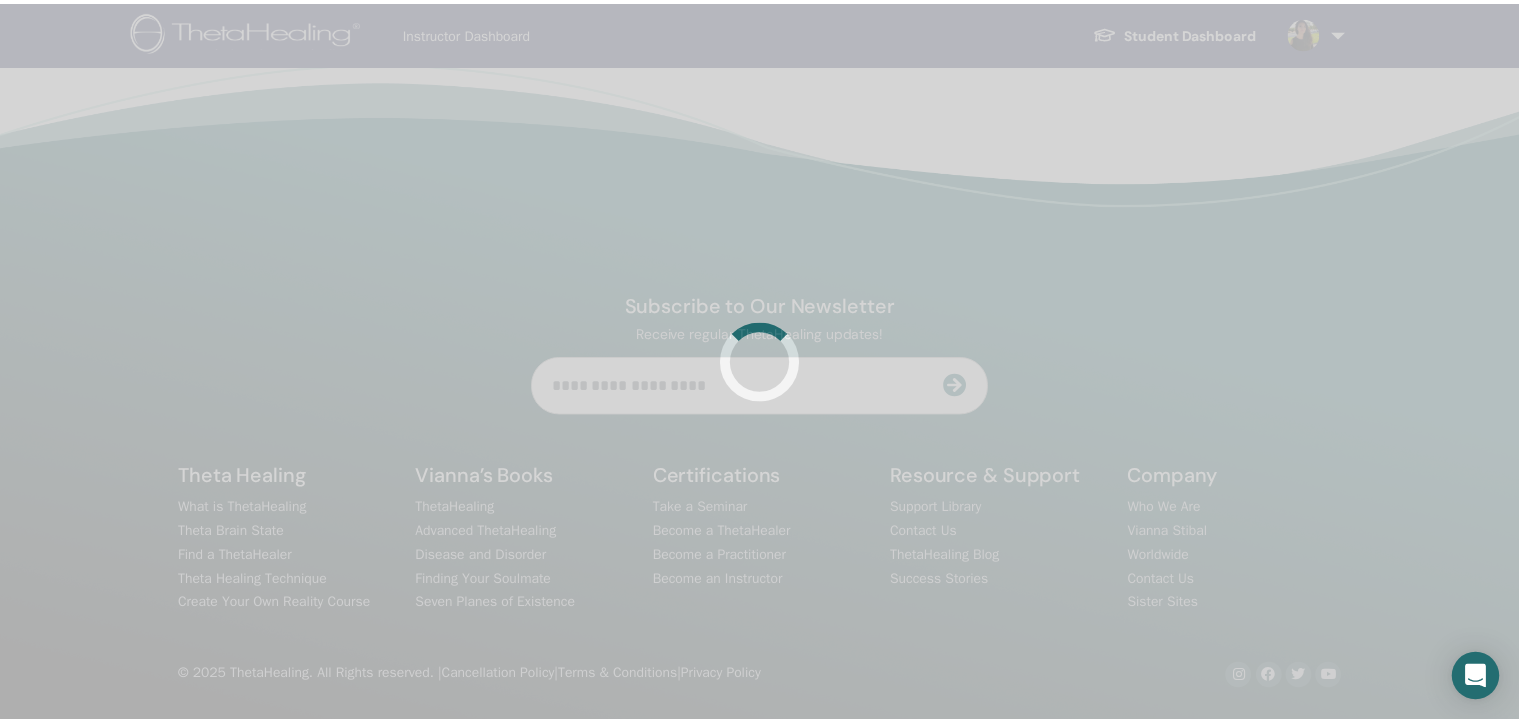 scroll, scrollTop: 0, scrollLeft: 0, axis: both 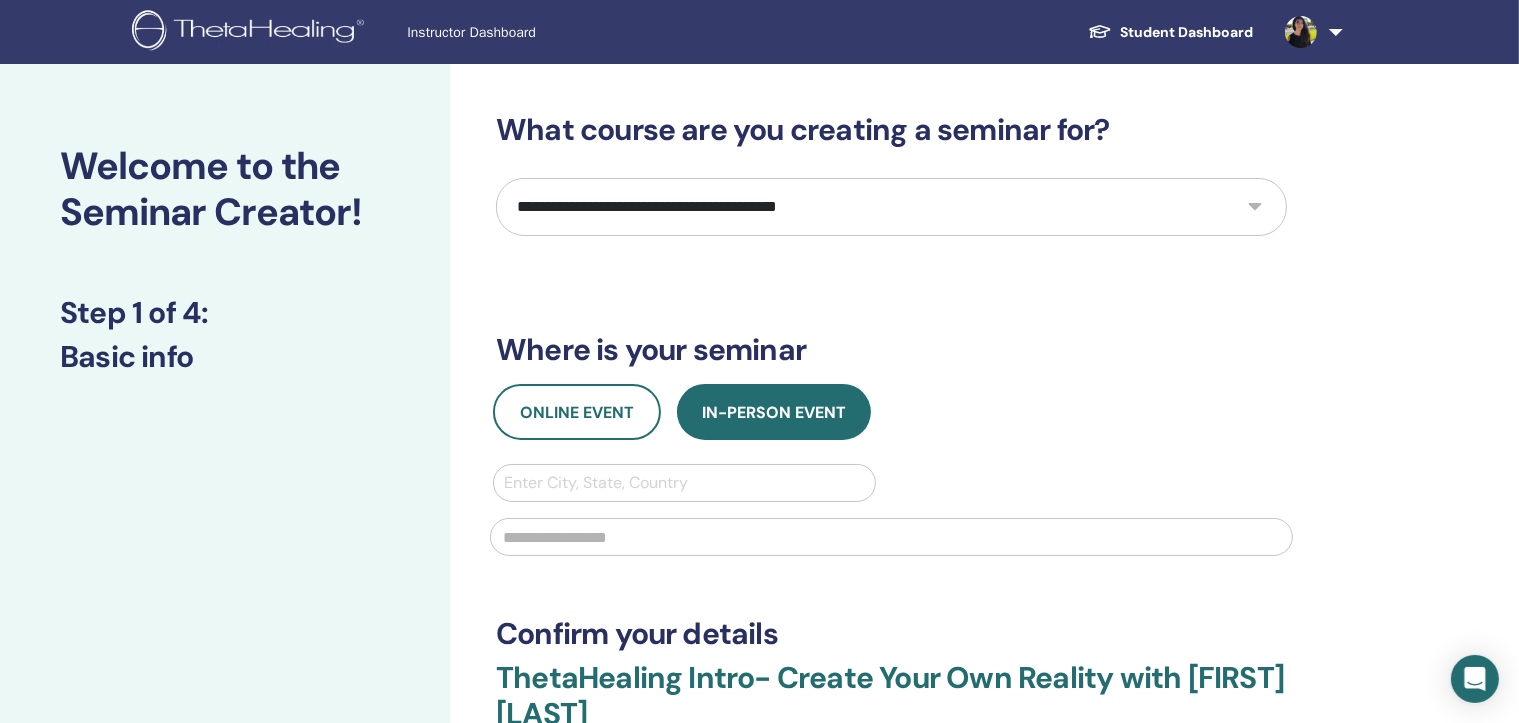 click on "**********" at bounding box center (891, 207) 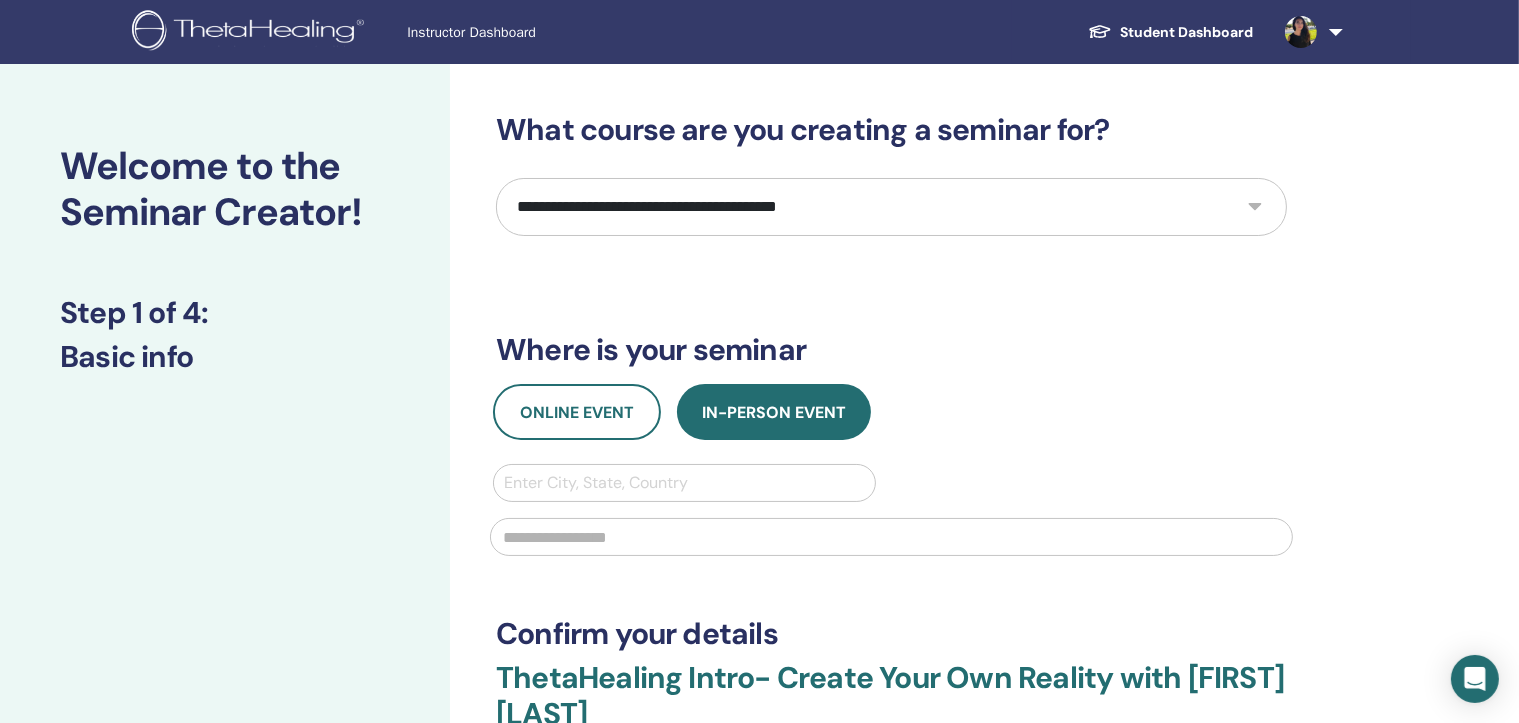 select on "*" 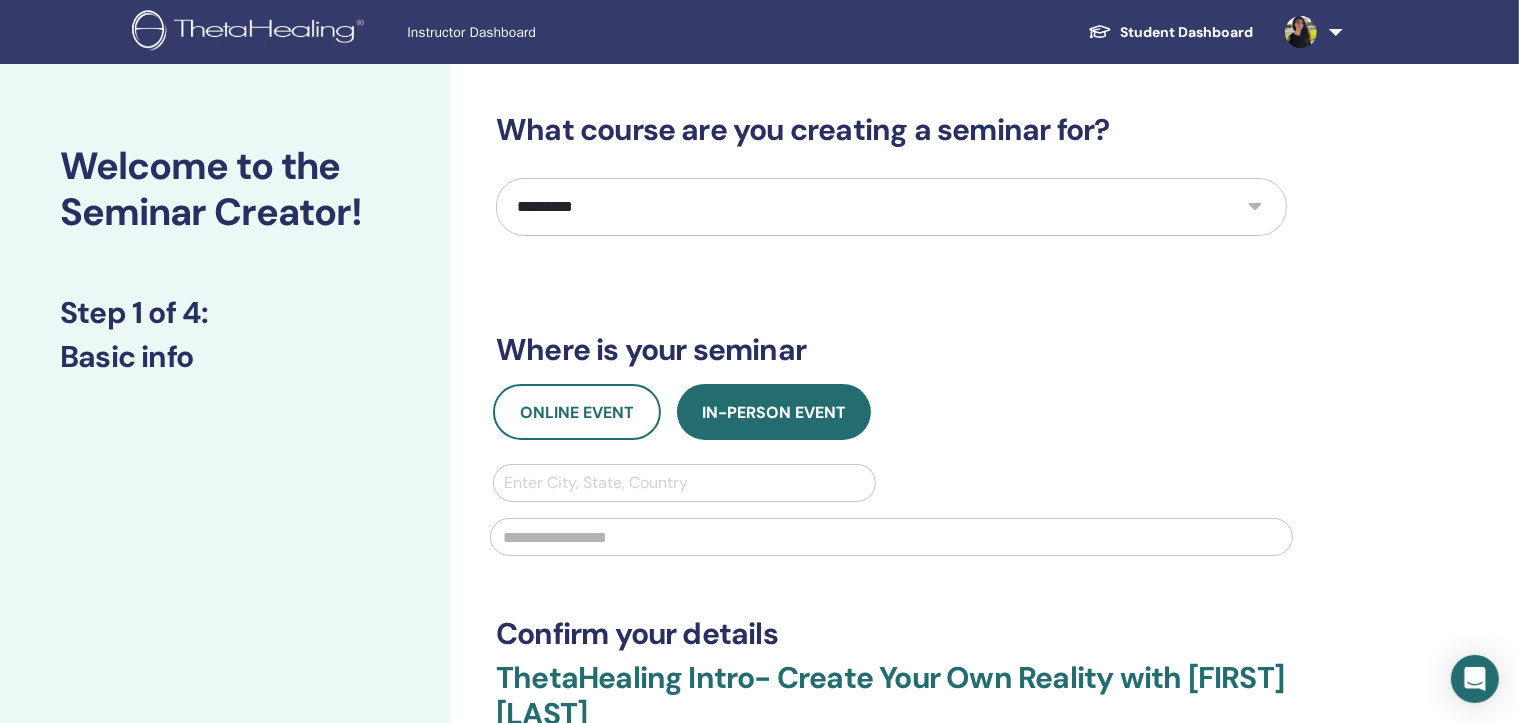 click on "**********" at bounding box center [891, 207] 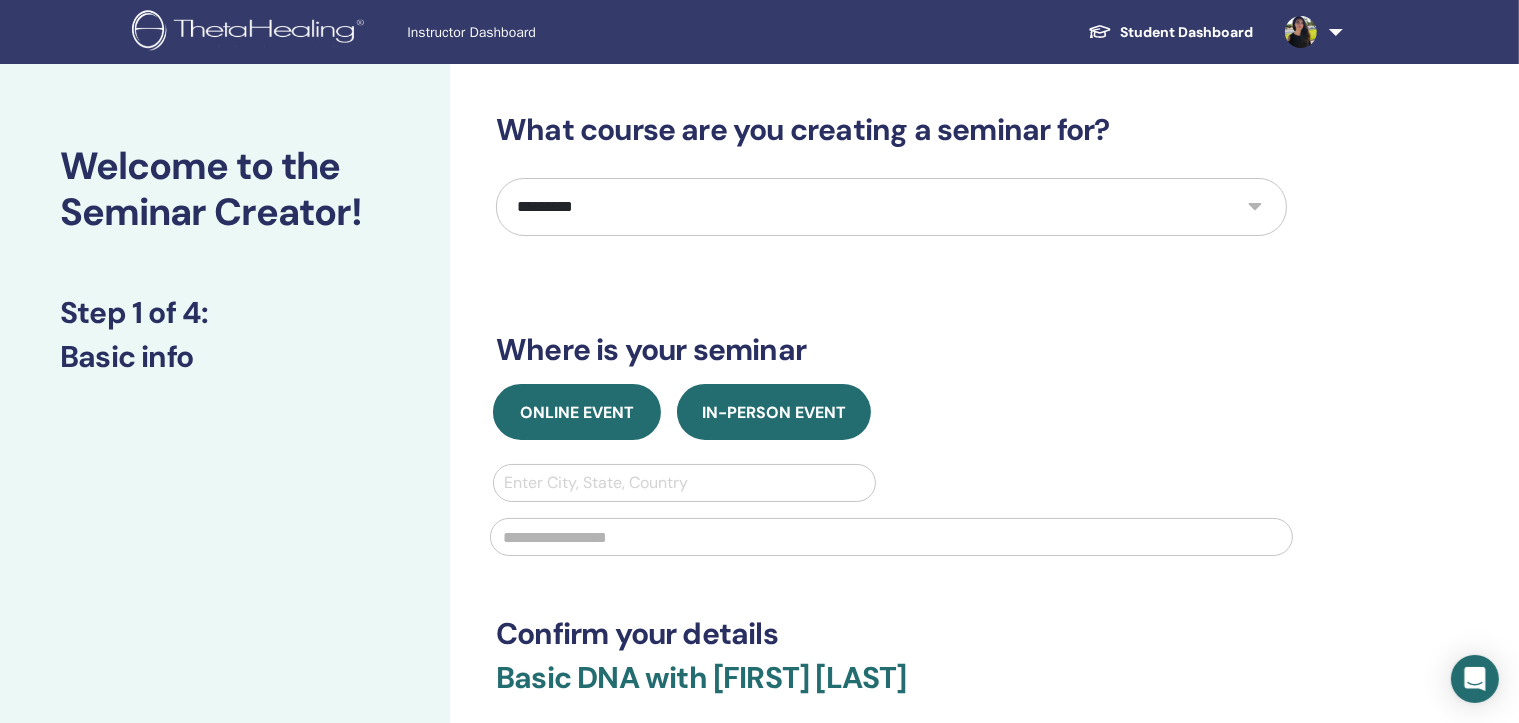 click on "Online Event" at bounding box center (577, 412) 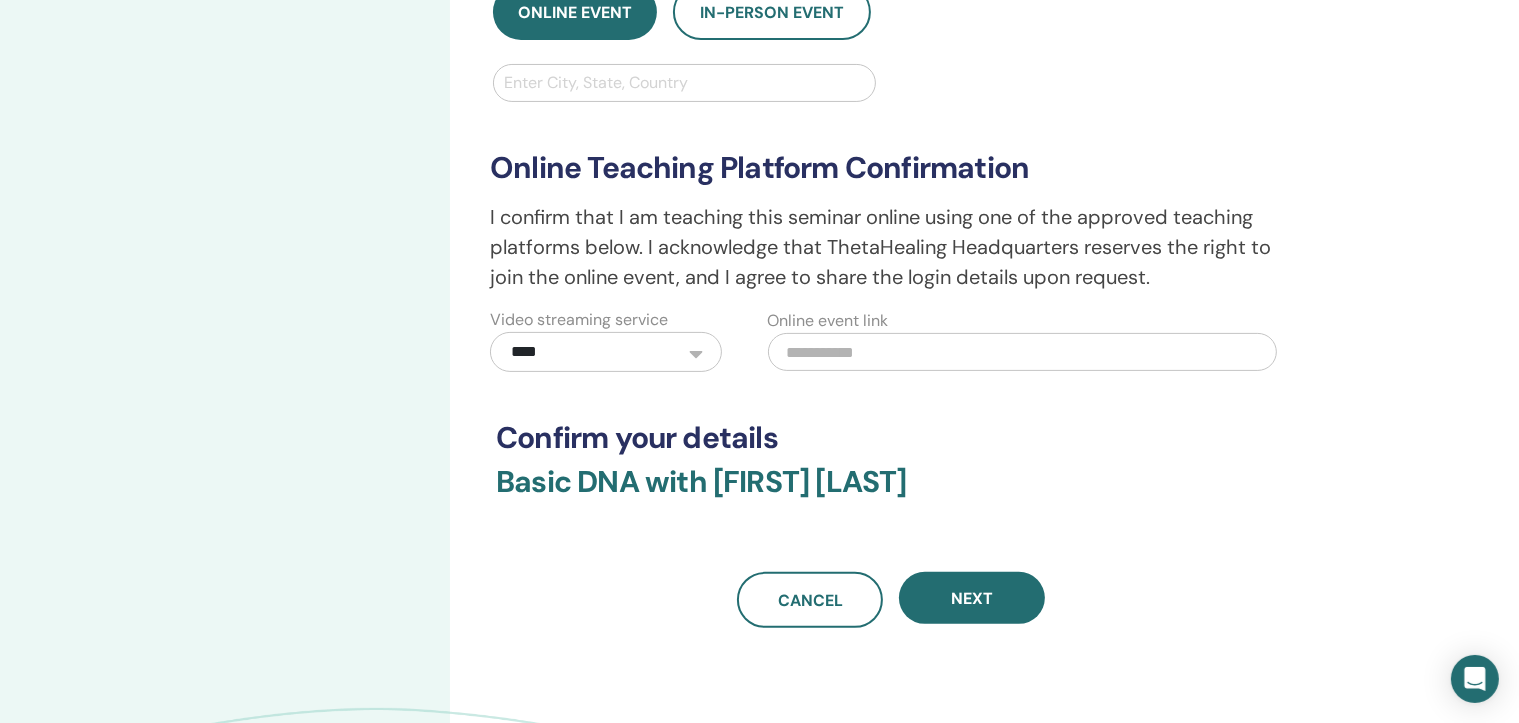 scroll, scrollTop: 500, scrollLeft: 0, axis: vertical 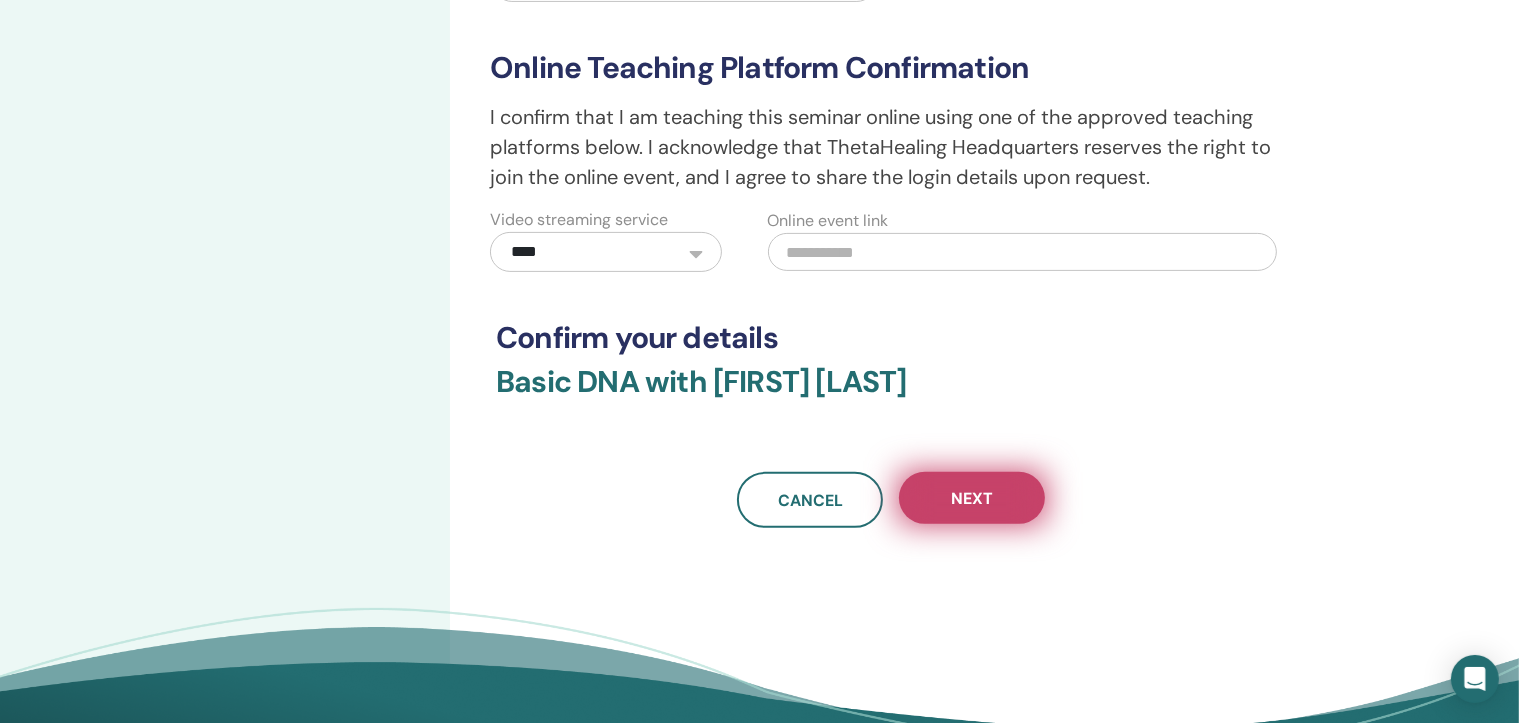 click on "Next" at bounding box center [972, 498] 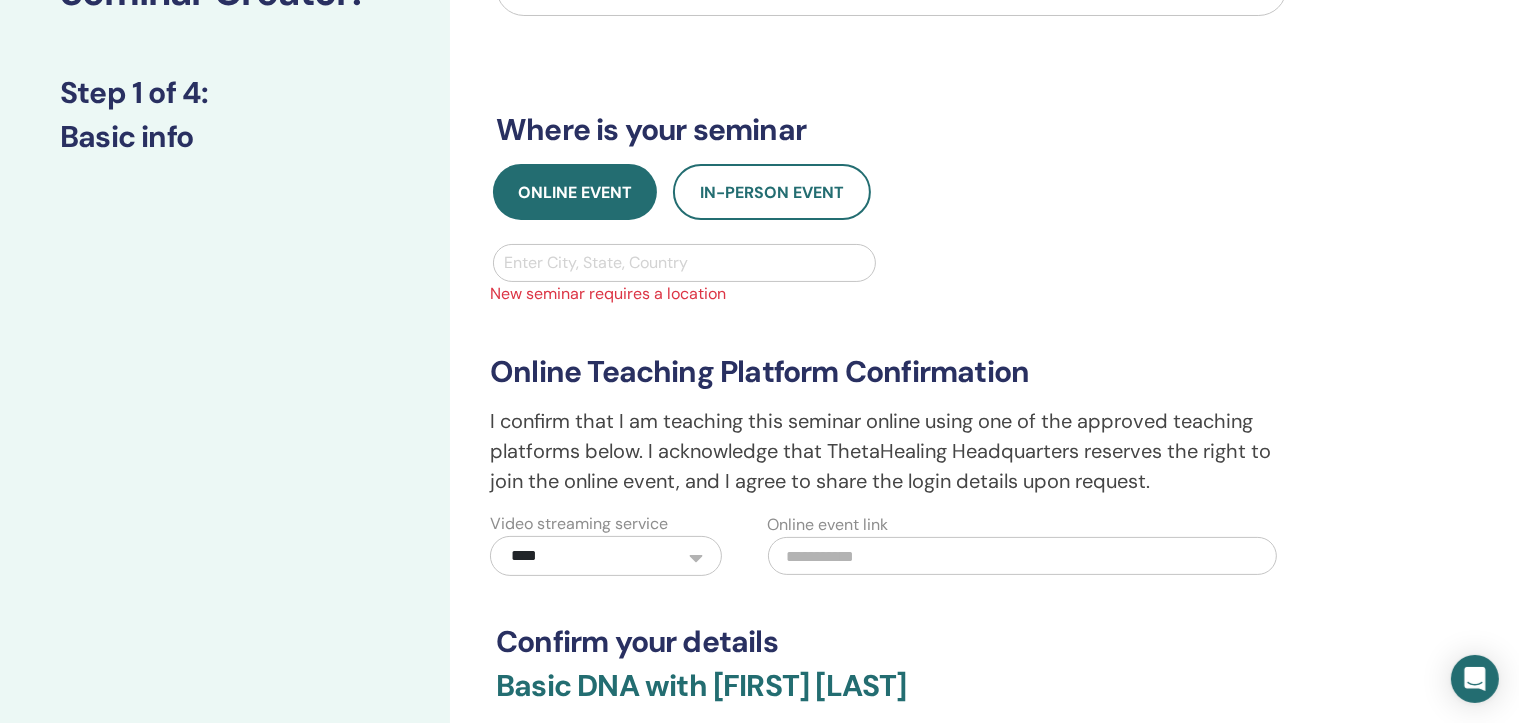 scroll, scrollTop: 200, scrollLeft: 0, axis: vertical 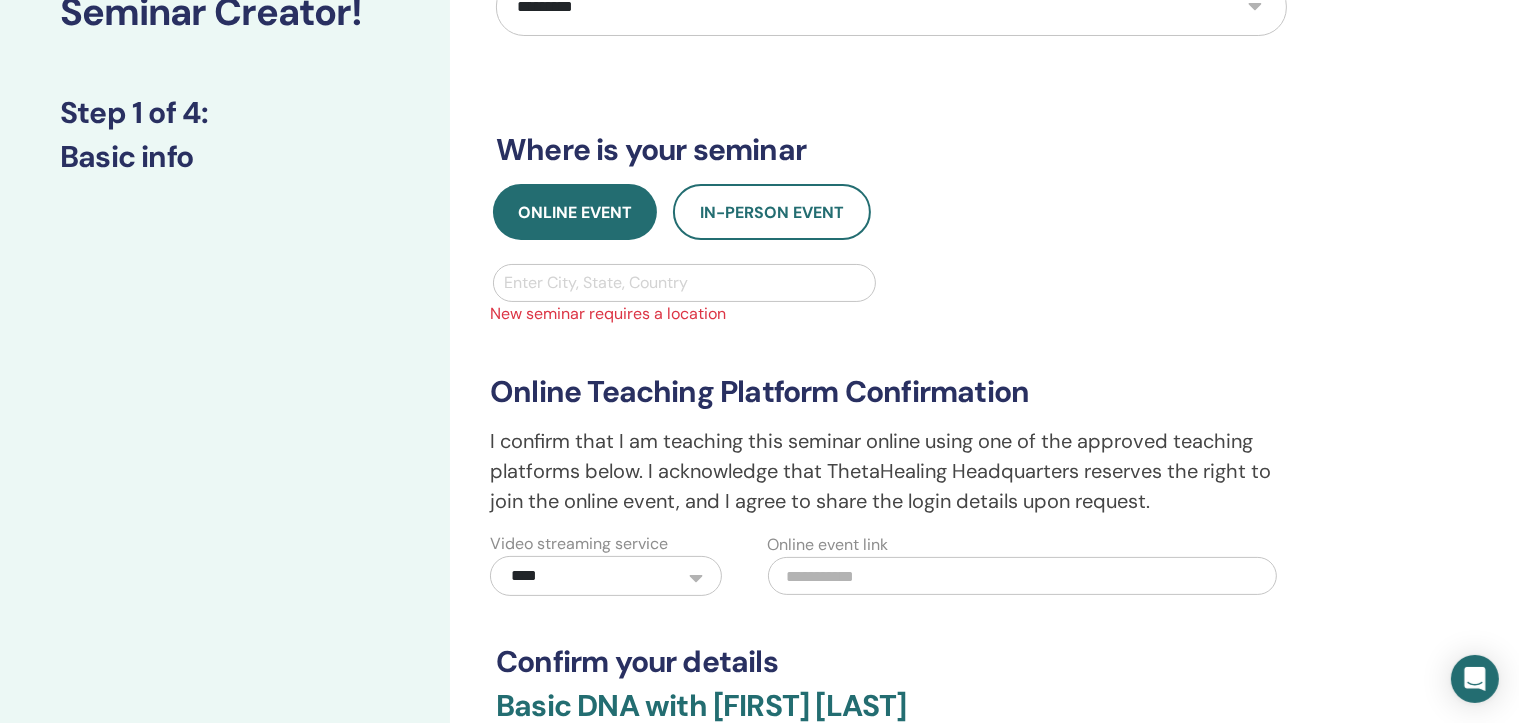 click on "New seminar requires a location" at bounding box center (891, 314) 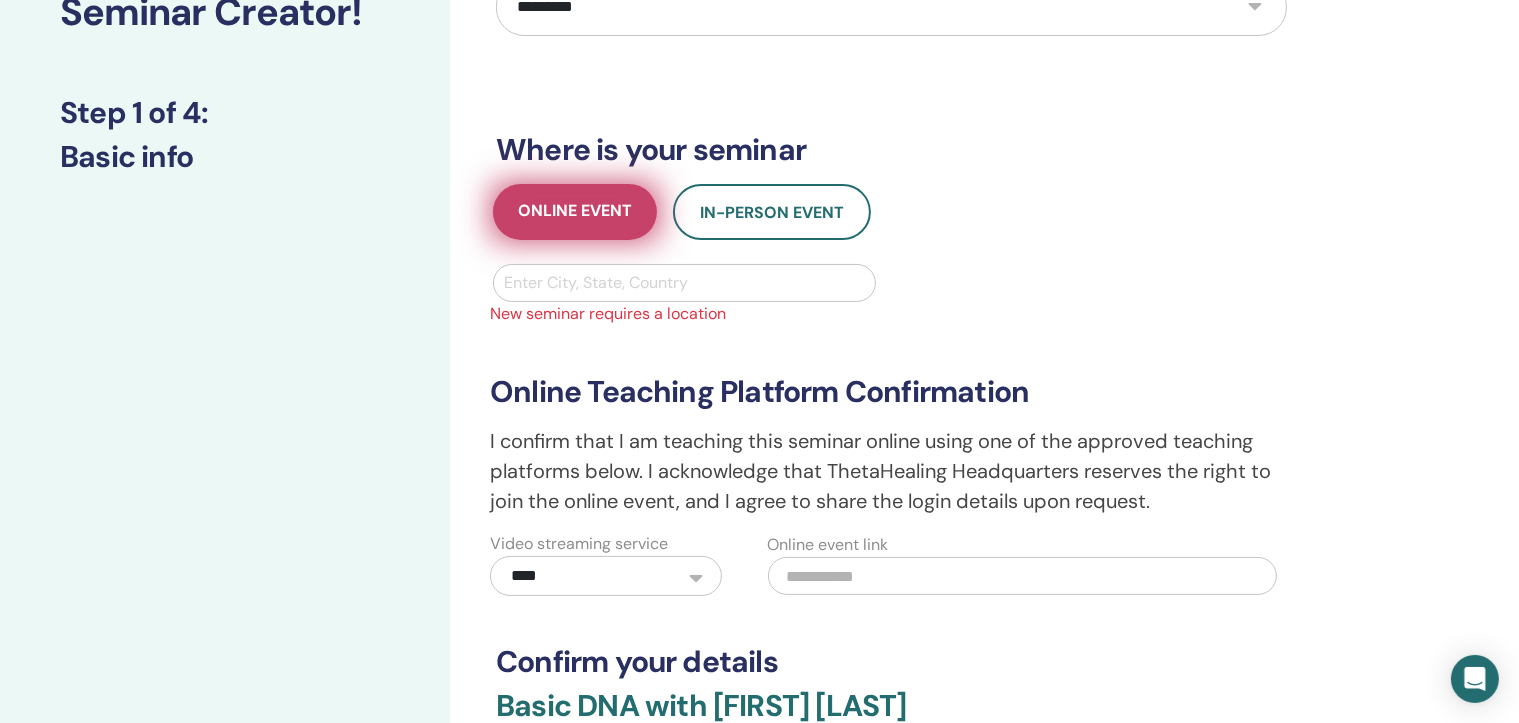 click on "Online Event" at bounding box center (575, 212) 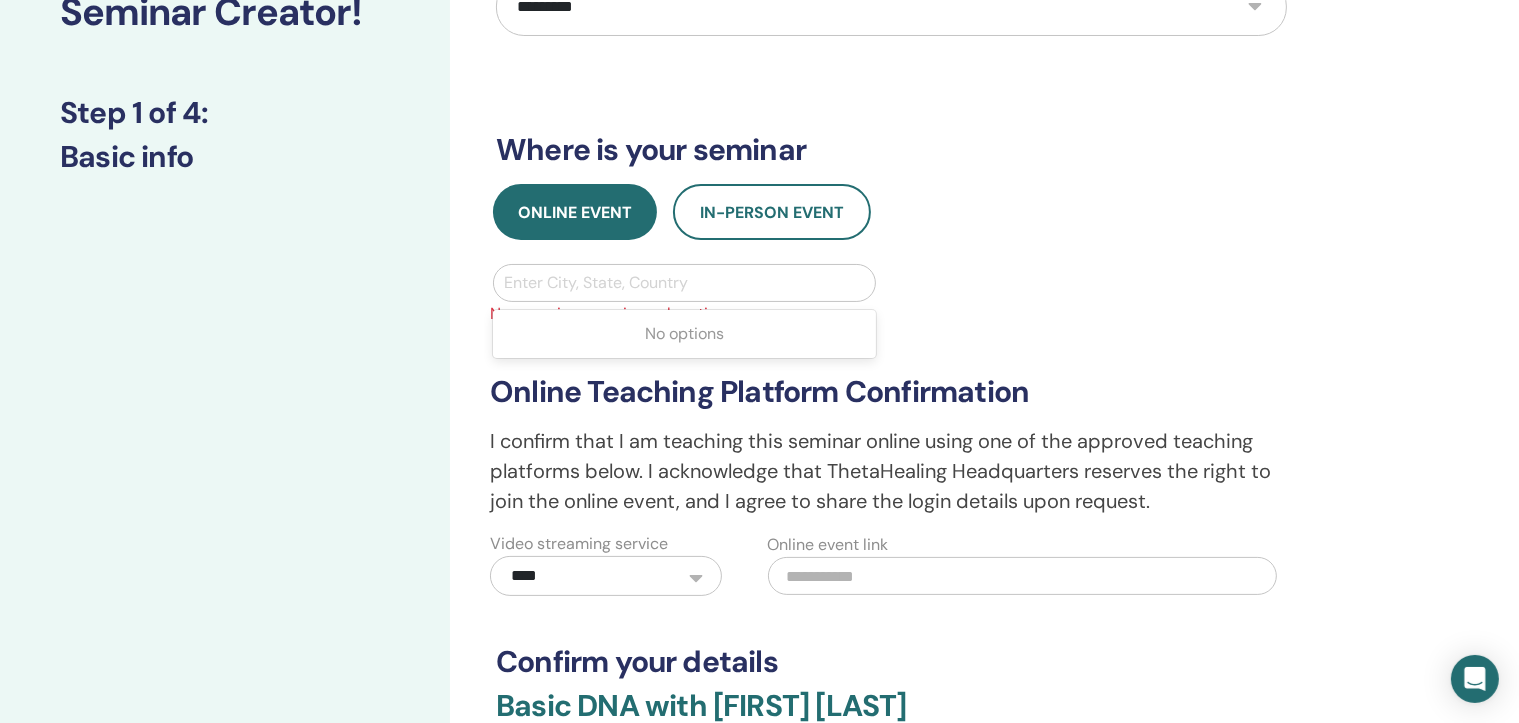 click at bounding box center [684, 283] 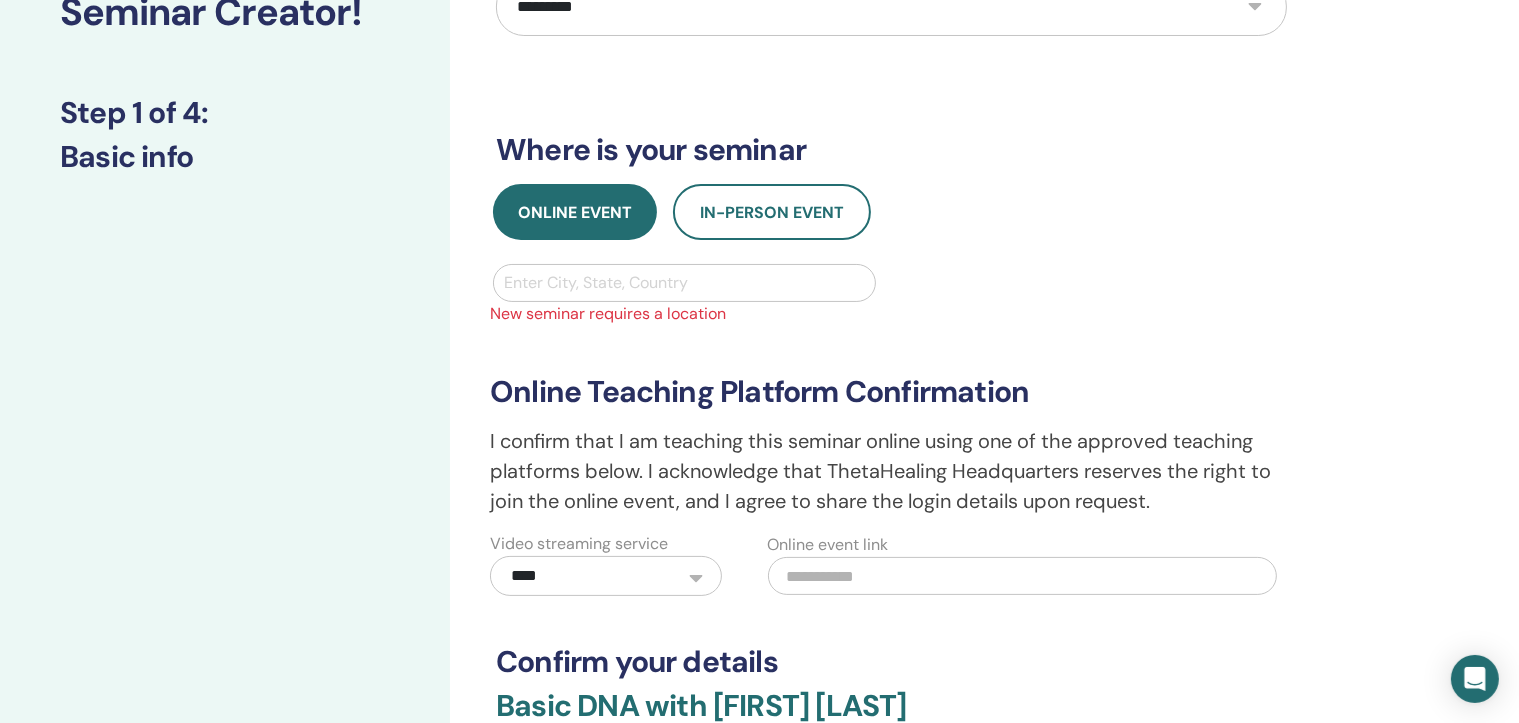 click at bounding box center [684, 283] 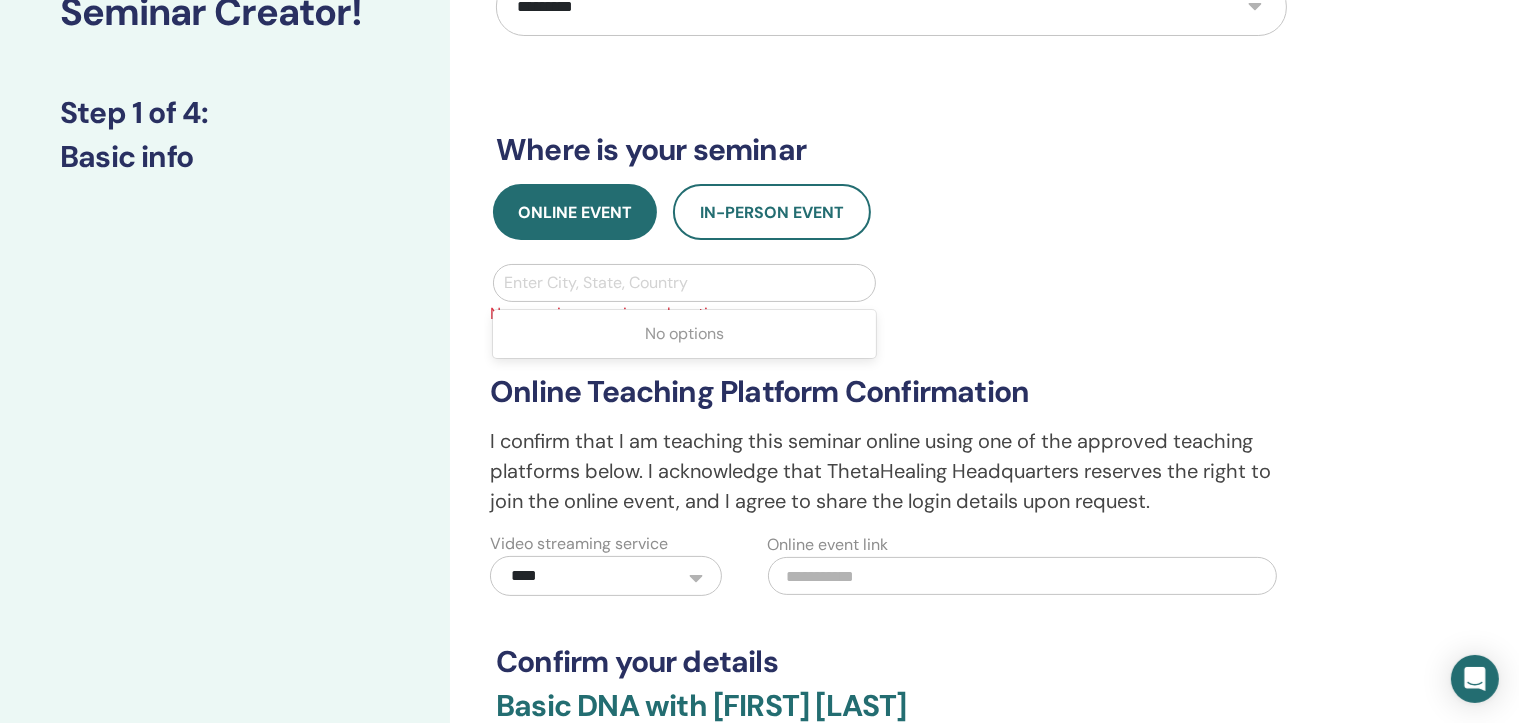 click at bounding box center [684, 283] 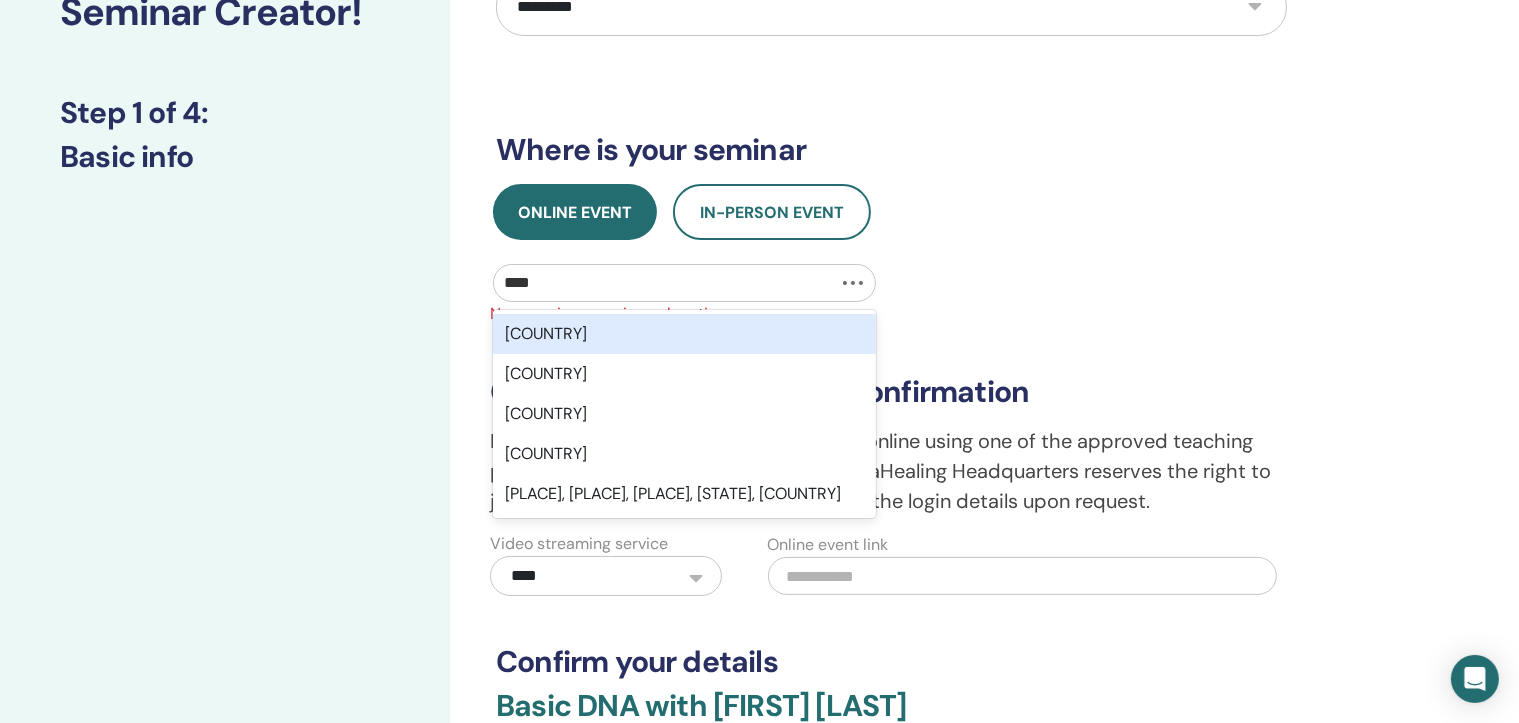 type on "*****" 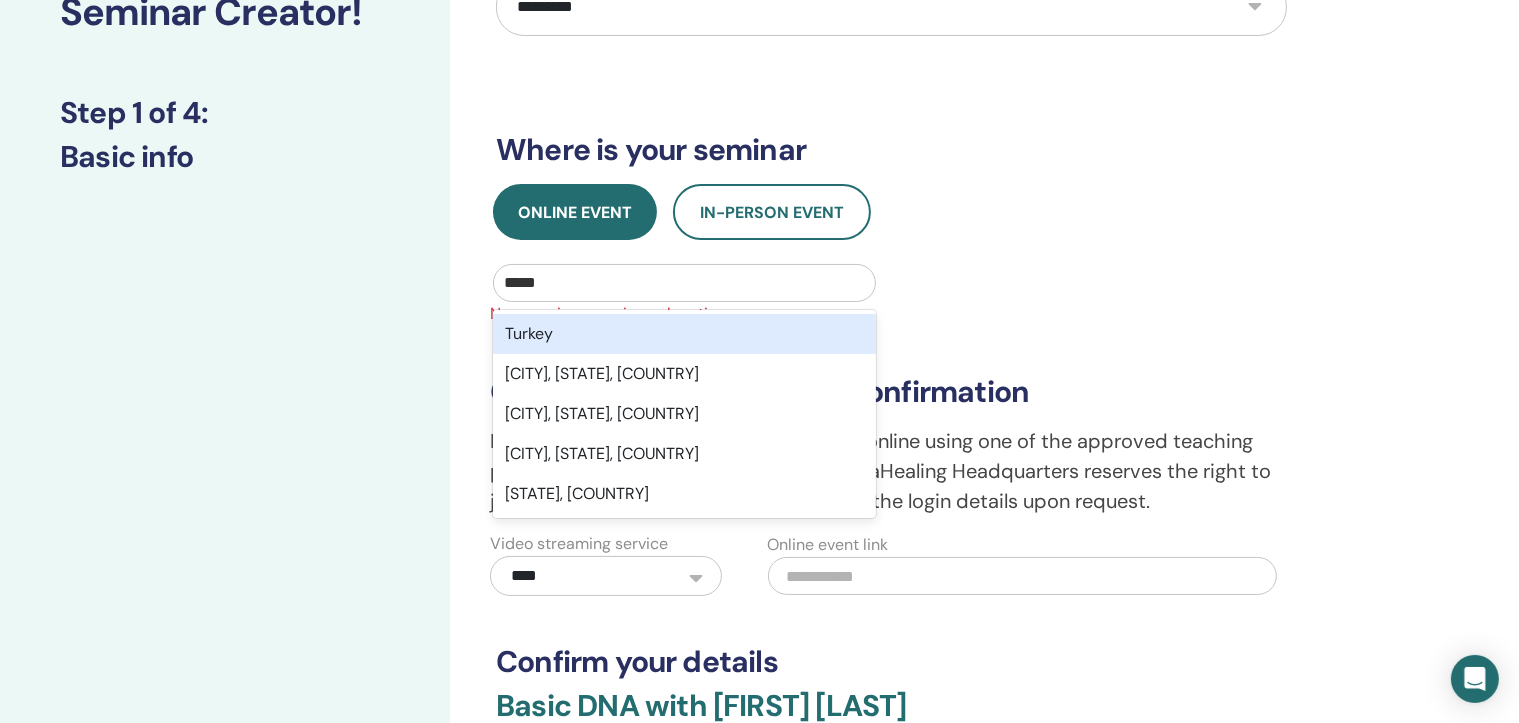 click on "Turkey" at bounding box center [684, 334] 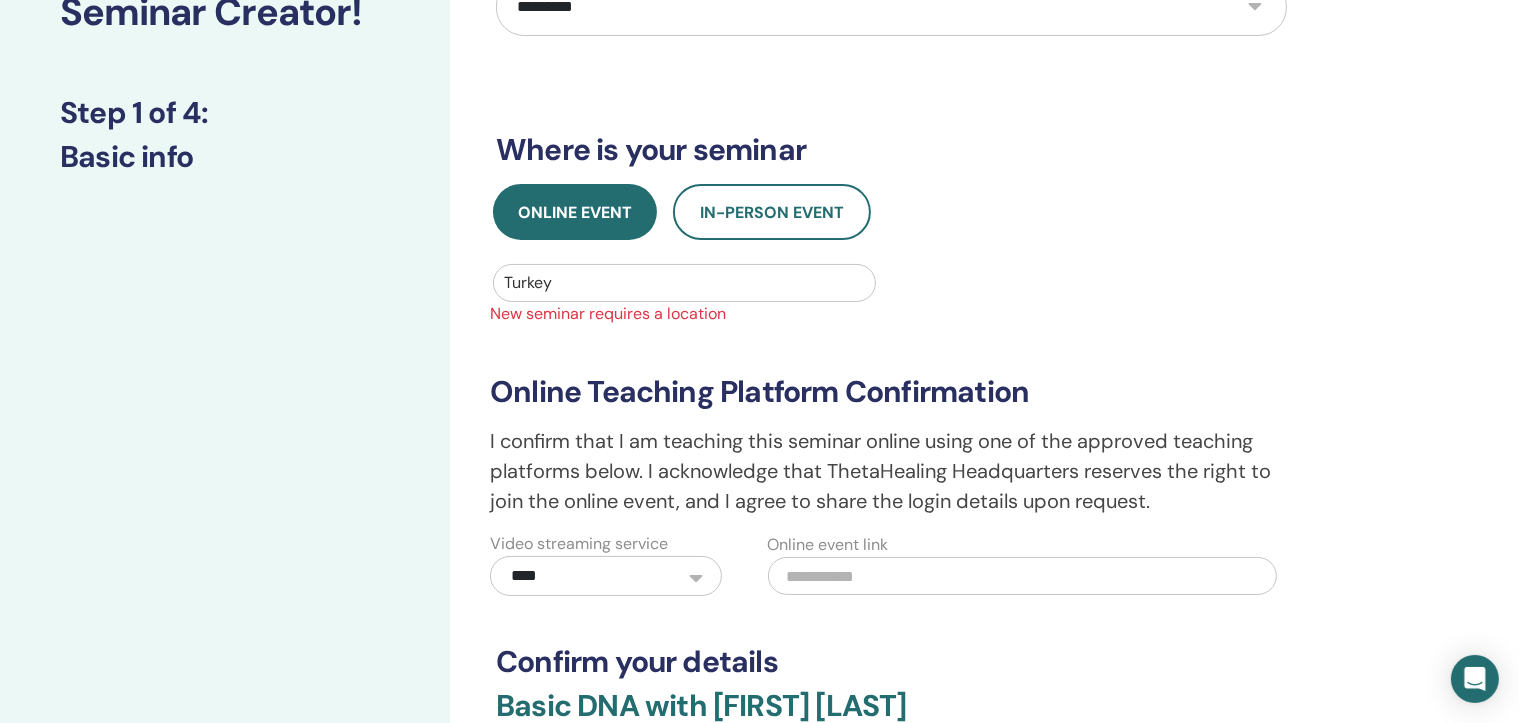 click on "**********" at bounding box center (891, 461) 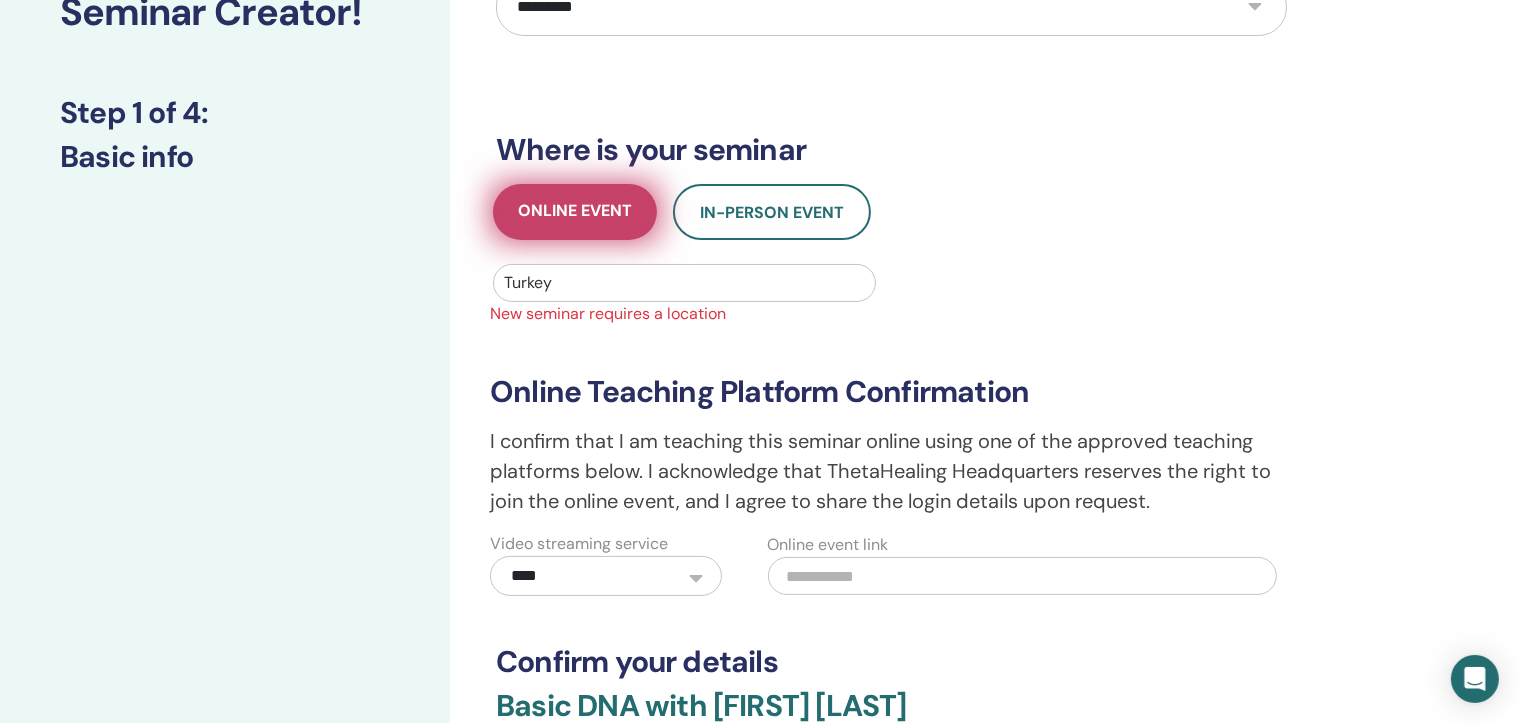 click on "Online Event" at bounding box center [575, 212] 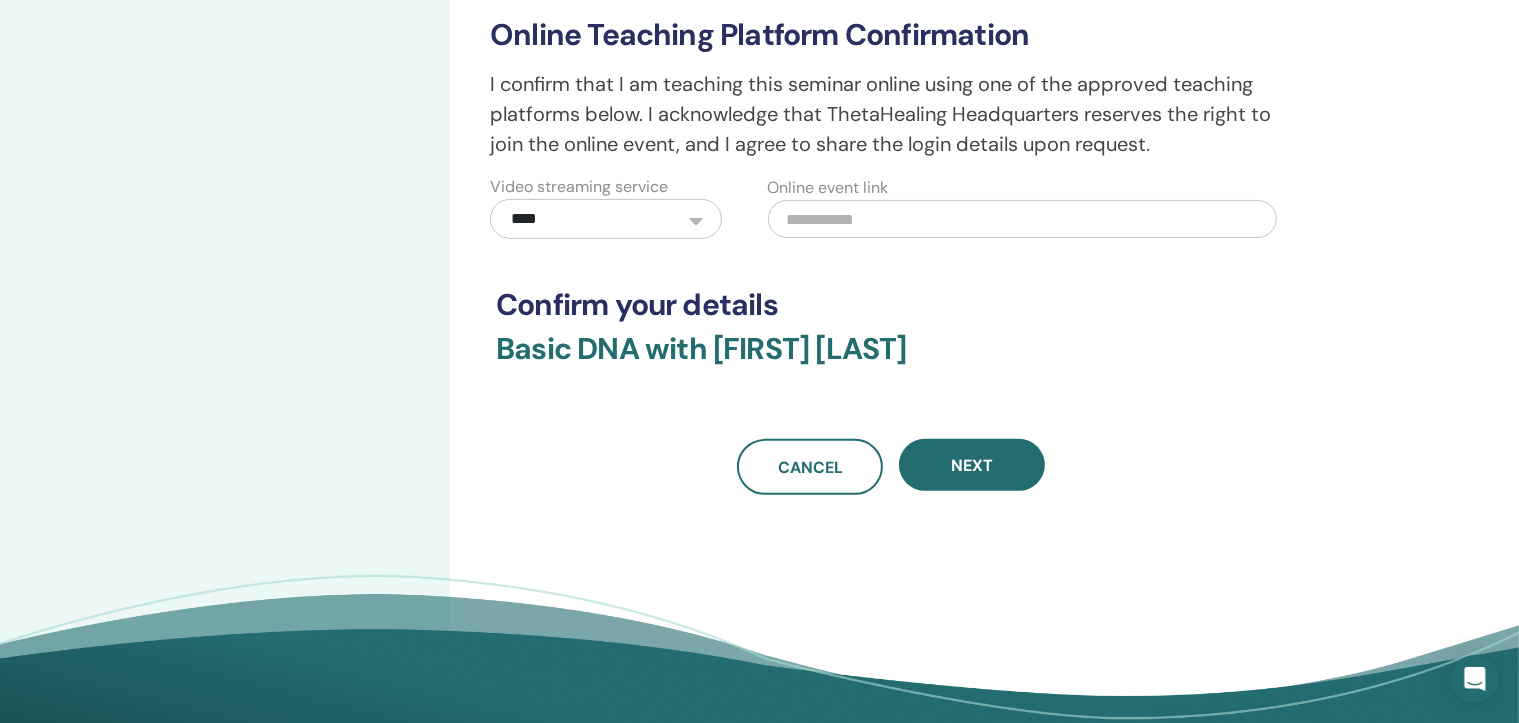 scroll, scrollTop: 600, scrollLeft: 0, axis: vertical 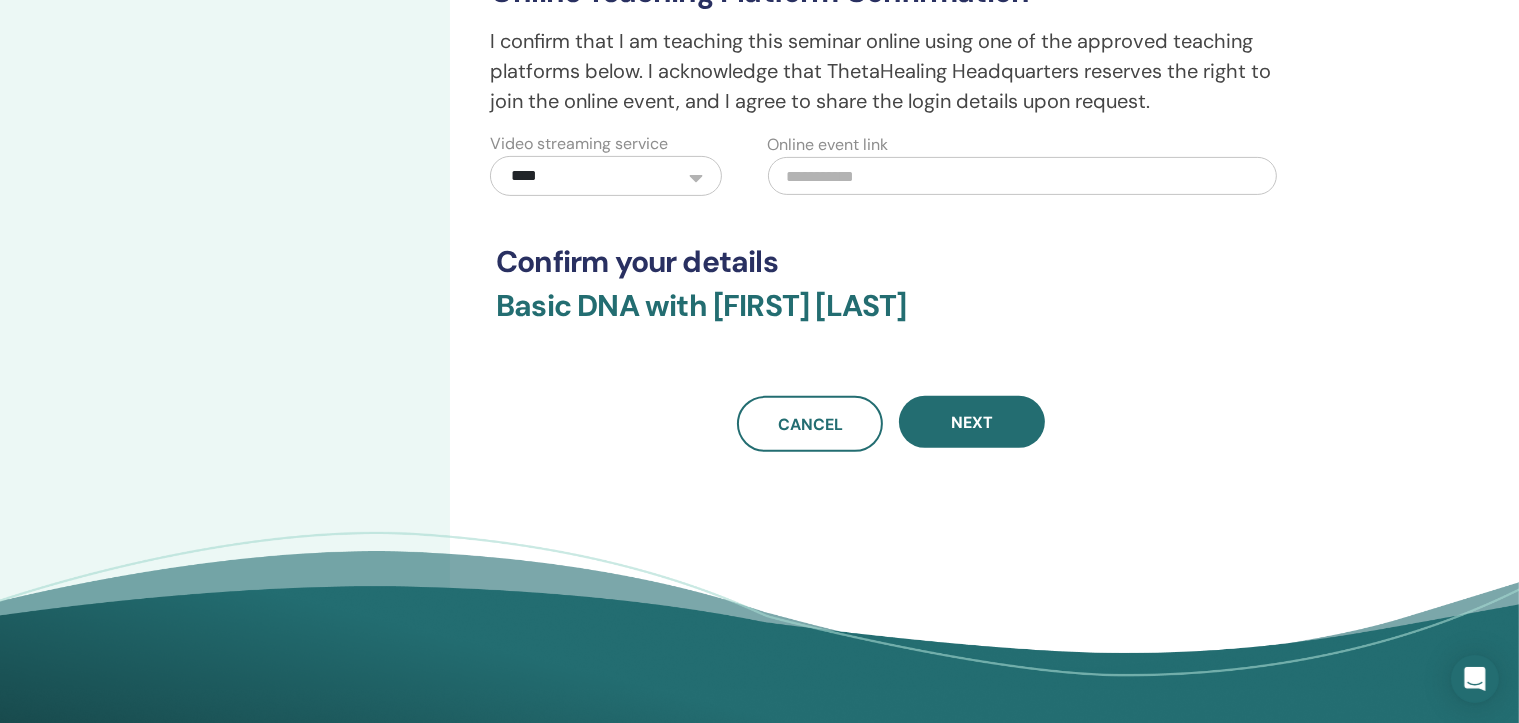 click at bounding box center [1022, 176] 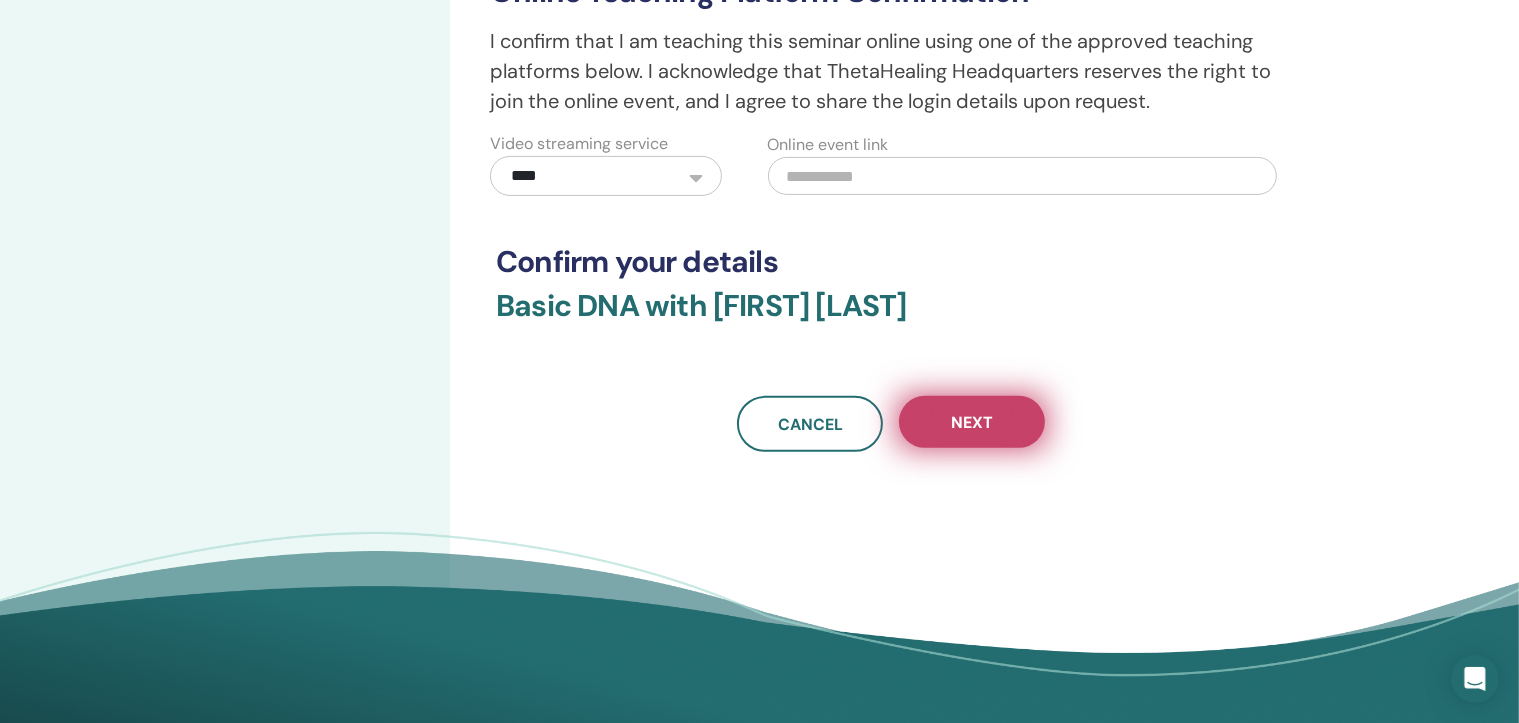 click on "Next" at bounding box center (972, 422) 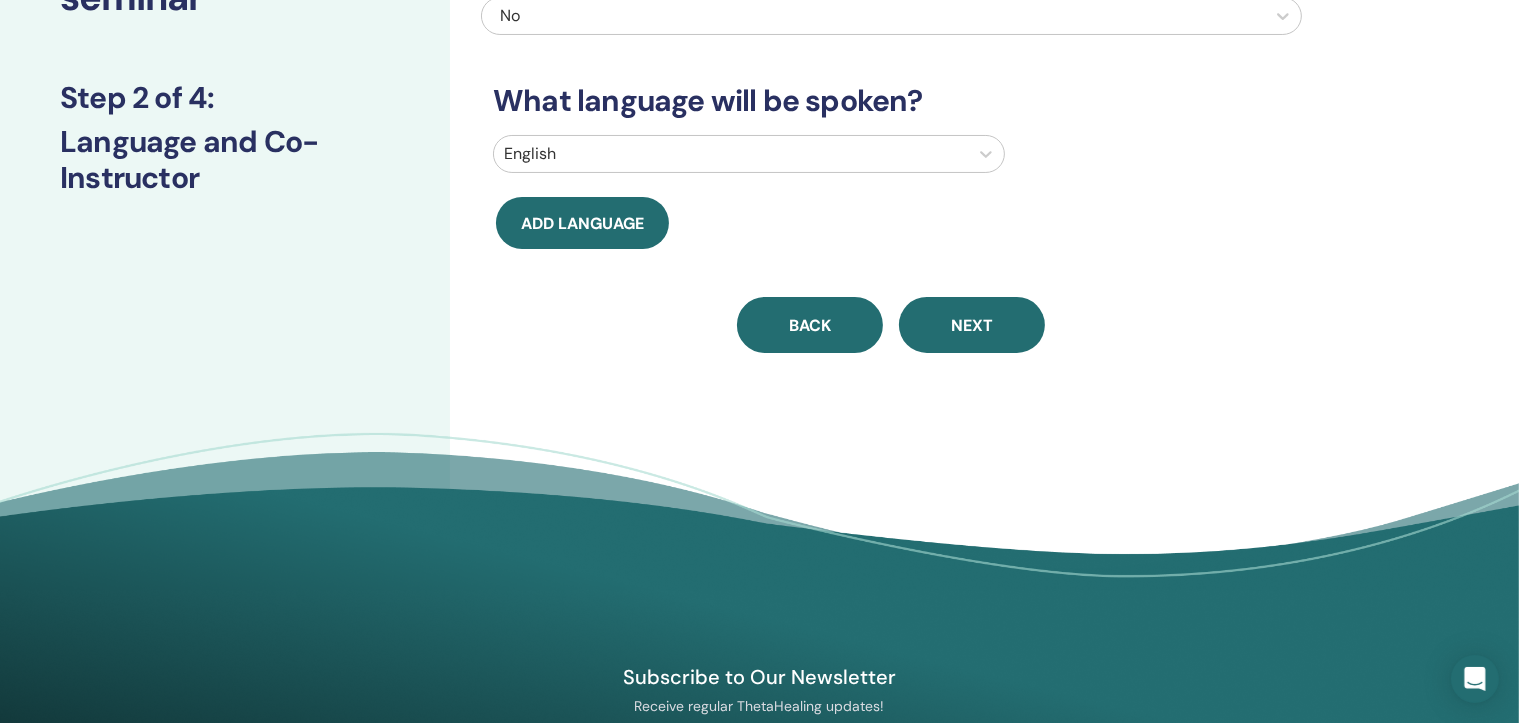 scroll, scrollTop: 0, scrollLeft: 0, axis: both 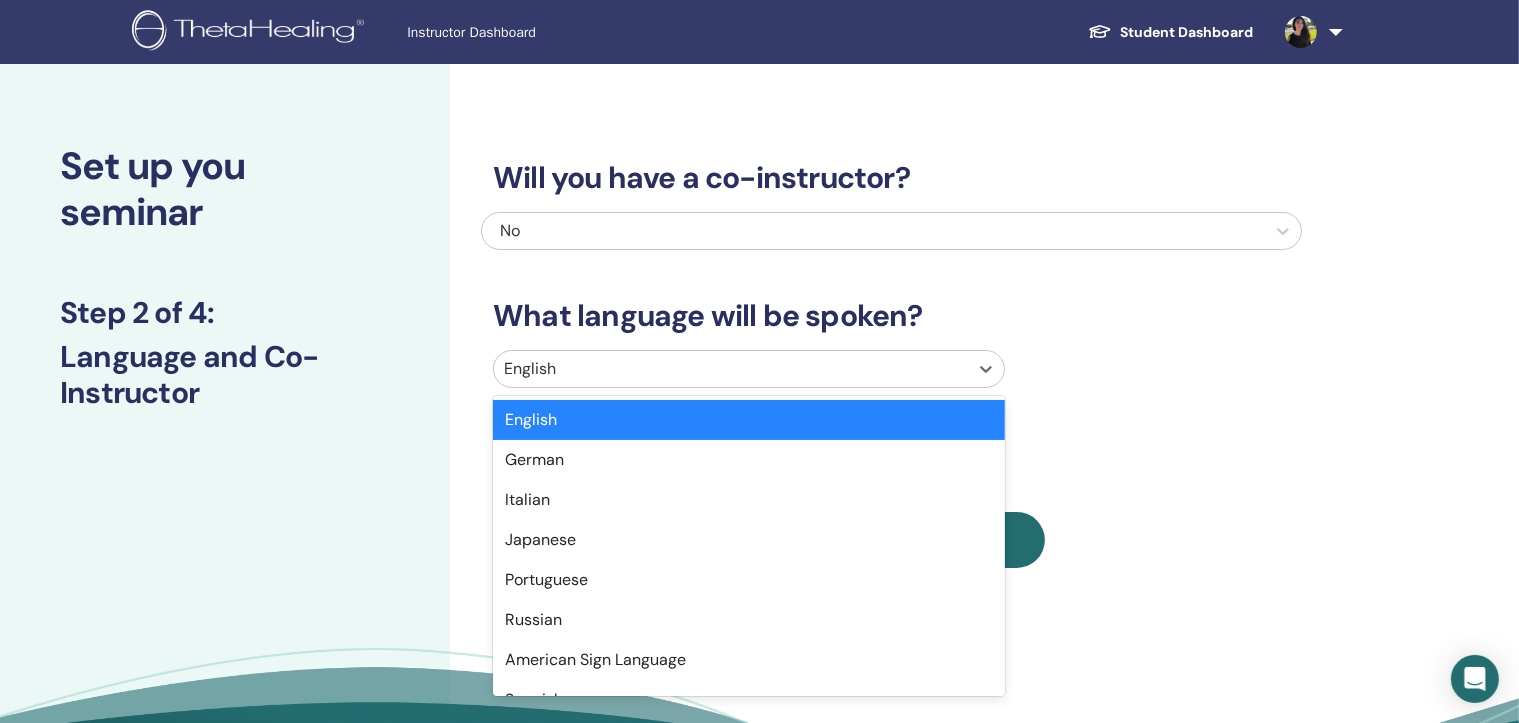 click at bounding box center [731, 369] 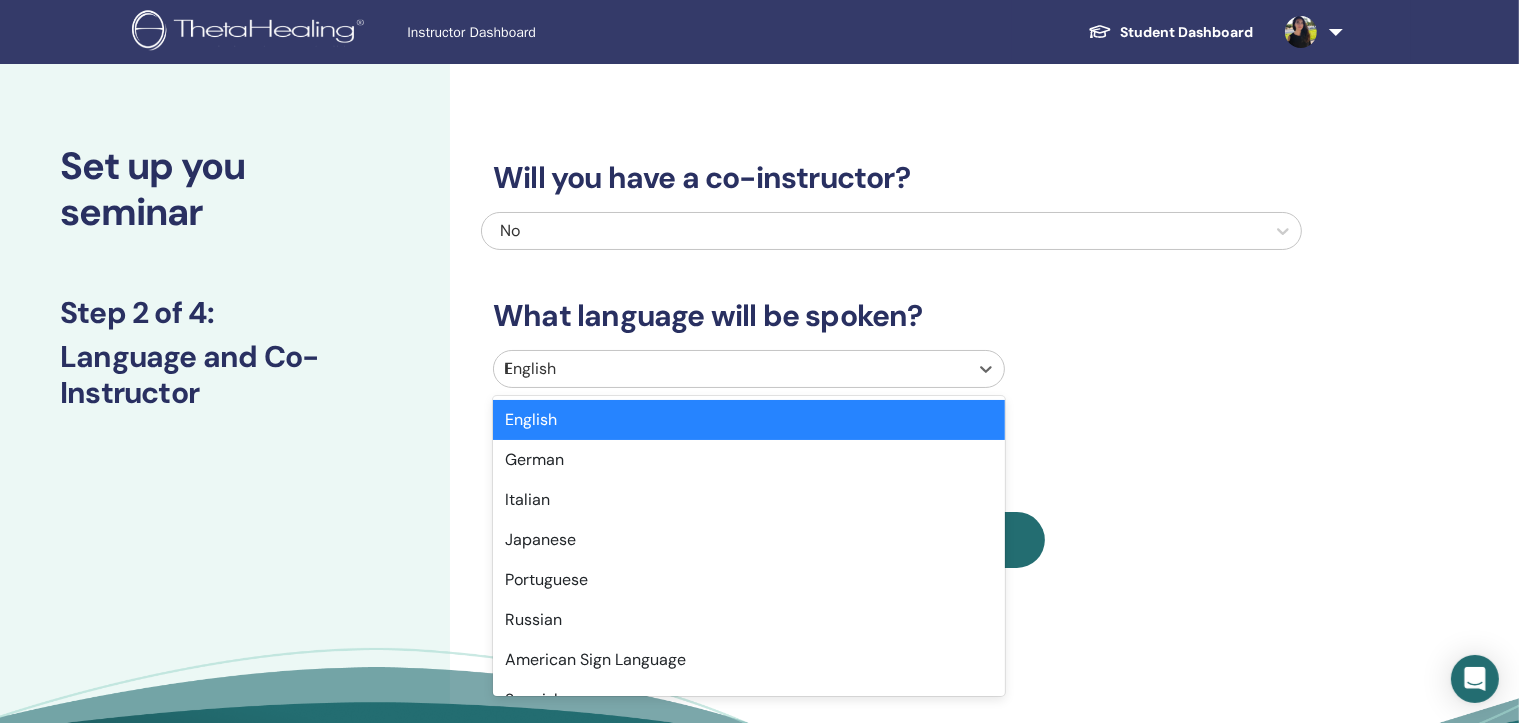 type on "**" 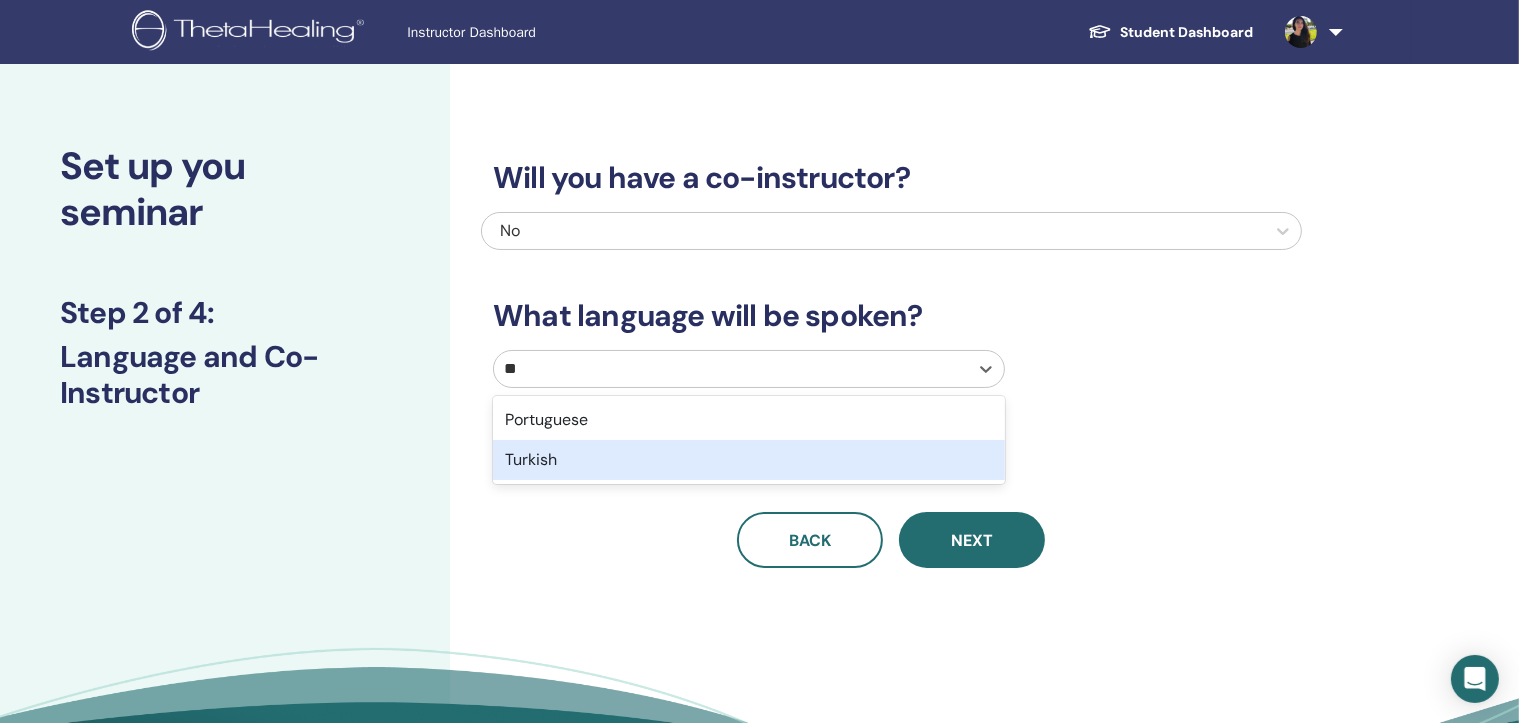 click on "Turkish" at bounding box center [749, 460] 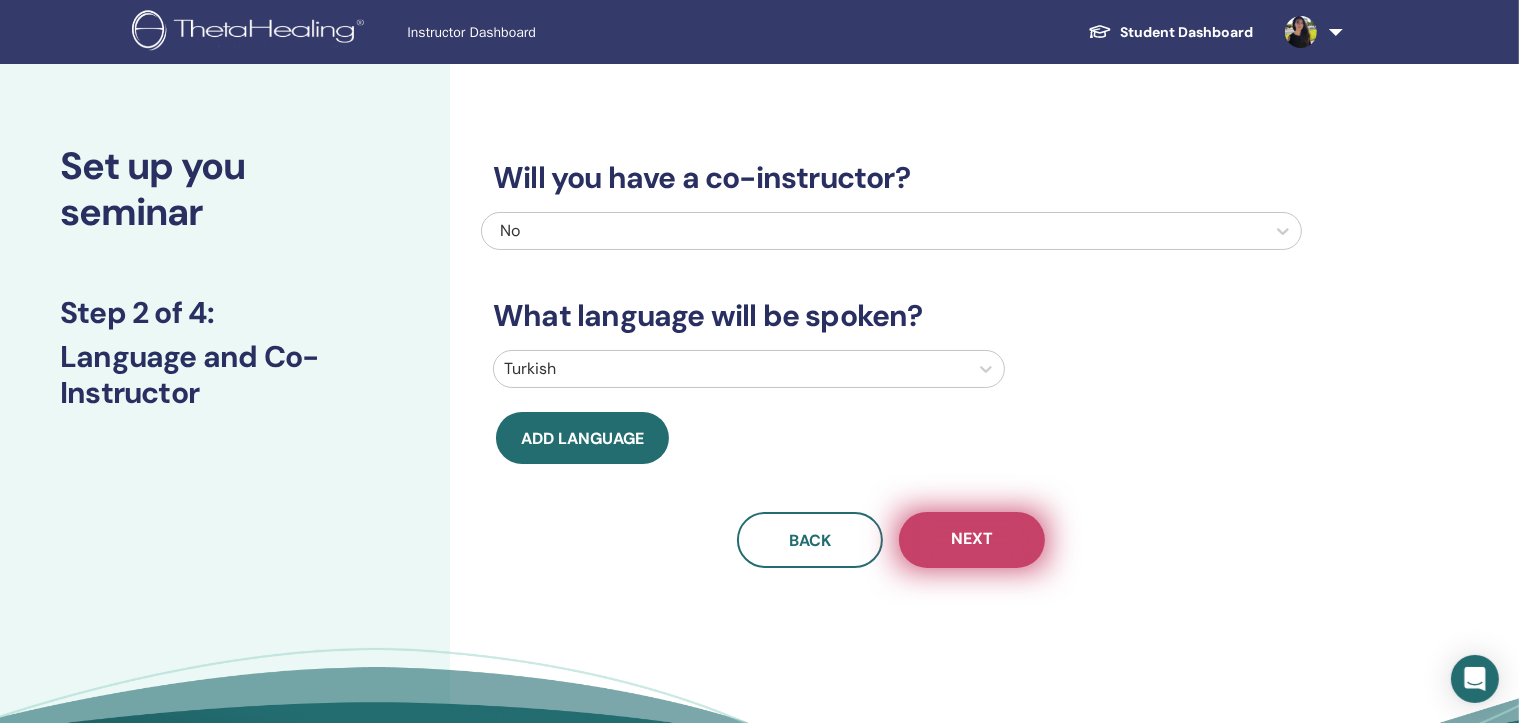 click on "Next" at bounding box center (972, 540) 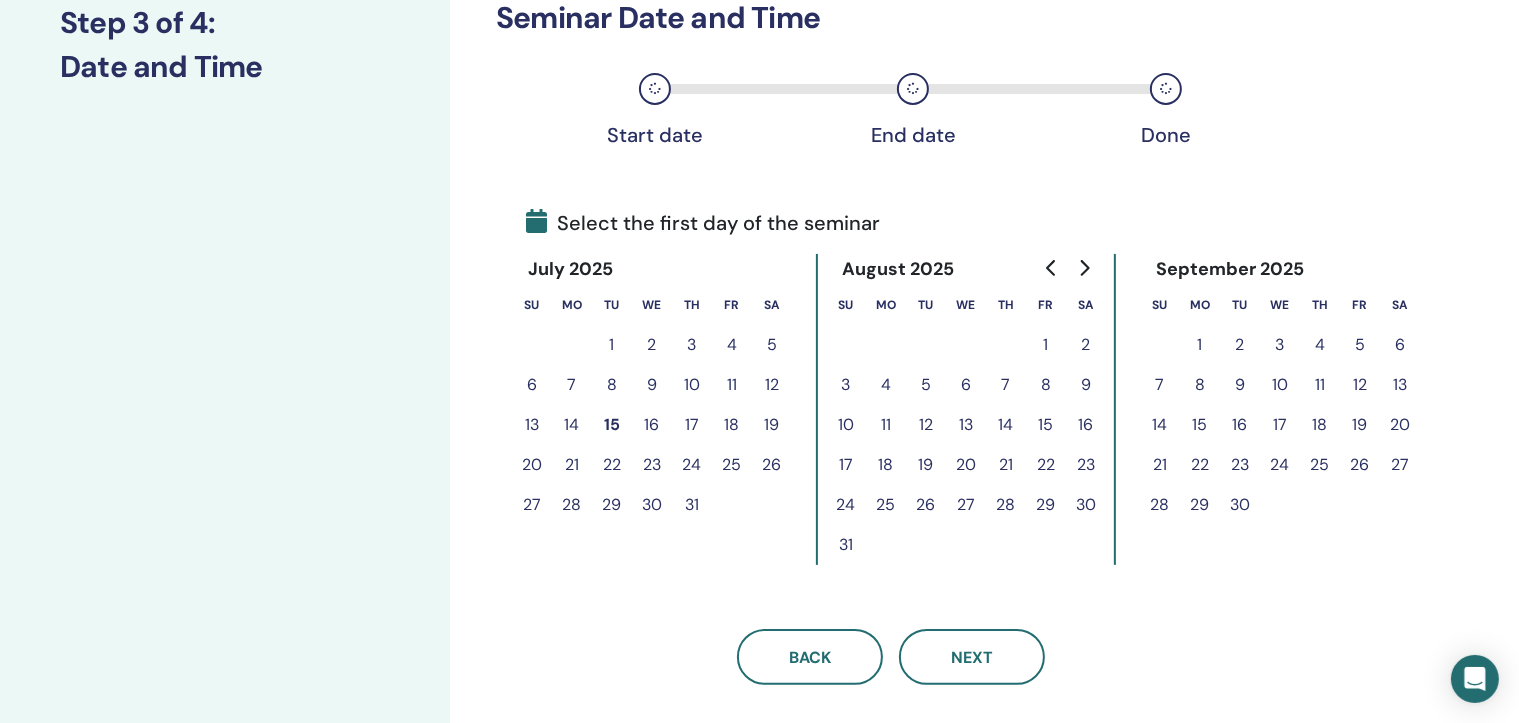 scroll, scrollTop: 300, scrollLeft: 0, axis: vertical 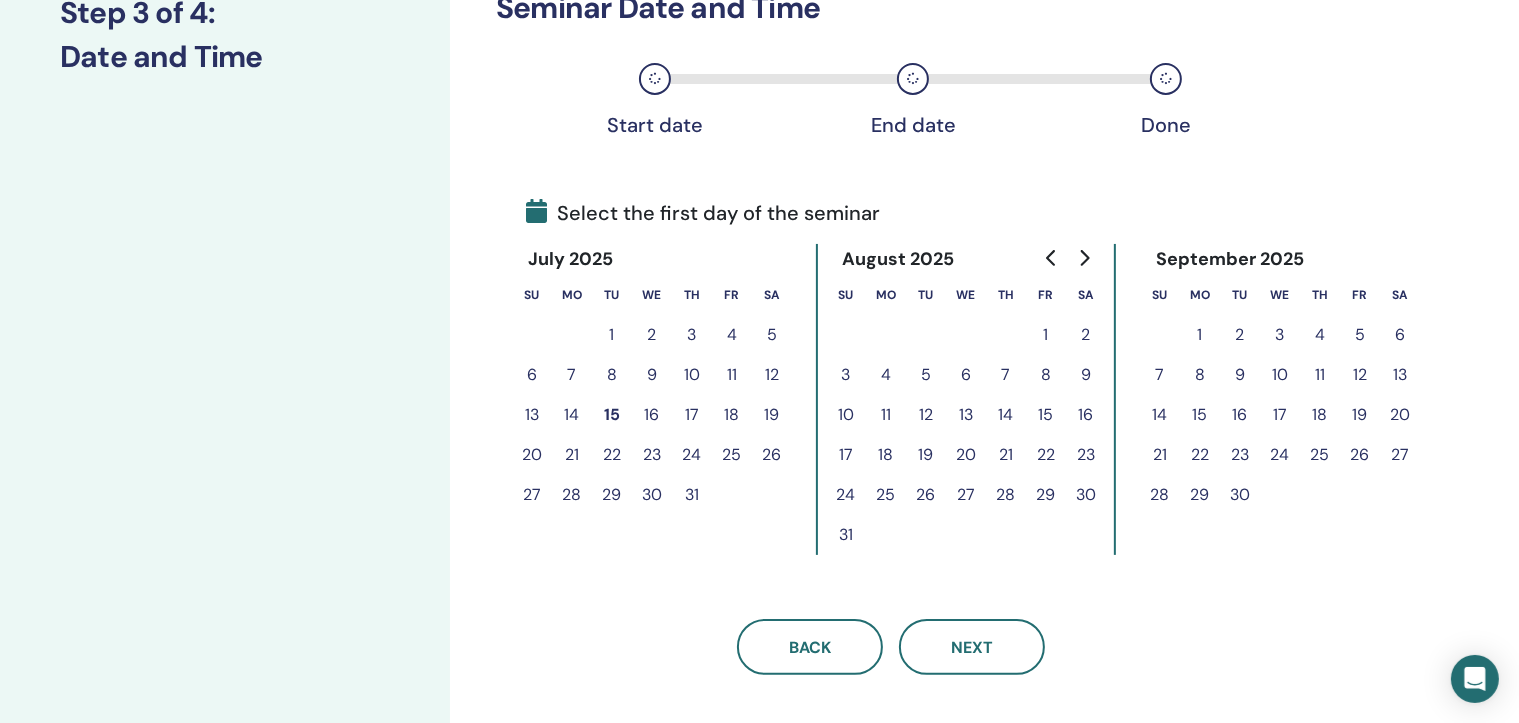 click on "25" at bounding box center [732, 455] 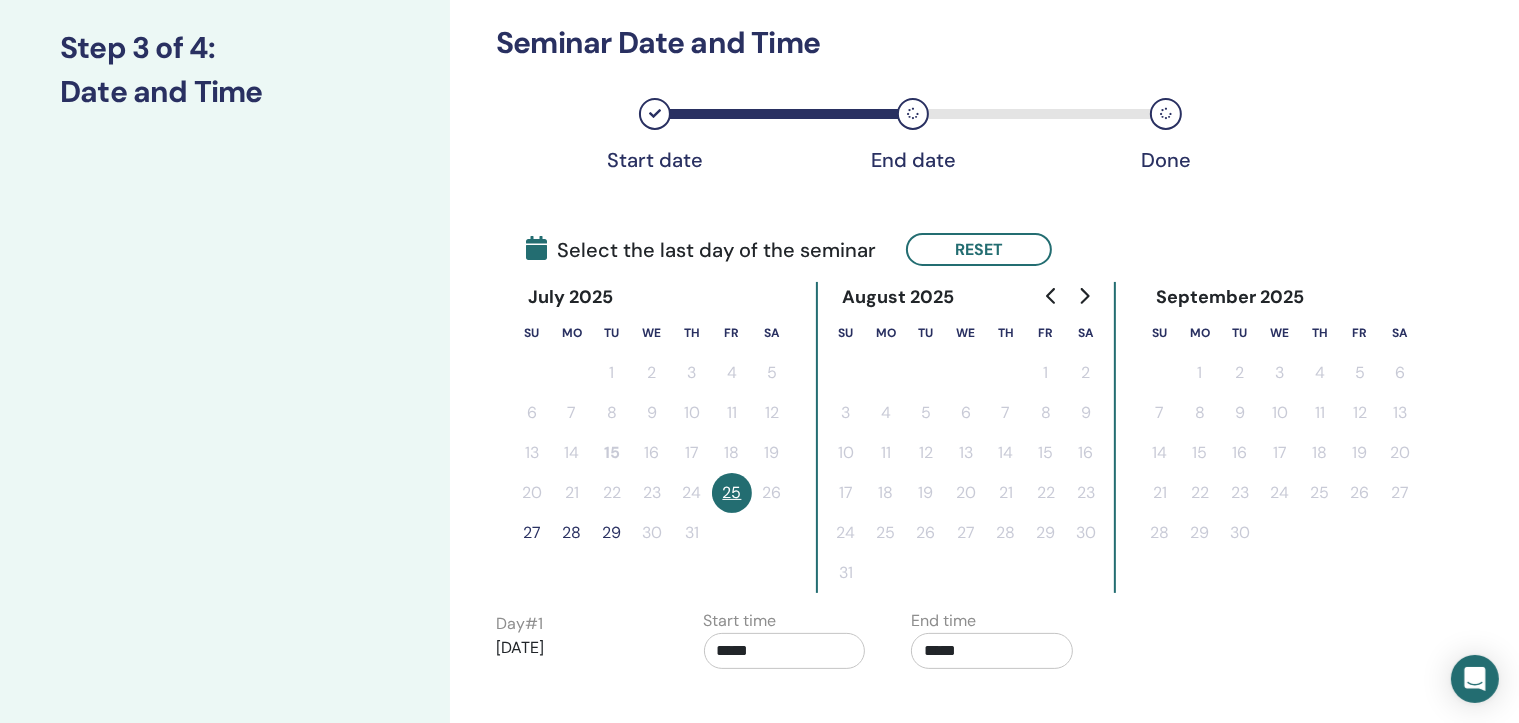 scroll, scrollTop: 300, scrollLeft: 0, axis: vertical 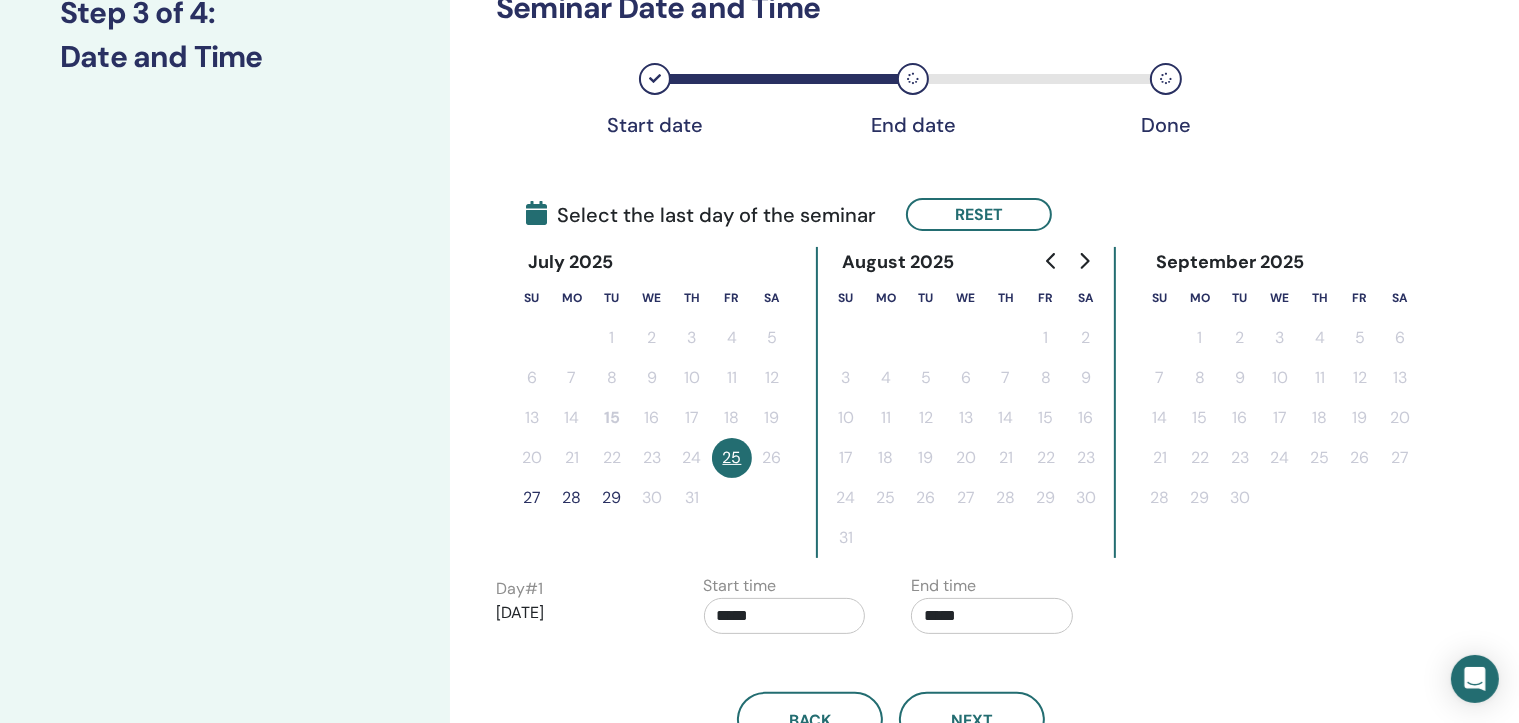 click on "27" at bounding box center (532, 498) 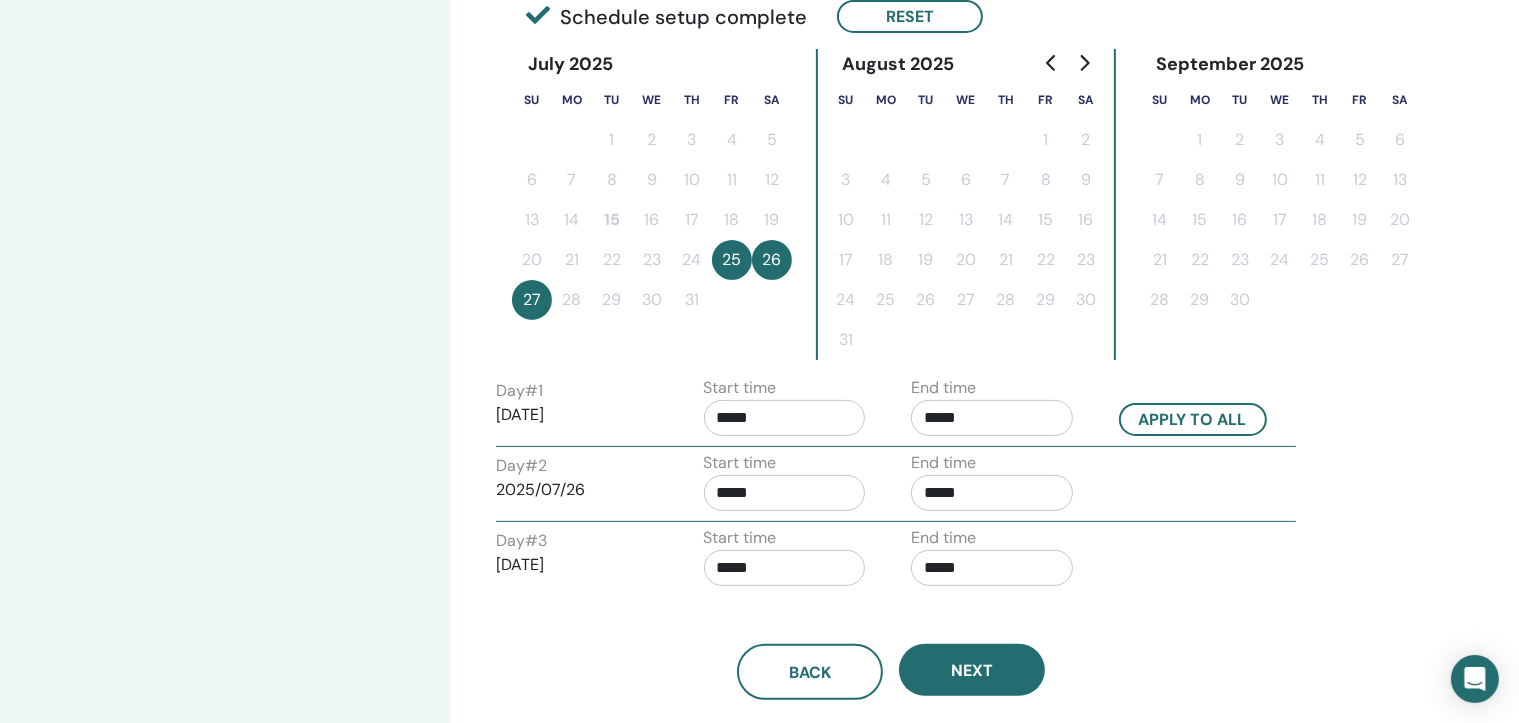 scroll, scrollTop: 500, scrollLeft: 0, axis: vertical 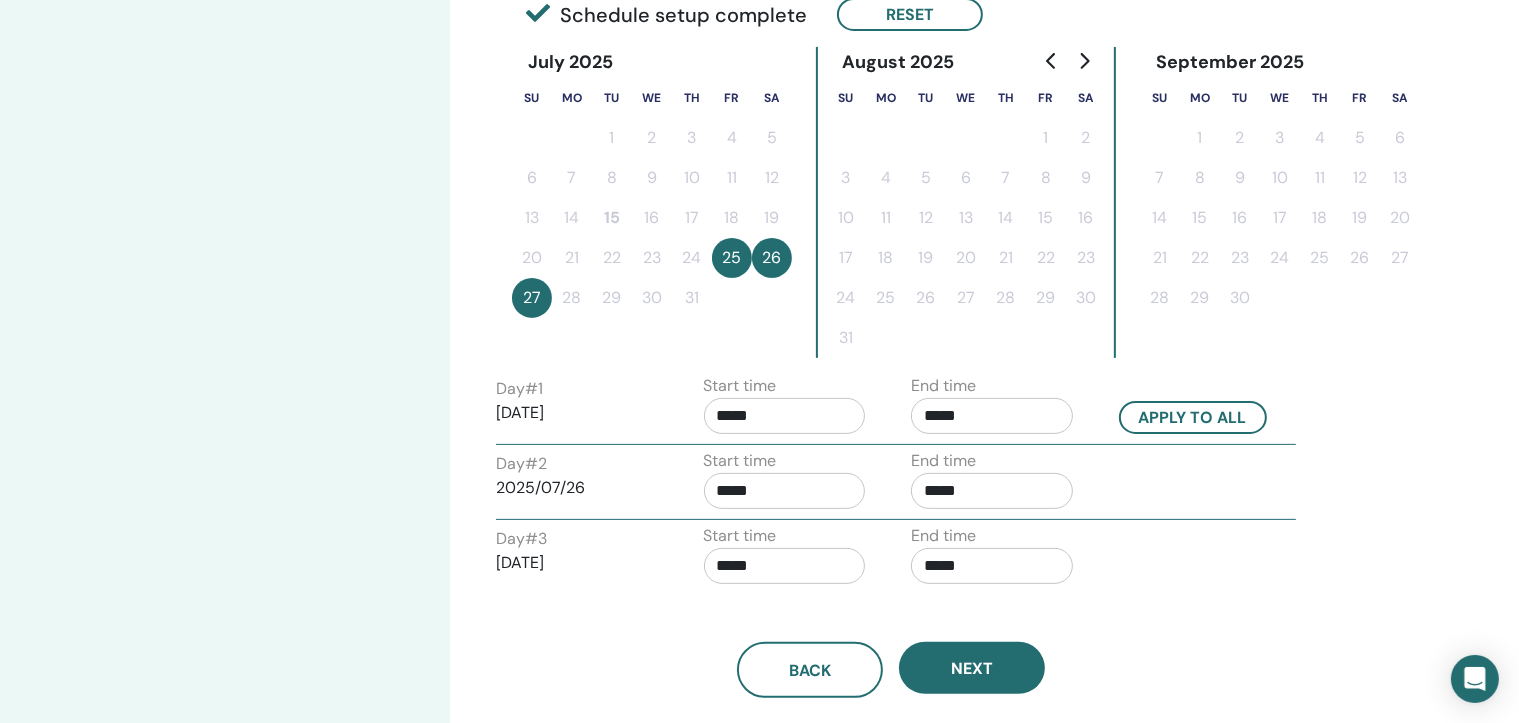 click on "*****" at bounding box center (785, 416) 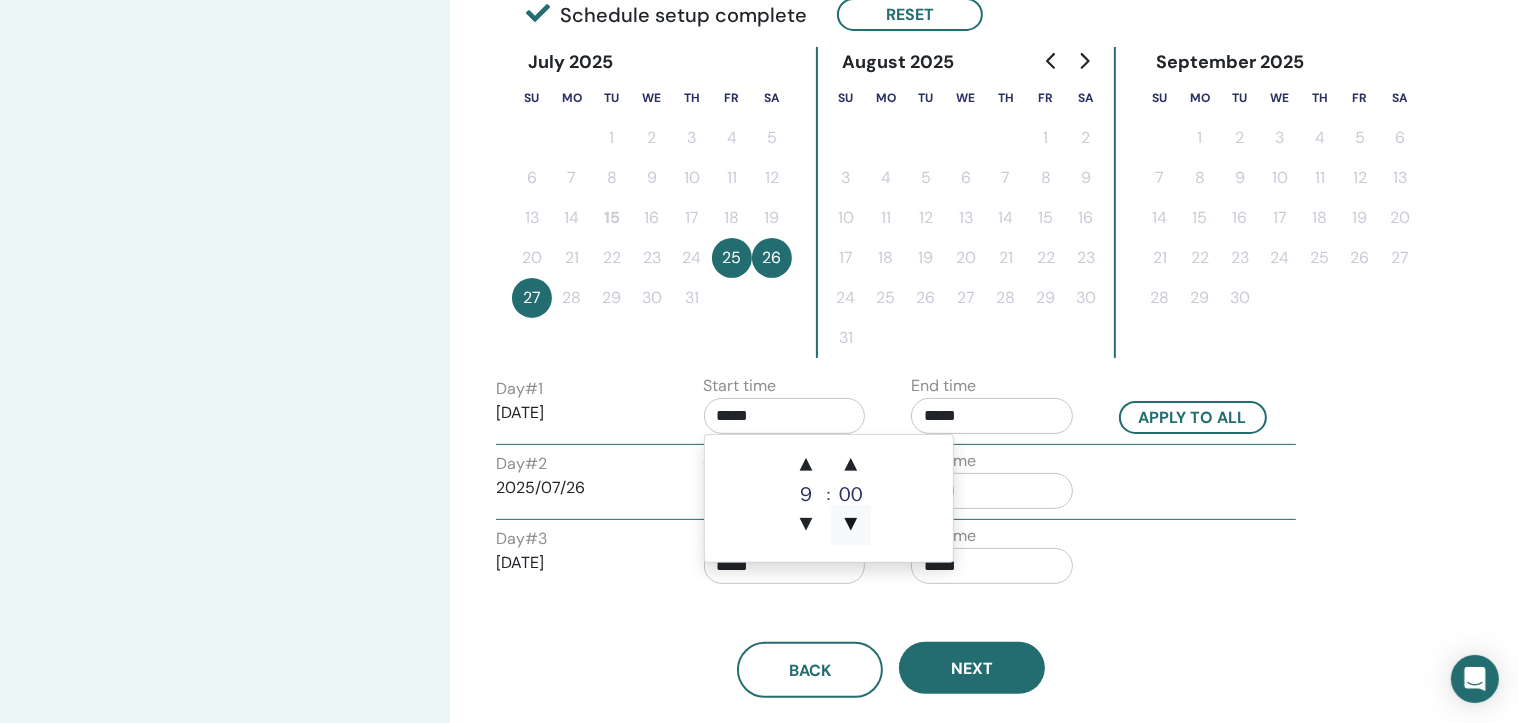 click on "▼" at bounding box center (851, 525) 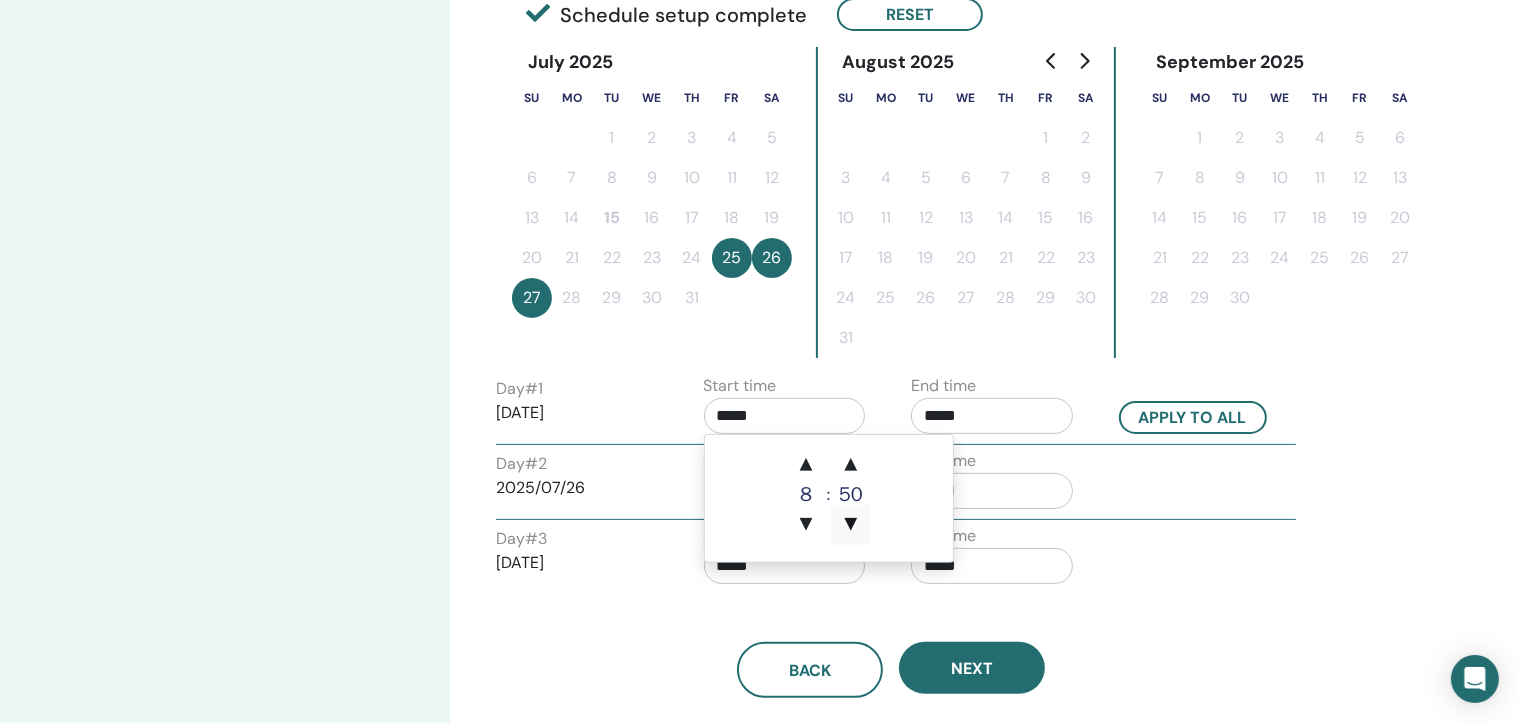 click on "▼" at bounding box center (851, 525) 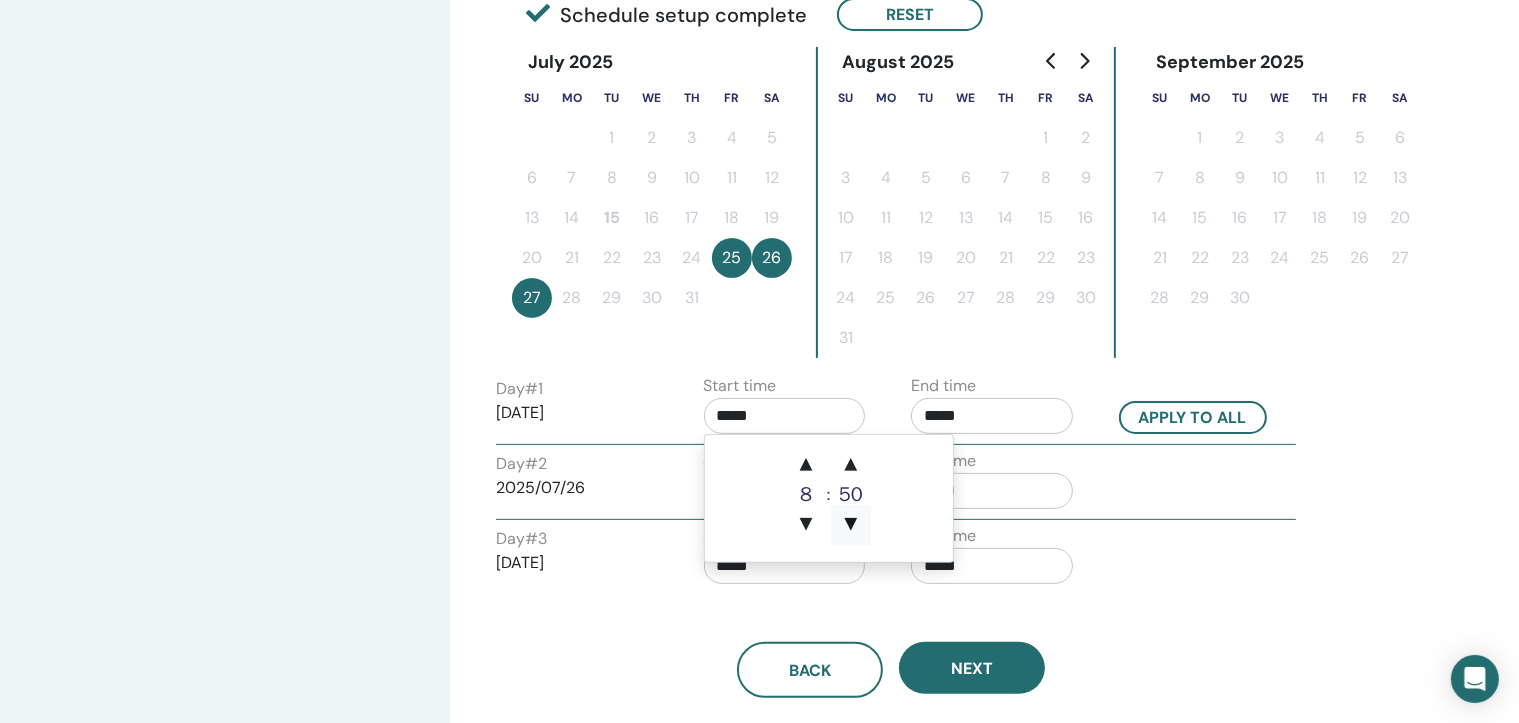 click on "▼" at bounding box center [851, 525] 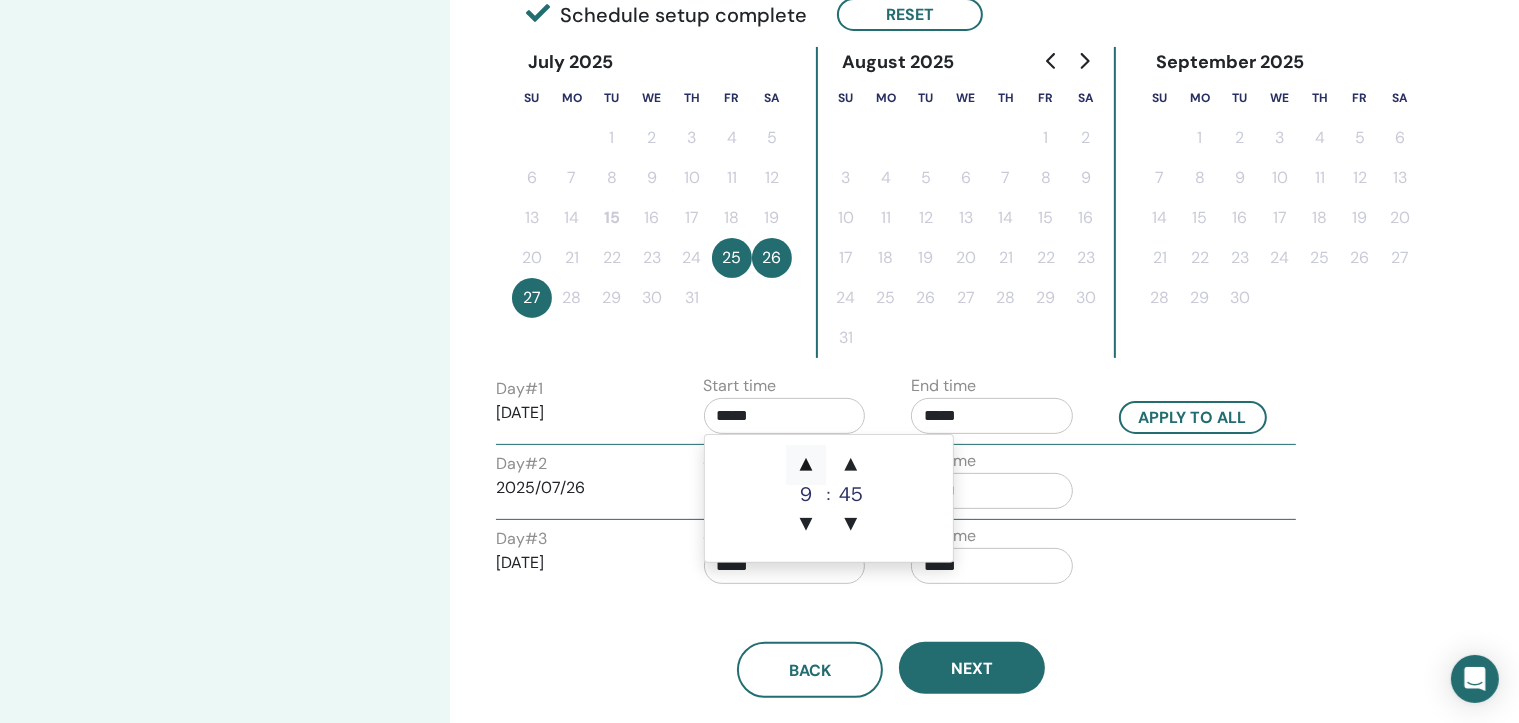 click on "▲" at bounding box center (806, 465) 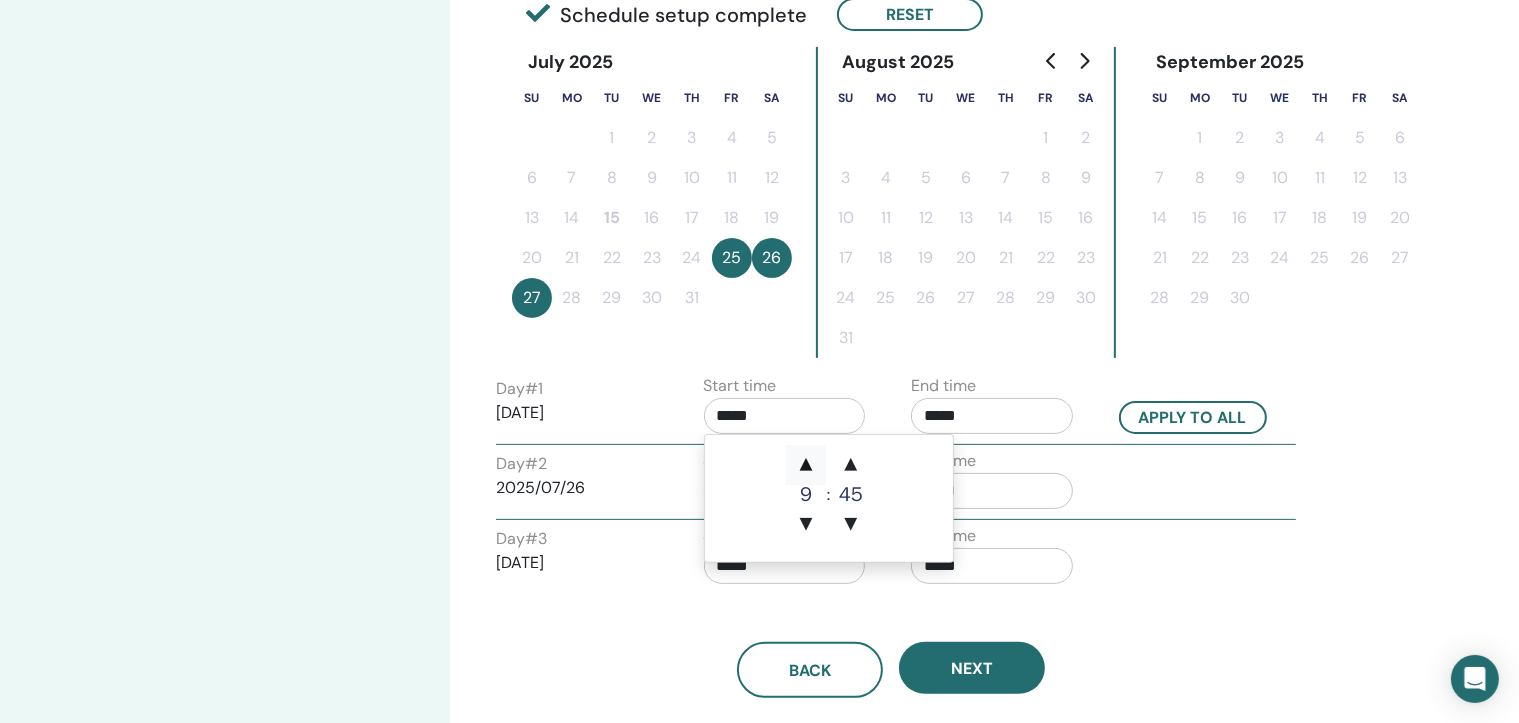 click on "▲" at bounding box center [806, 465] 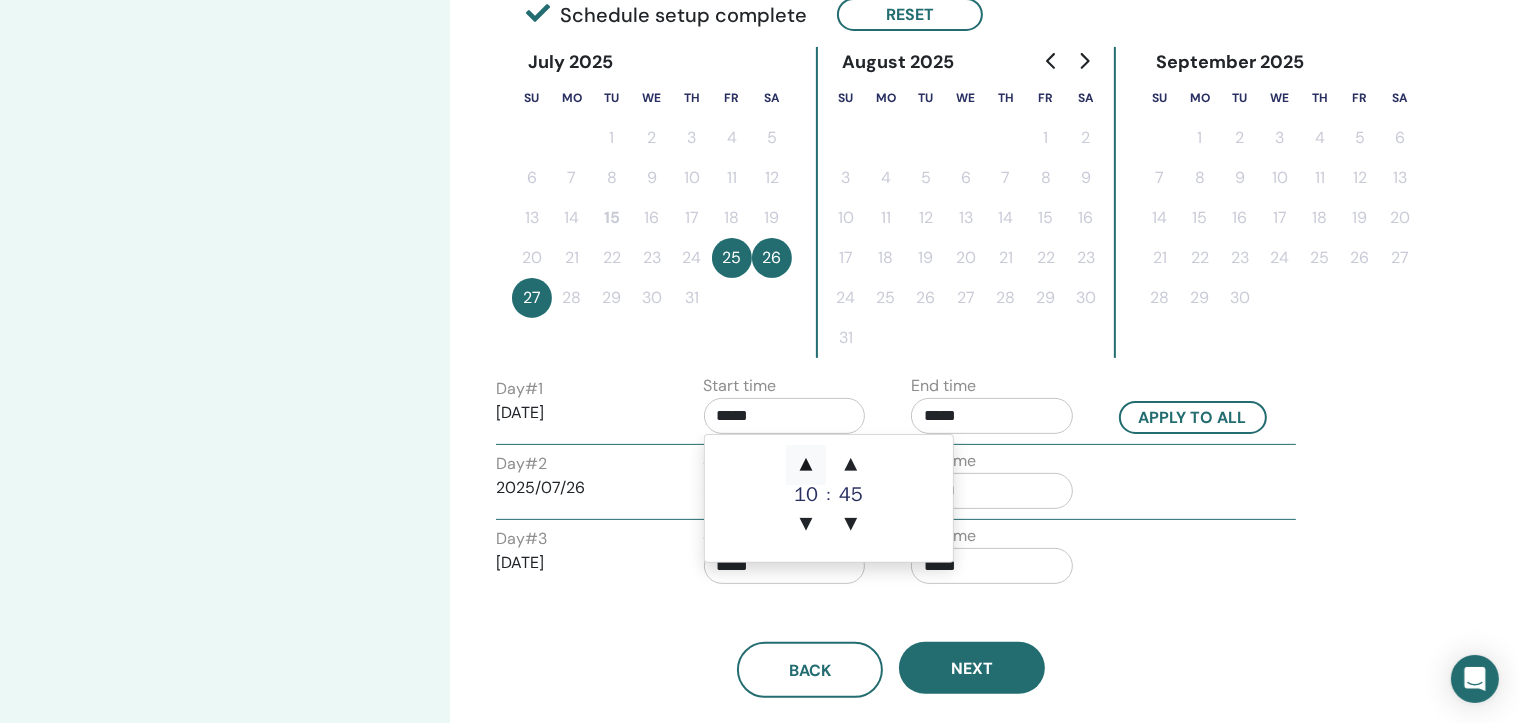 click on "▲" at bounding box center (806, 465) 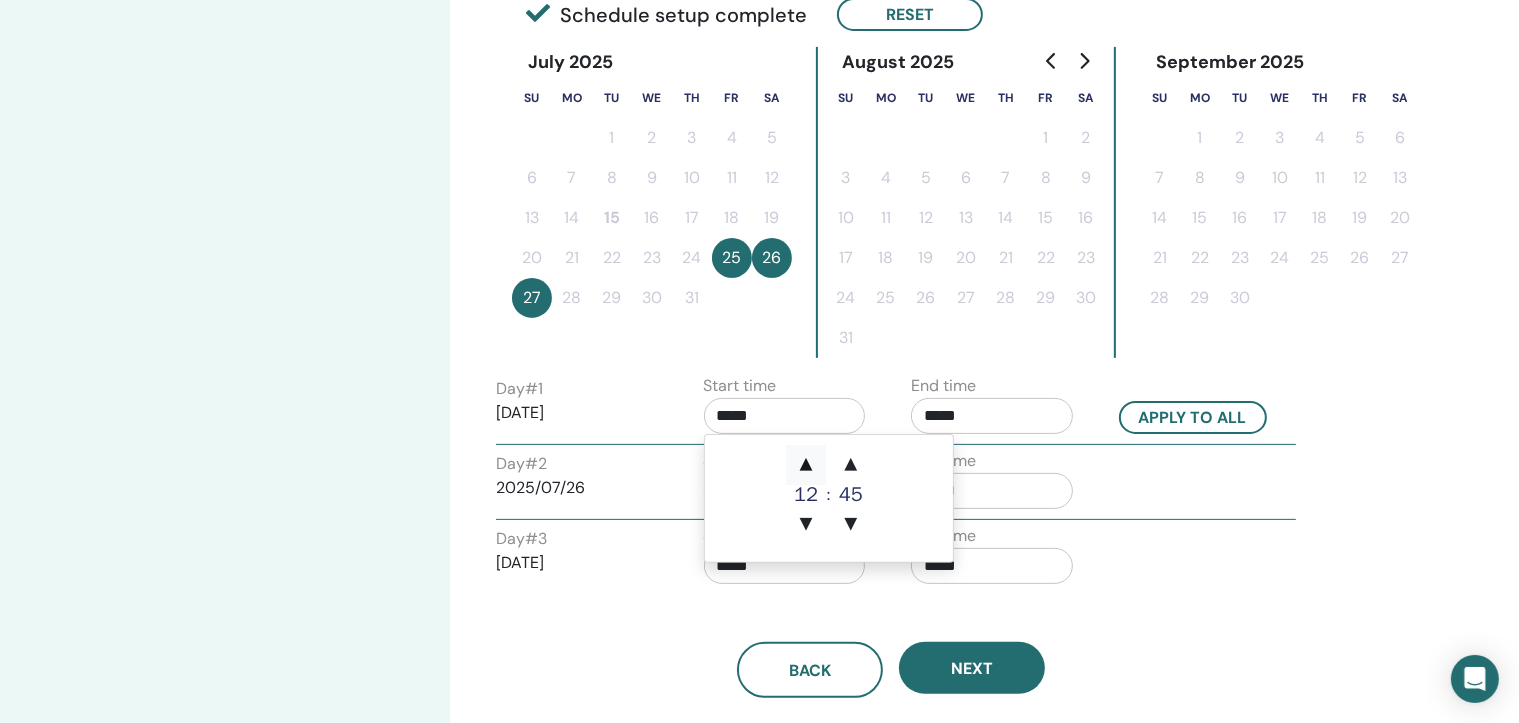 click on "▲" at bounding box center (806, 465) 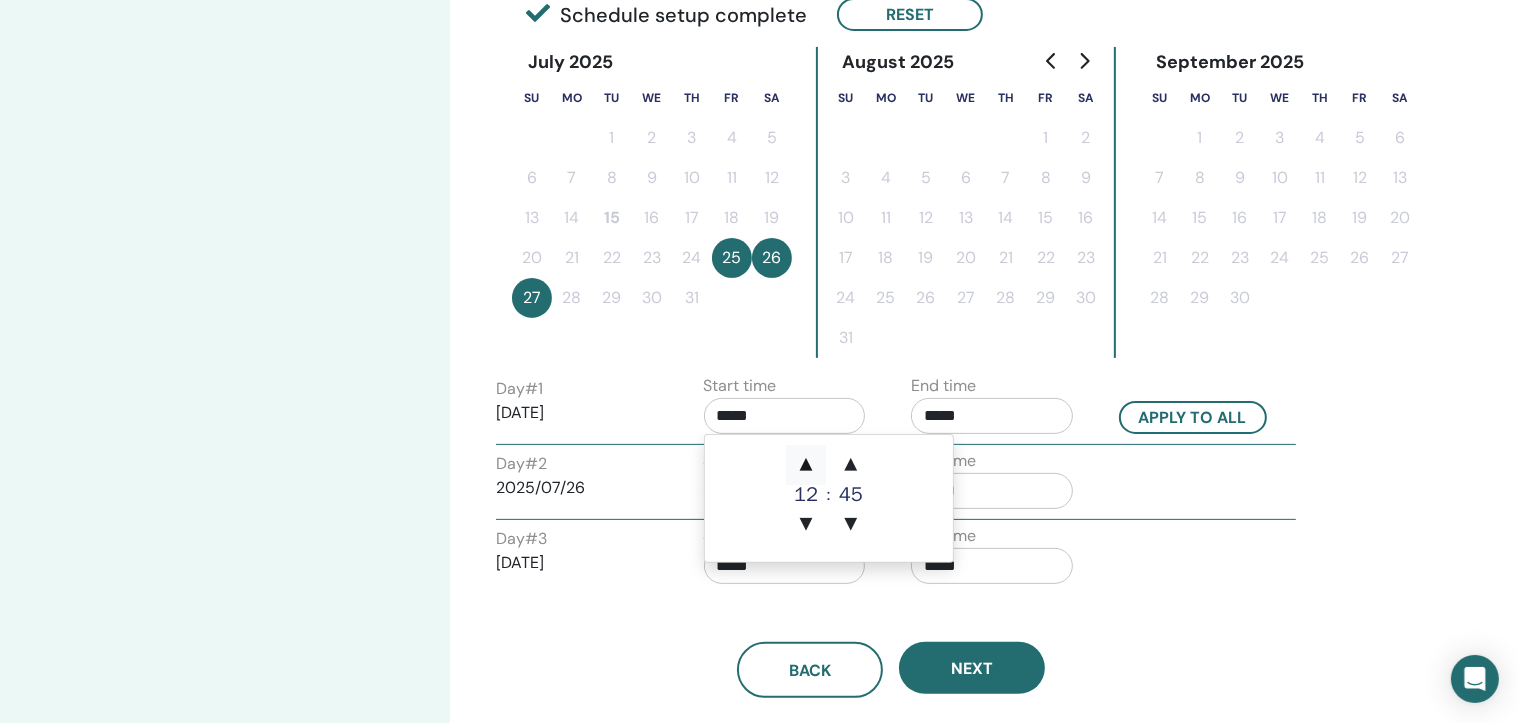 click on "▲" at bounding box center (806, 465) 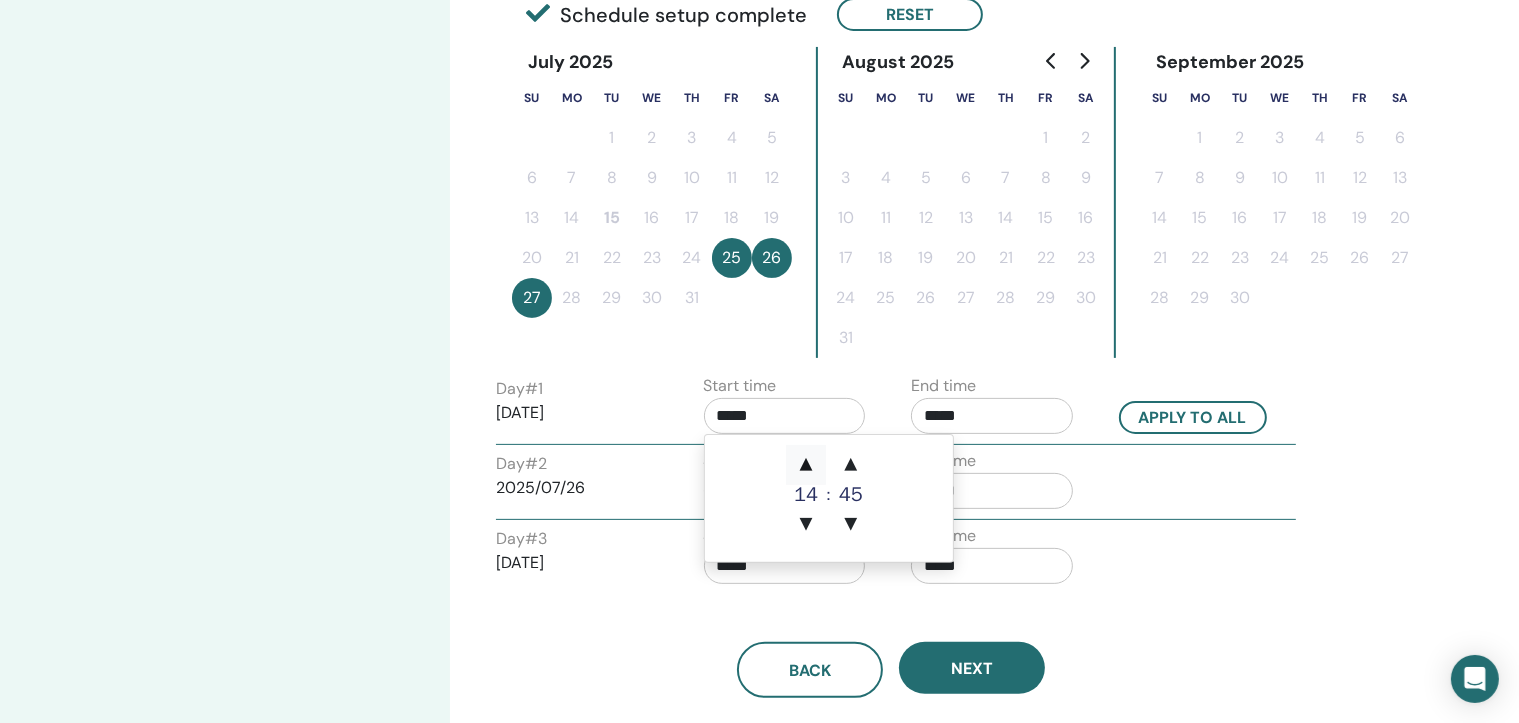 click on "▲" at bounding box center (806, 465) 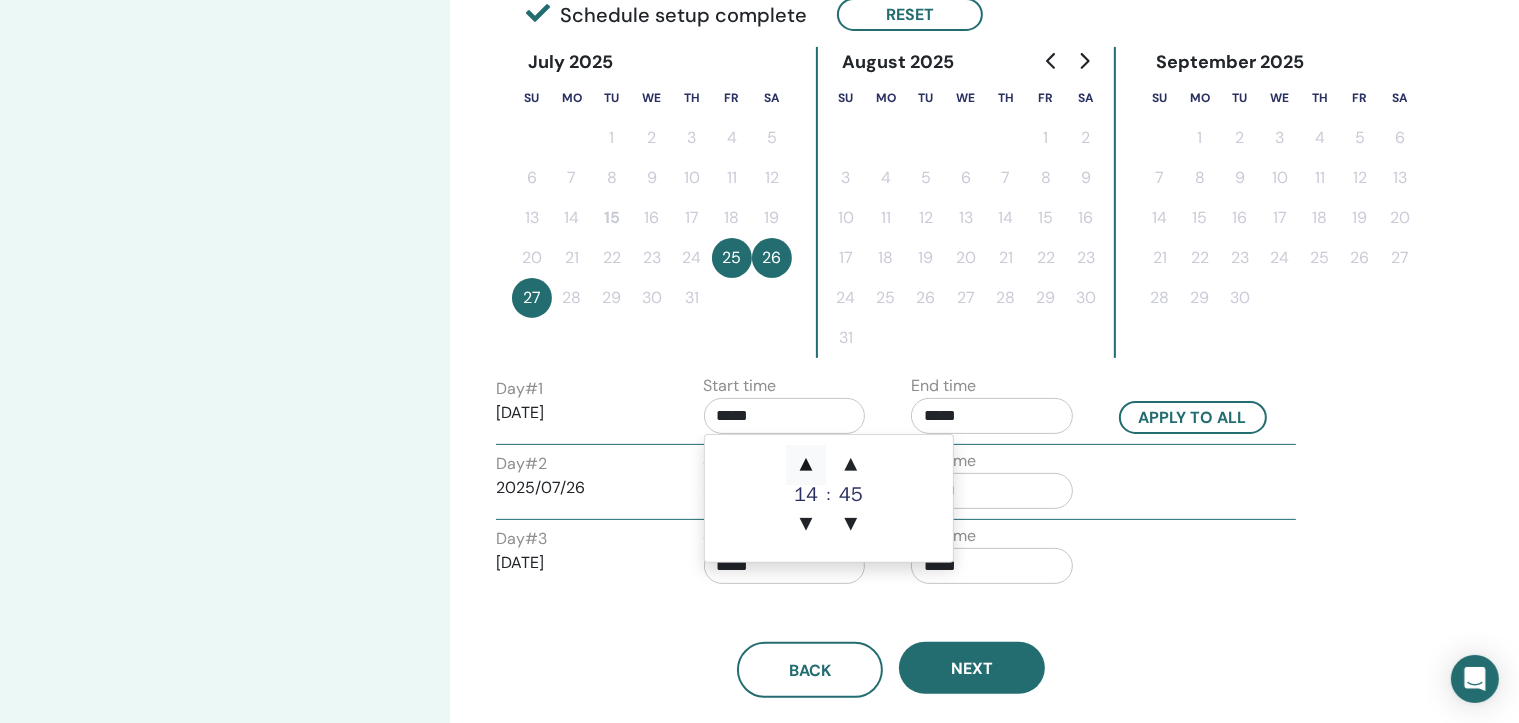 type on "*****" 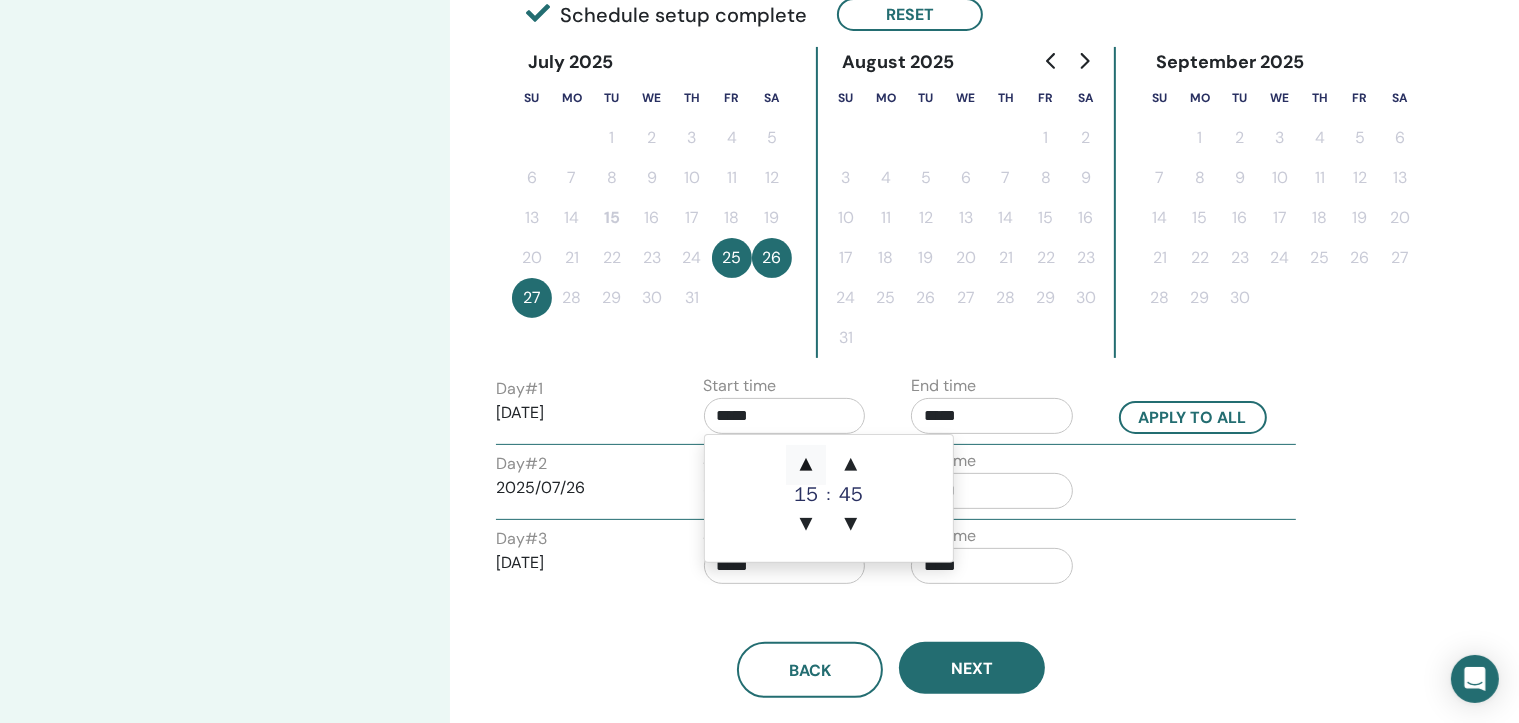 click on "▲" at bounding box center [806, 465] 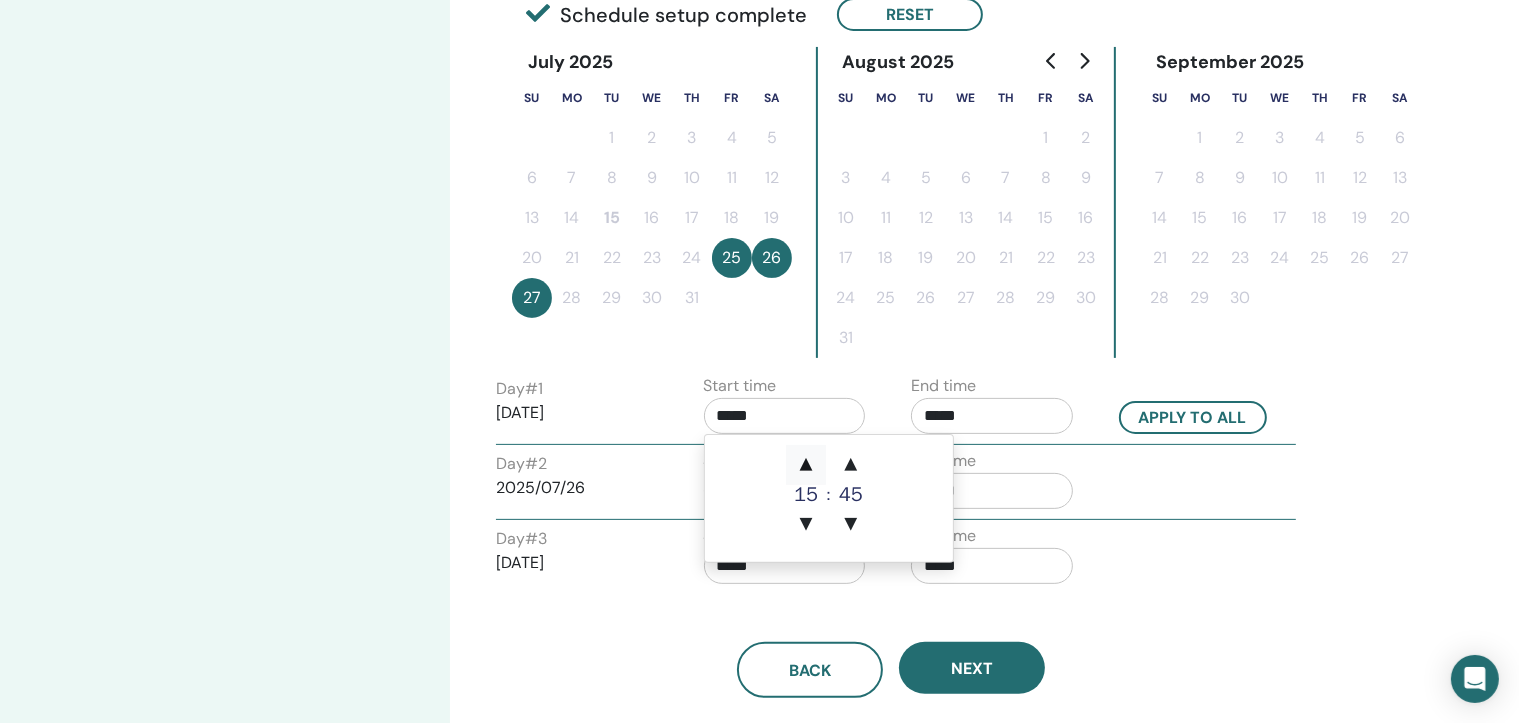 click on "▲" at bounding box center [806, 465] 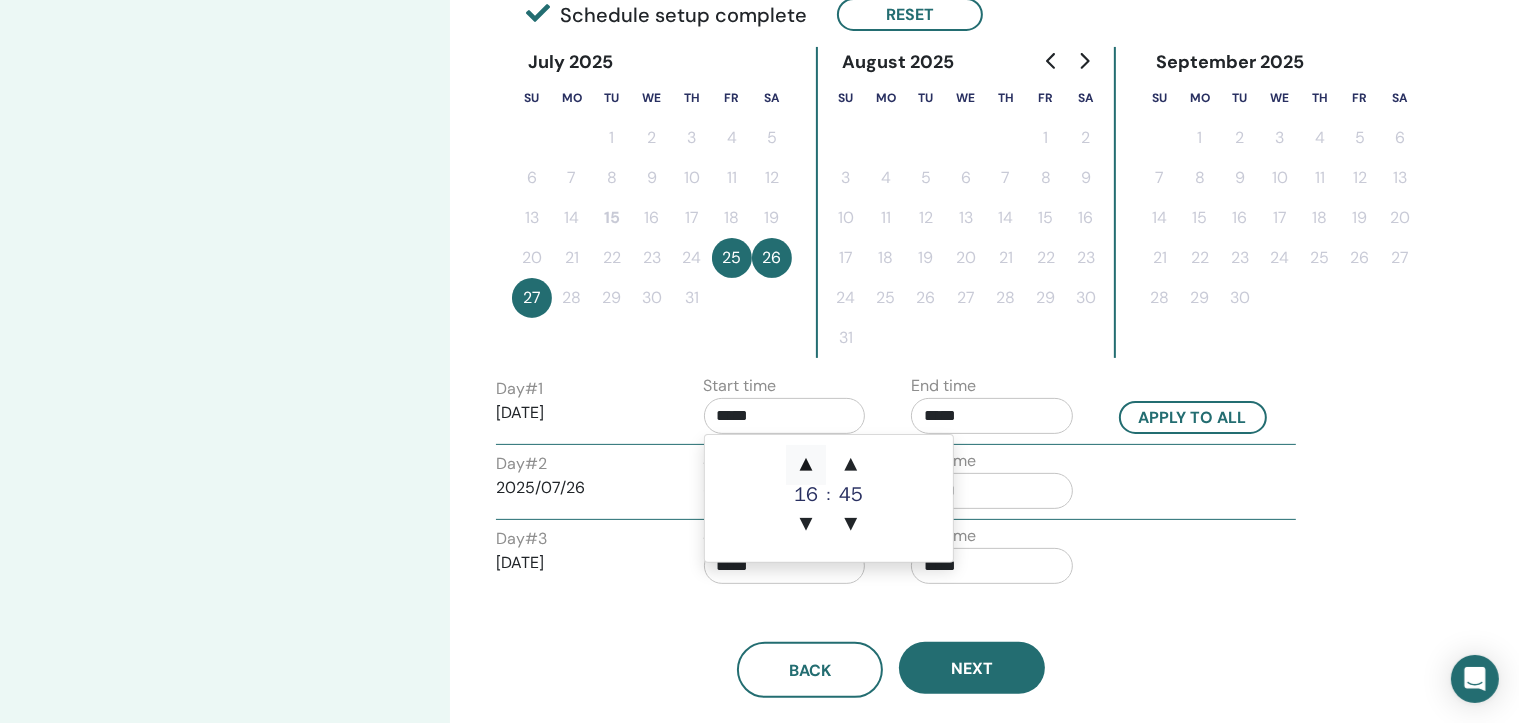 click on "▲" at bounding box center (806, 465) 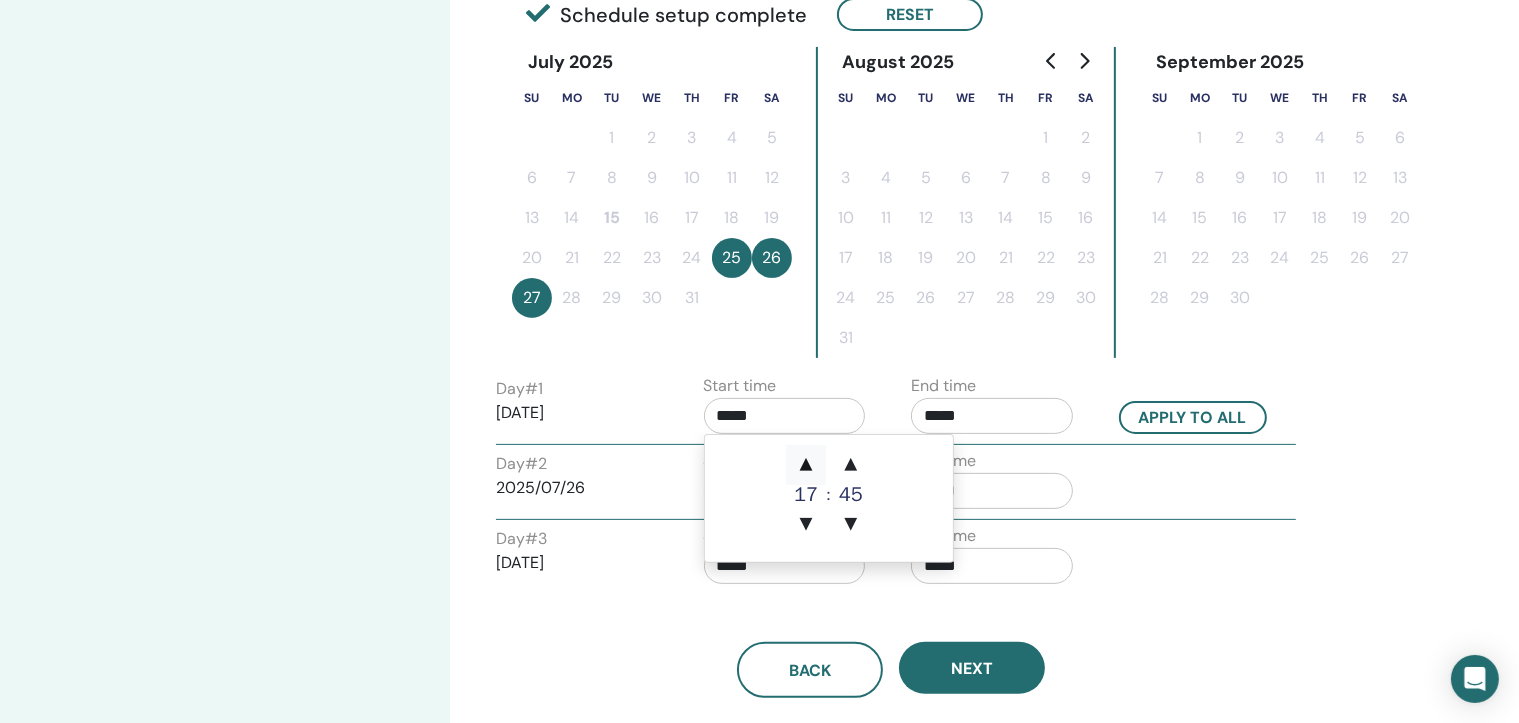 click on "▲" at bounding box center (806, 465) 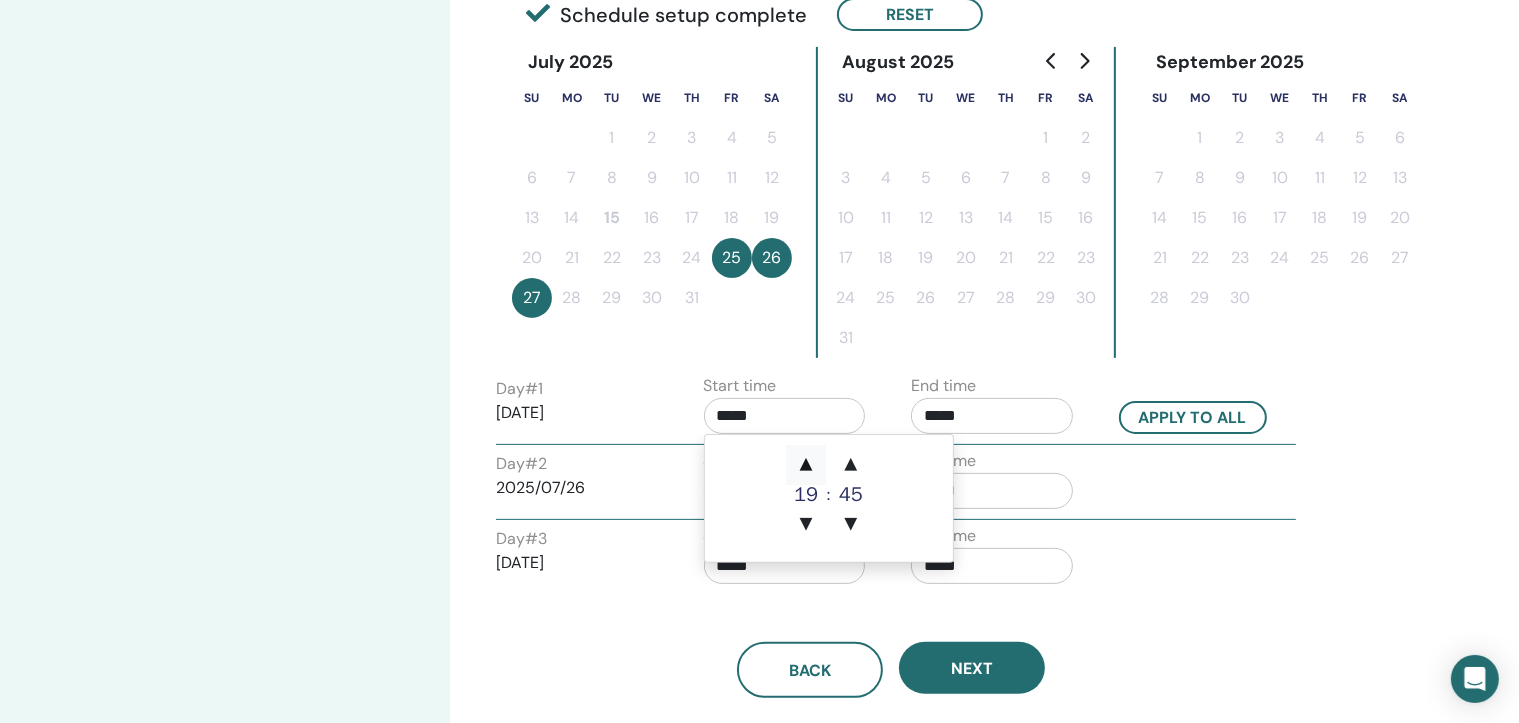 click on "▲" at bounding box center (806, 465) 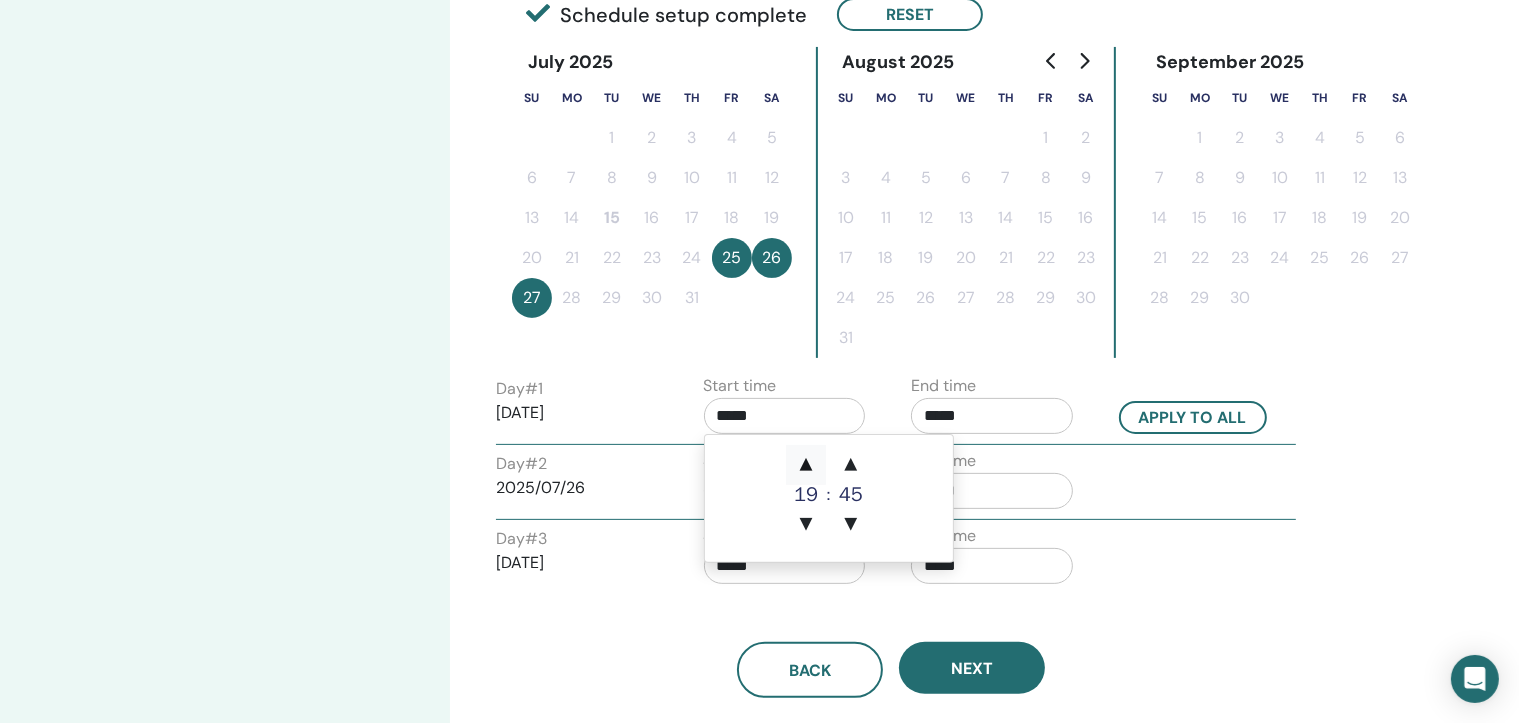 click on "▲" at bounding box center (806, 465) 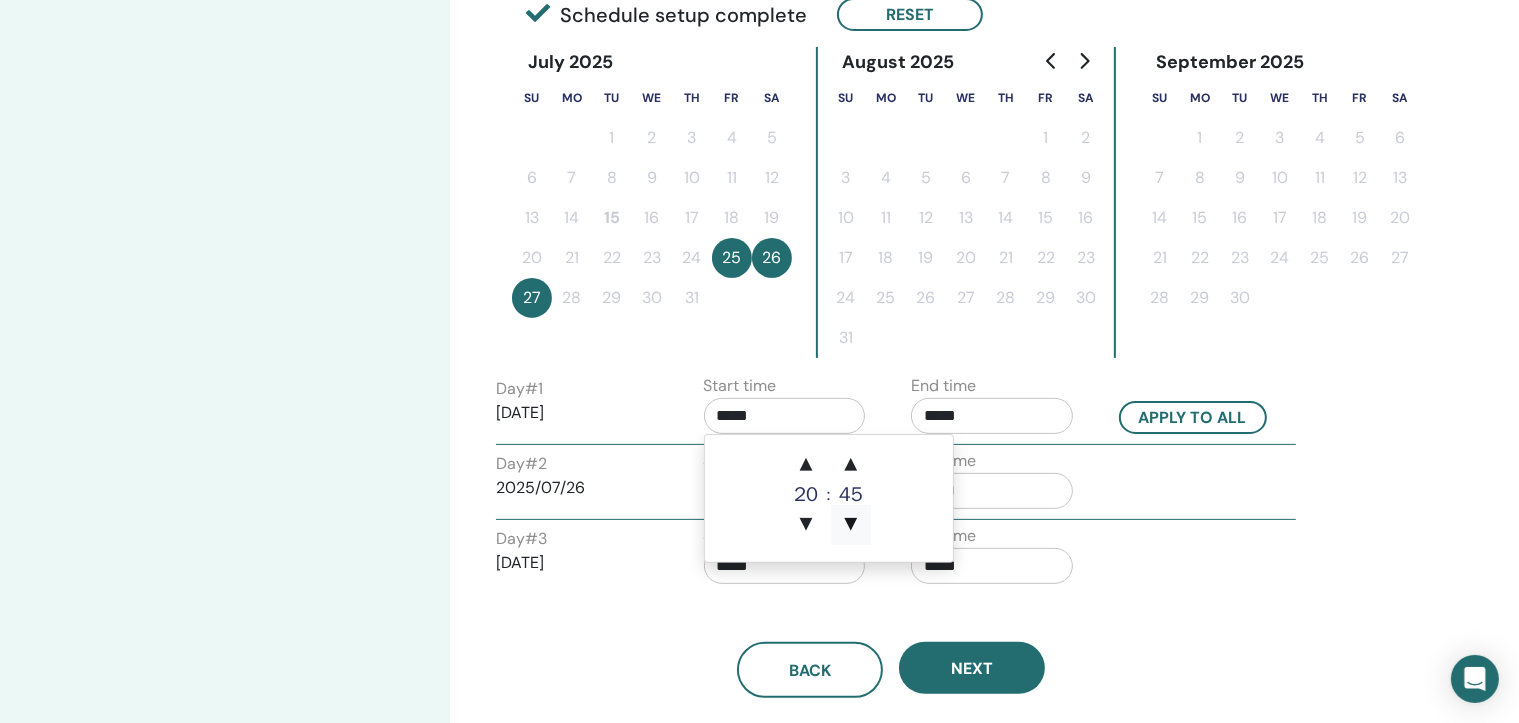 click on "▼" at bounding box center [851, 525] 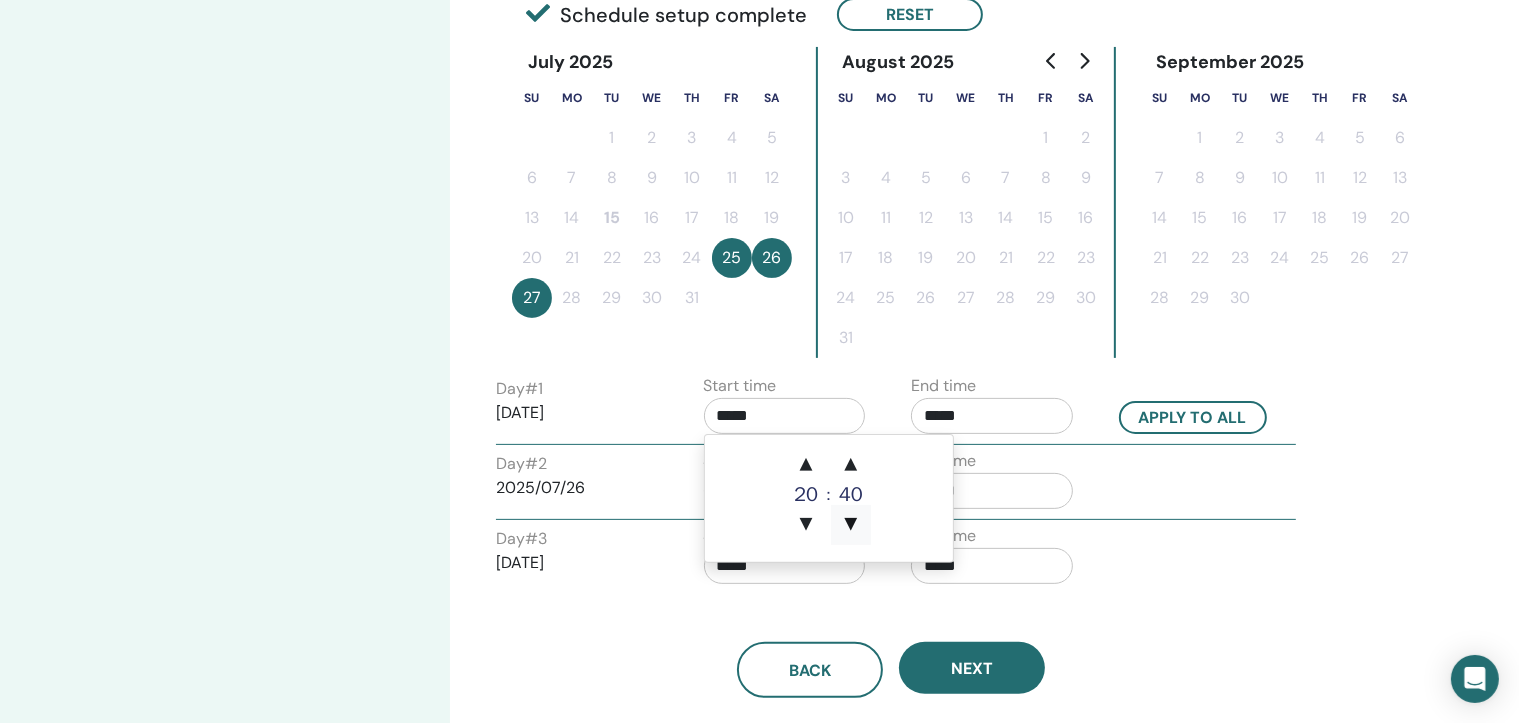 click on "▼" at bounding box center [851, 525] 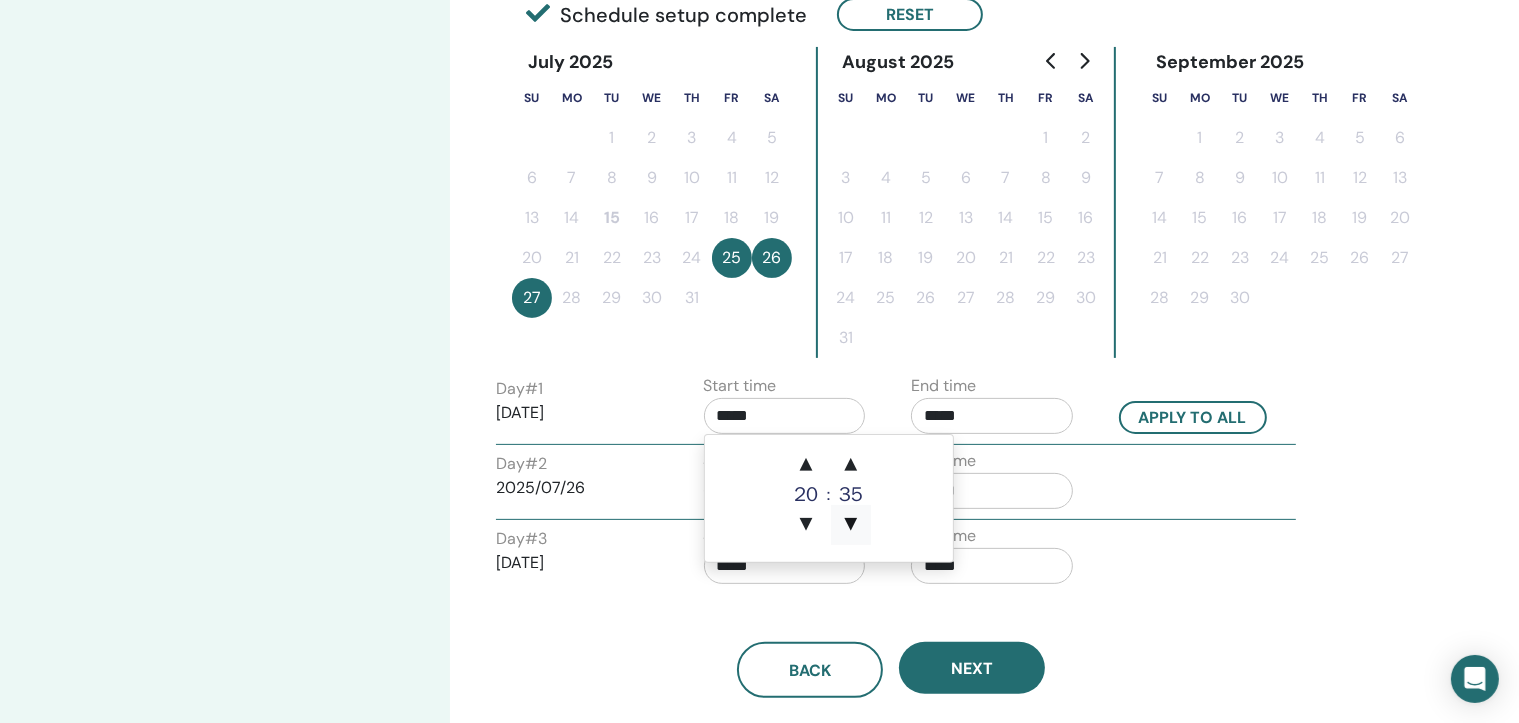 click on "▼" at bounding box center [851, 525] 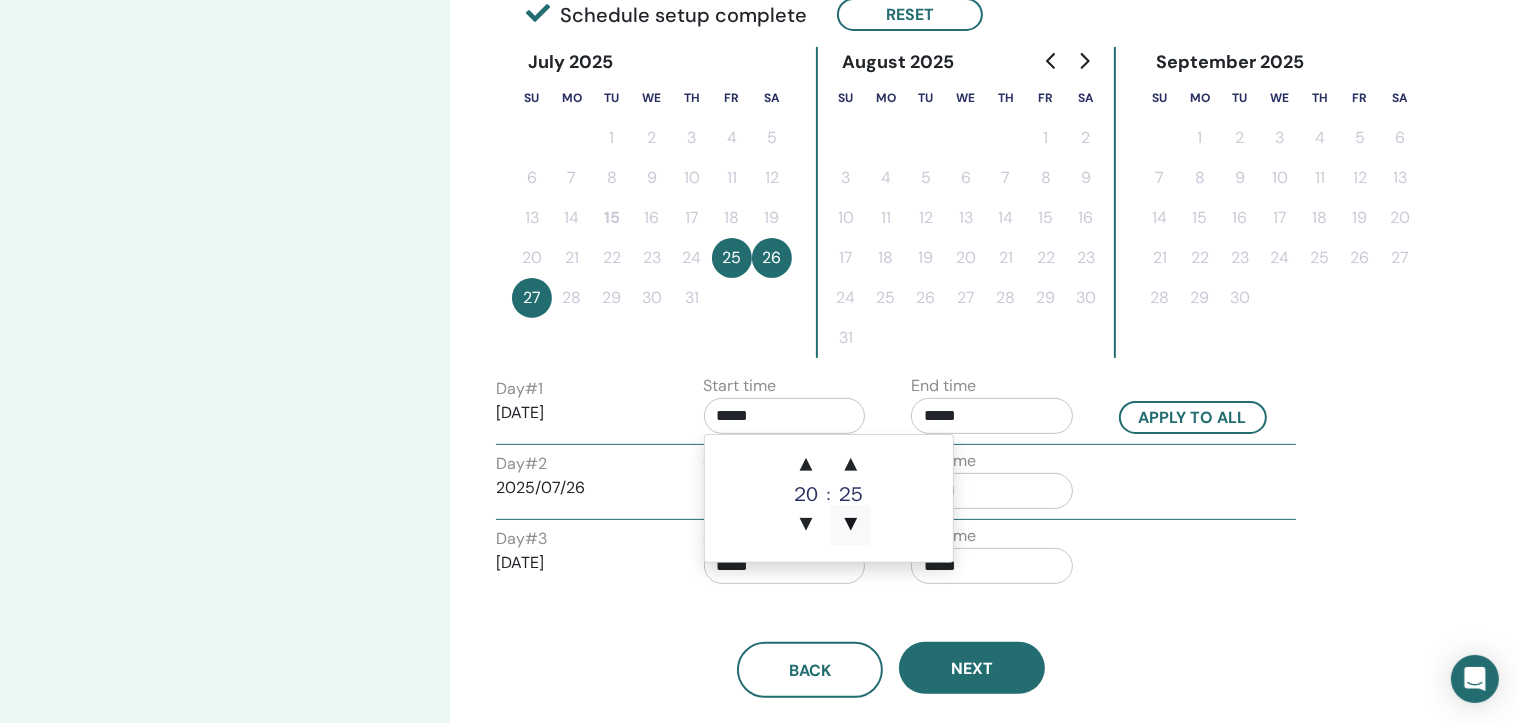 click on "▼" at bounding box center (851, 525) 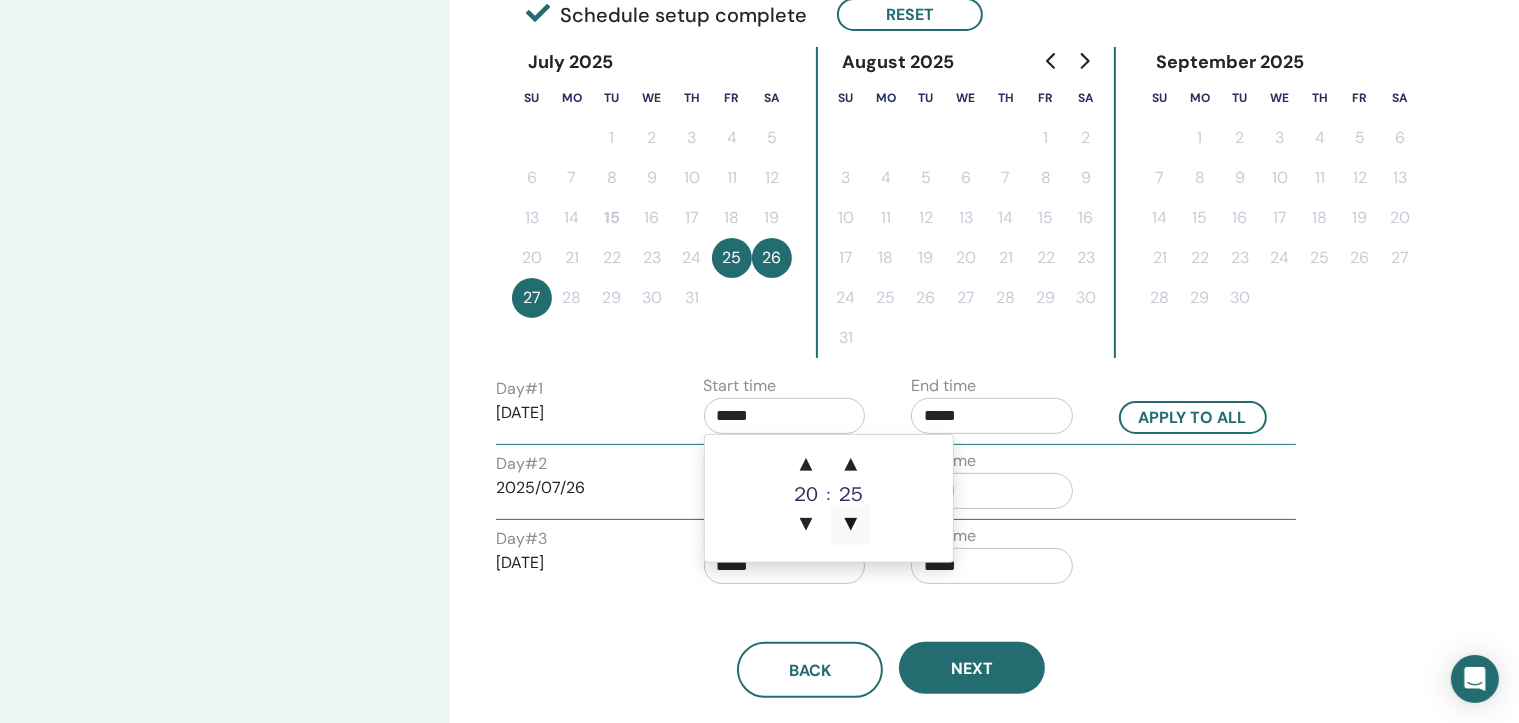 click on "▼" at bounding box center [851, 525] 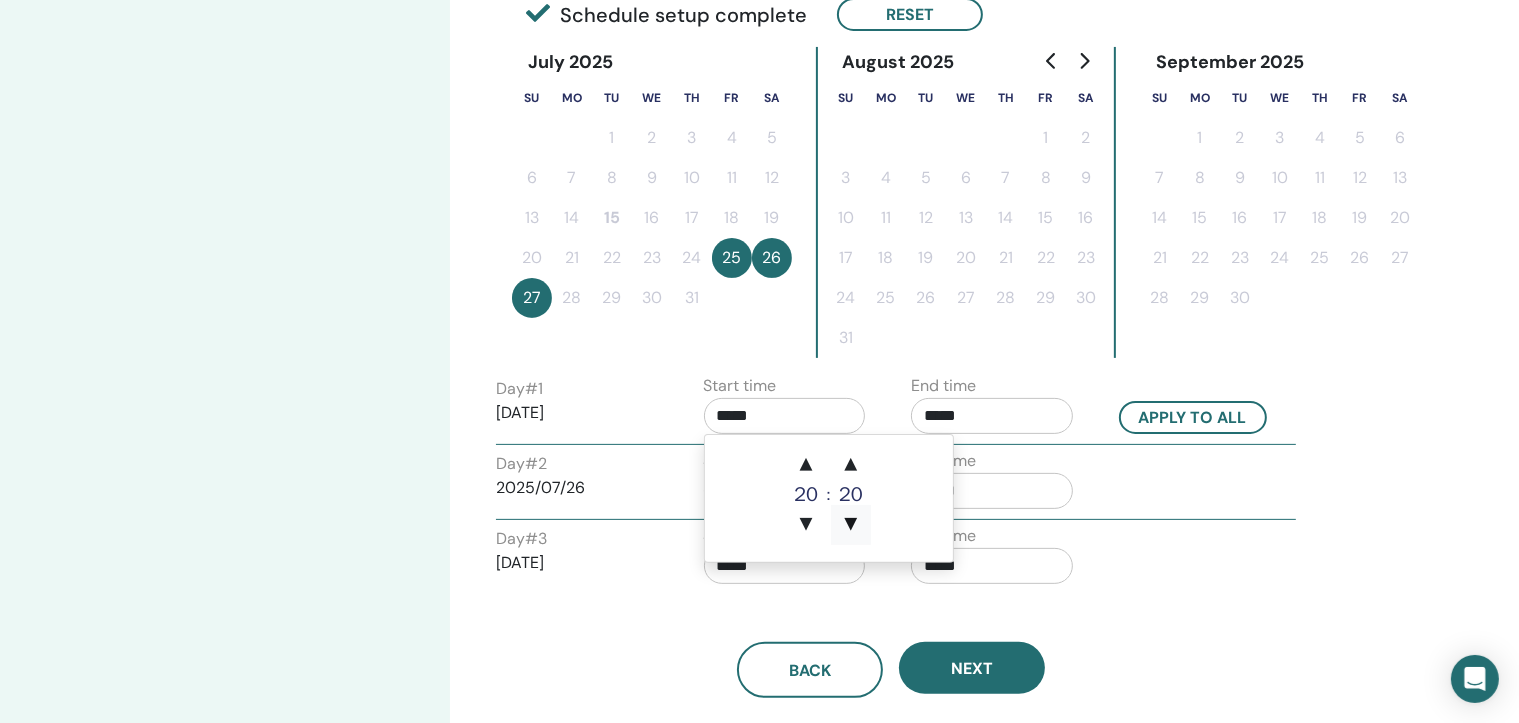 click on "▼" at bounding box center (851, 525) 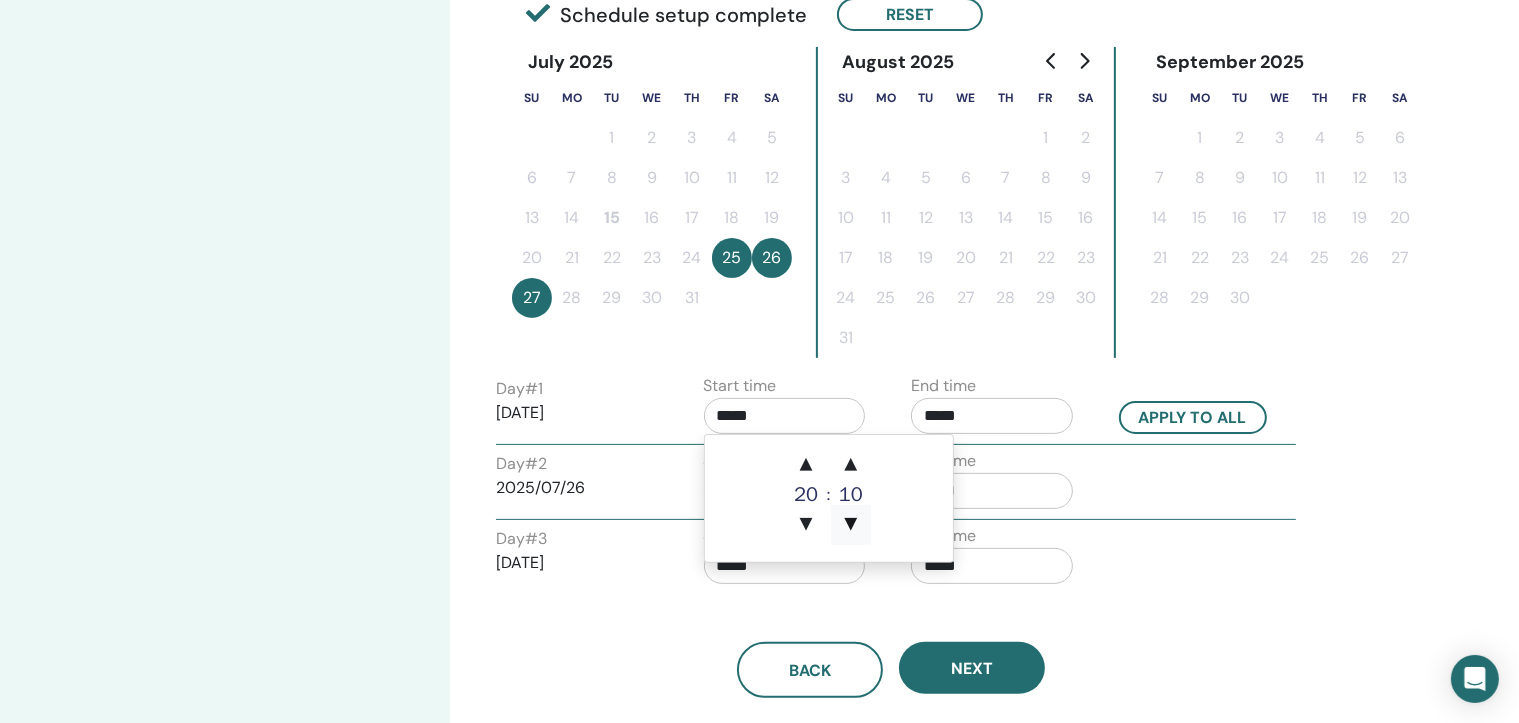 click on "▼" at bounding box center [851, 525] 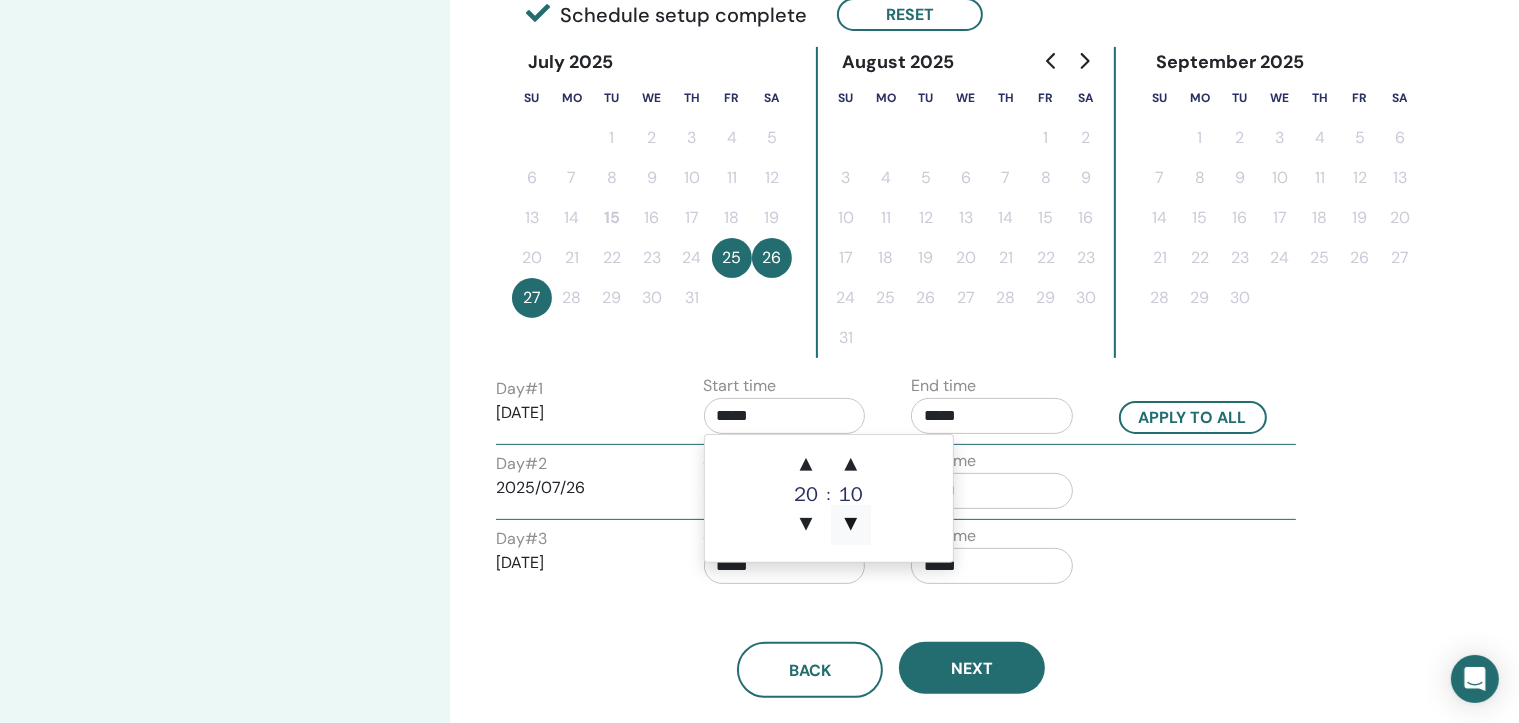click on "▼" at bounding box center [851, 525] 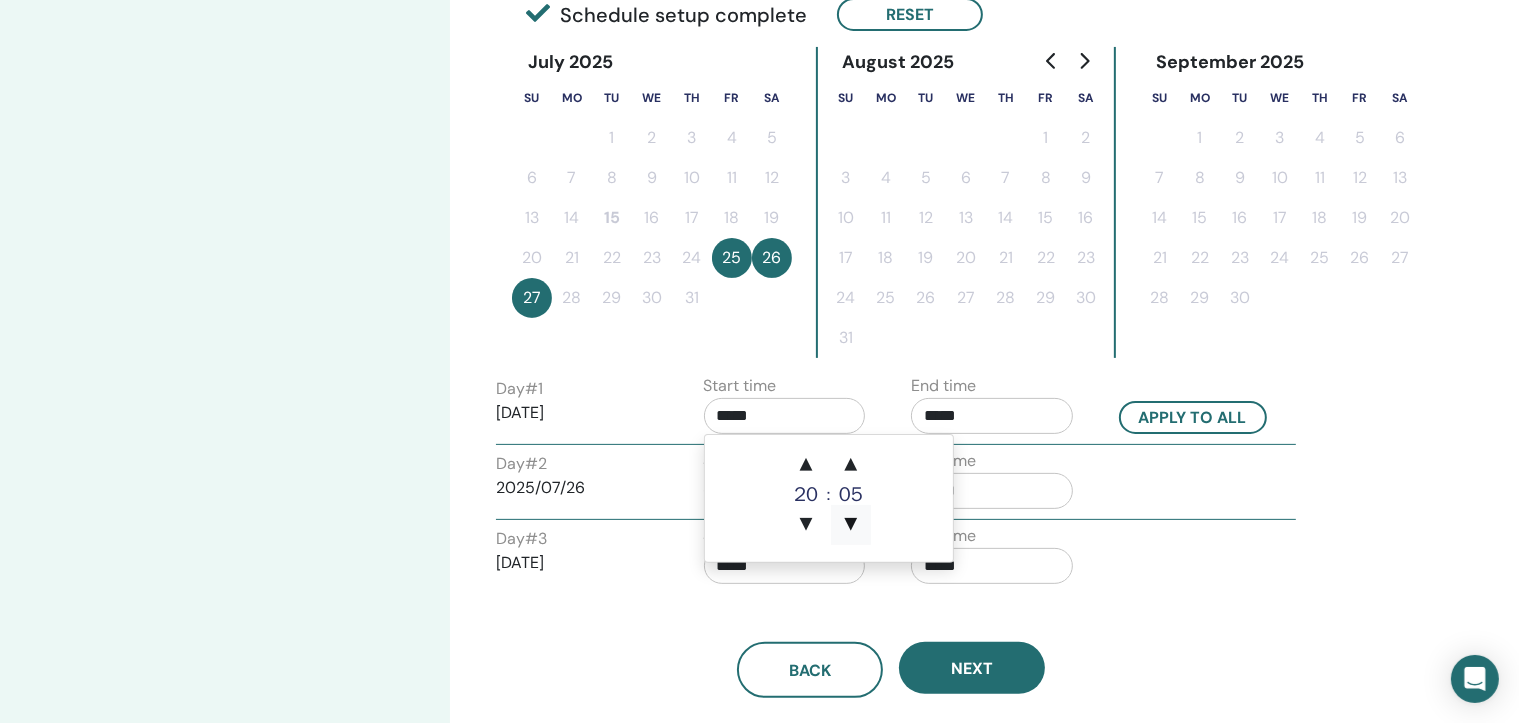 click on "▼" at bounding box center (851, 525) 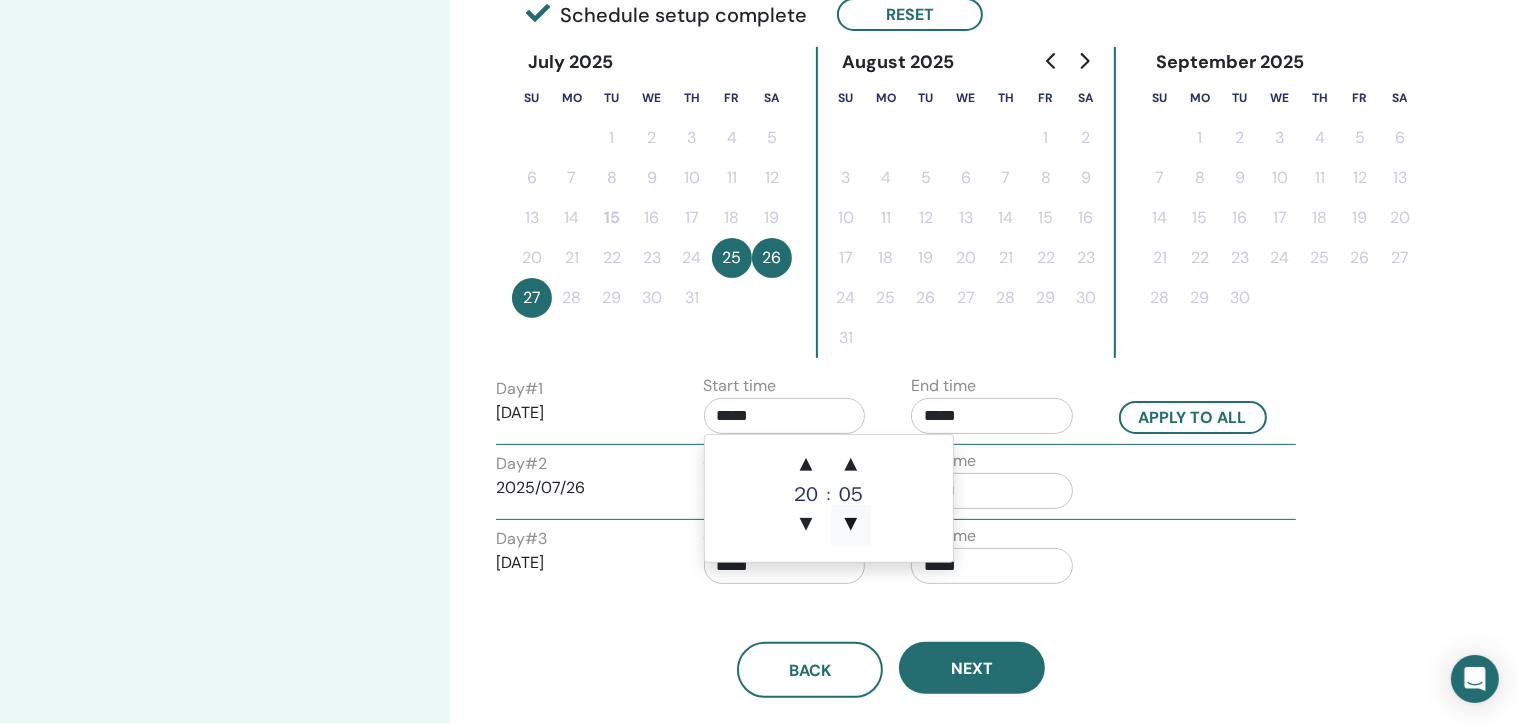click on "▼" at bounding box center (851, 525) 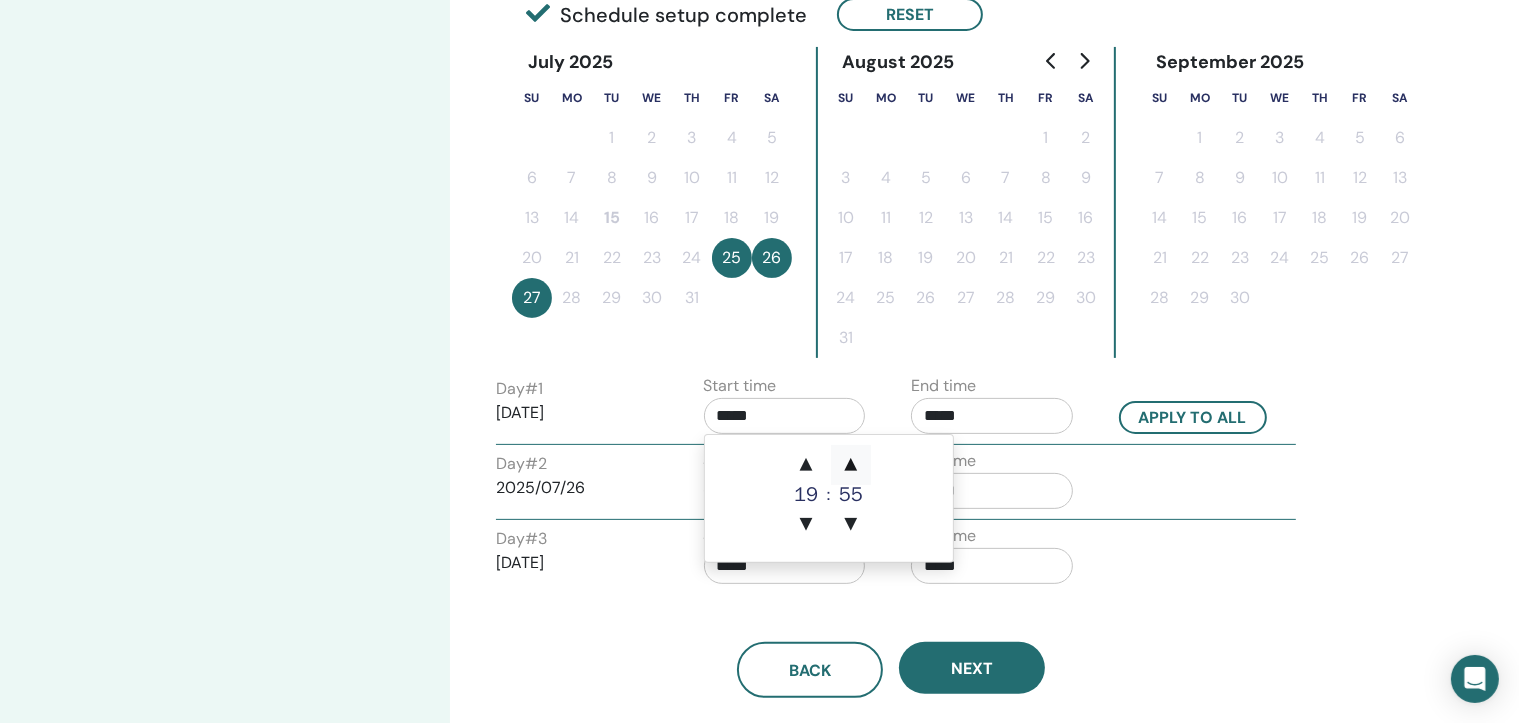 click on "▲" at bounding box center (851, 465) 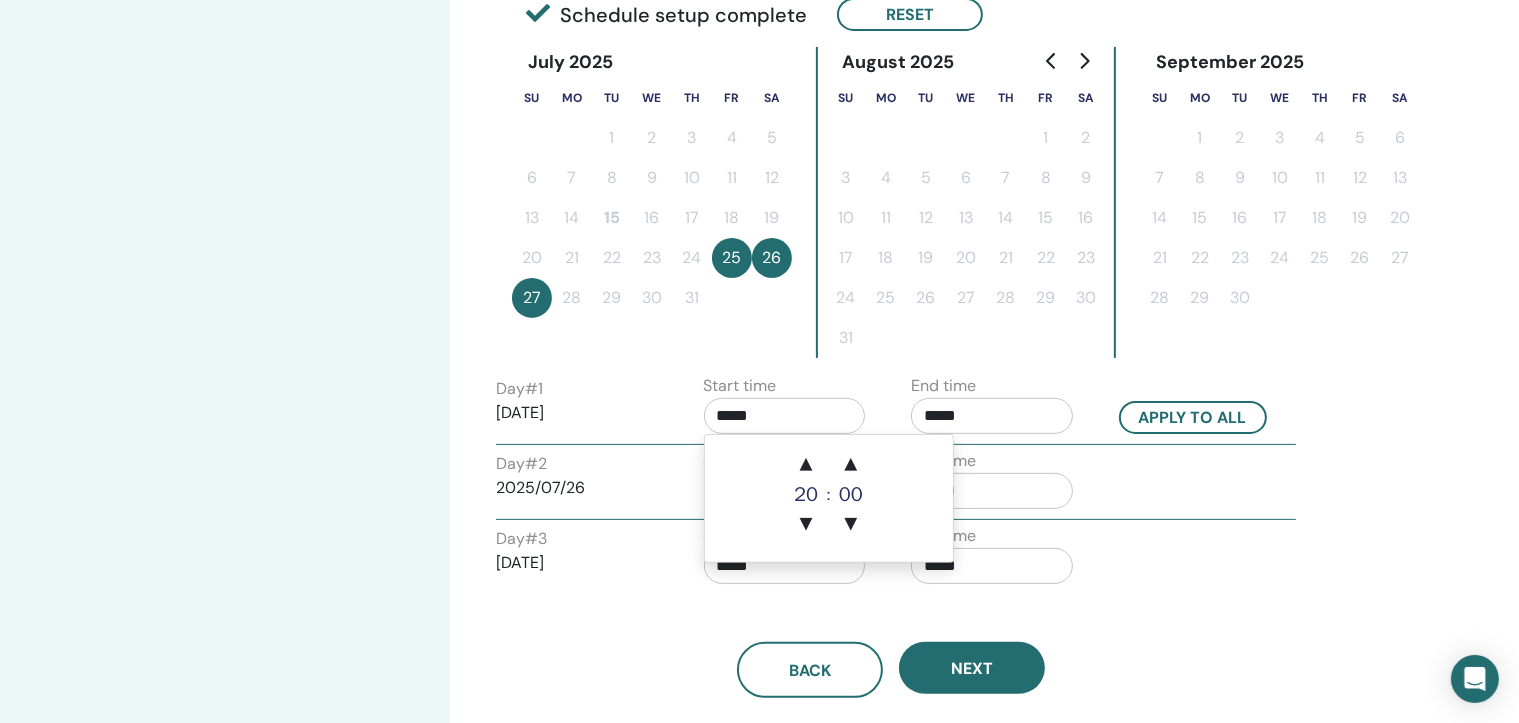 click on "*****" at bounding box center (992, 416) 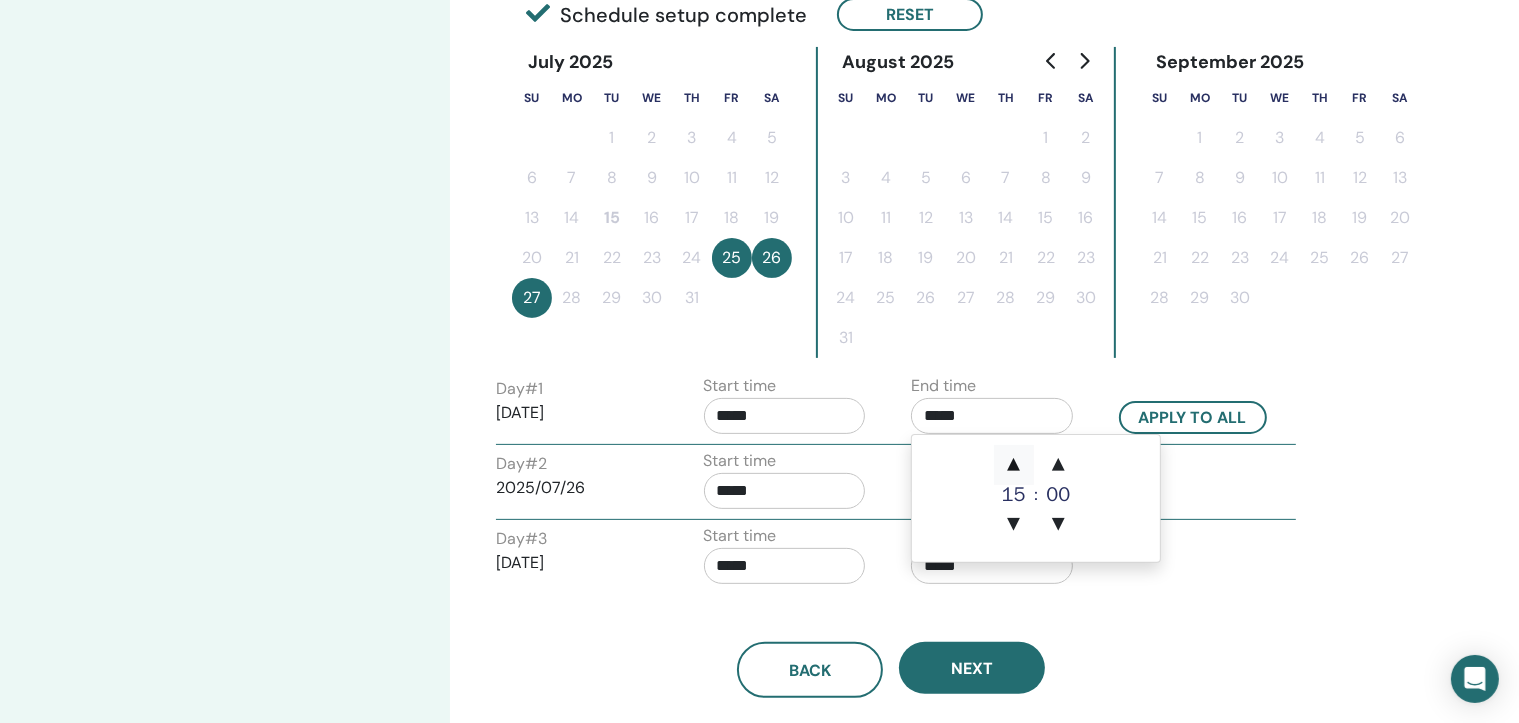 click on "▲" at bounding box center [1014, 465] 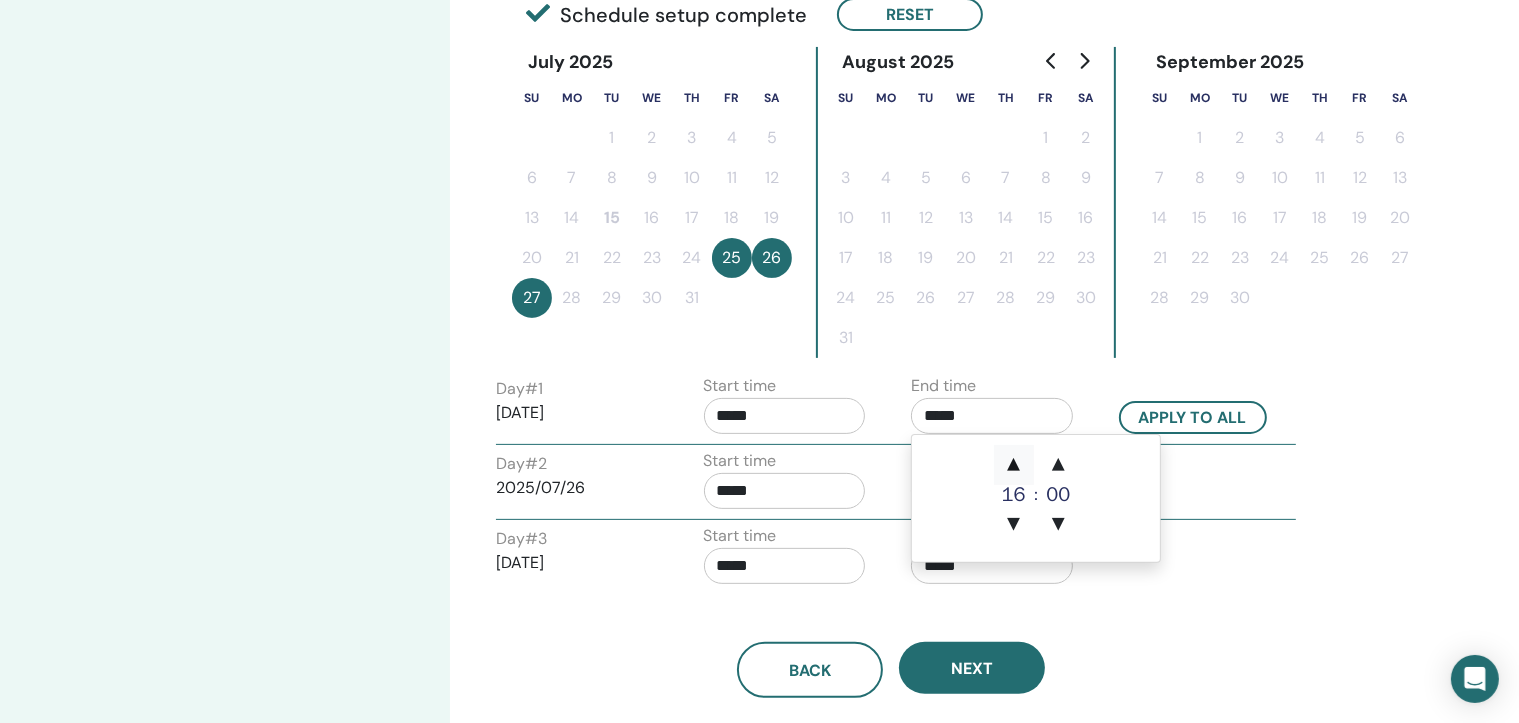 click on "▲" at bounding box center [1014, 465] 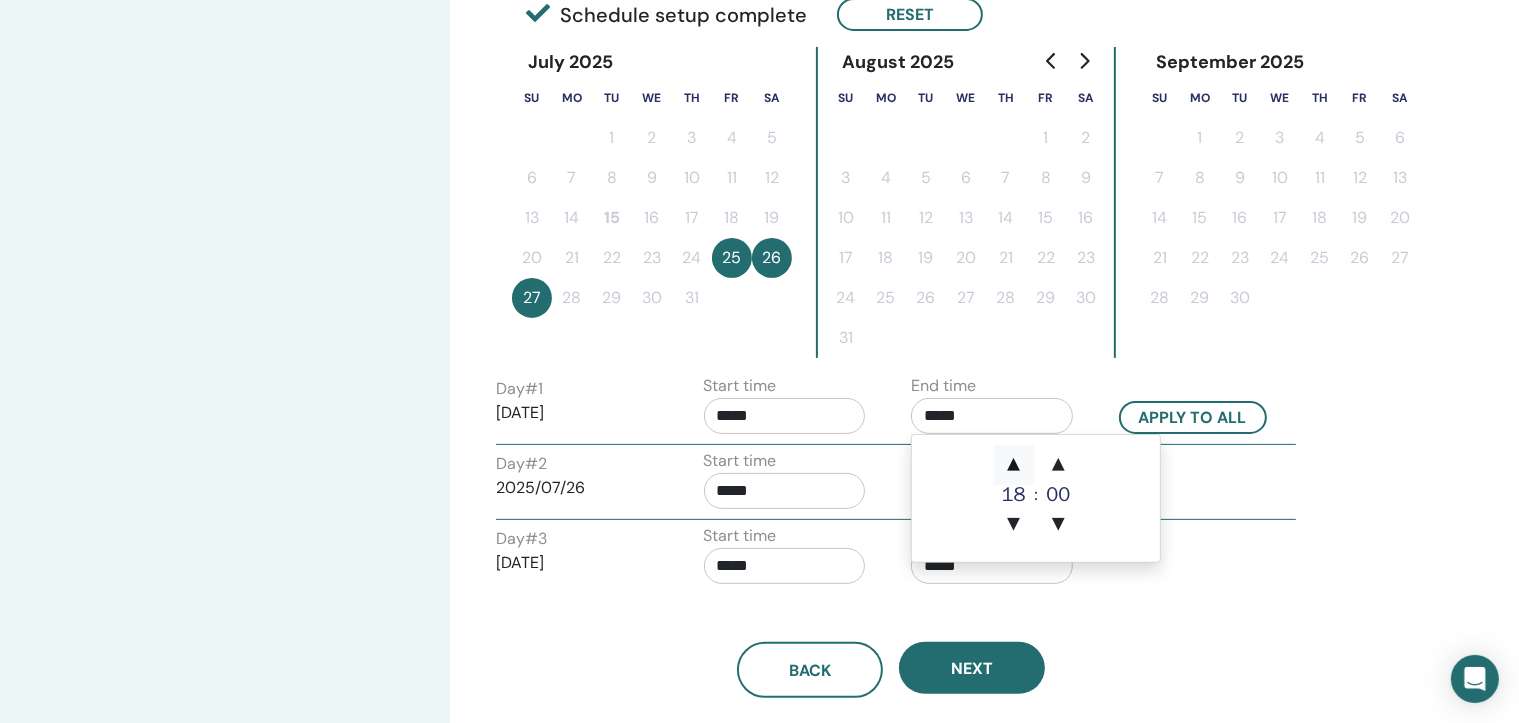 click on "▲" at bounding box center (1014, 465) 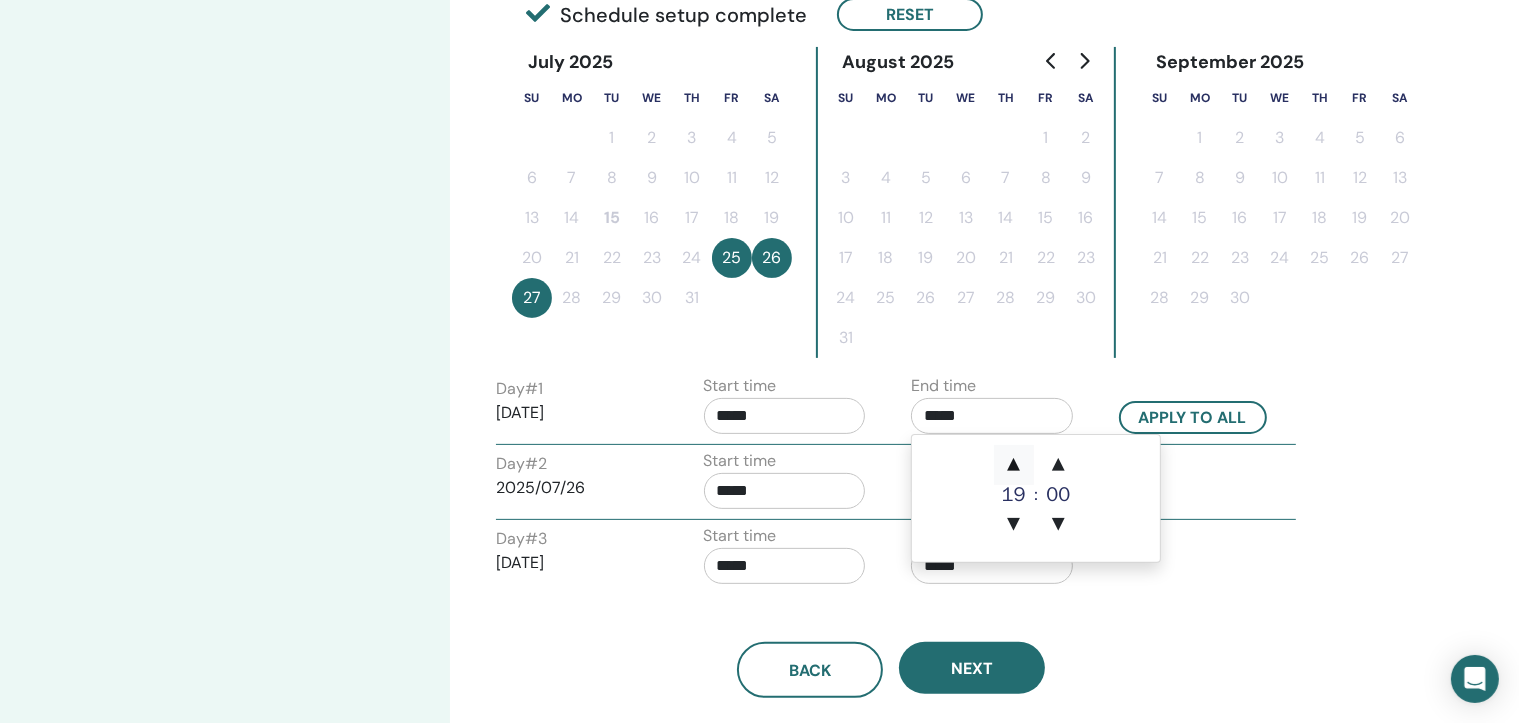 click on "▲" at bounding box center (1014, 465) 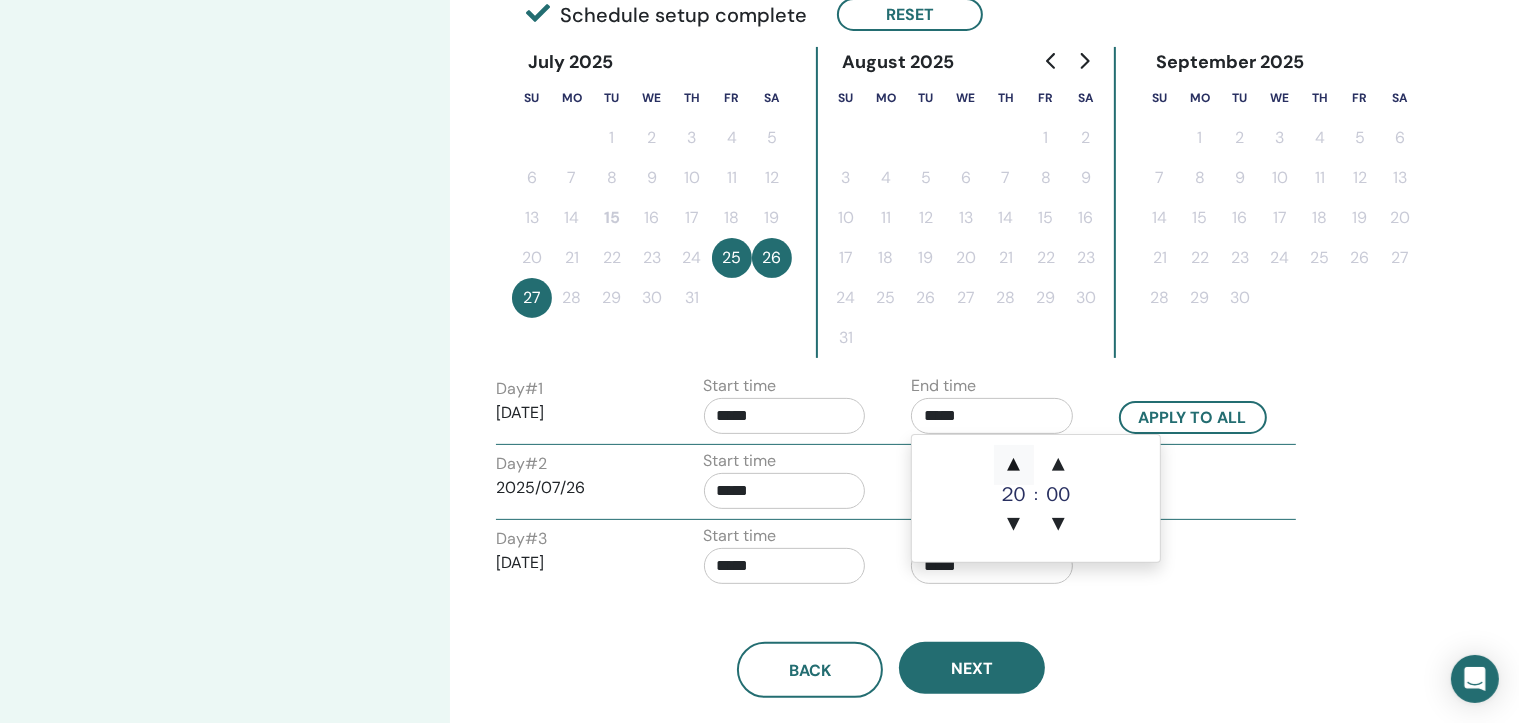 click on "▲" at bounding box center [1014, 465] 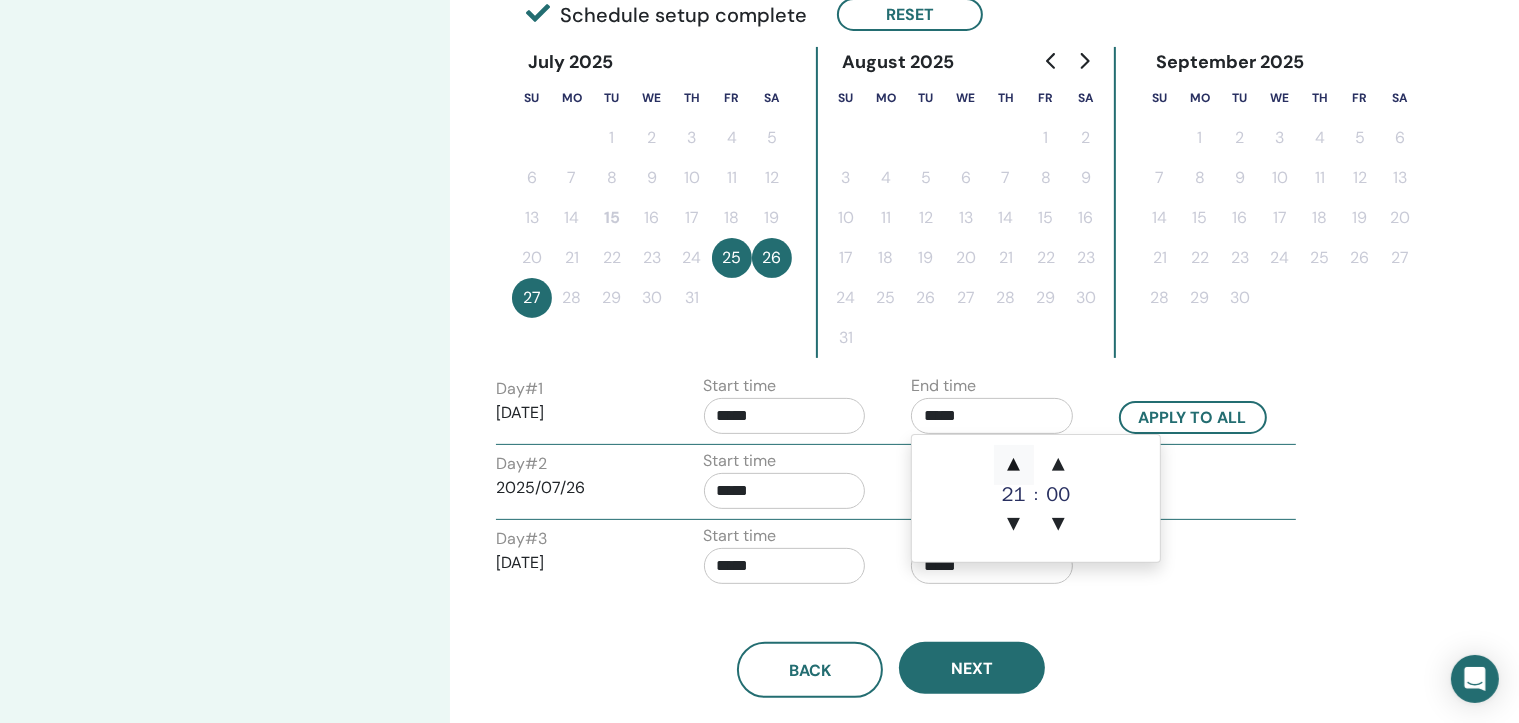 click on "▲" at bounding box center (1014, 465) 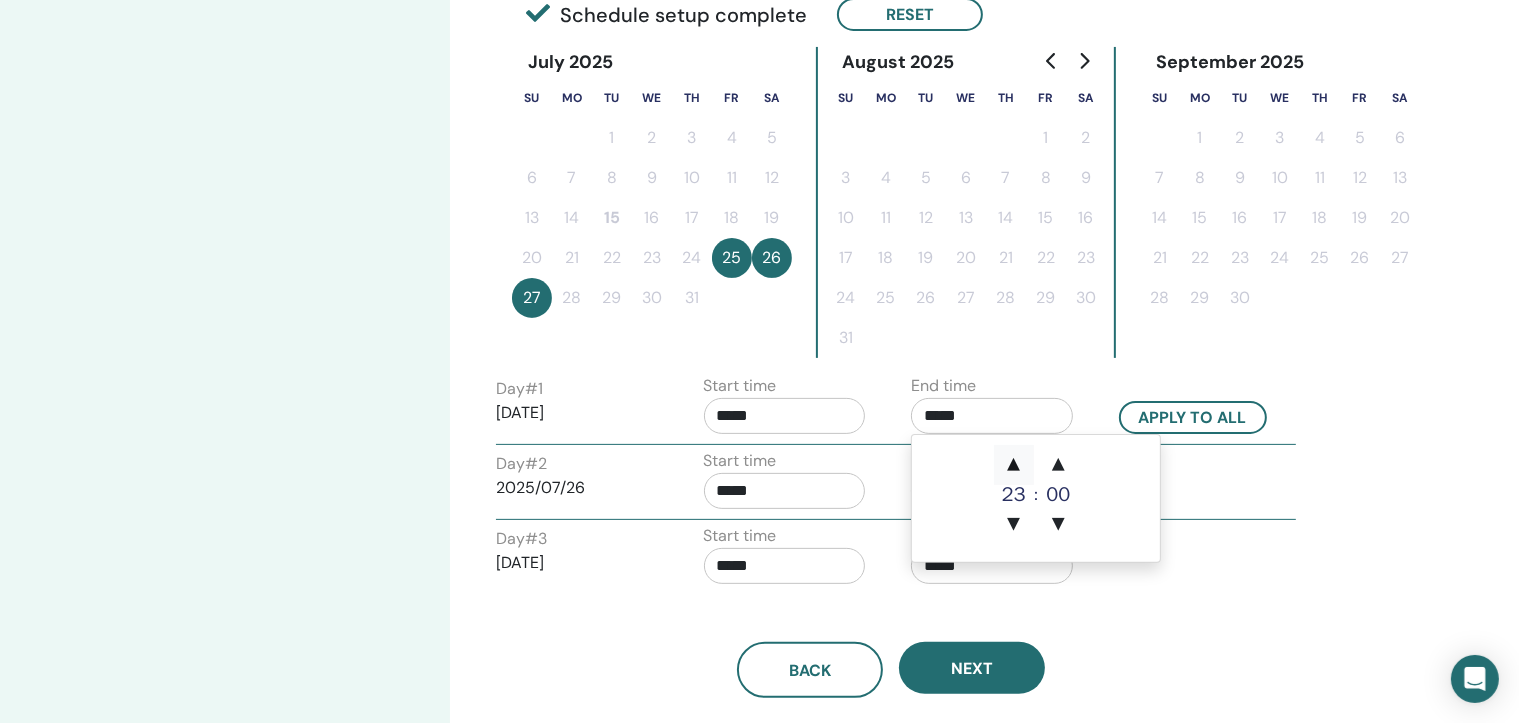 click on "▲" at bounding box center [1014, 465] 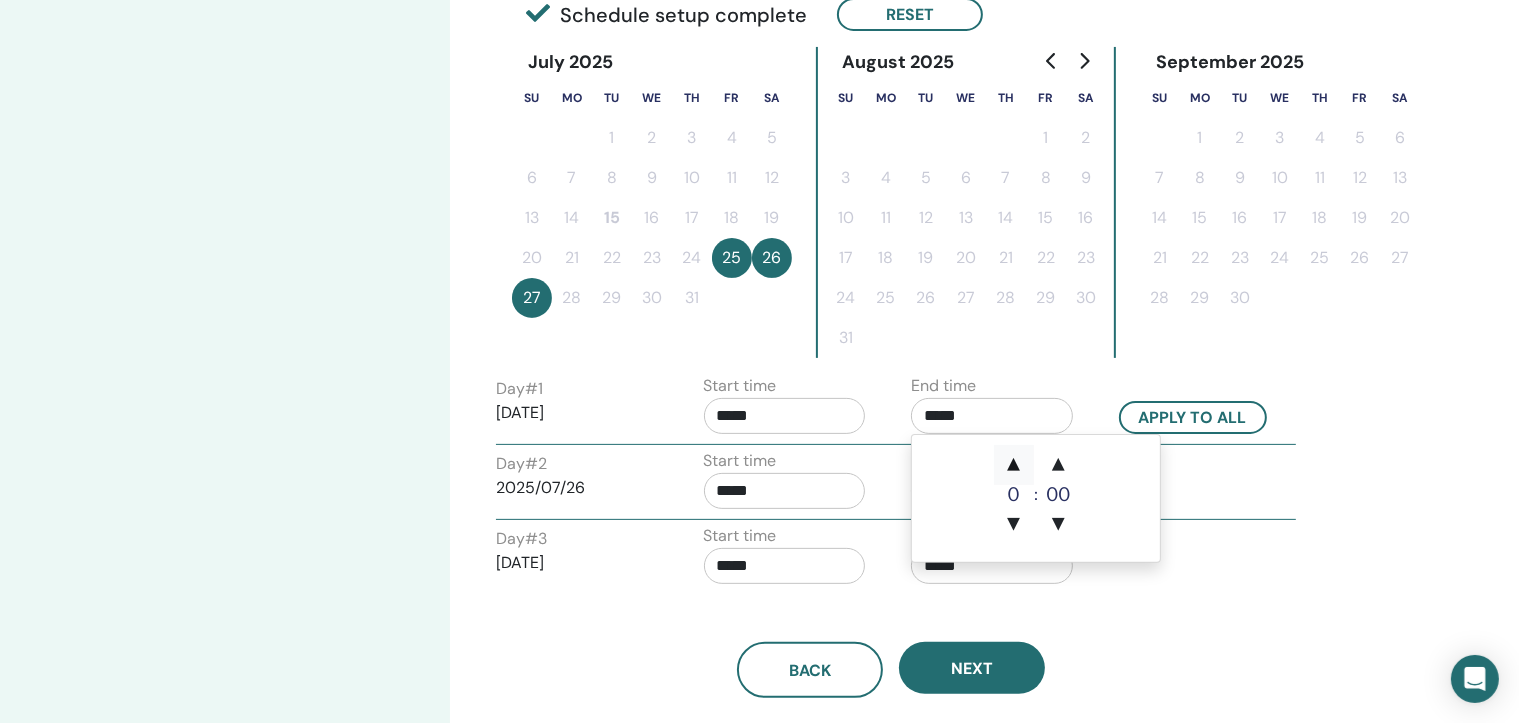 click on "▲" at bounding box center [1014, 465] 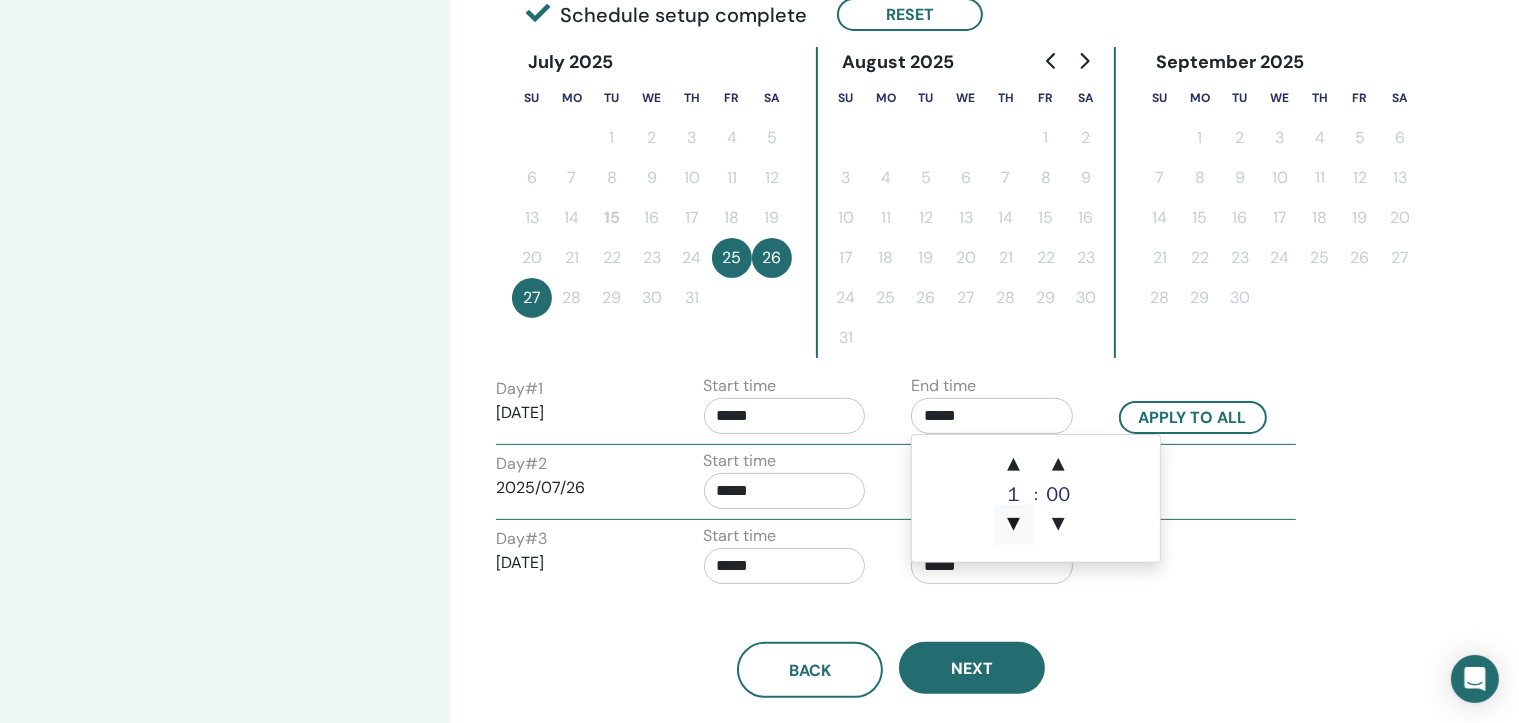 click on "▼" at bounding box center (1014, 525) 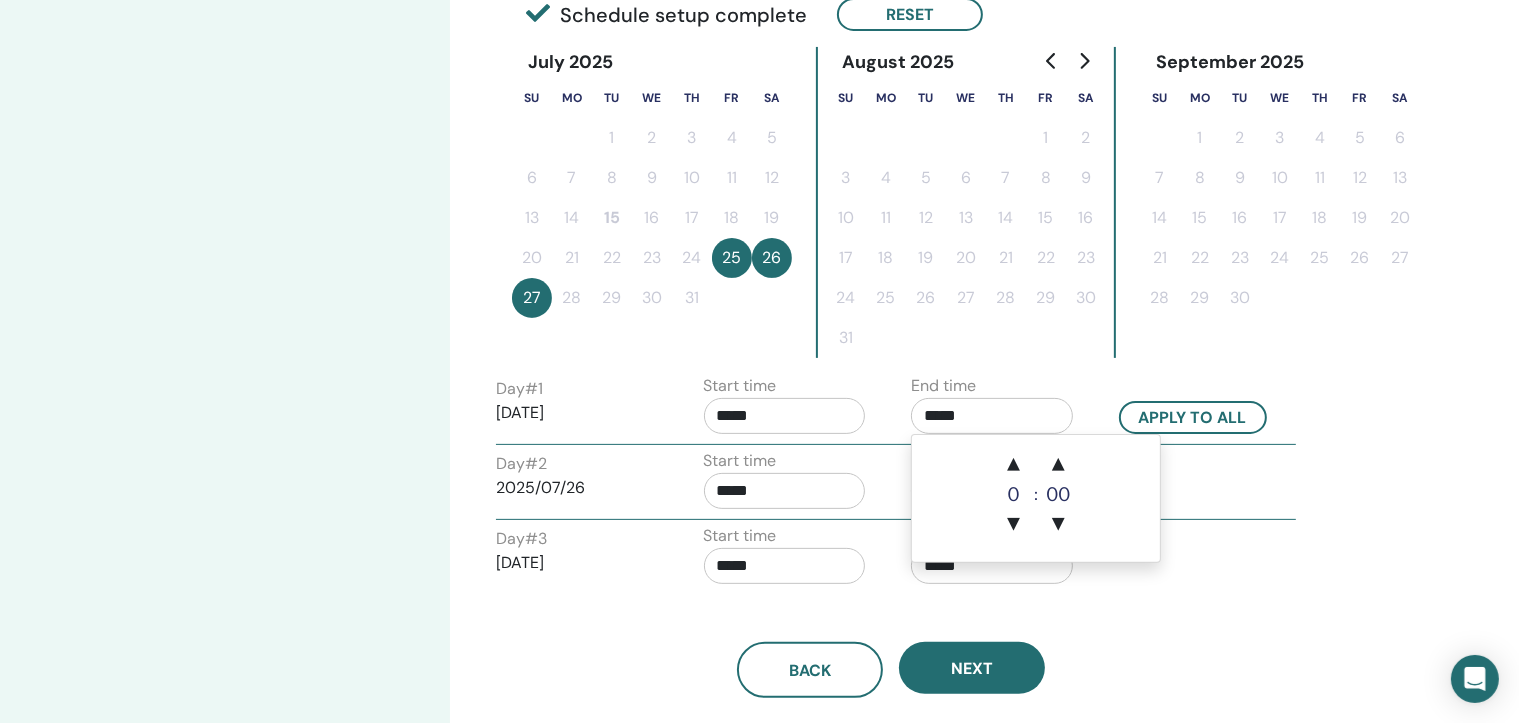 click on "Back Next" at bounding box center (891, 646) 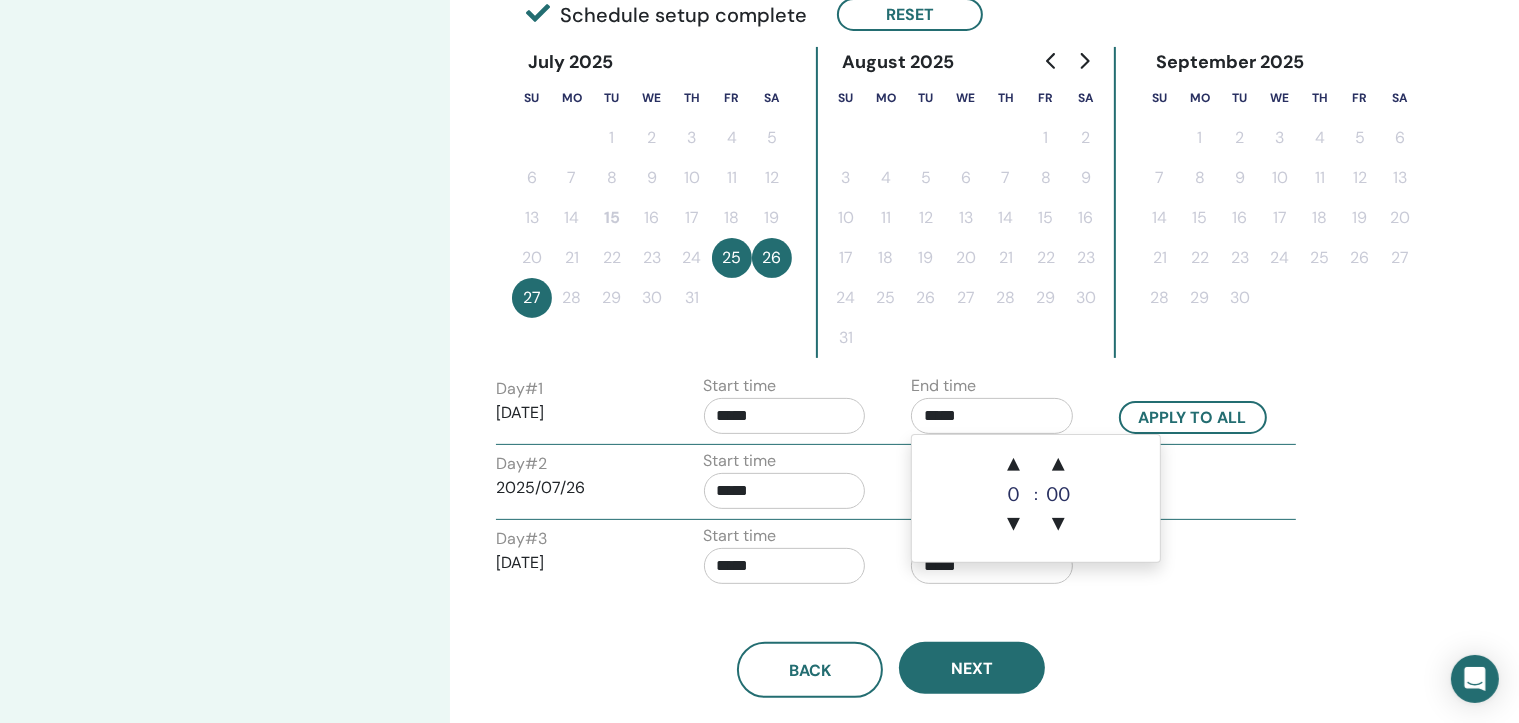 click on "*****" at bounding box center [992, 416] 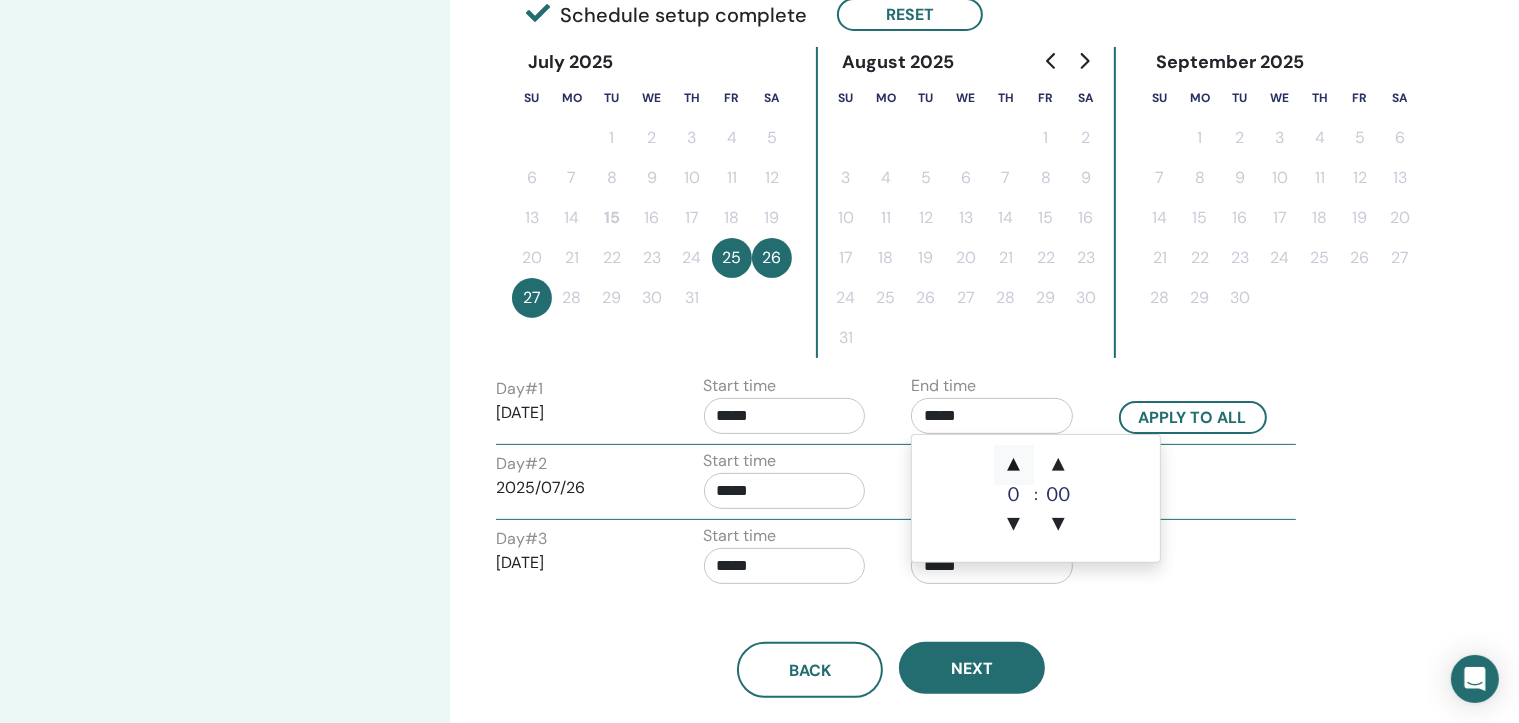 click on "▲" at bounding box center (1014, 465) 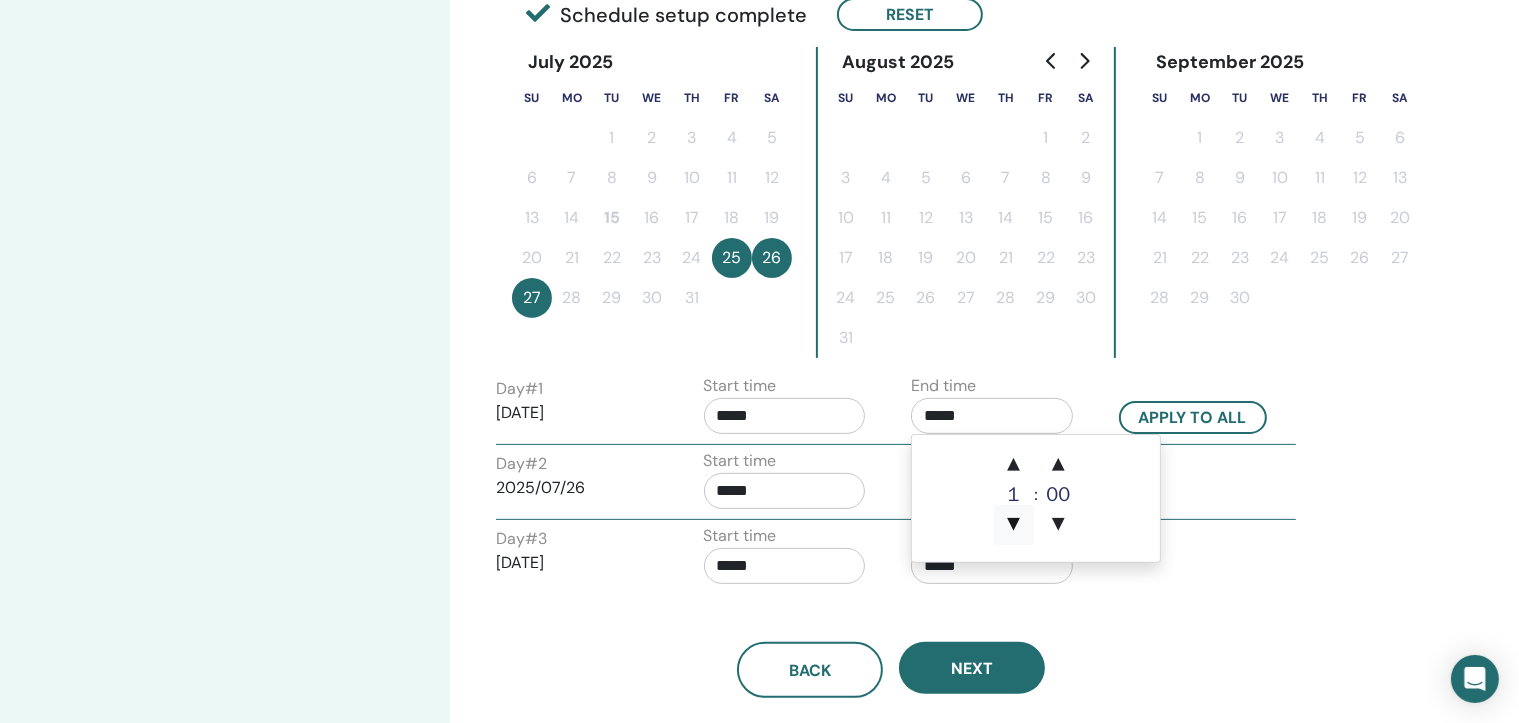 click on "▼" at bounding box center (1014, 525) 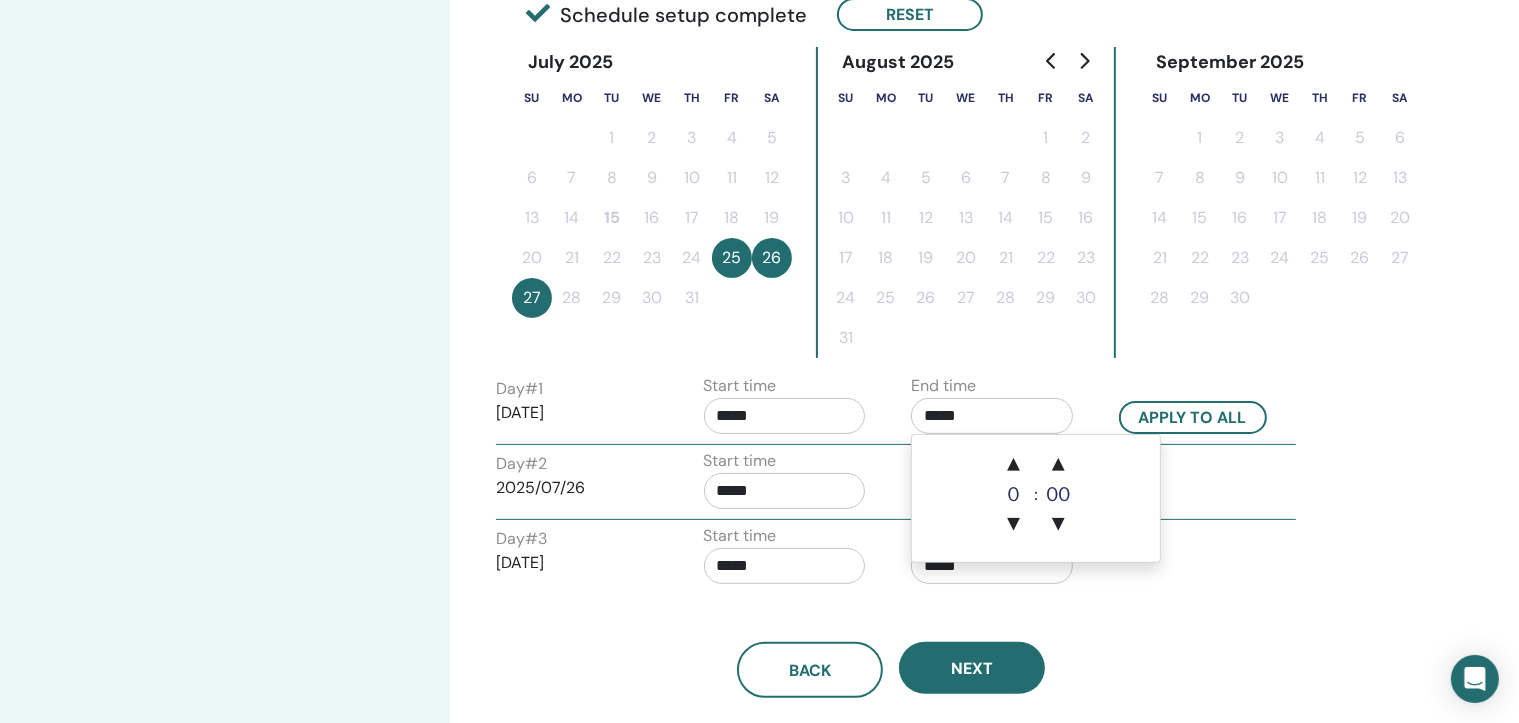 click on "Back Next" at bounding box center [891, 646] 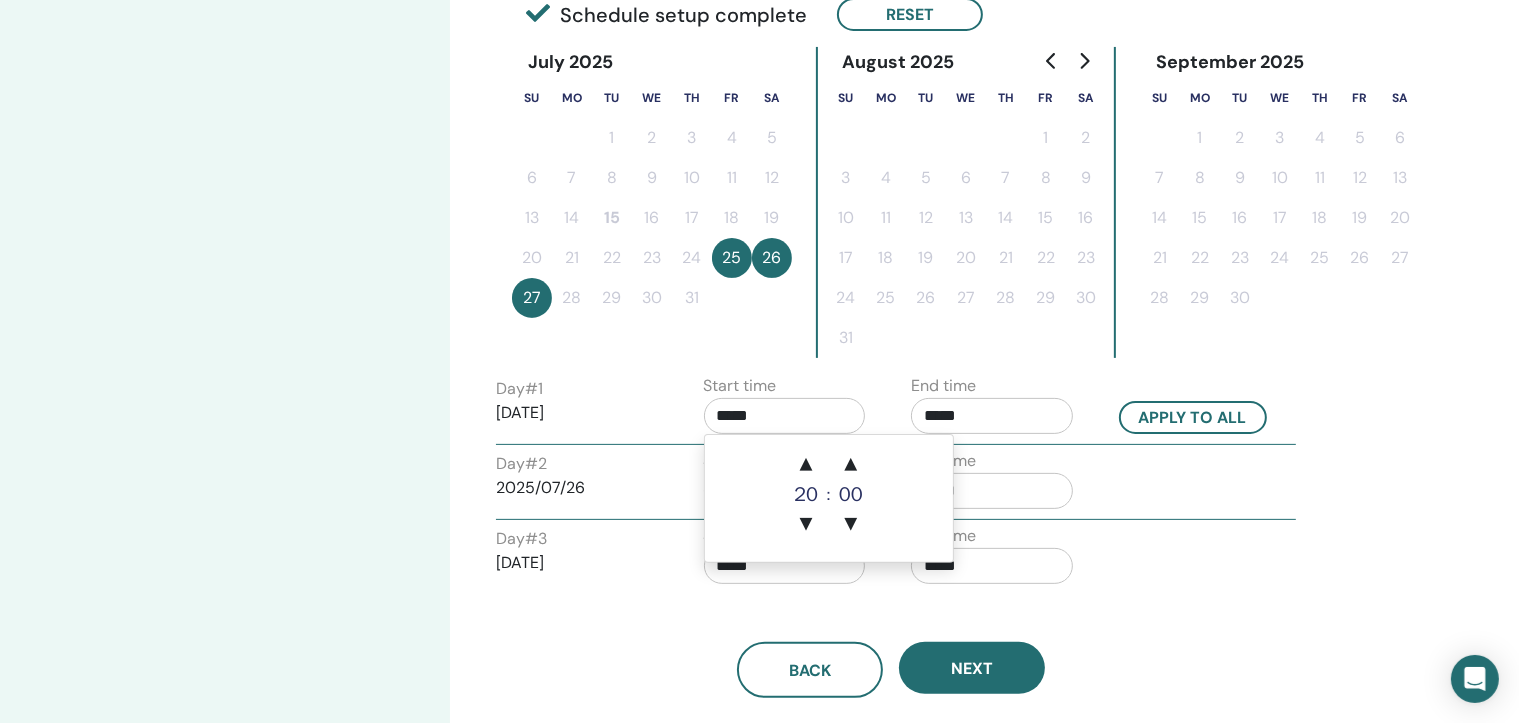 click on "*****" at bounding box center [785, 416] 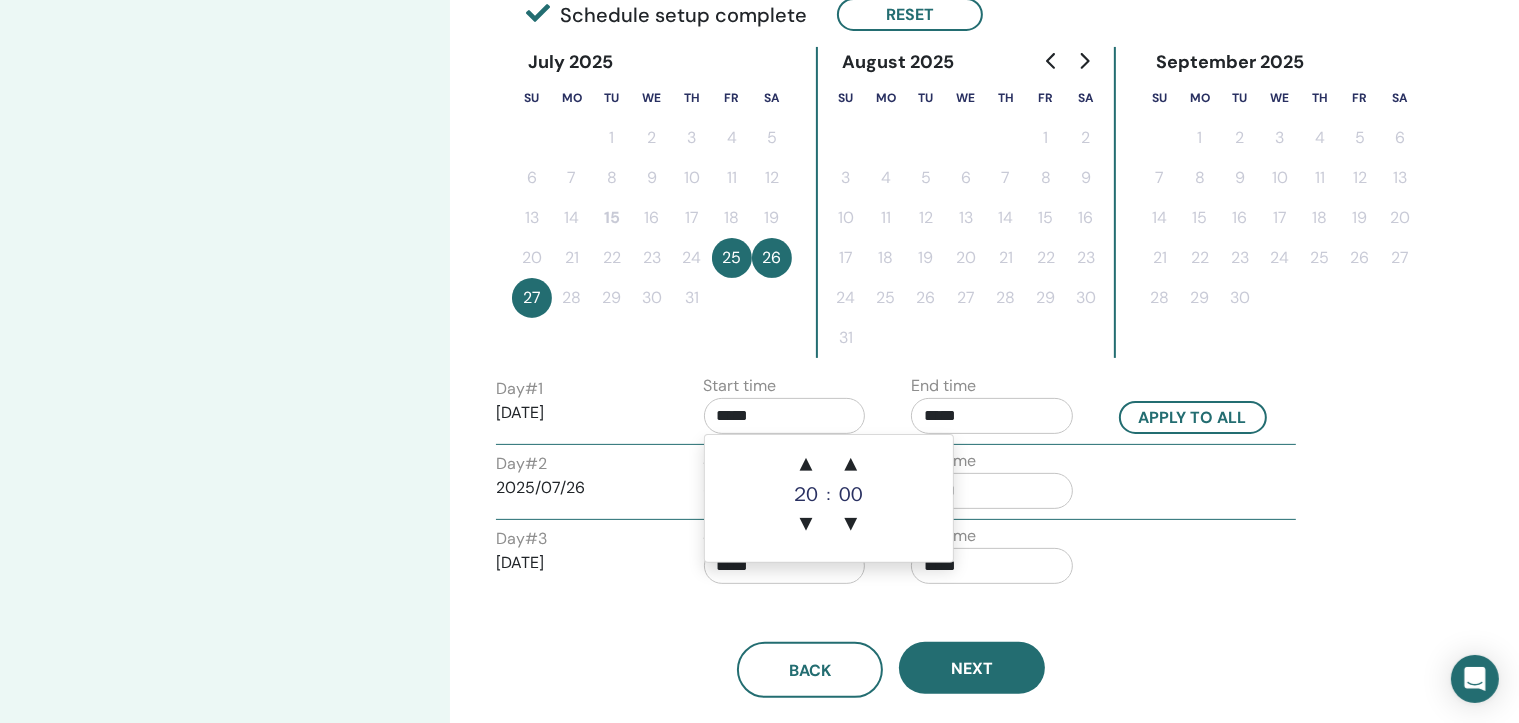 click on "20" at bounding box center [806, 495] 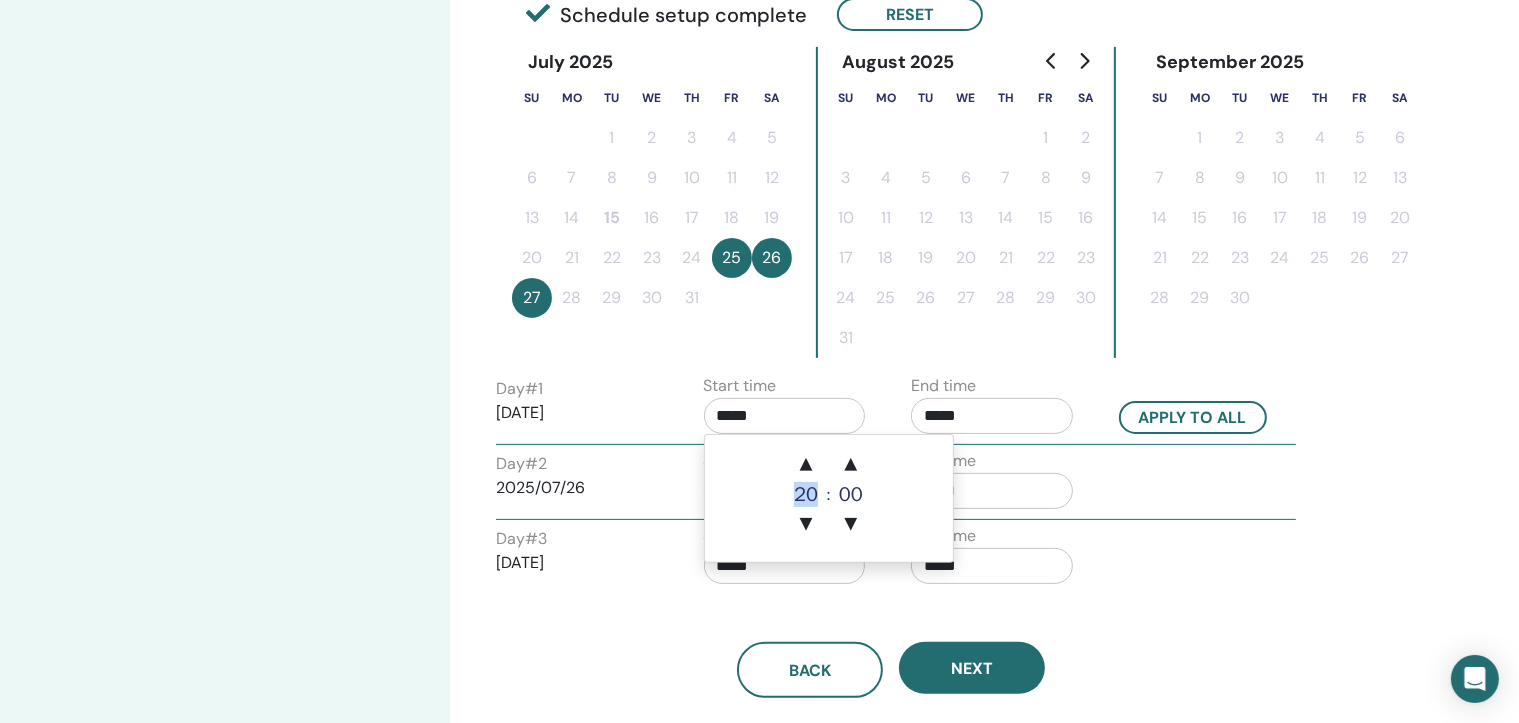 click on "20" at bounding box center [806, 495] 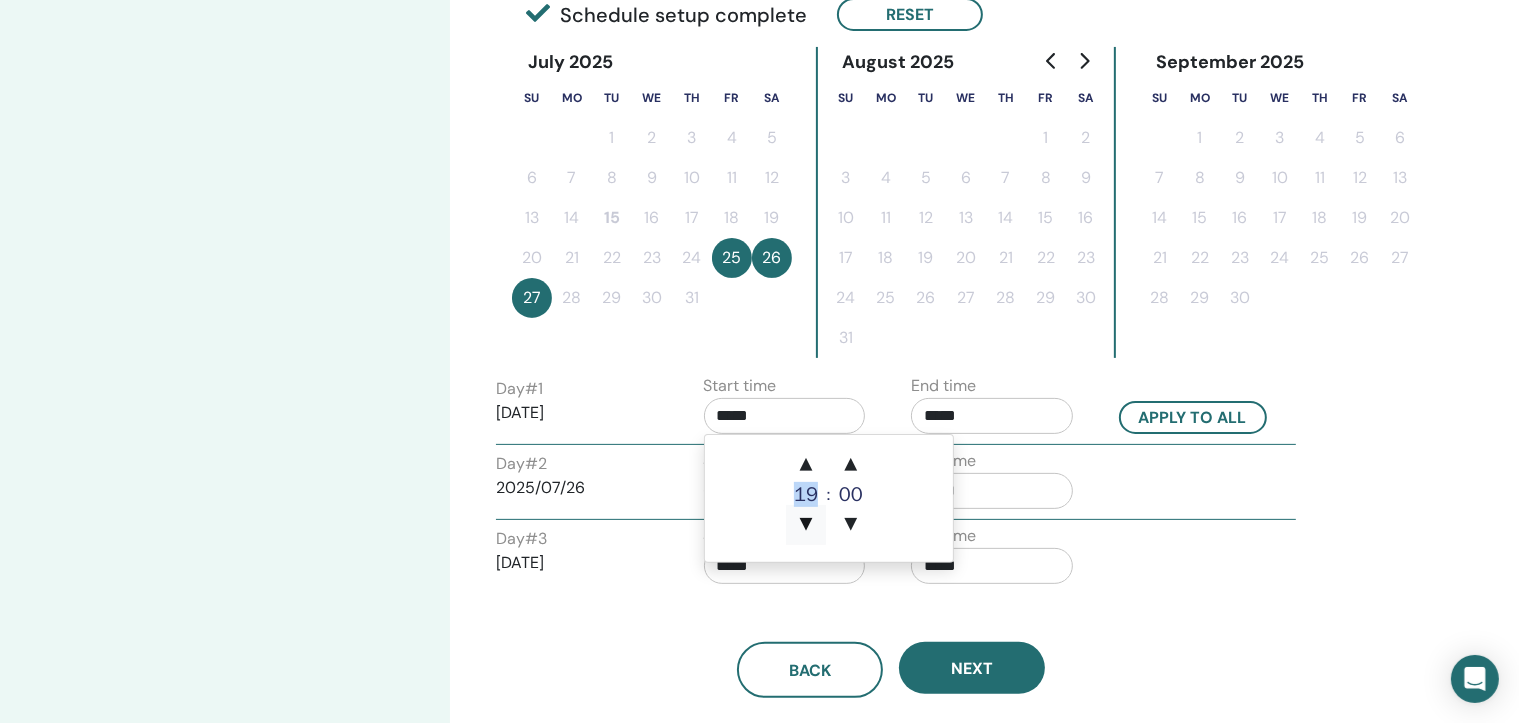 click on "▼" at bounding box center (806, 525) 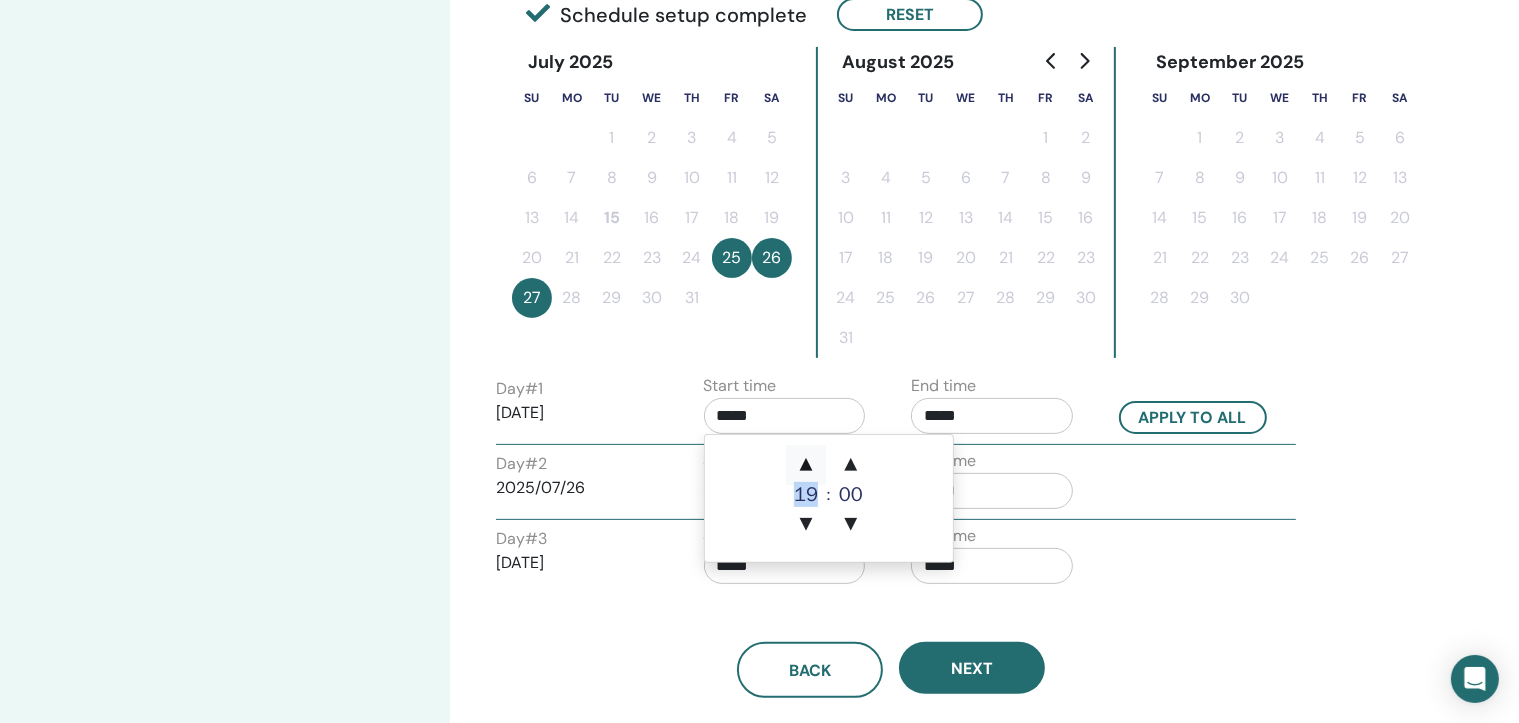 click on "▲" at bounding box center [806, 465] 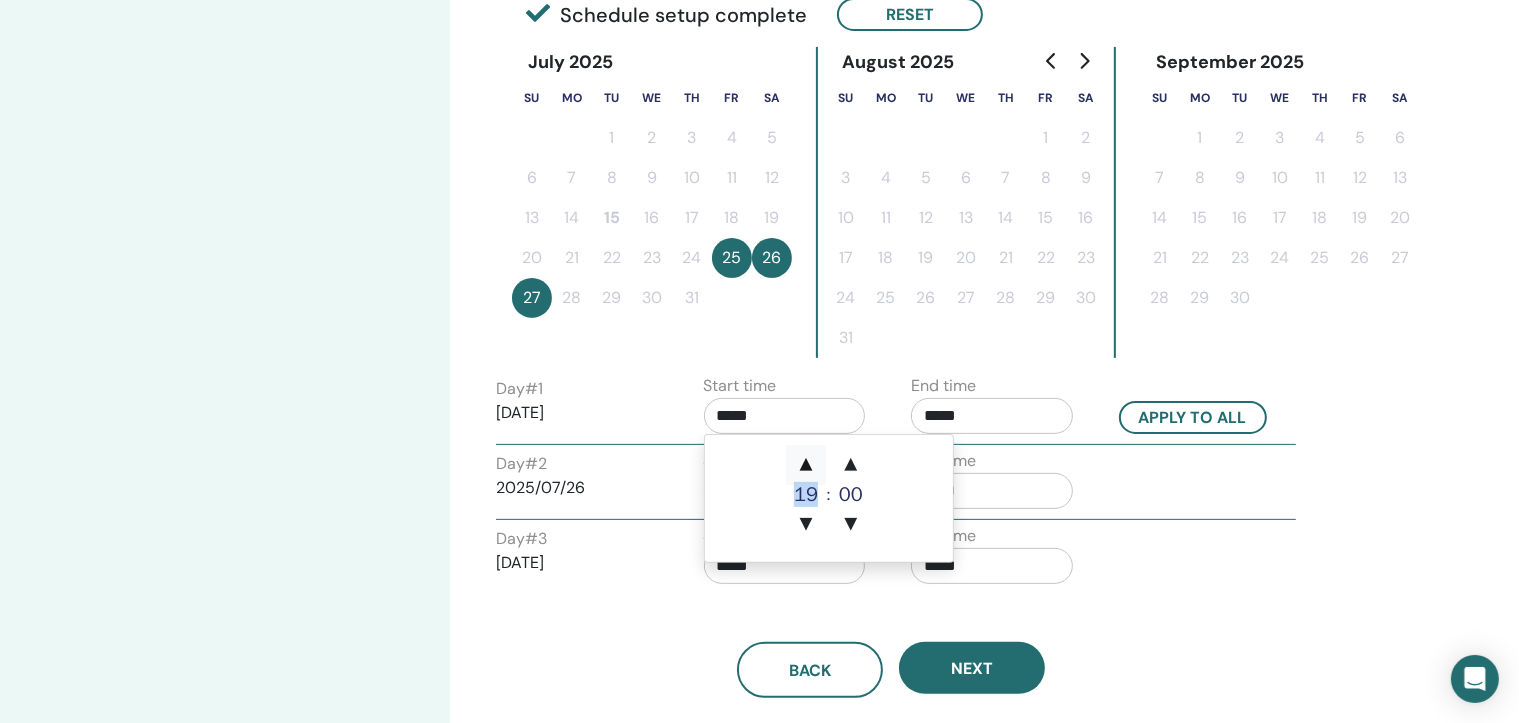 type on "*****" 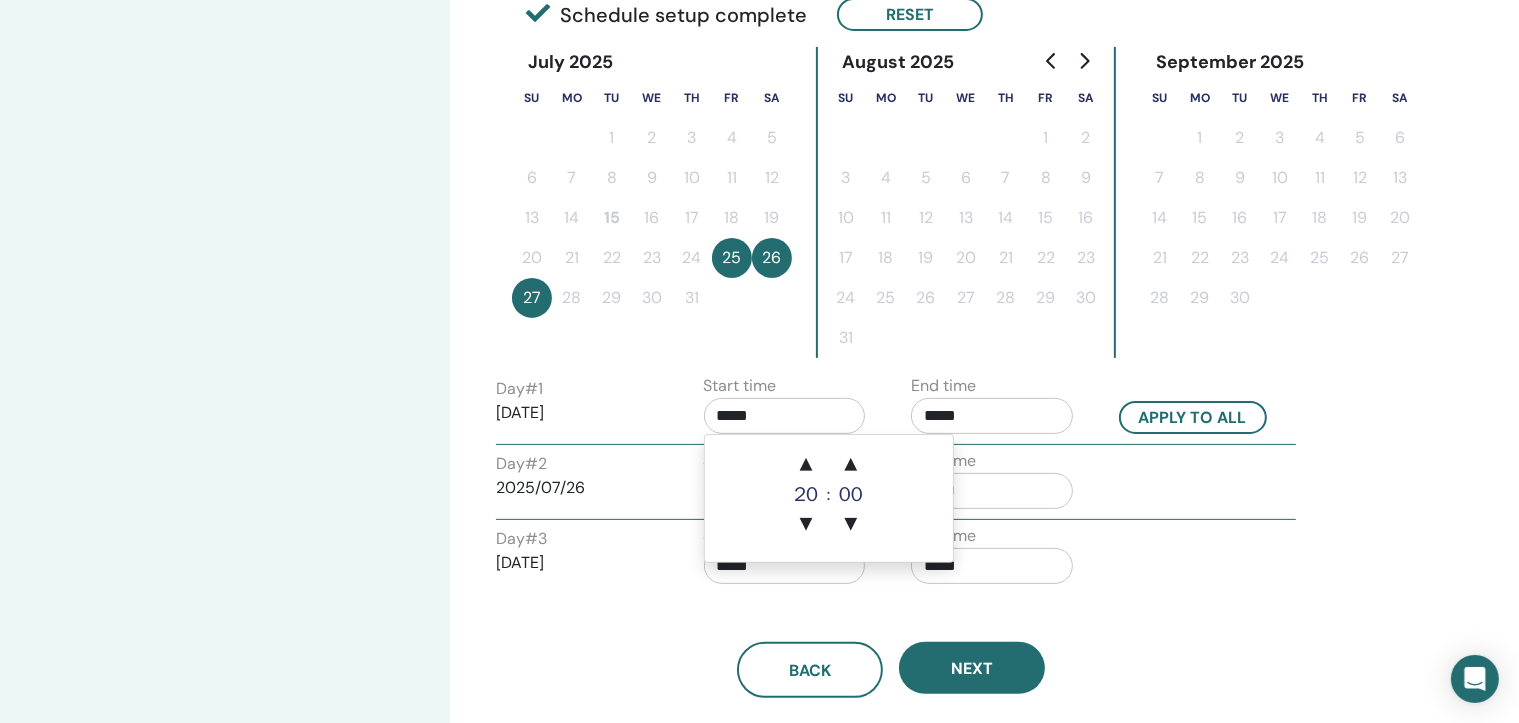 click on "*****" at bounding box center (992, 416) 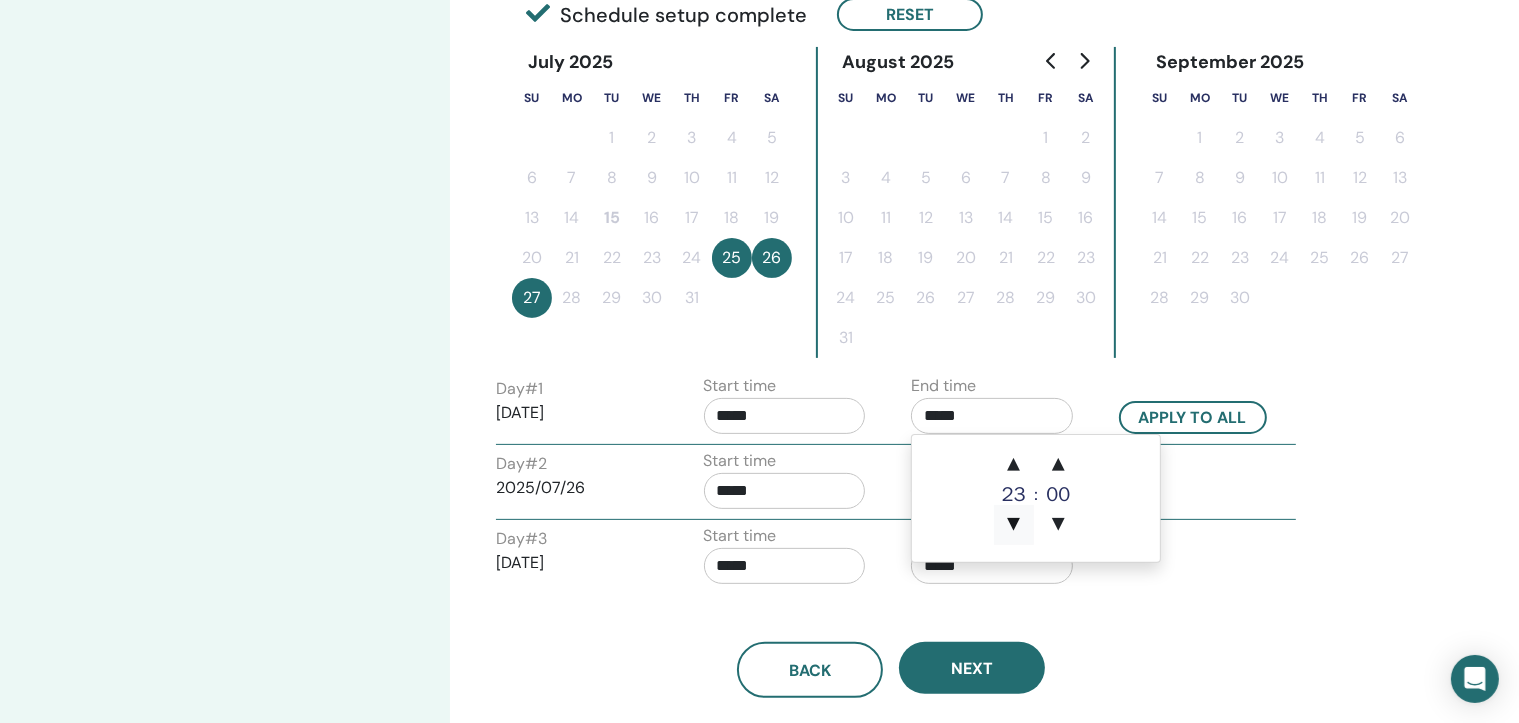 click on "▼" at bounding box center [1014, 525] 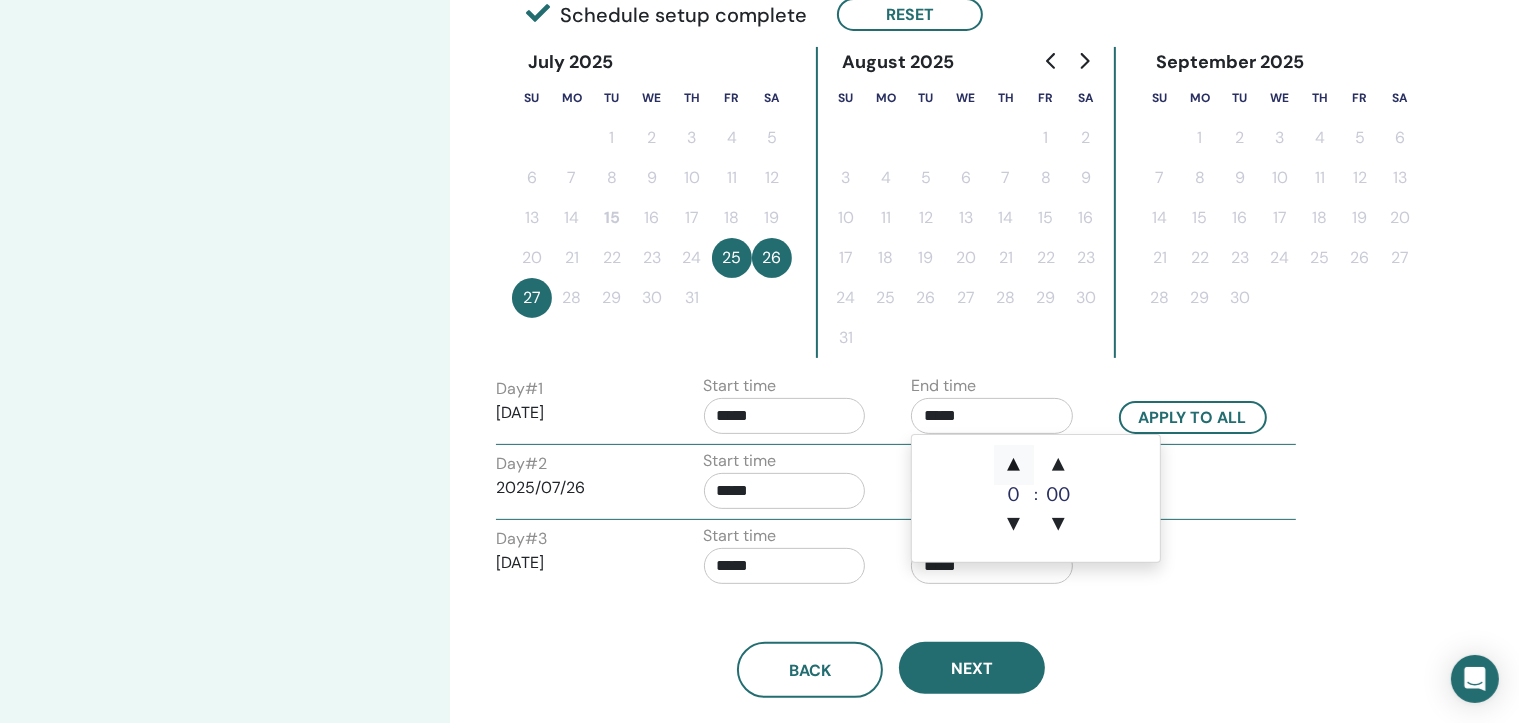 click on "▲" at bounding box center [1014, 465] 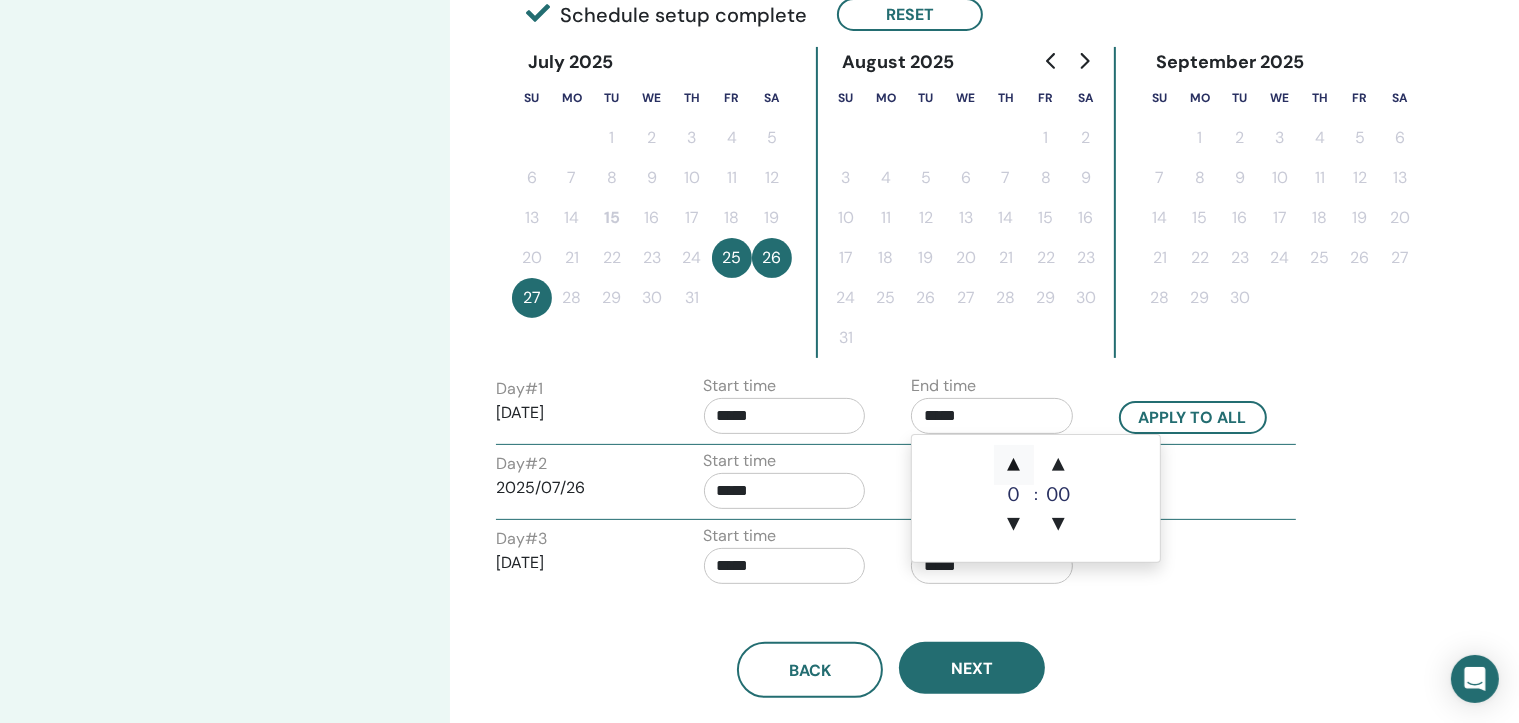 click on "▲" at bounding box center (1014, 465) 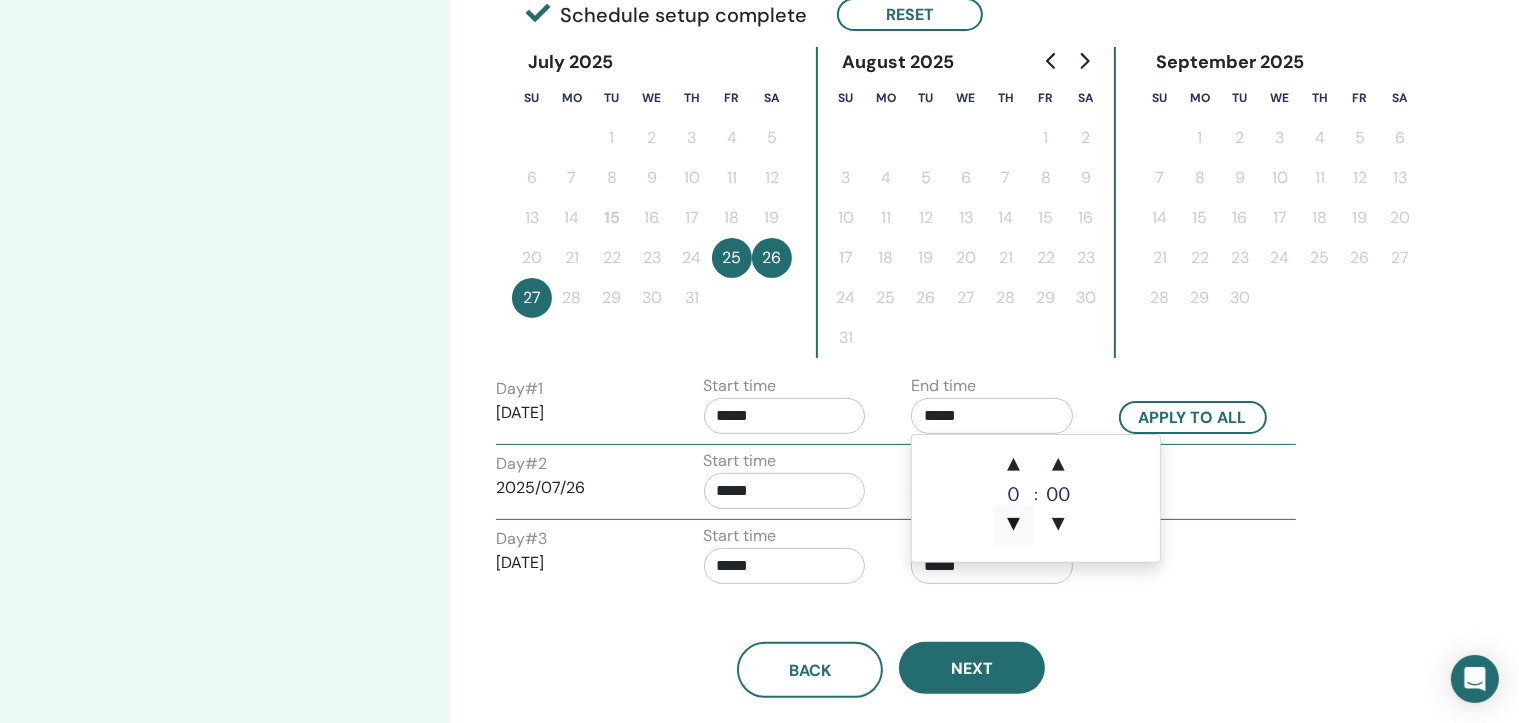 click on "▼" at bounding box center [1014, 525] 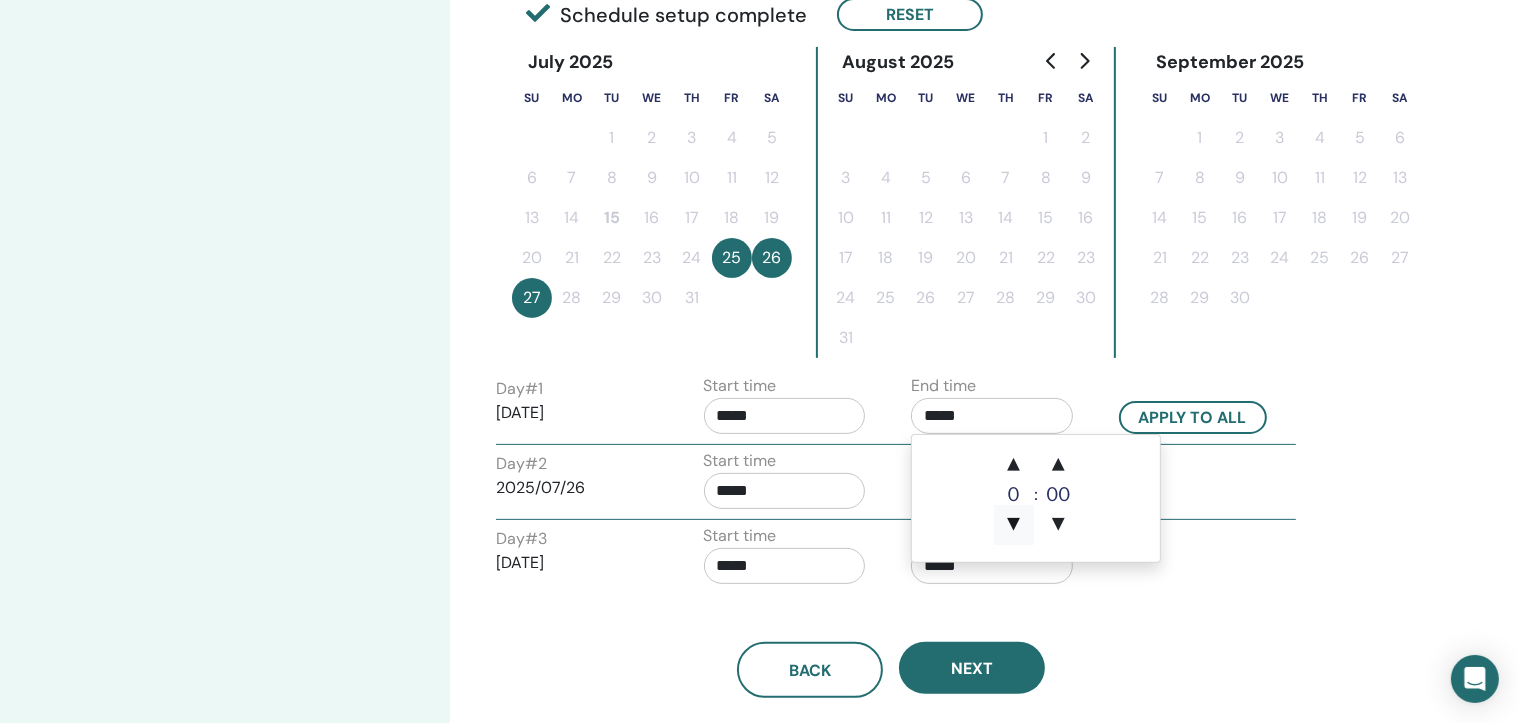click on "▼" at bounding box center [1014, 525] 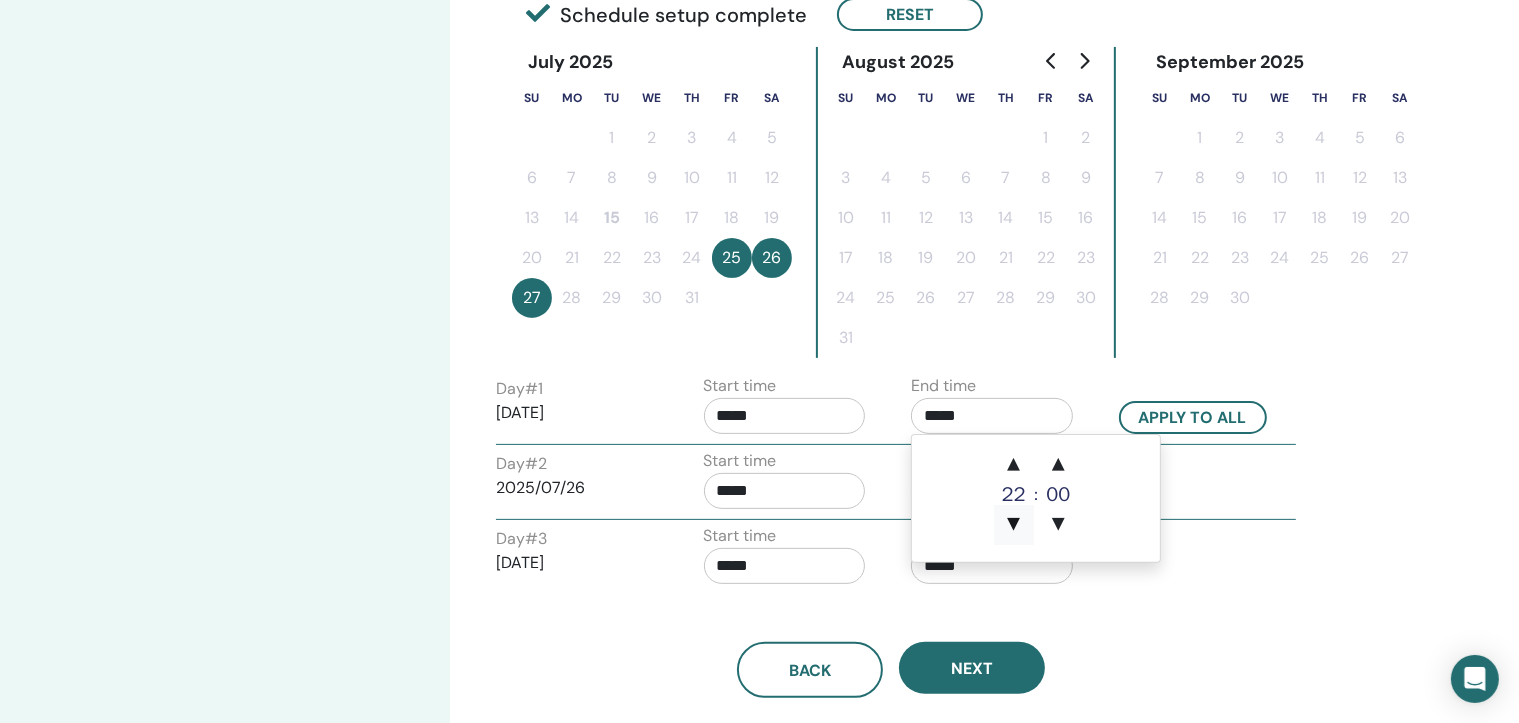click on "▼" at bounding box center (1014, 525) 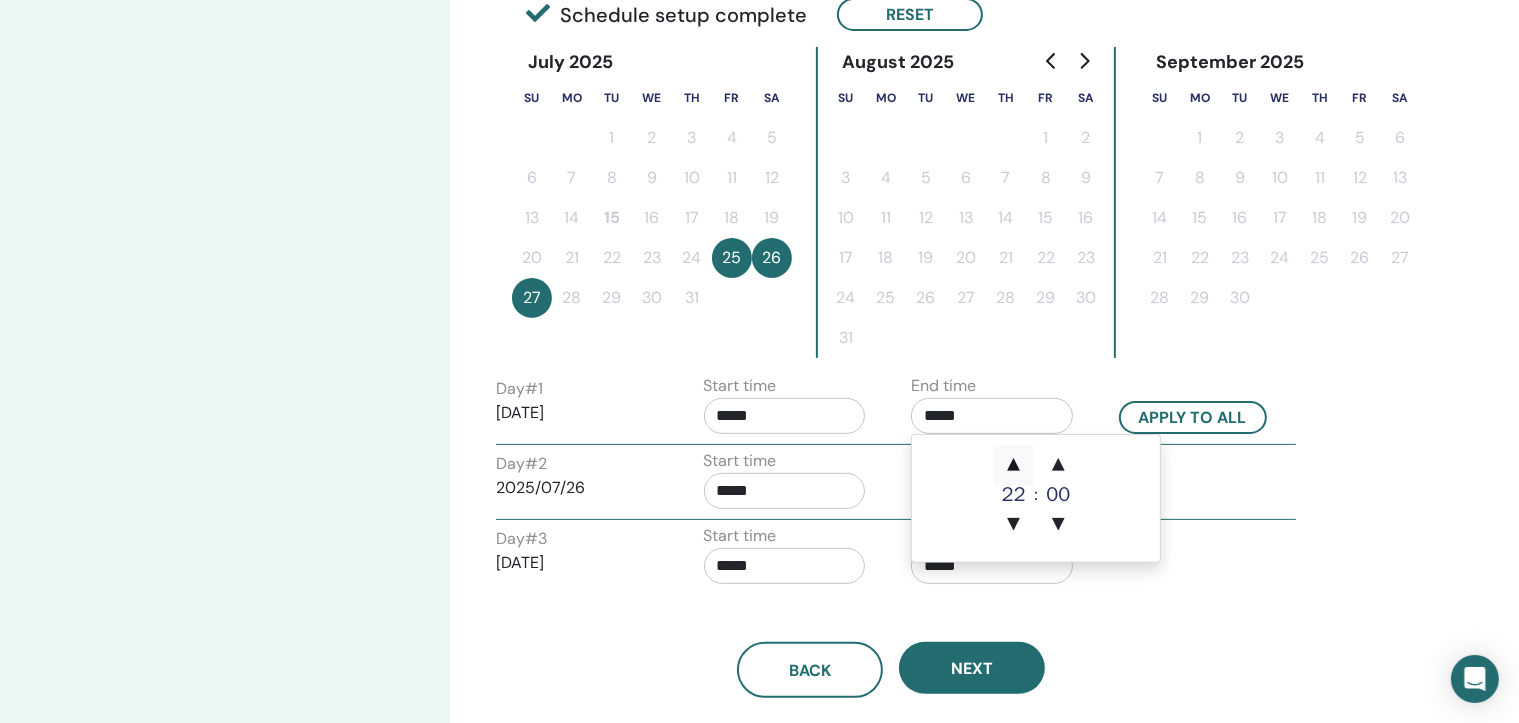 click on "▲" at bounding box center [1014, 465] 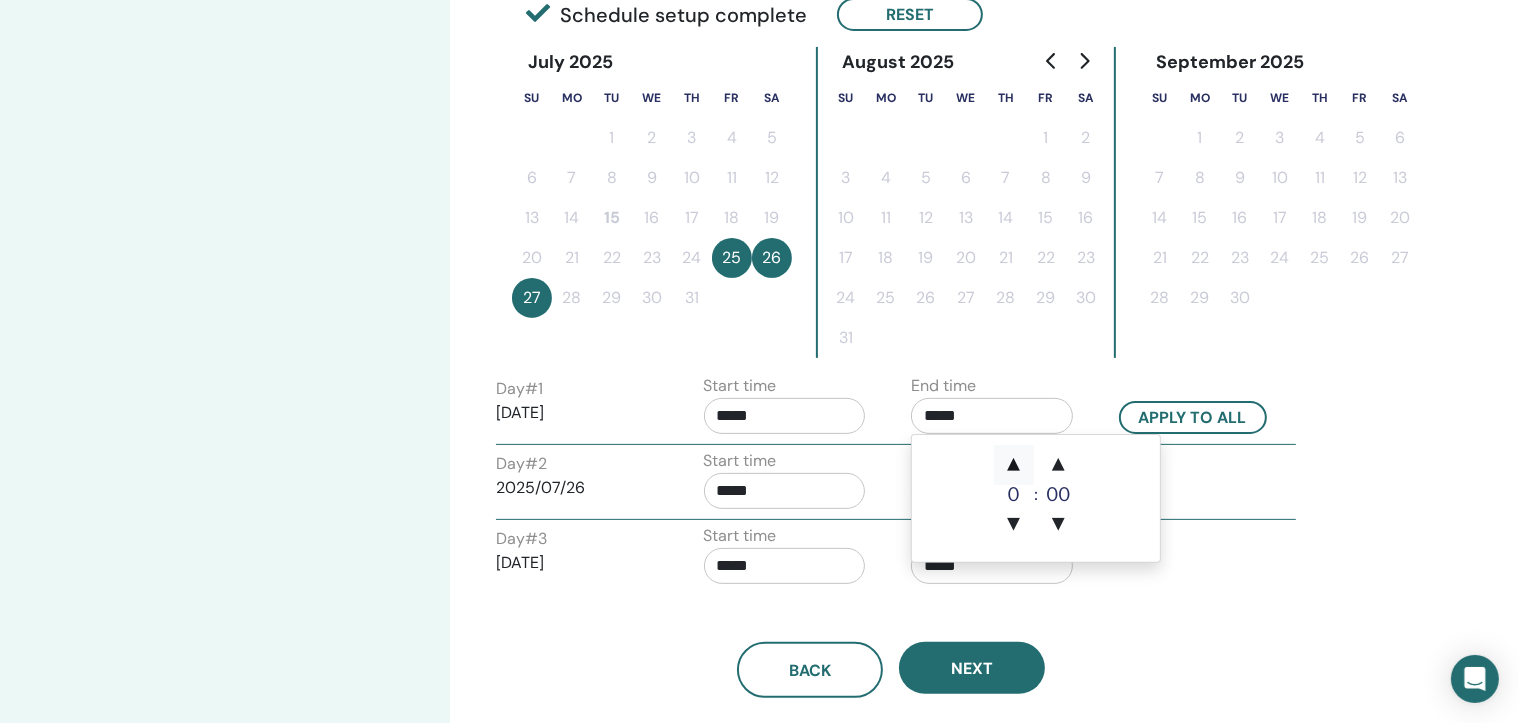 click on "▲" at bounding box center [1014, 465] 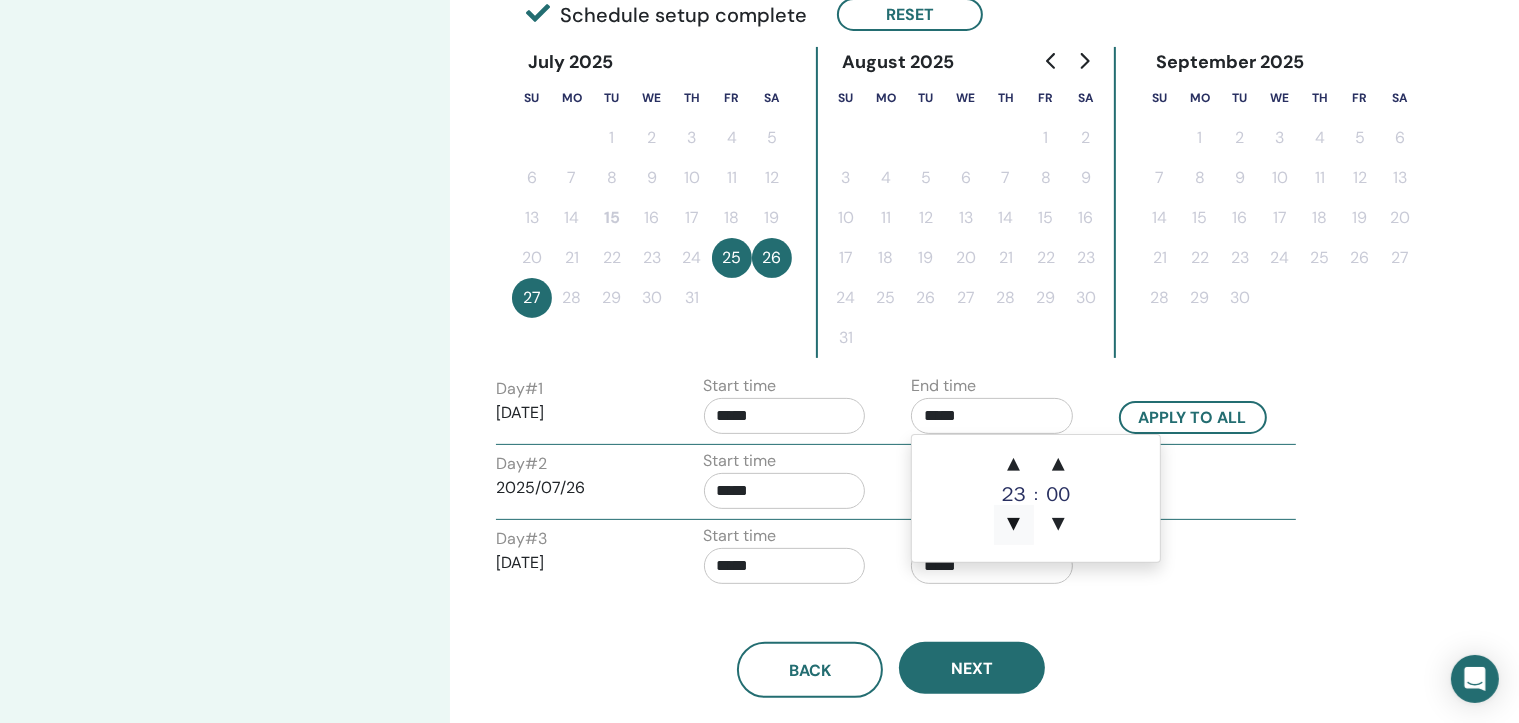 click on "▼" at bounding box center (1014, 525) 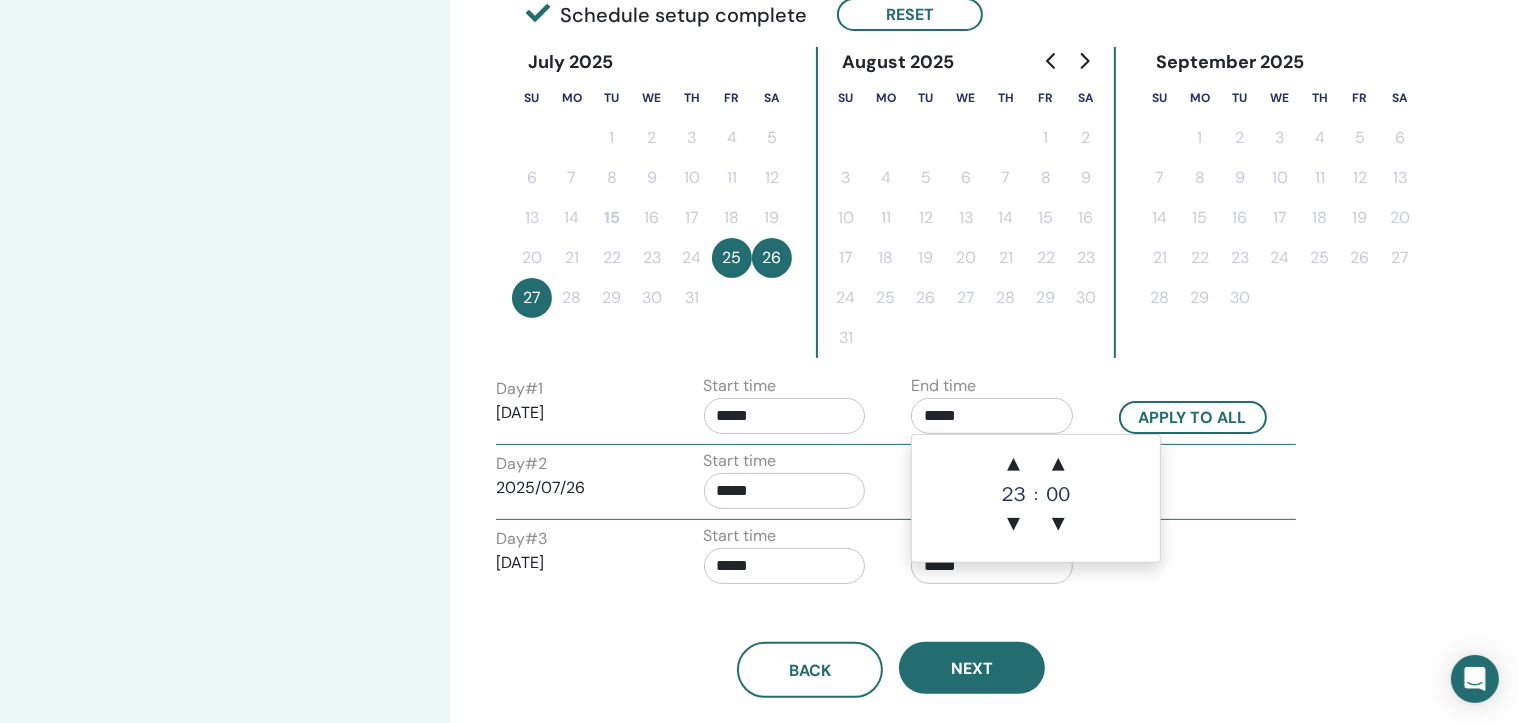 click on "00" at bounding box center (1058, 495) 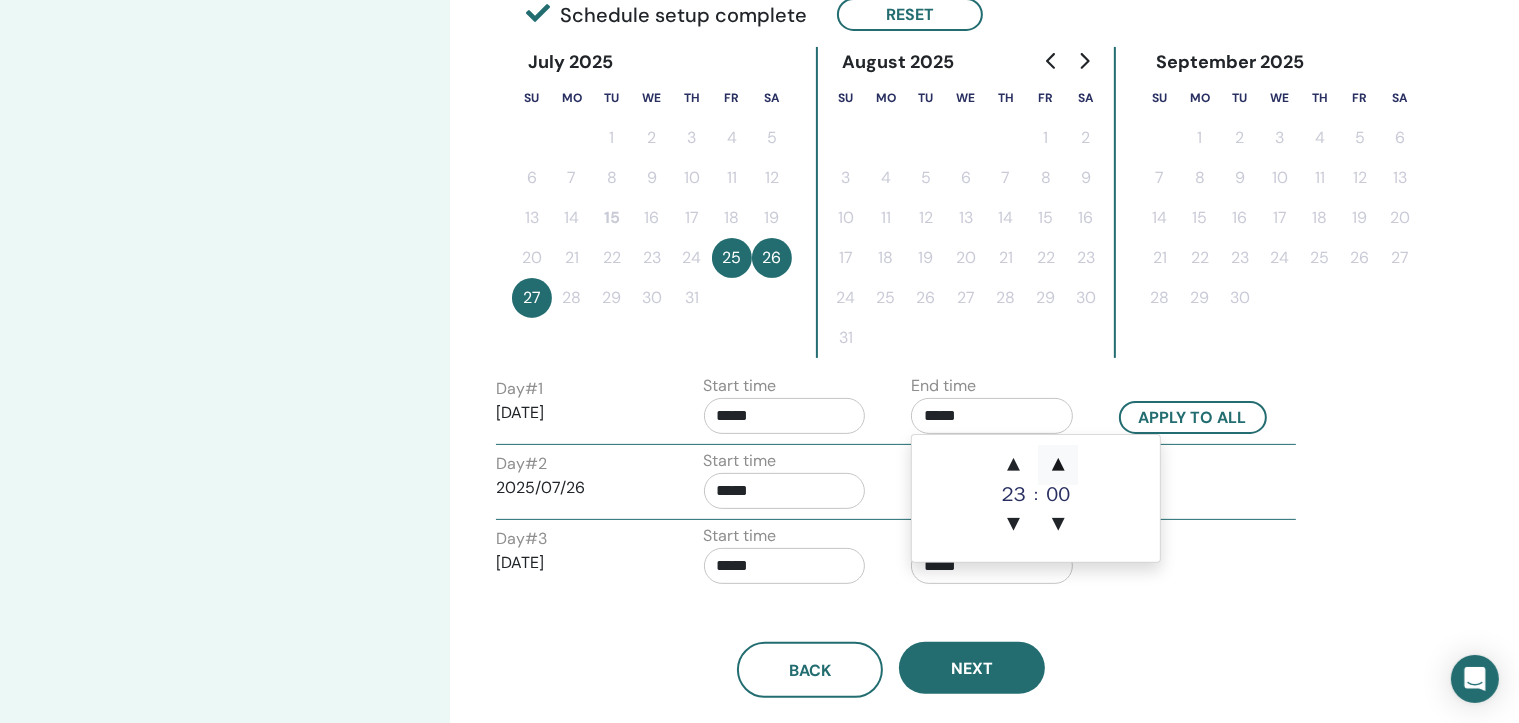 click on "▲" at bounding box center (1058, 465) 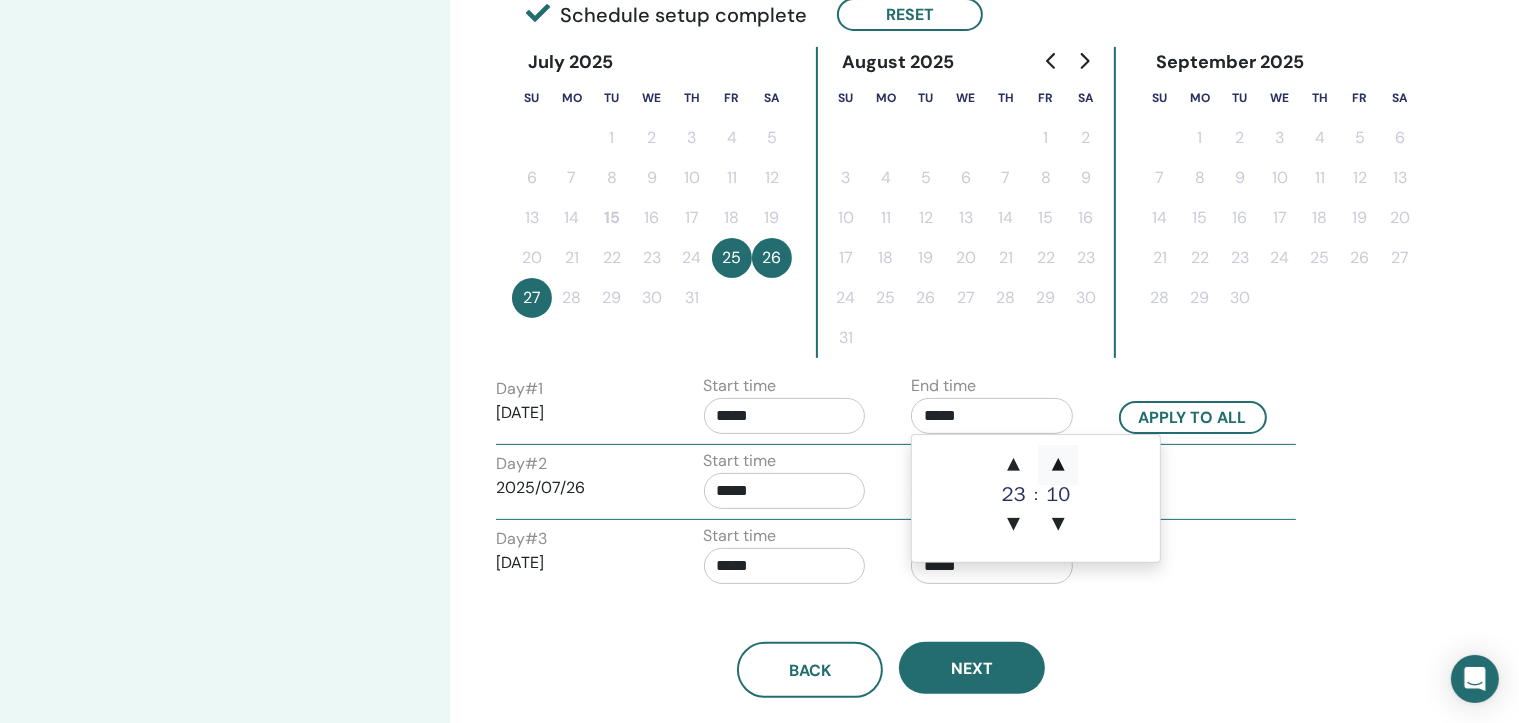 click on "▲" at bounding box center (1058, 465) 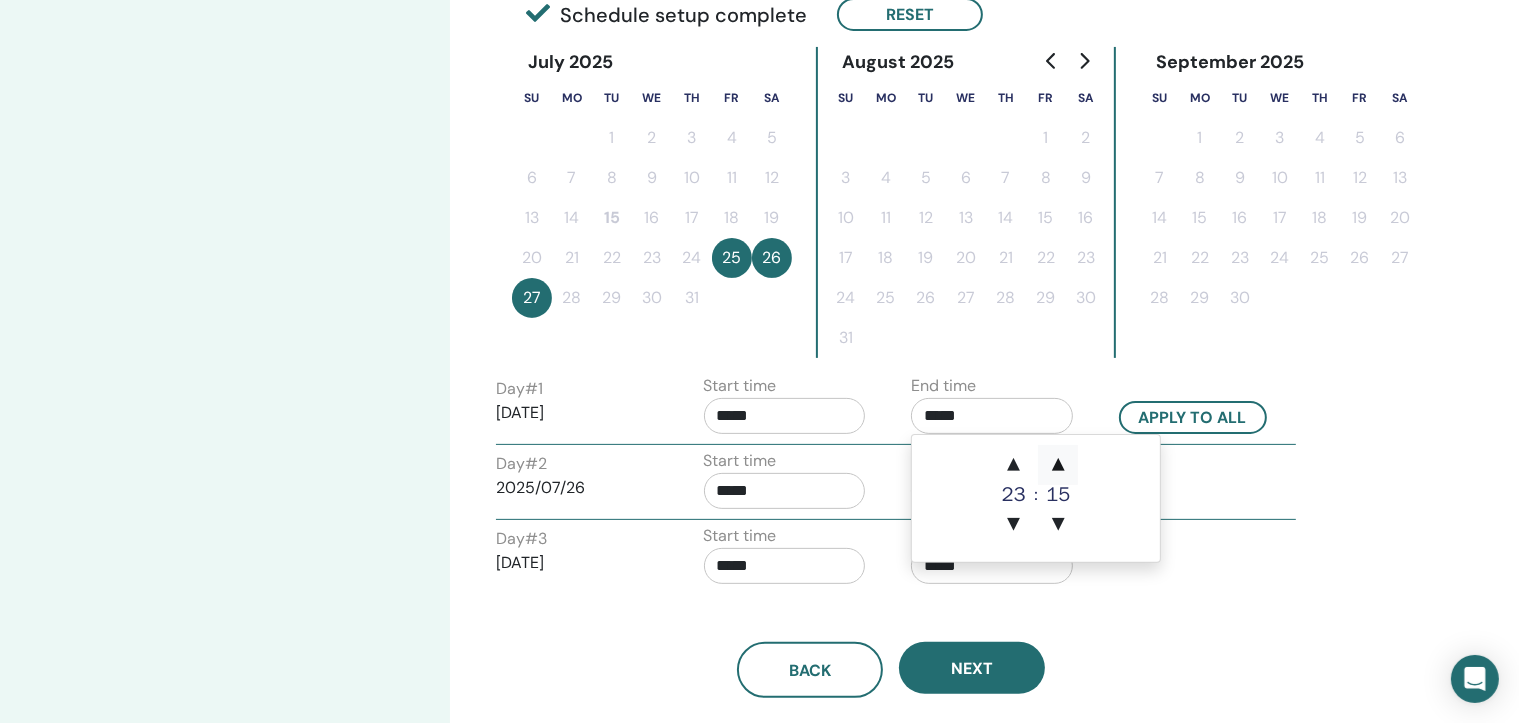 click on "▲" at bounding box center (1058, 465) 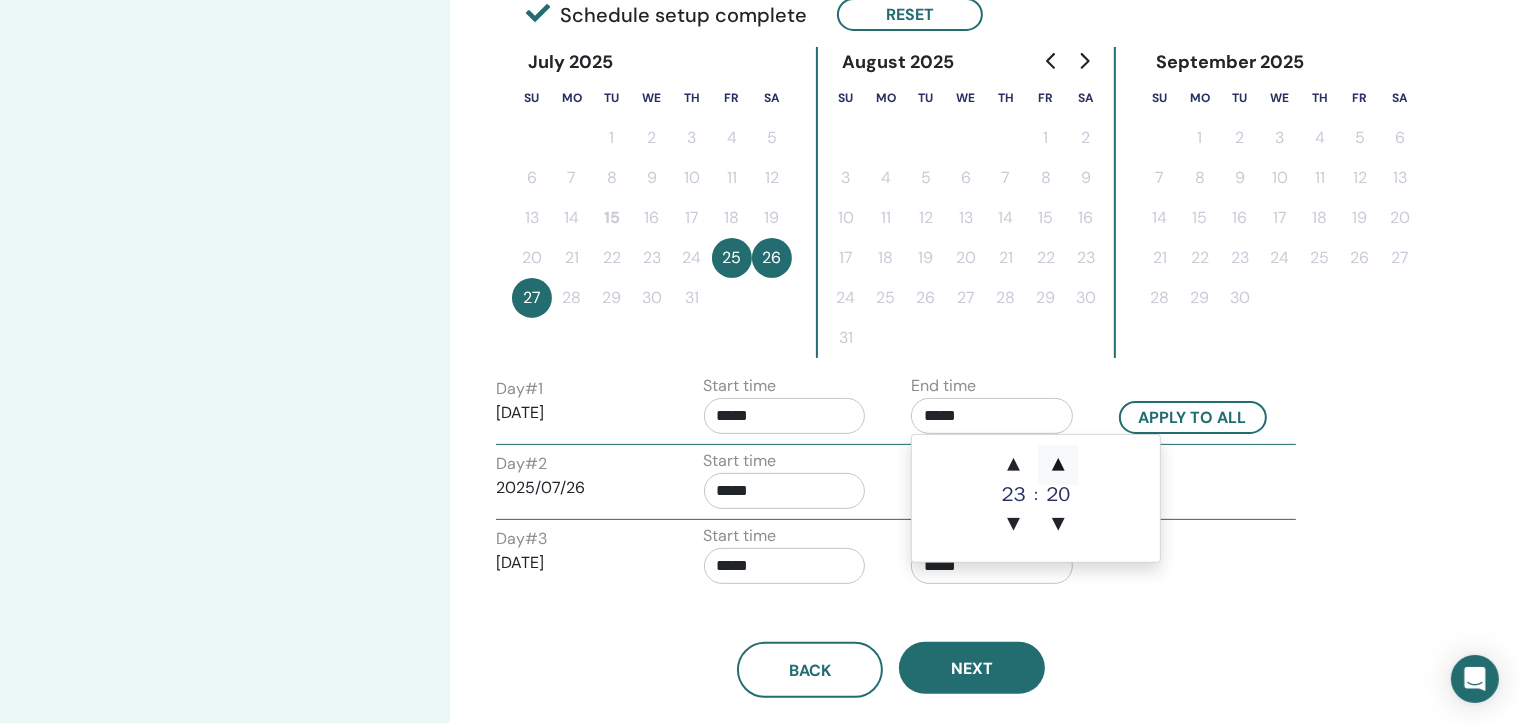 click on "▲" at bounding box center [1058, 465] 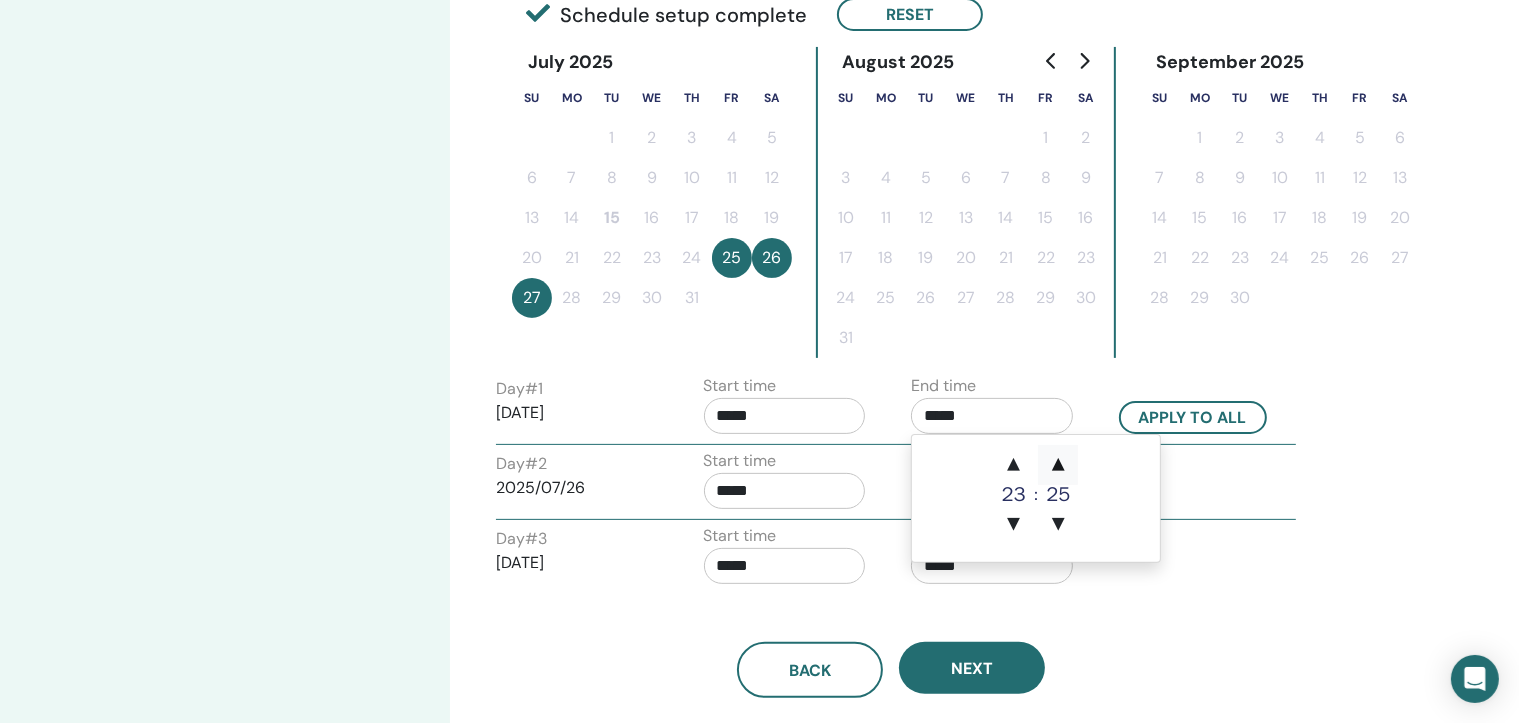 click on "▲" at bounding box center (1058, 465) 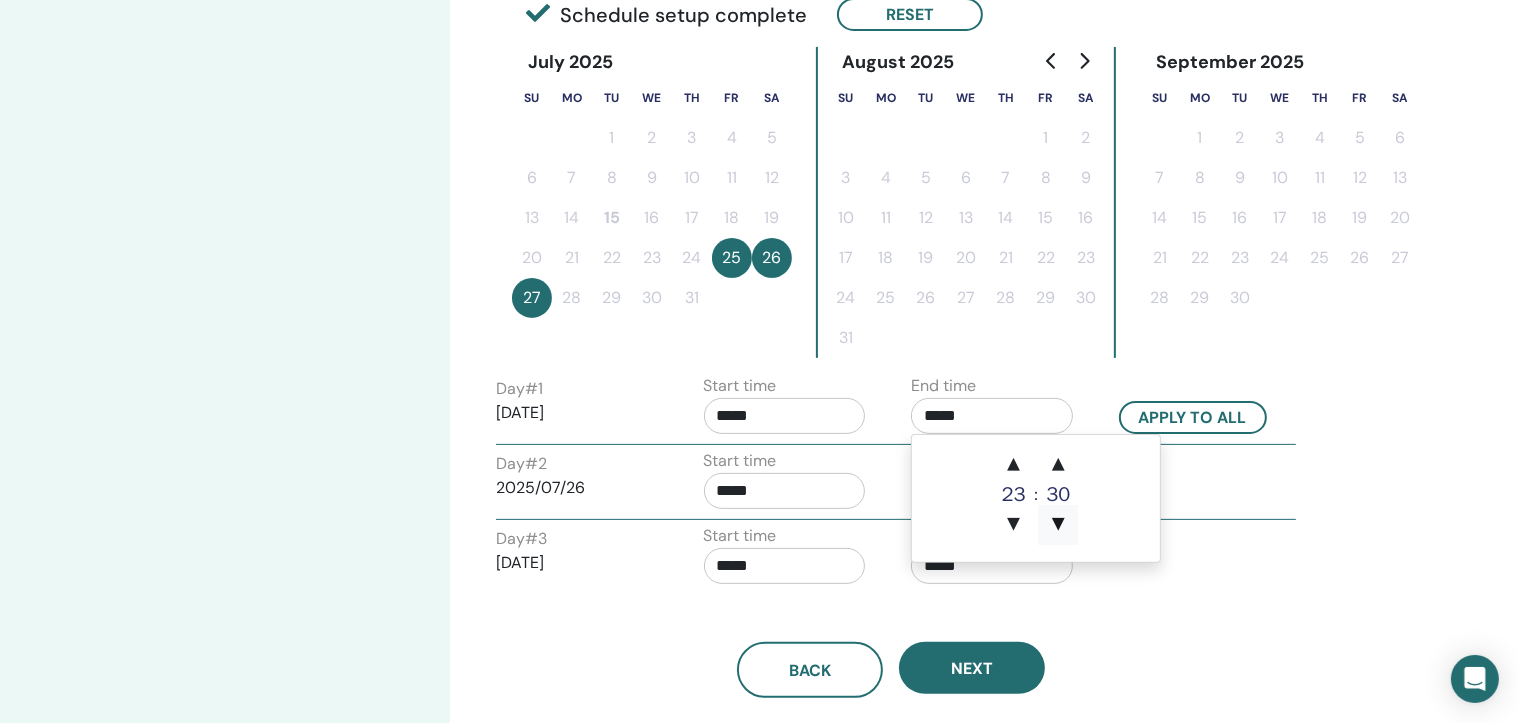 click on "▼" at bounding box center (1058, 525) 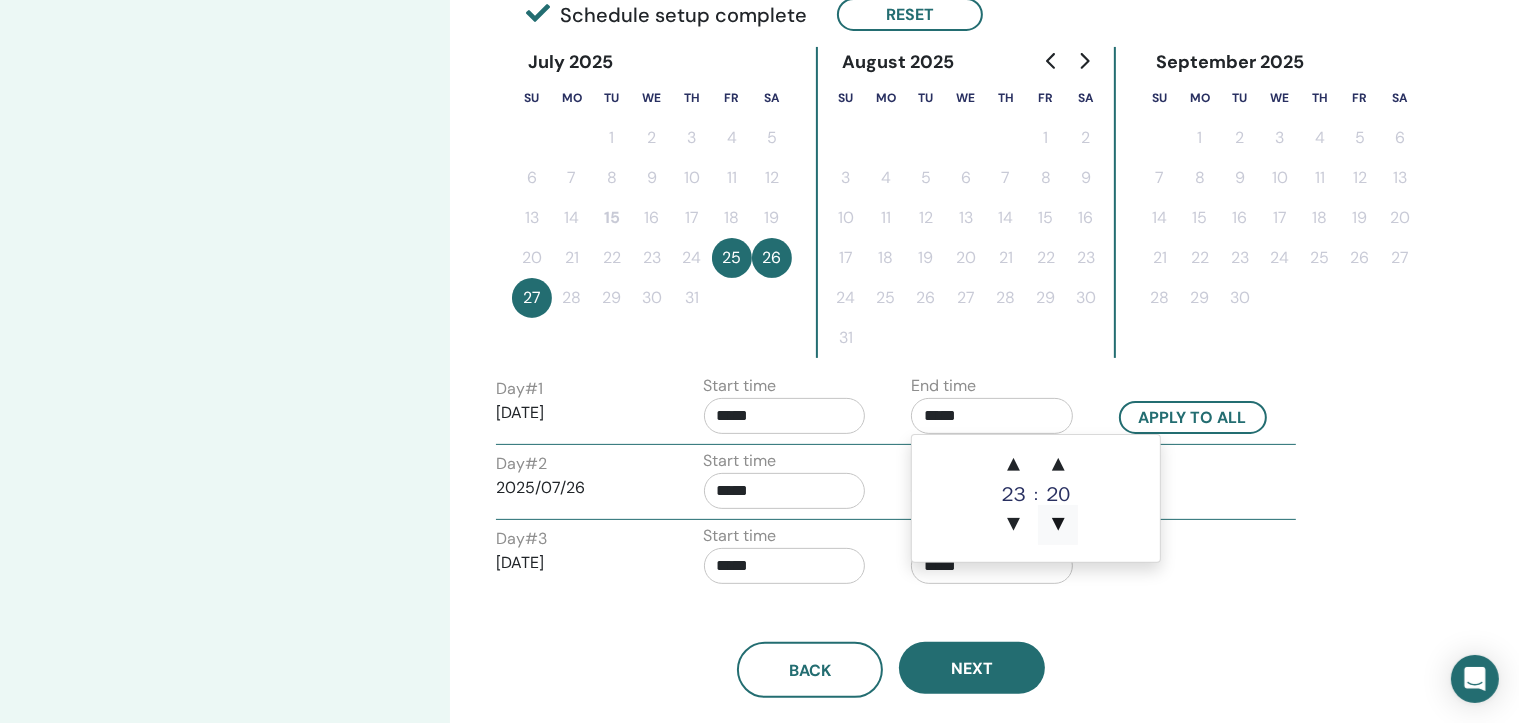 click on "▼" at bounding box center [1058, 525] 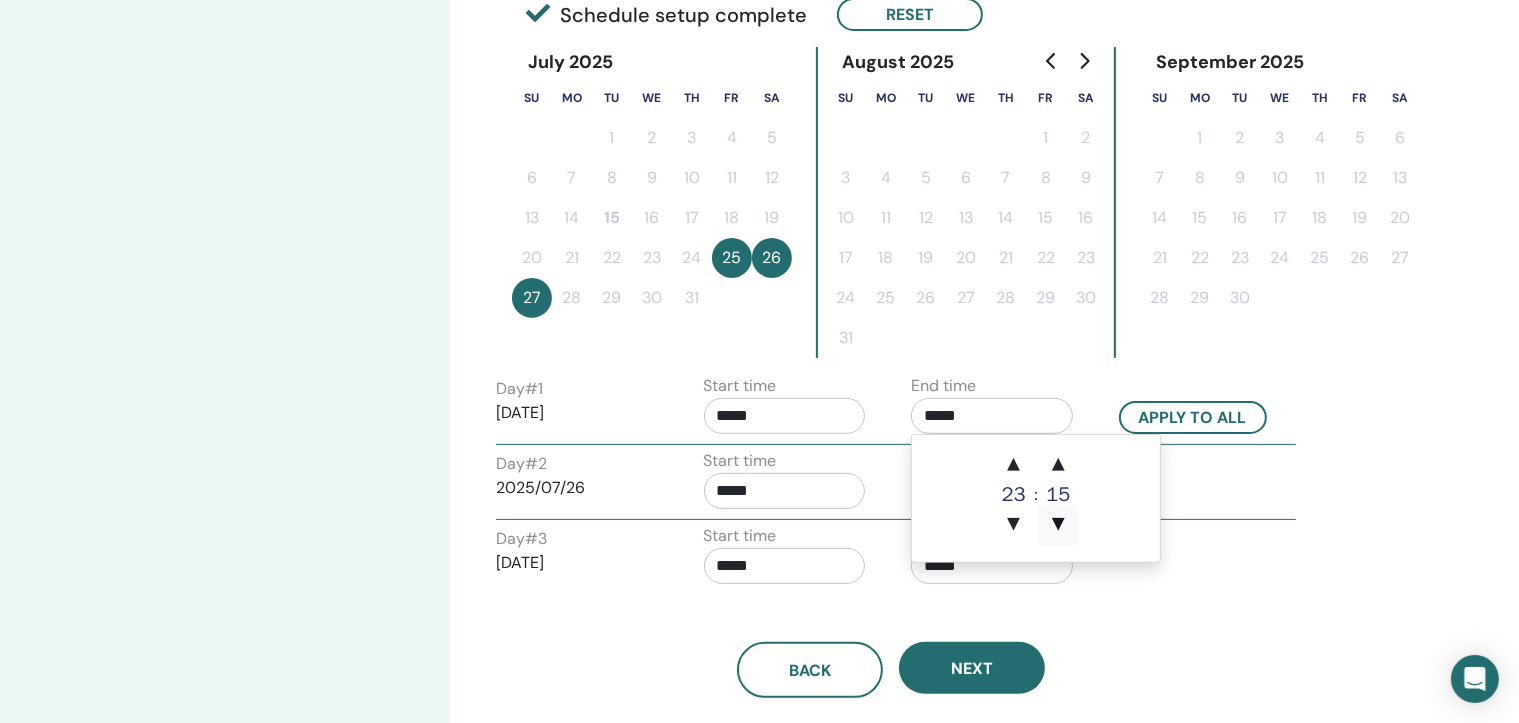 click on "▼" at bounding box center [1058, 525] 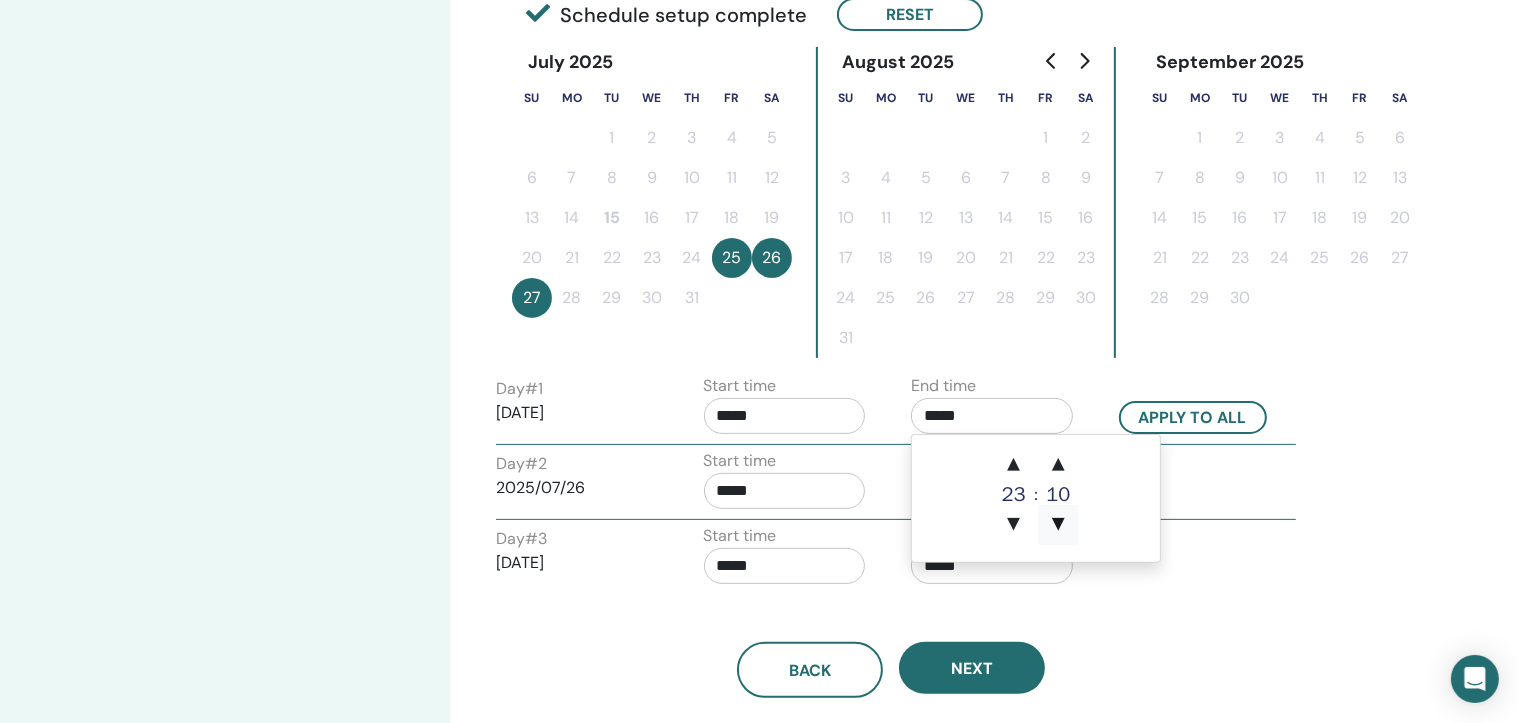 click on "▼" at bounding box center [1058, 525] 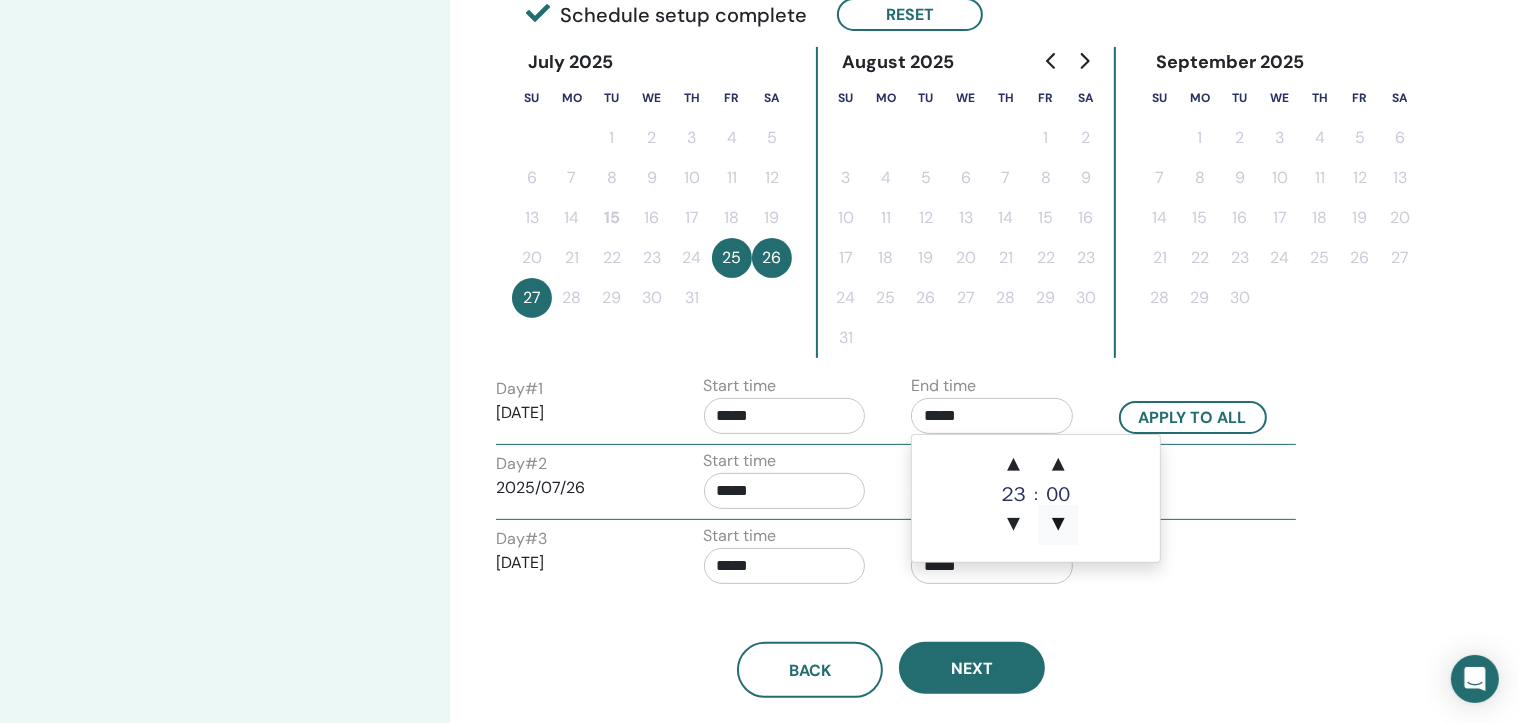 click on "▼" at bounding box center [1058, 525] 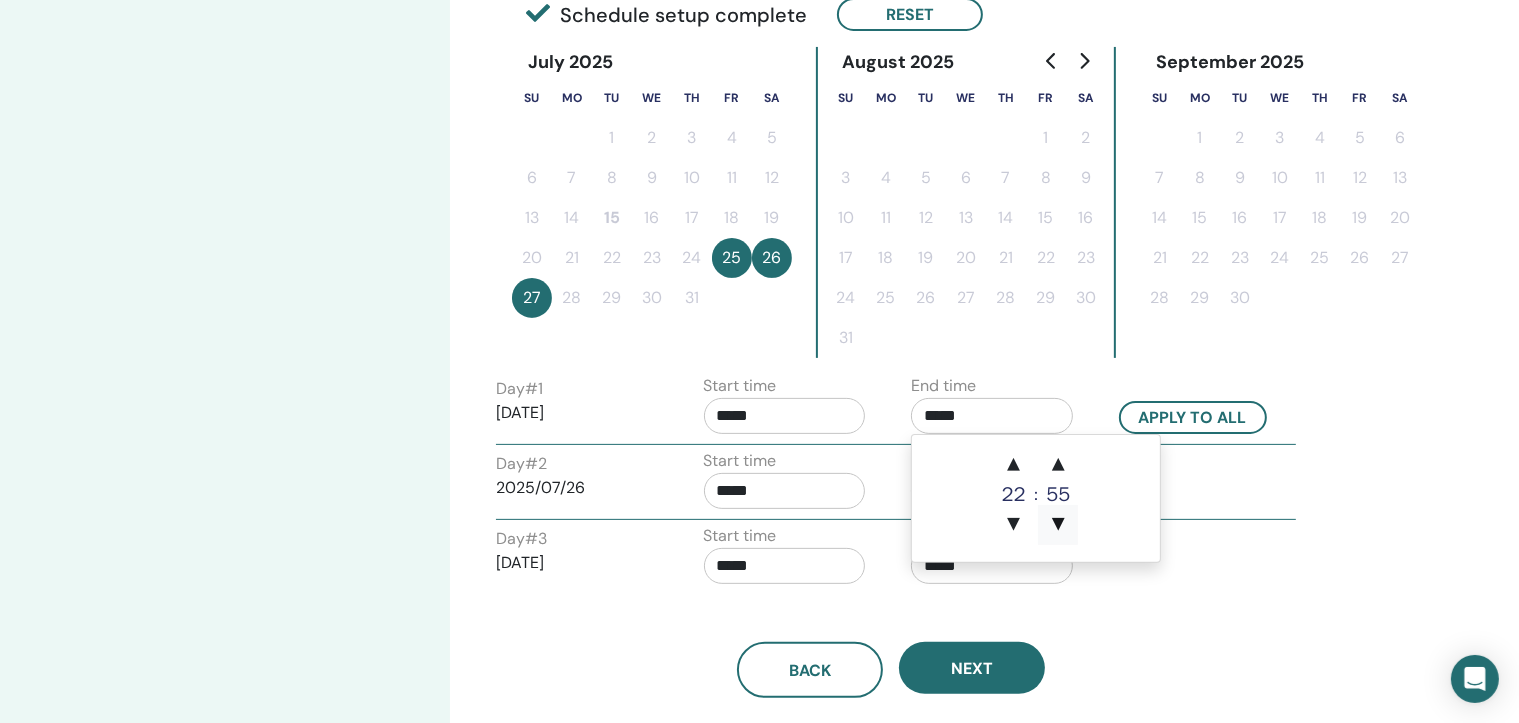 click on "▼" at bounding box center [1058, 525] 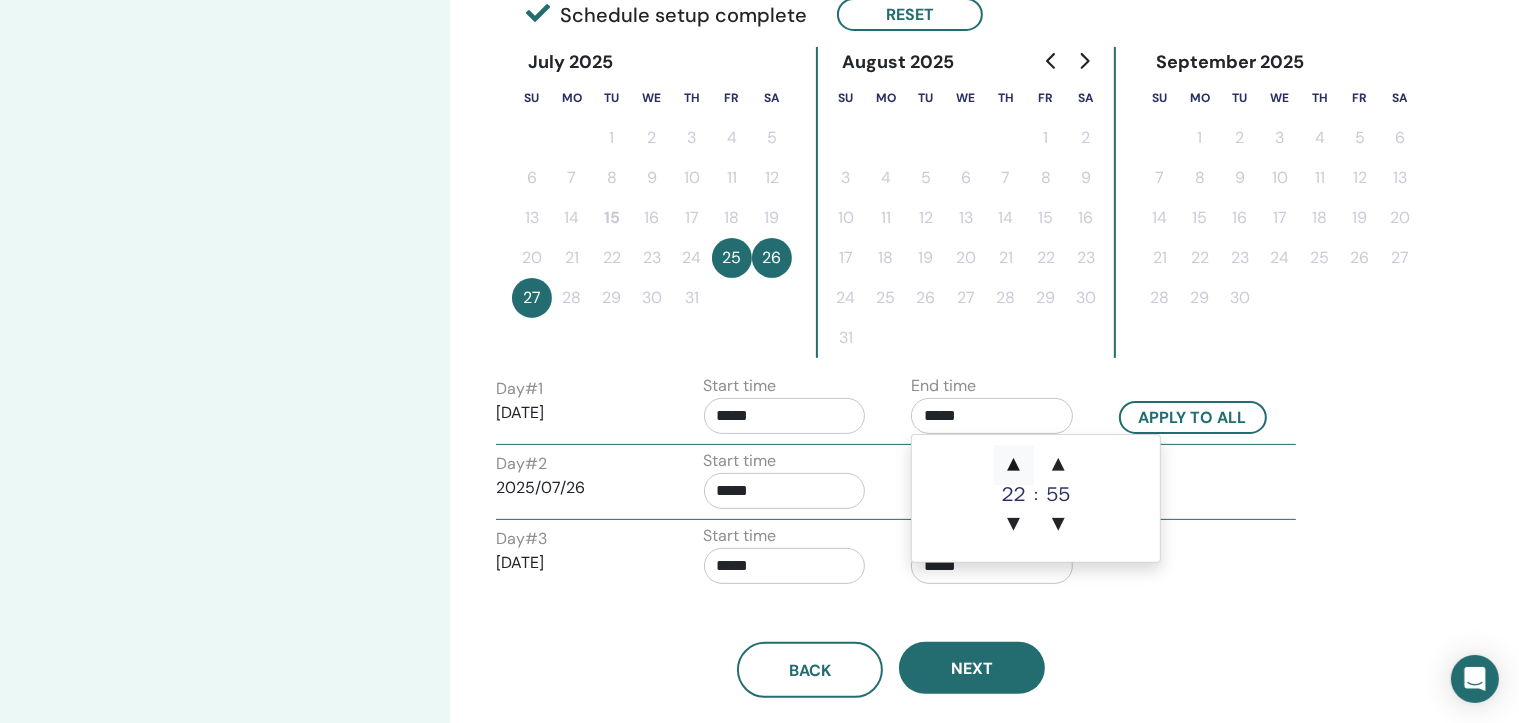 click on "▲" at bounding box center [1014, 465] 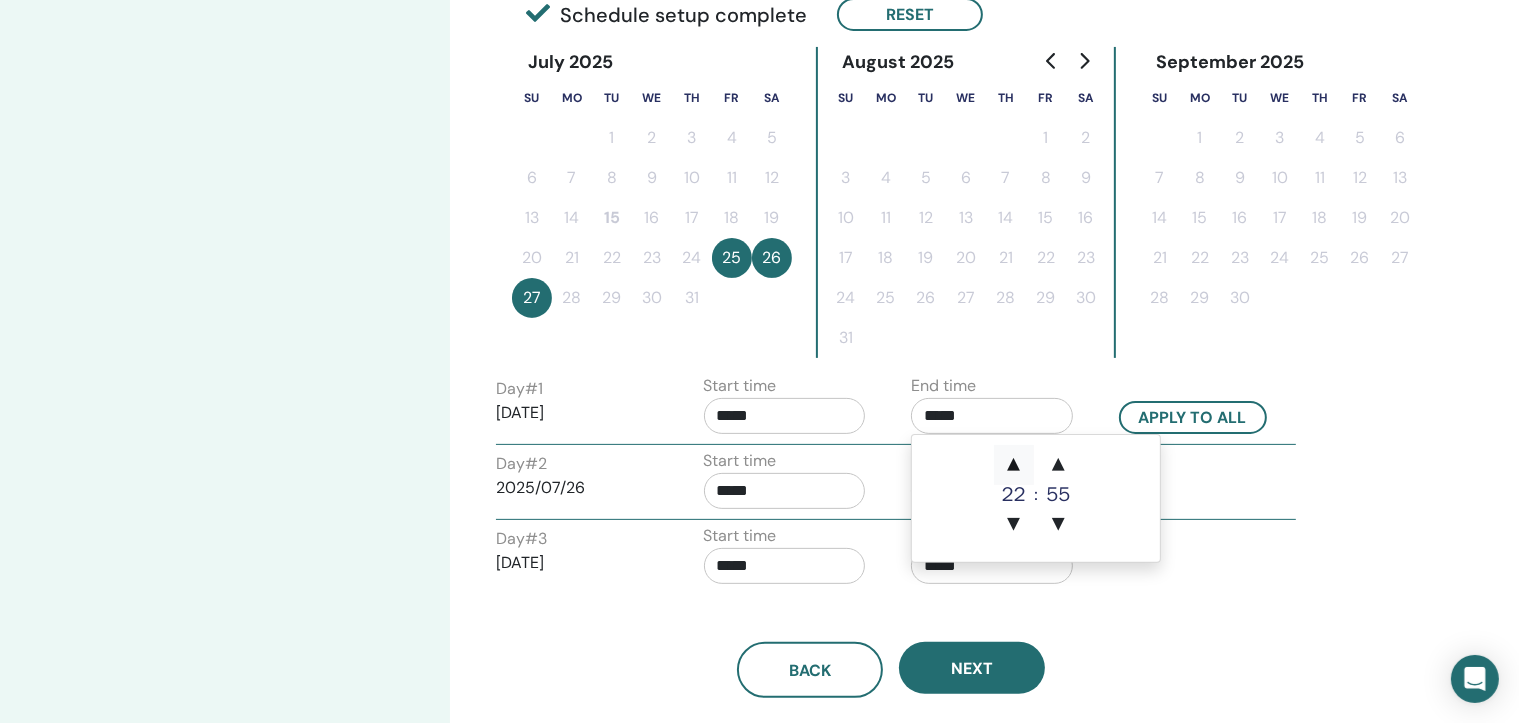 type on "*****" 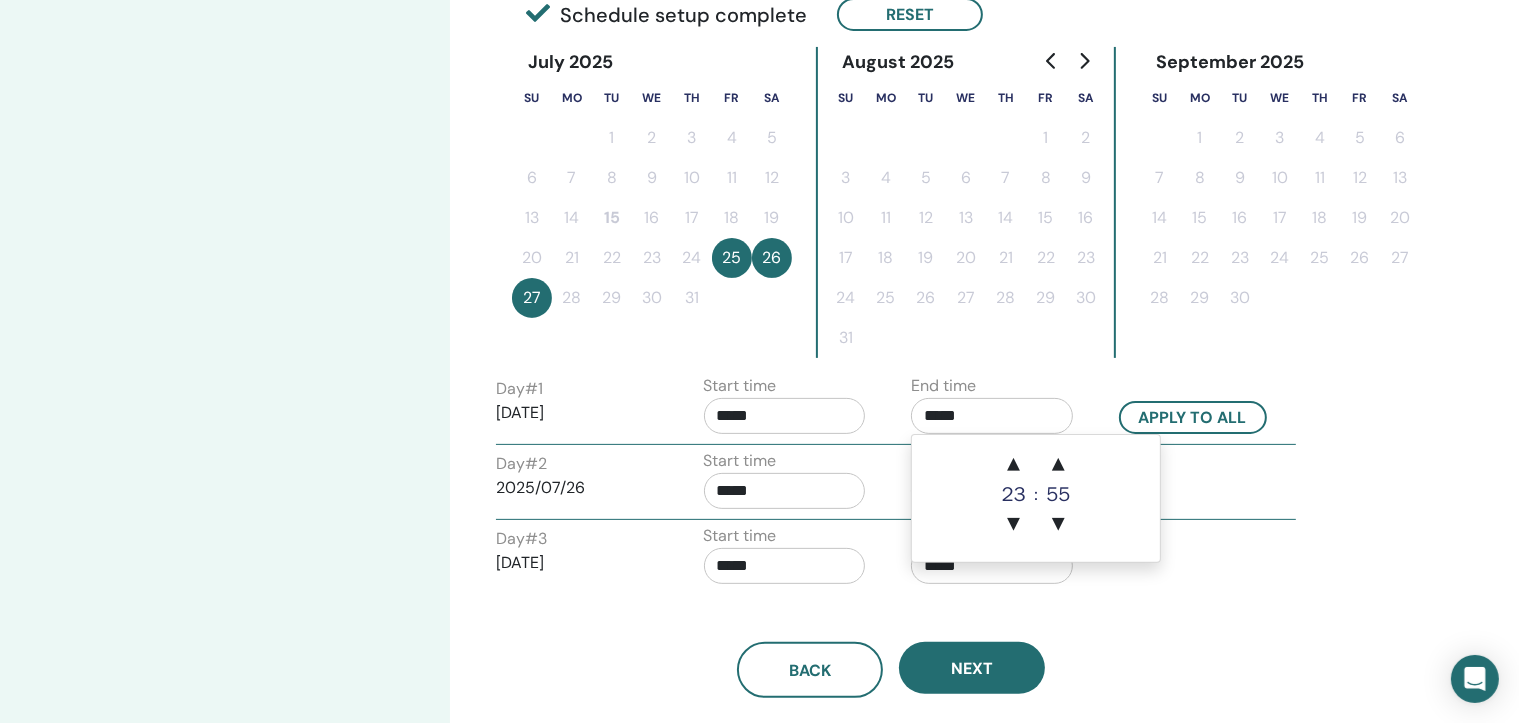 click on "Back Next" at bounding box center (891, 646) 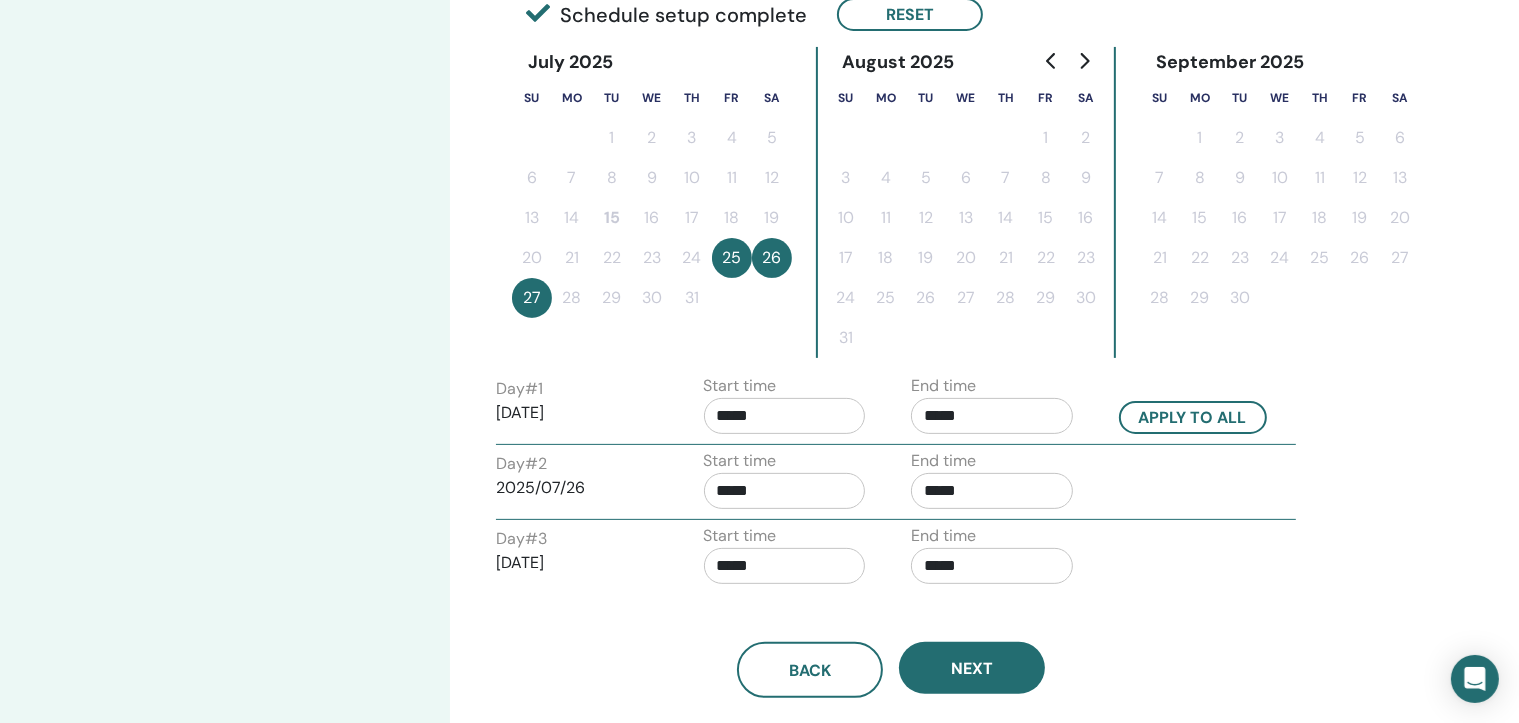 click on "*****" at bounding box center (992, 491) 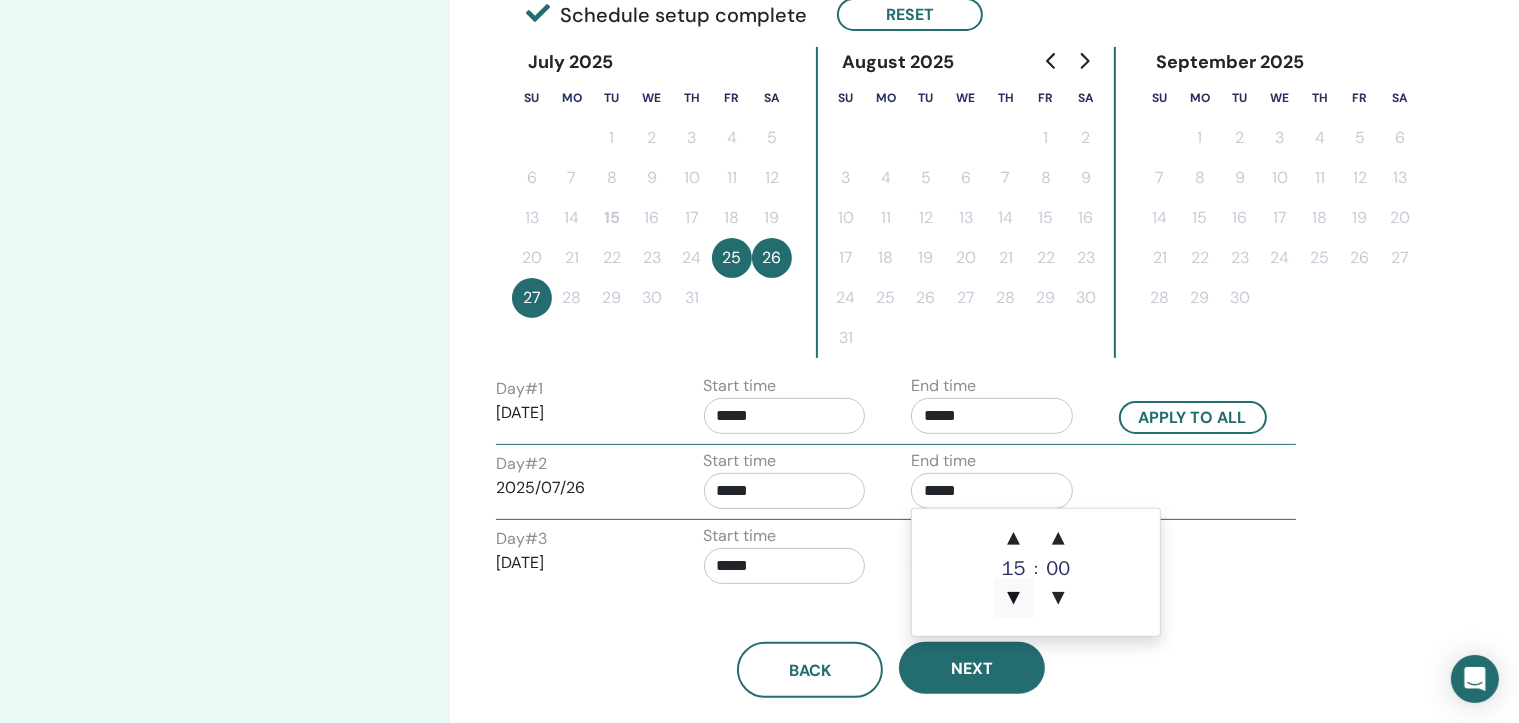 click on "▼" at bounding box center [1014, 599] 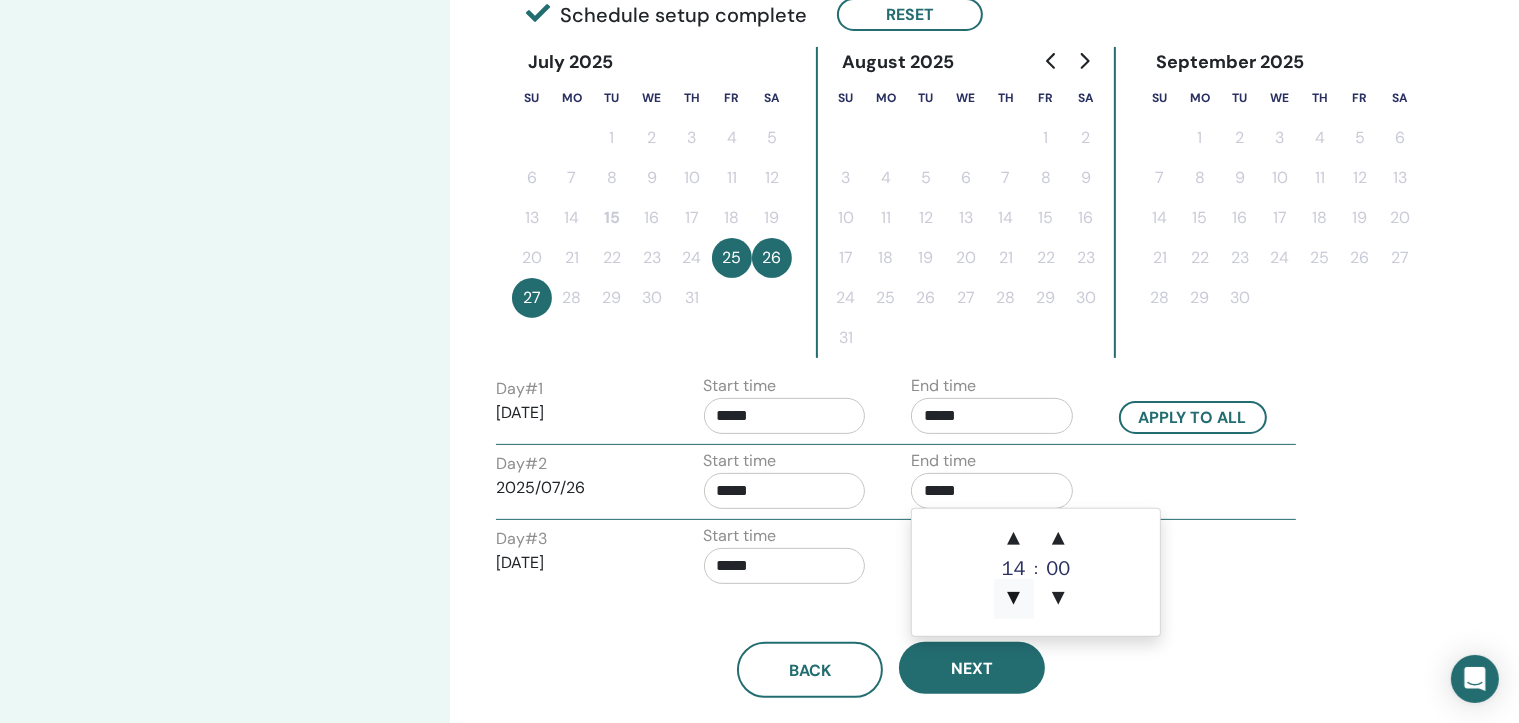 click on "▼" at bounding box center [1014, 599] 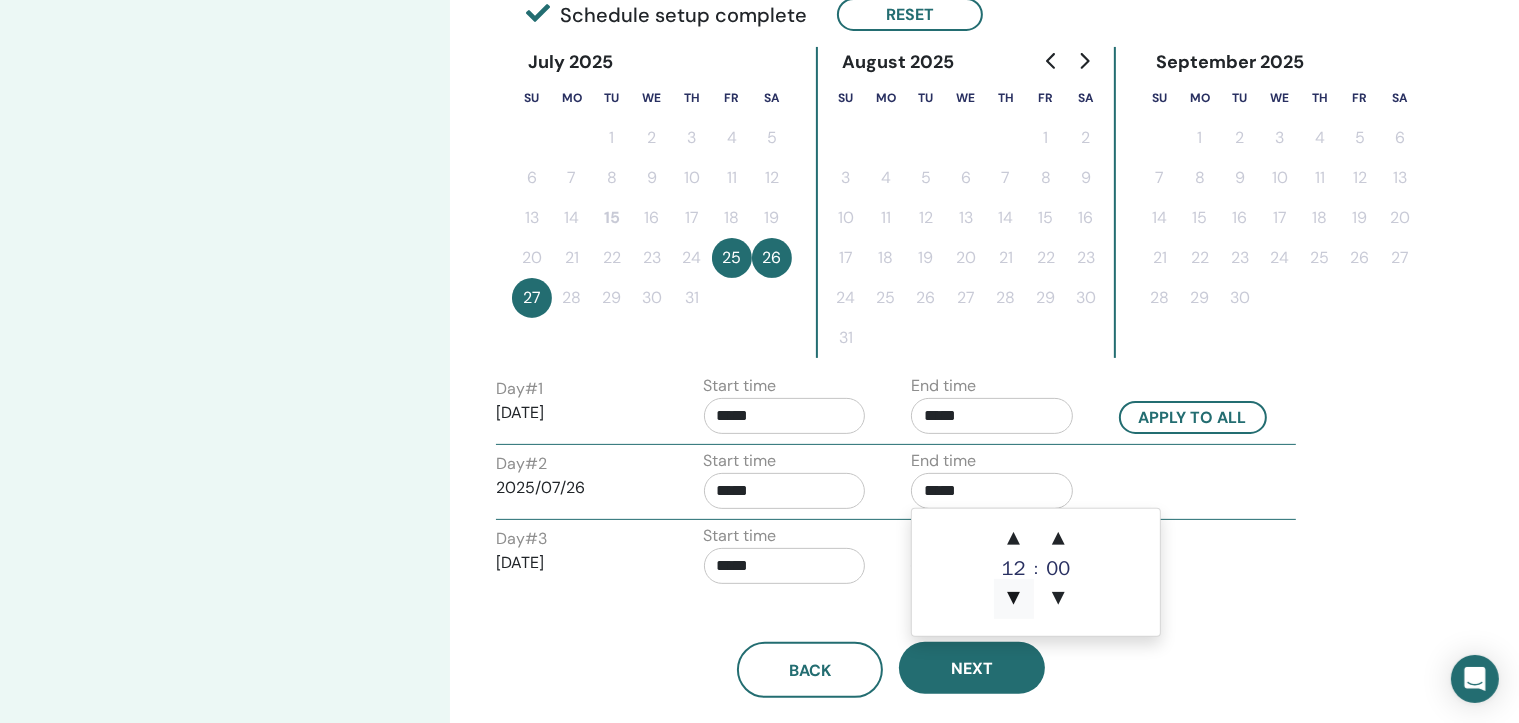 click on "▼" at bounding box center (1014, 599) 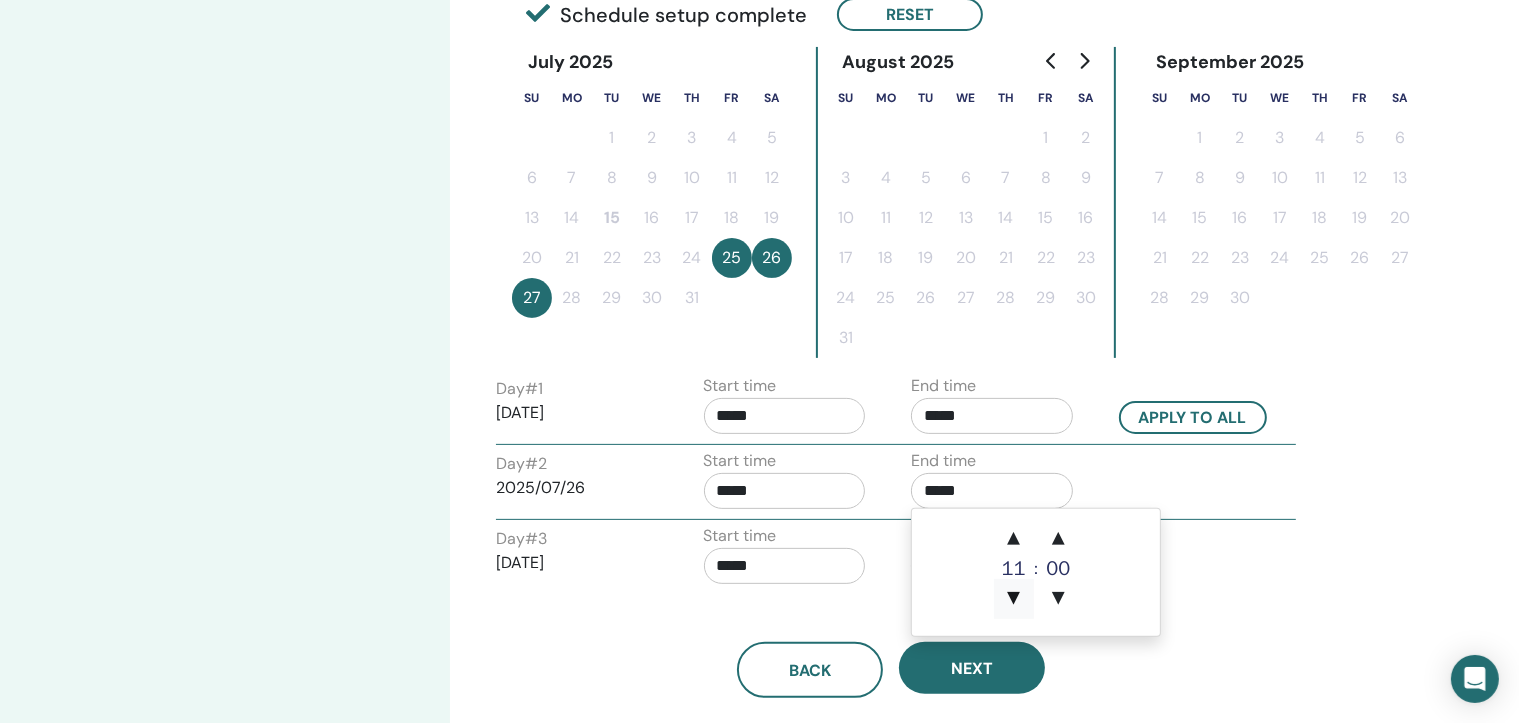 click on "▼" at bounding box center [1014, 599] 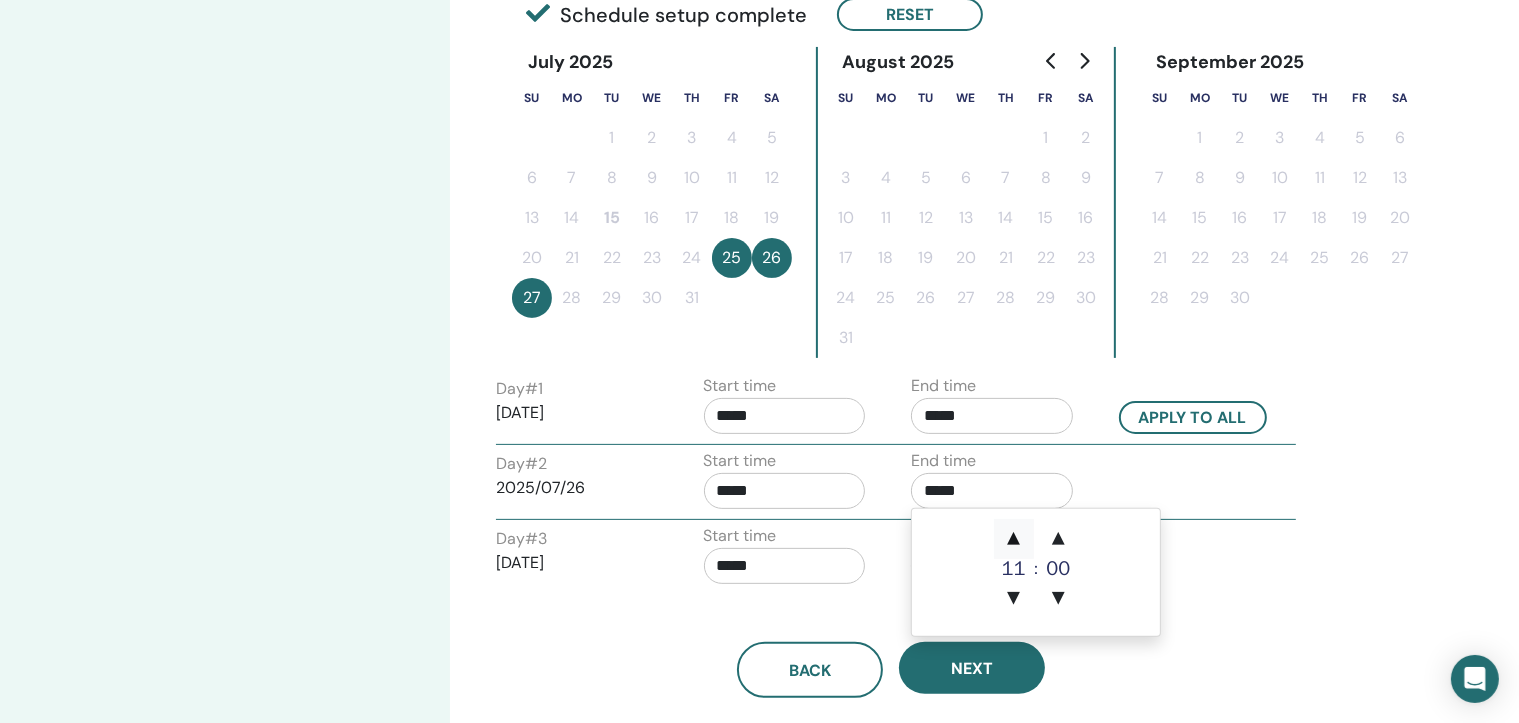 click on "▲" at bounding box center (1014, 539) 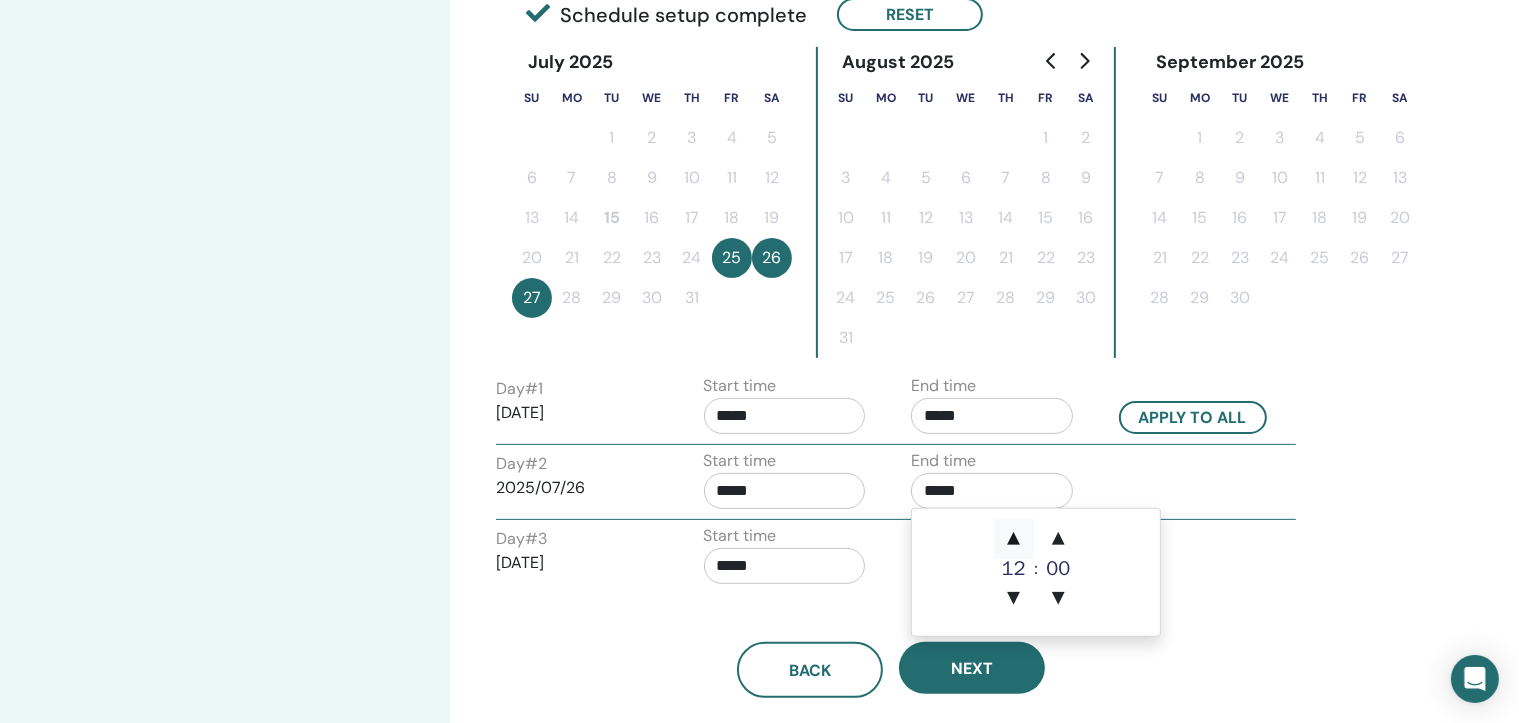 click on "▲" at bounding box center [1014, 539] 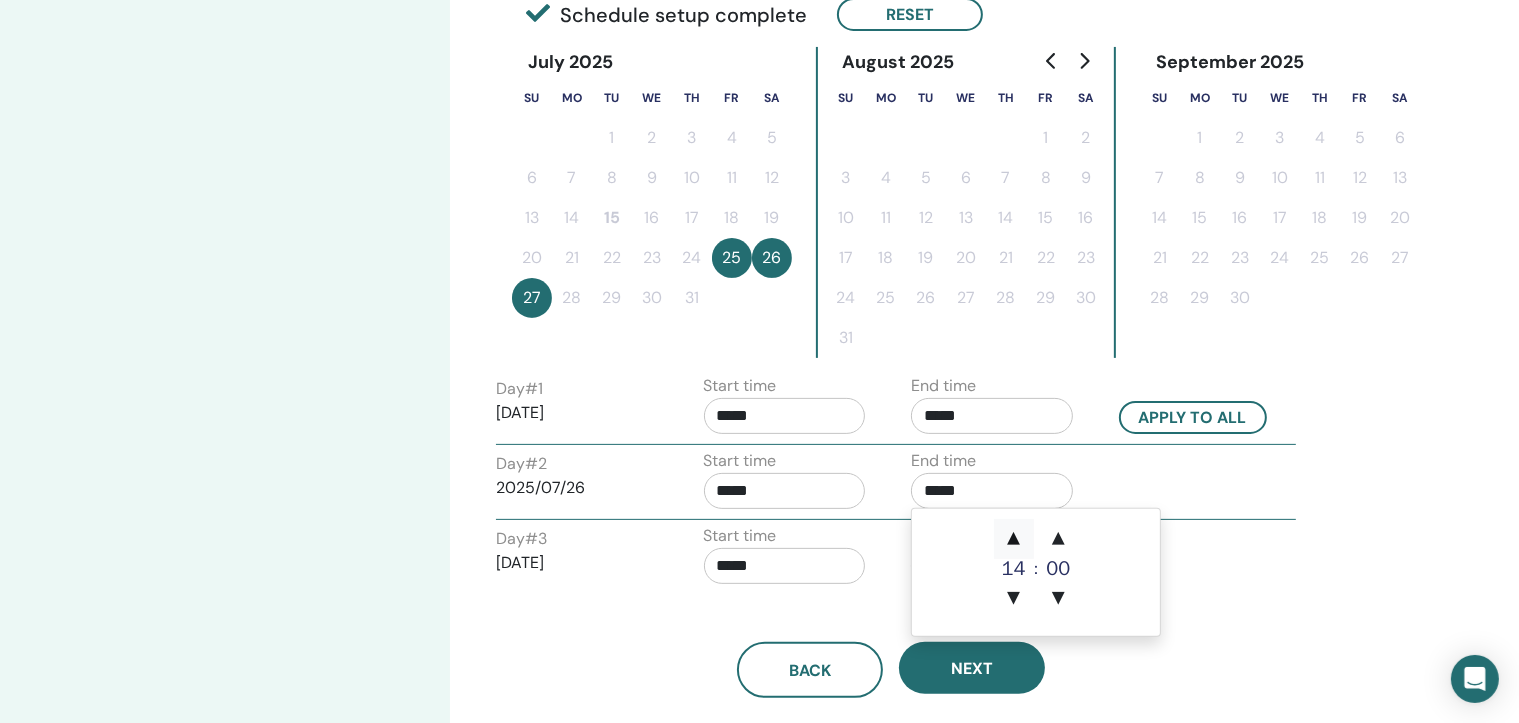 click on "▲" at bounding box center [1014, 539] 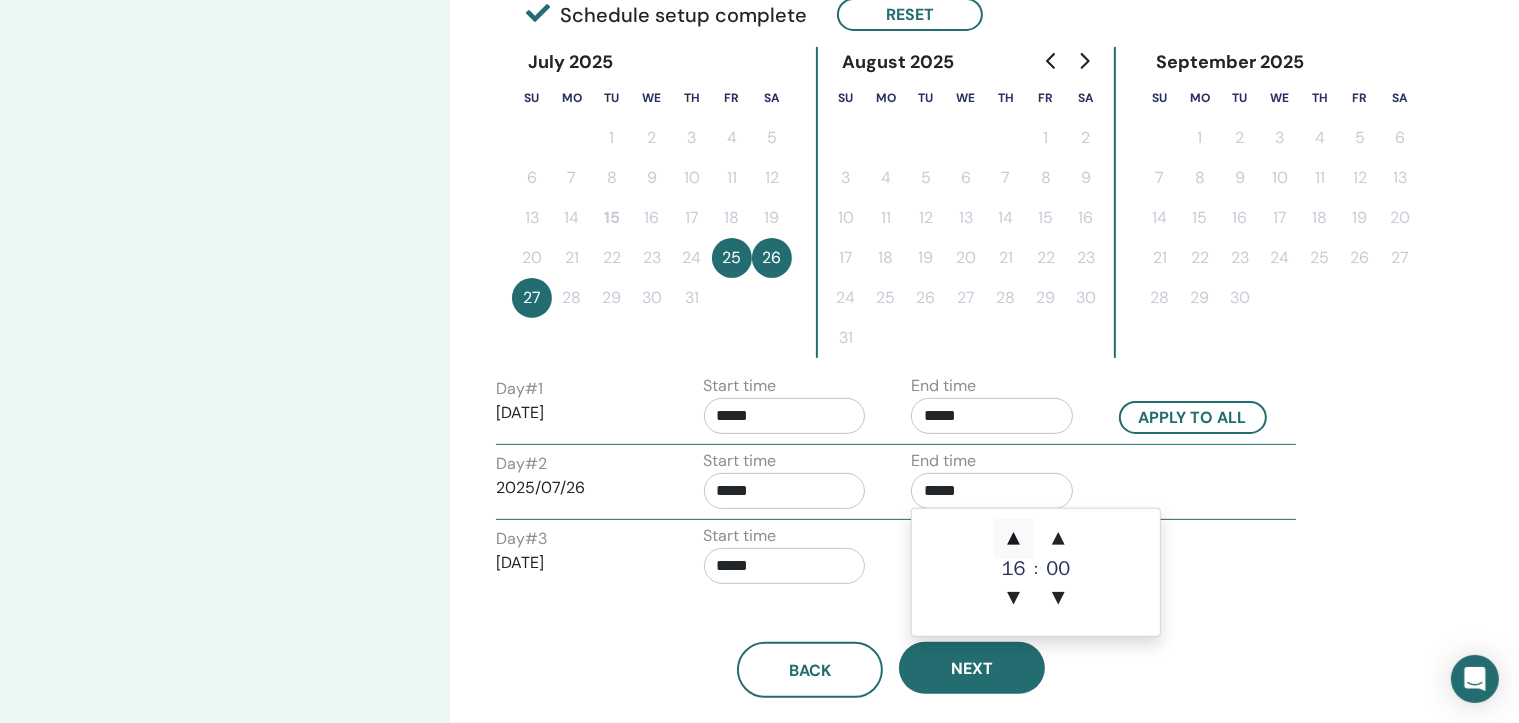 click on "▲" at bounding box center (1014, 539) 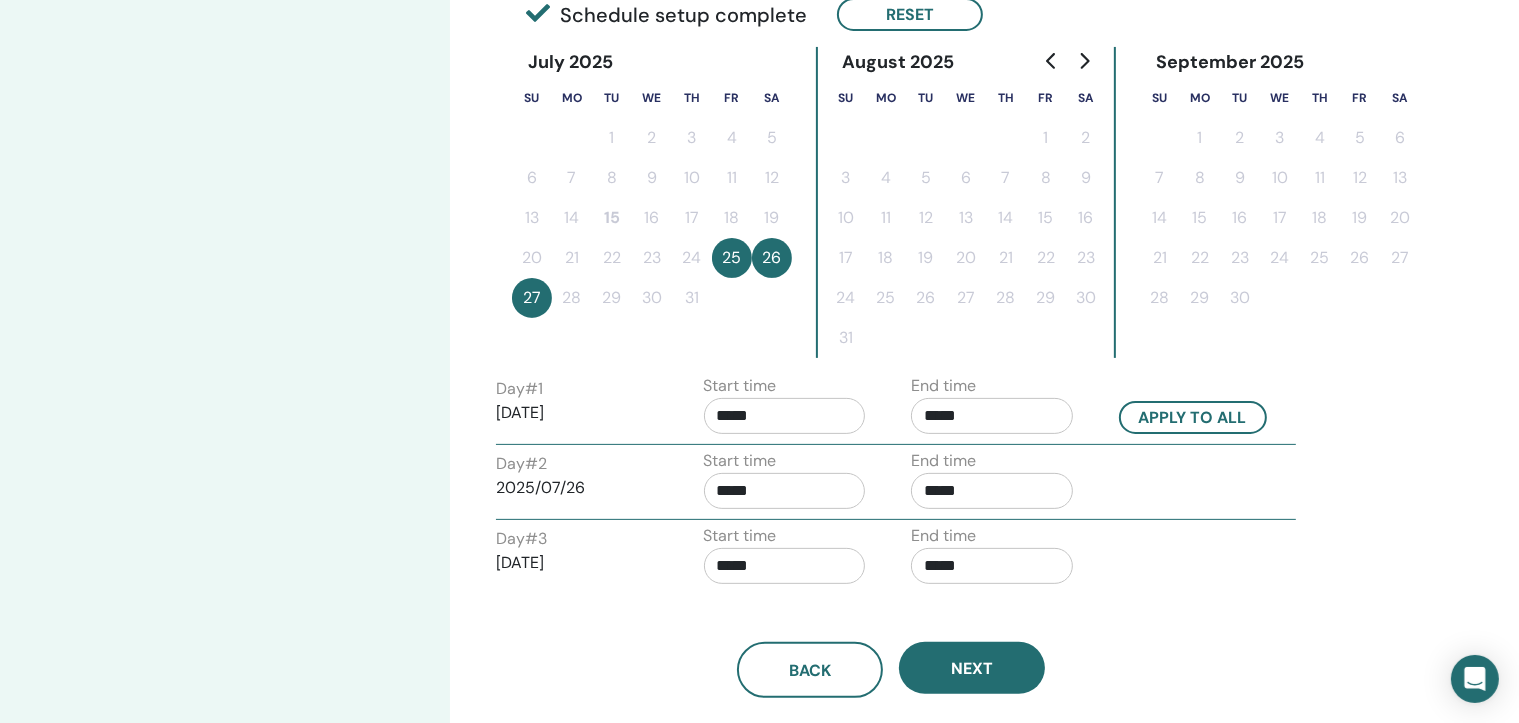 click on "Day  # 3 2025/07/27 Start time ***** End time *****" at bounding box center [896, 559] 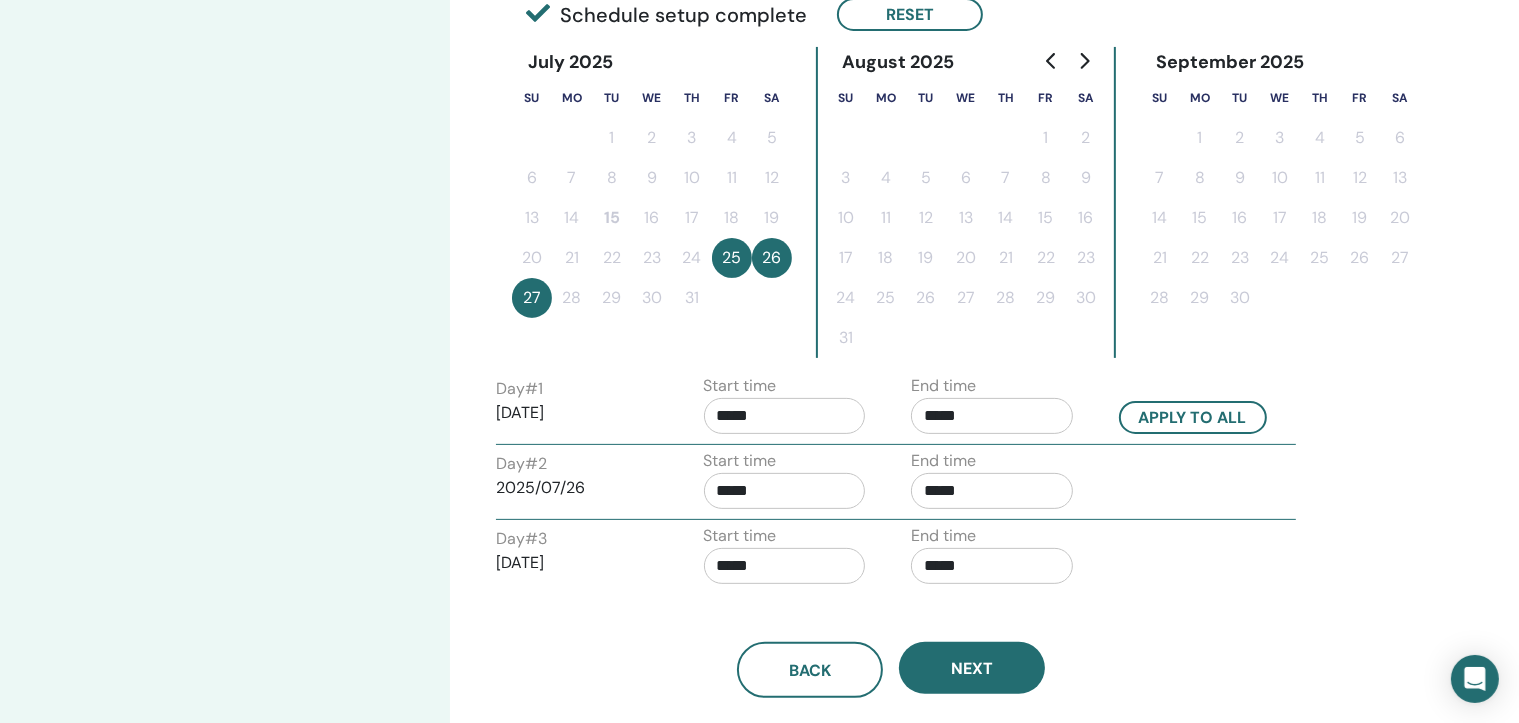 click on "*****" at bounding box center [992, 566] 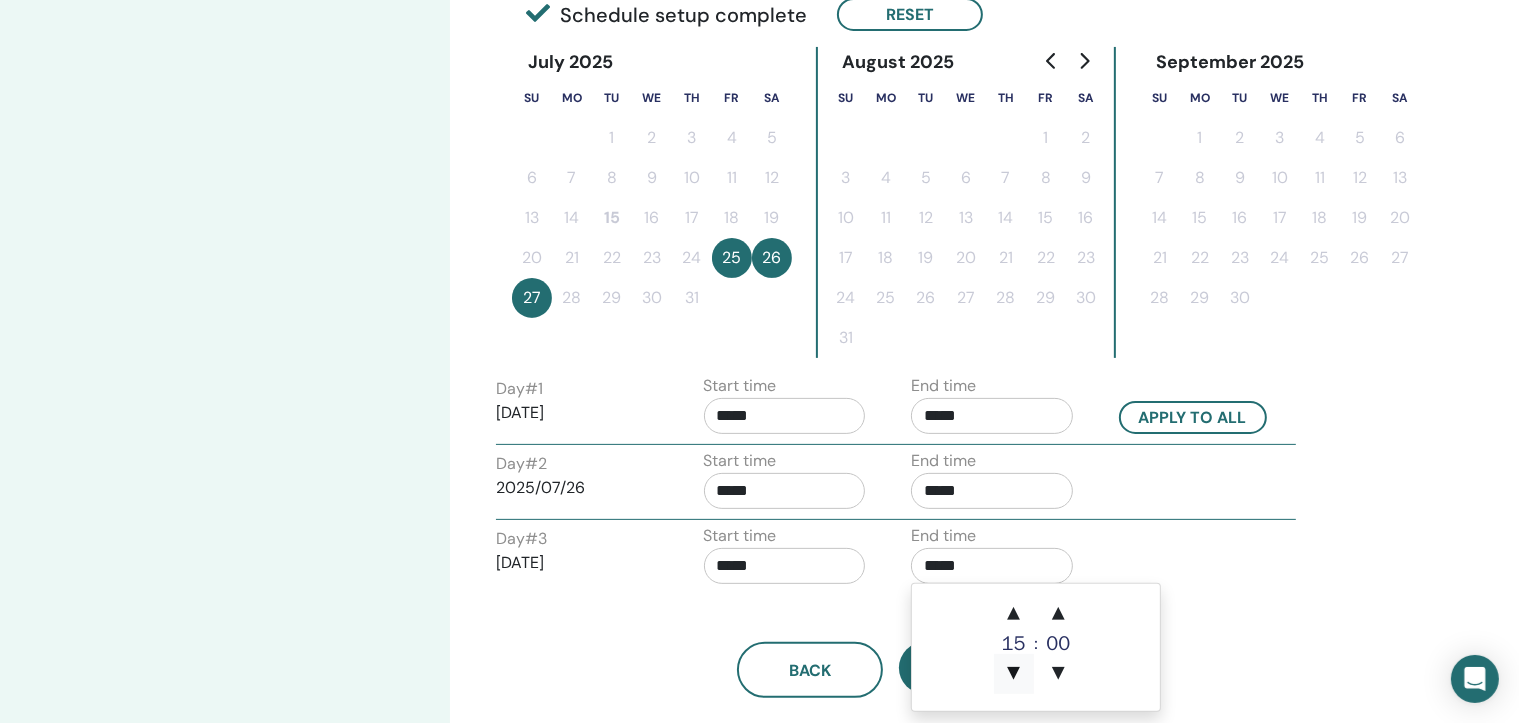 click on "▼" at bounding box center (1014, 674) 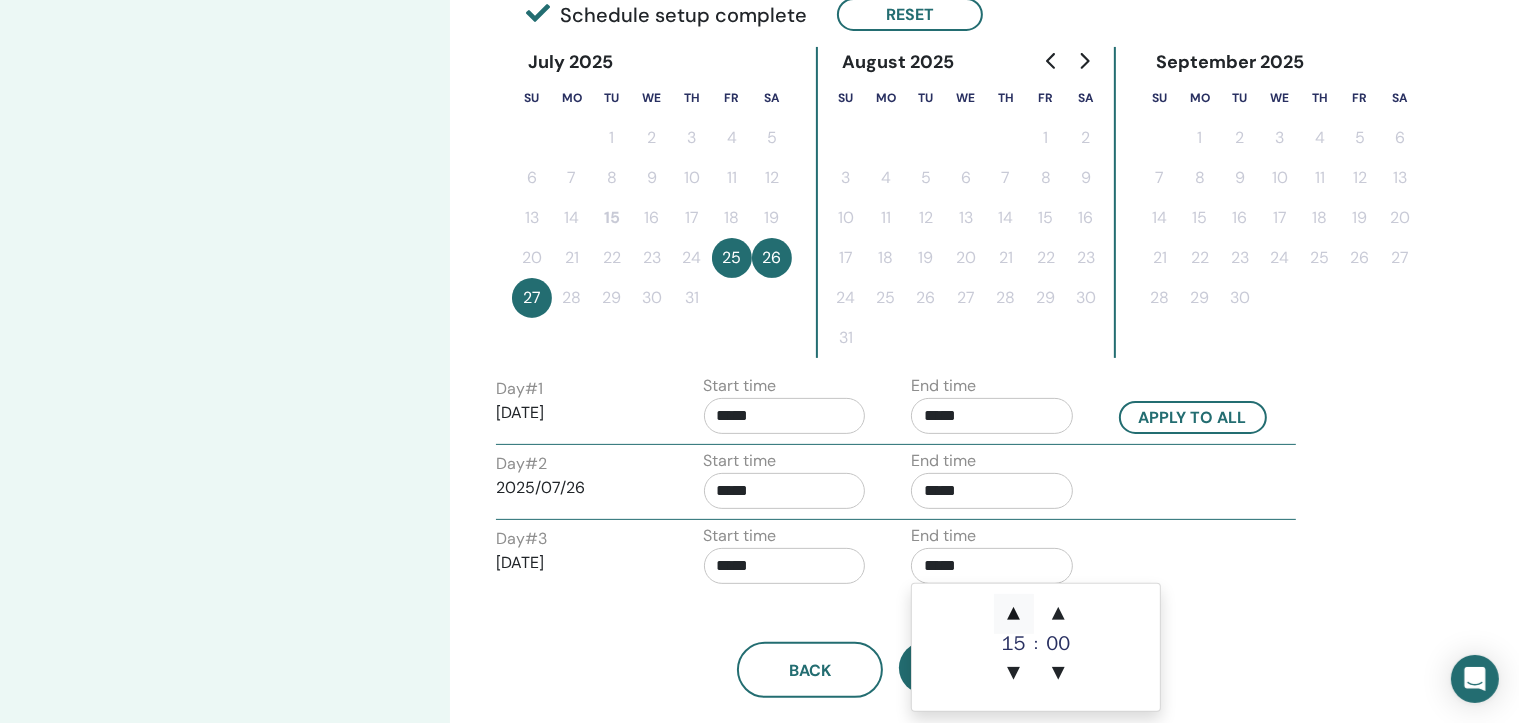 click on "▲" at bounding box center [1014, 614] 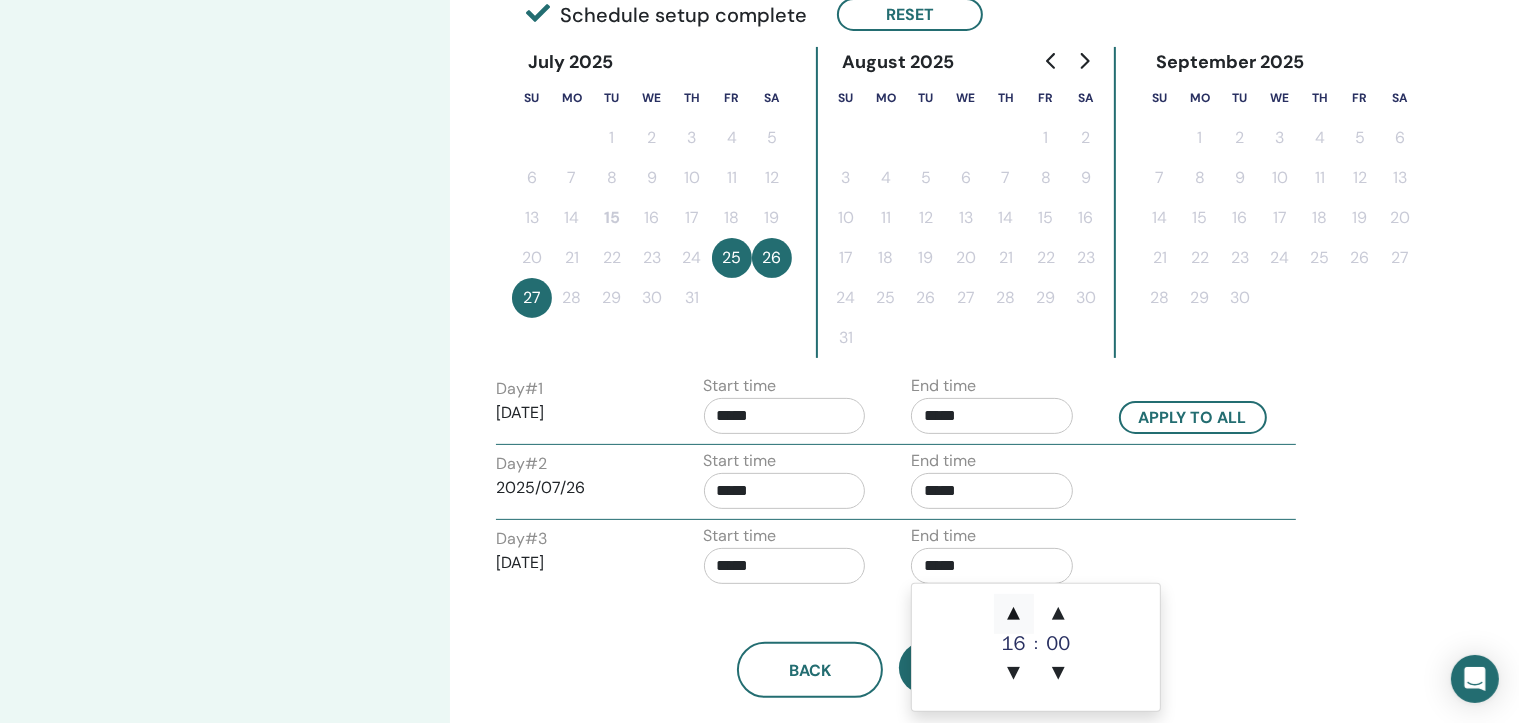 click on "▲" at bounding box center (1014, 614) 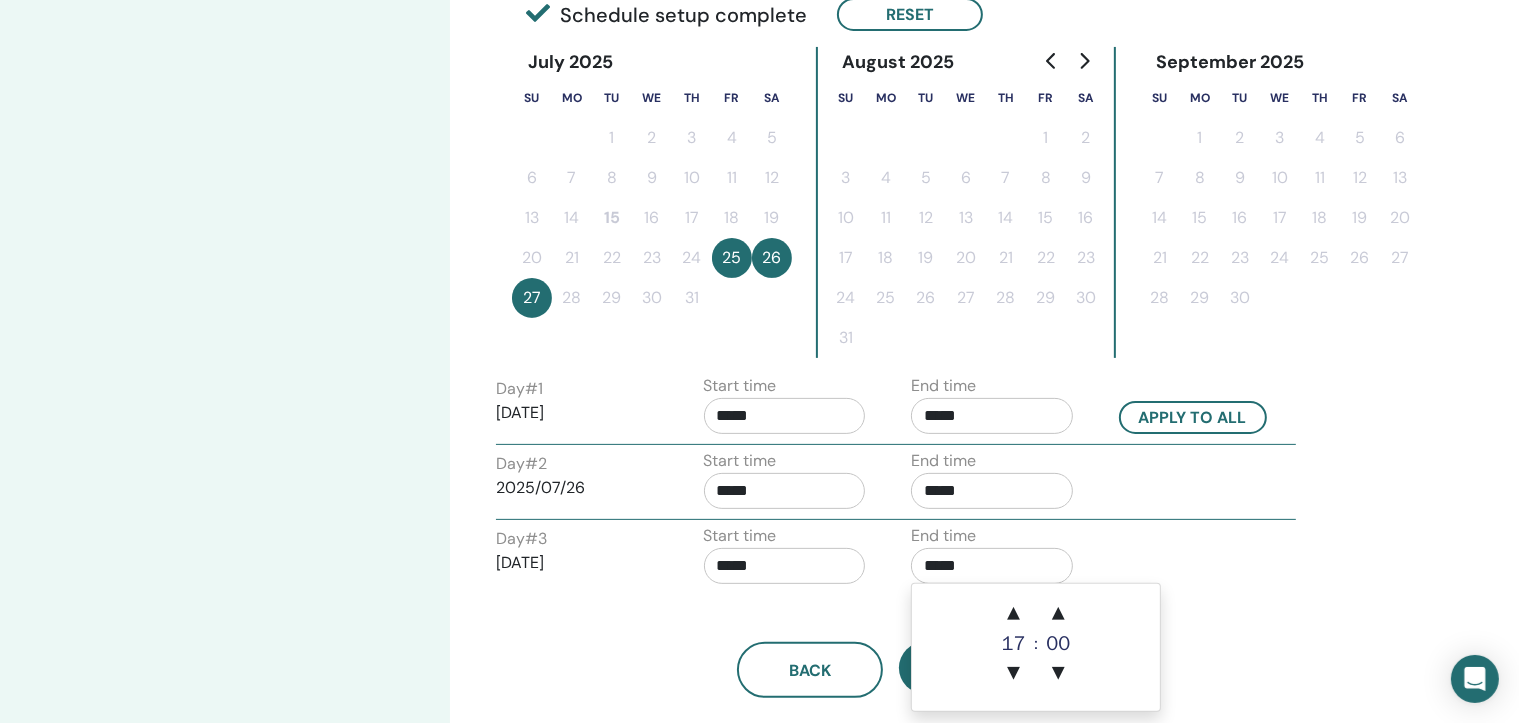 click on "Day  # 3 2025/07/27 Start time ***** End time *****" at bounding box center (896, 559) 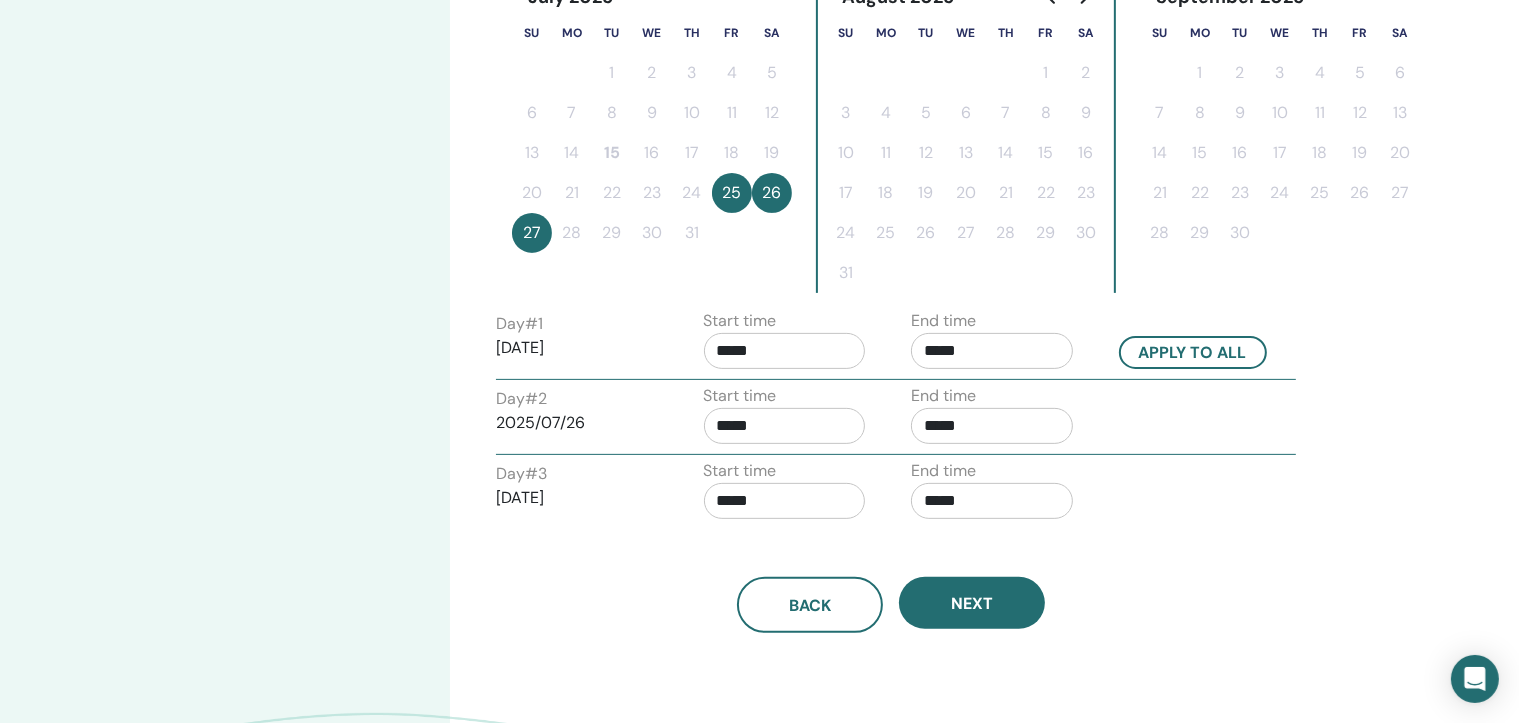 scroll, scrollTop: 600, scrollLeft: 0, axis: vertical 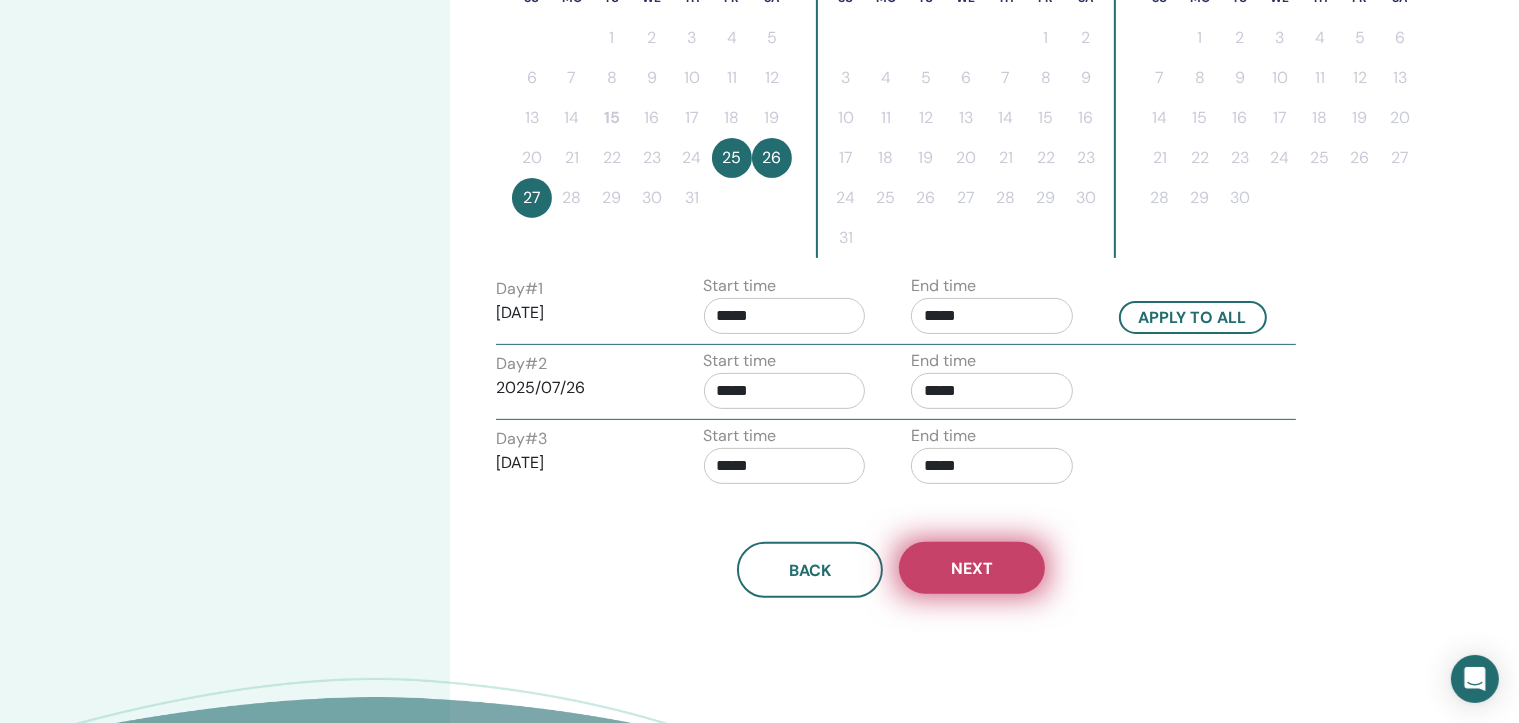 click on "Next" at bounding box center [972, 568] 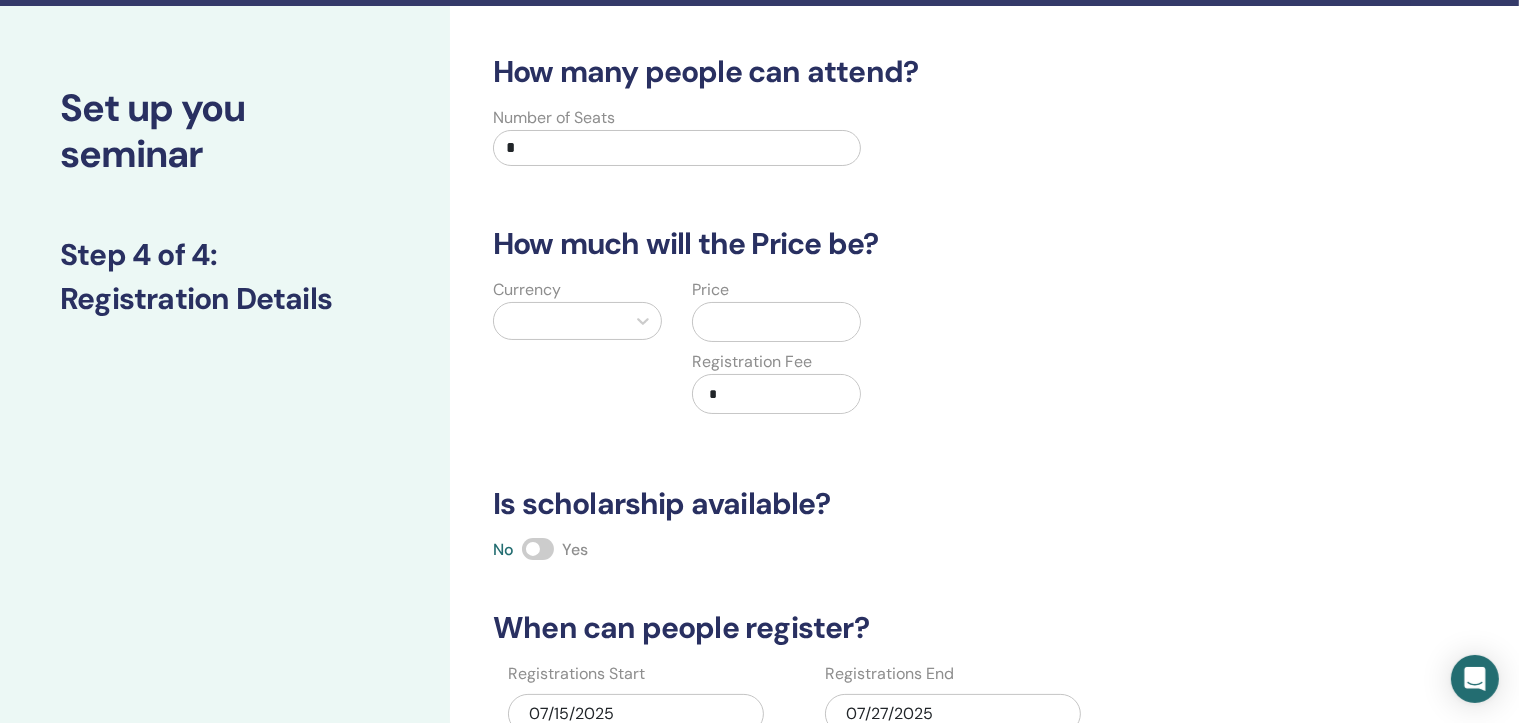 scroll, scrollTop: 0, scrollLeft: 0, axis: both 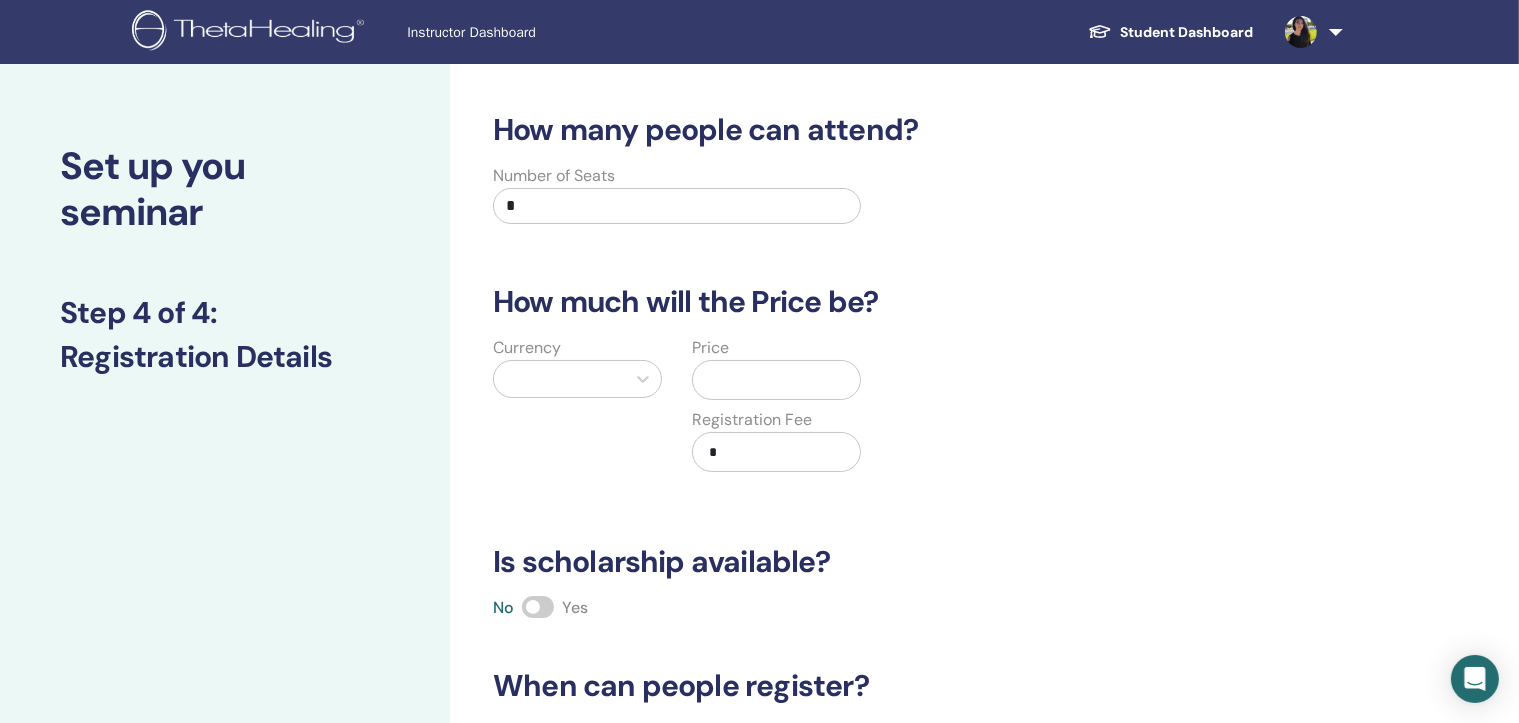 click at bounding box center [538, 607] 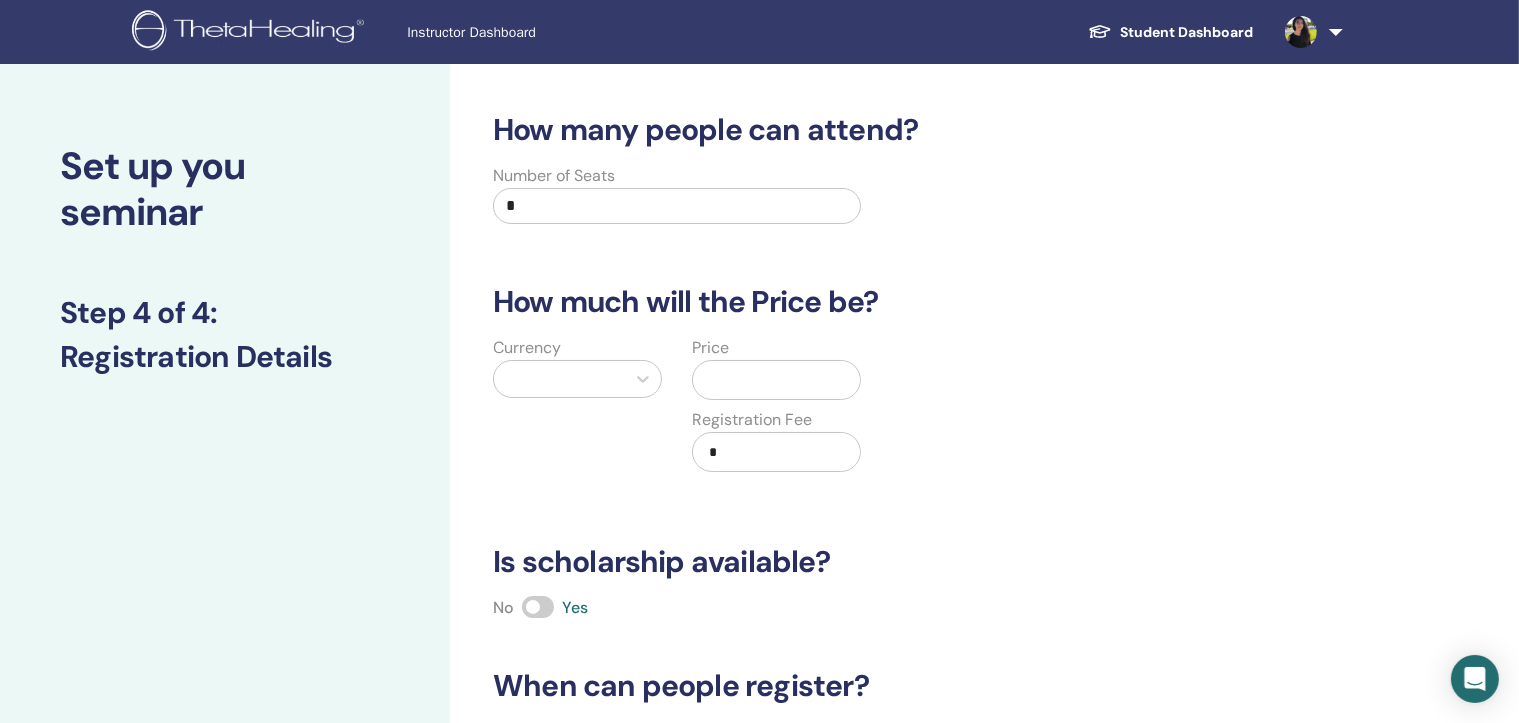 click on "*" at bounding box center (677, 206) 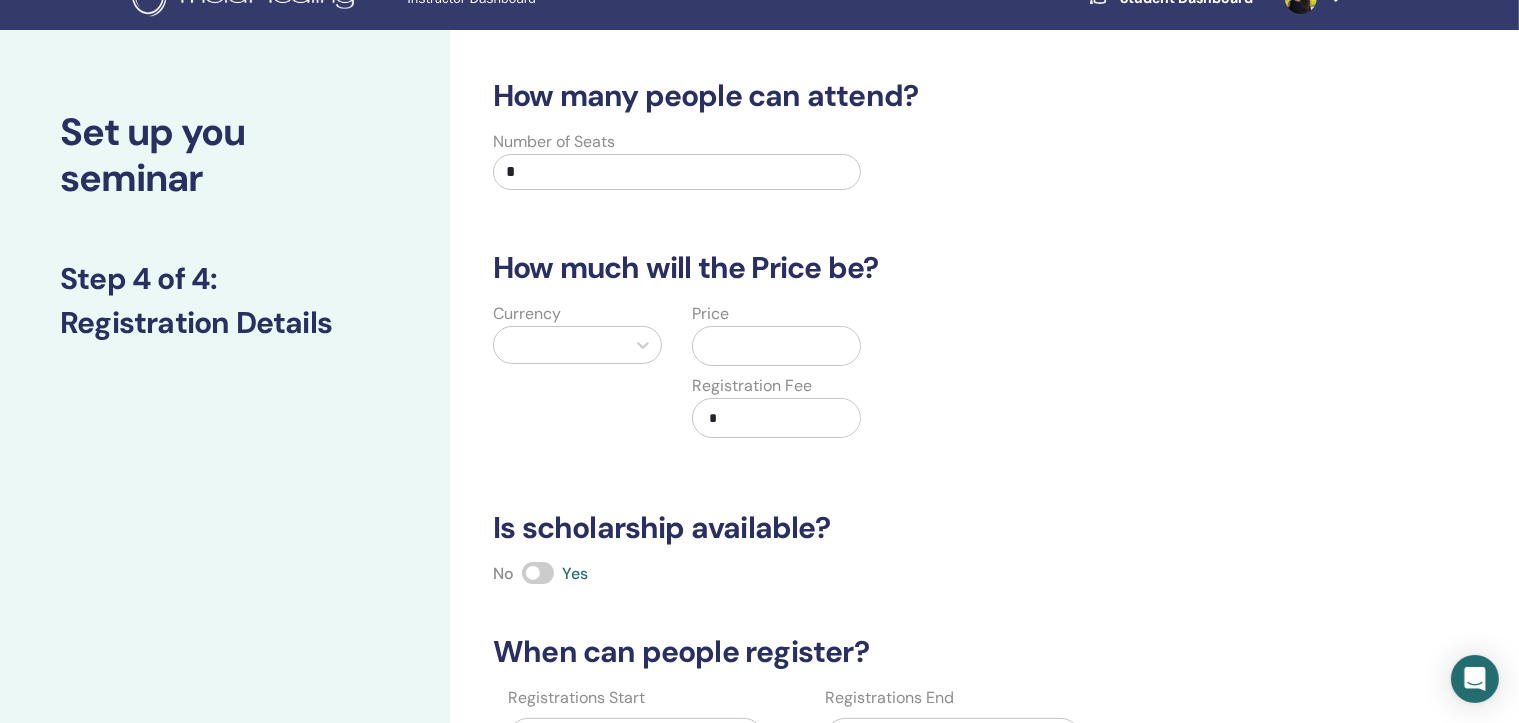 scroll, scrollTop: 0, scrollLeft: 0, axis: both 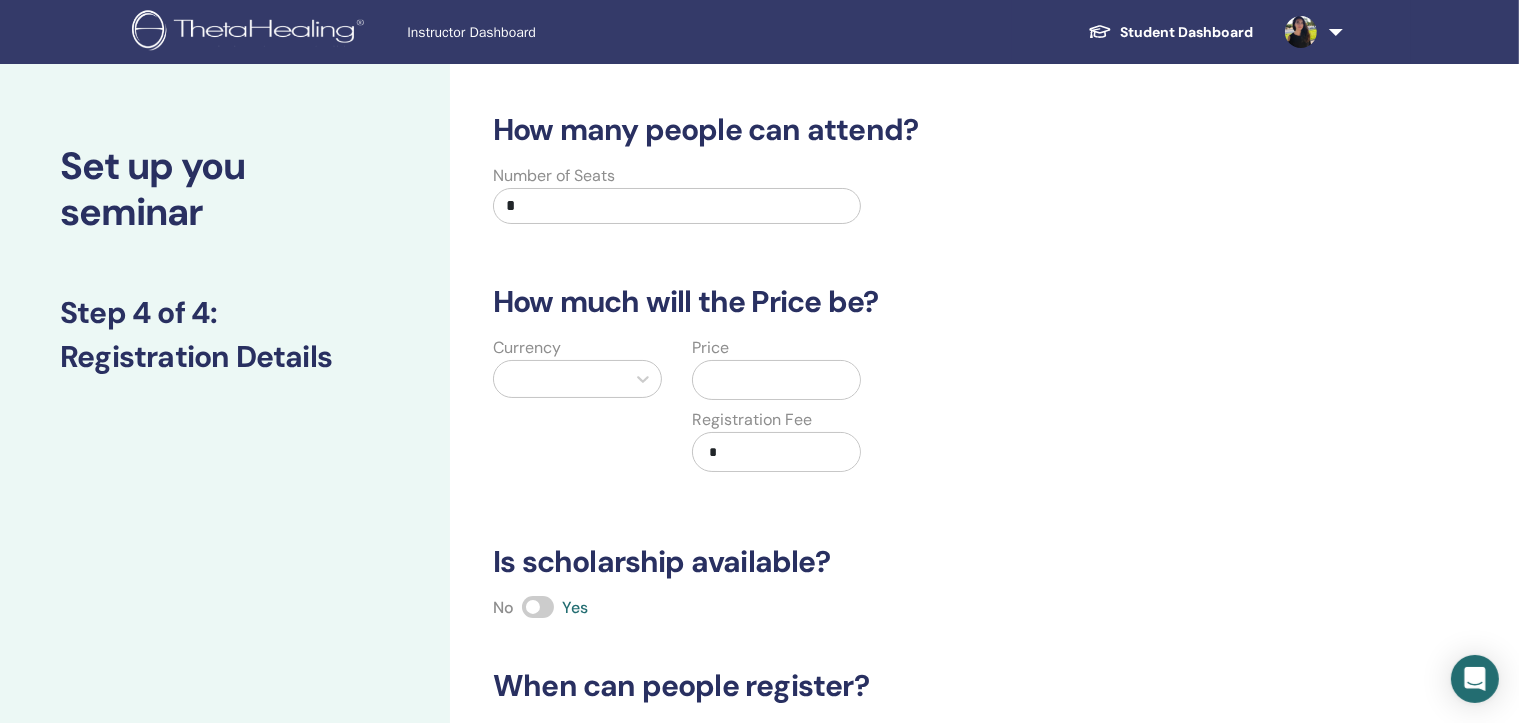 click on "*" at bounding box center (677, 206) 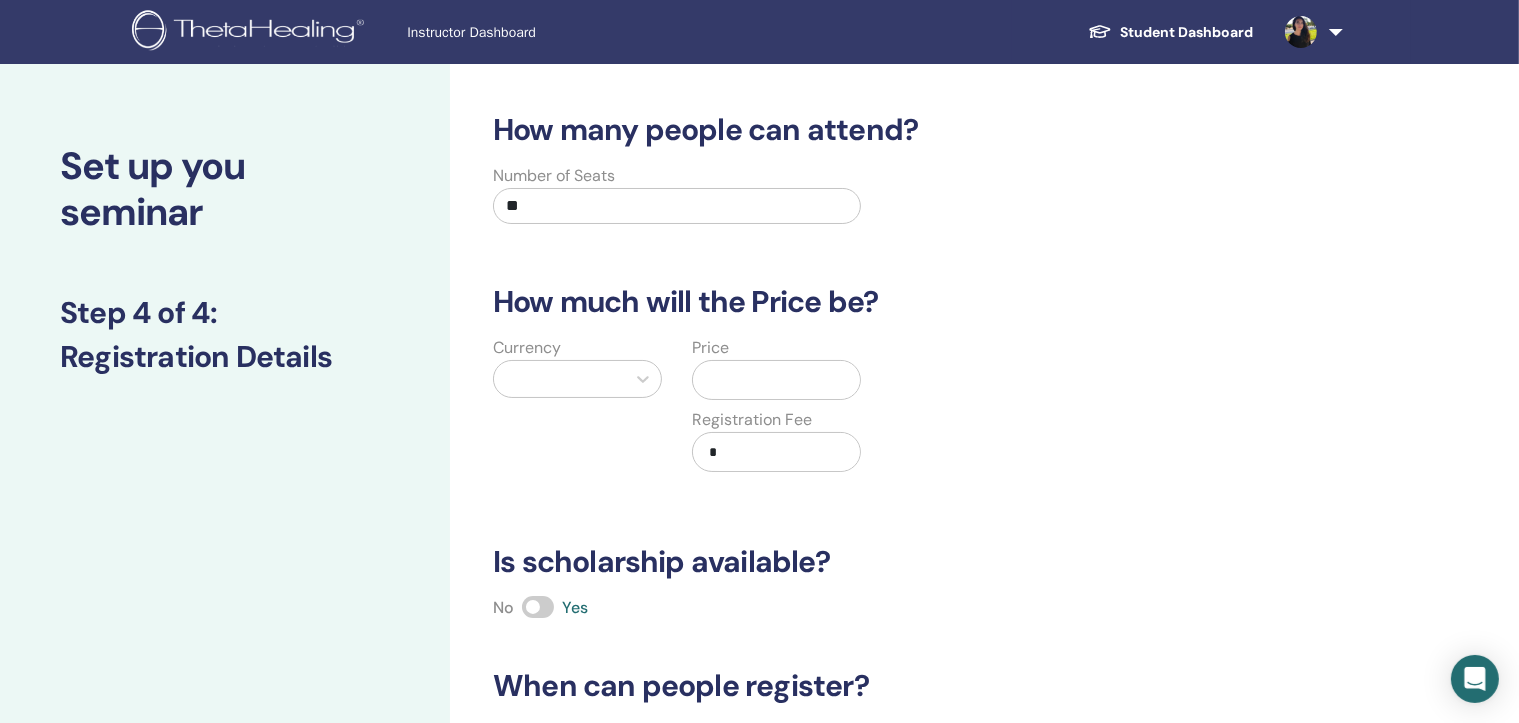 type on "**" 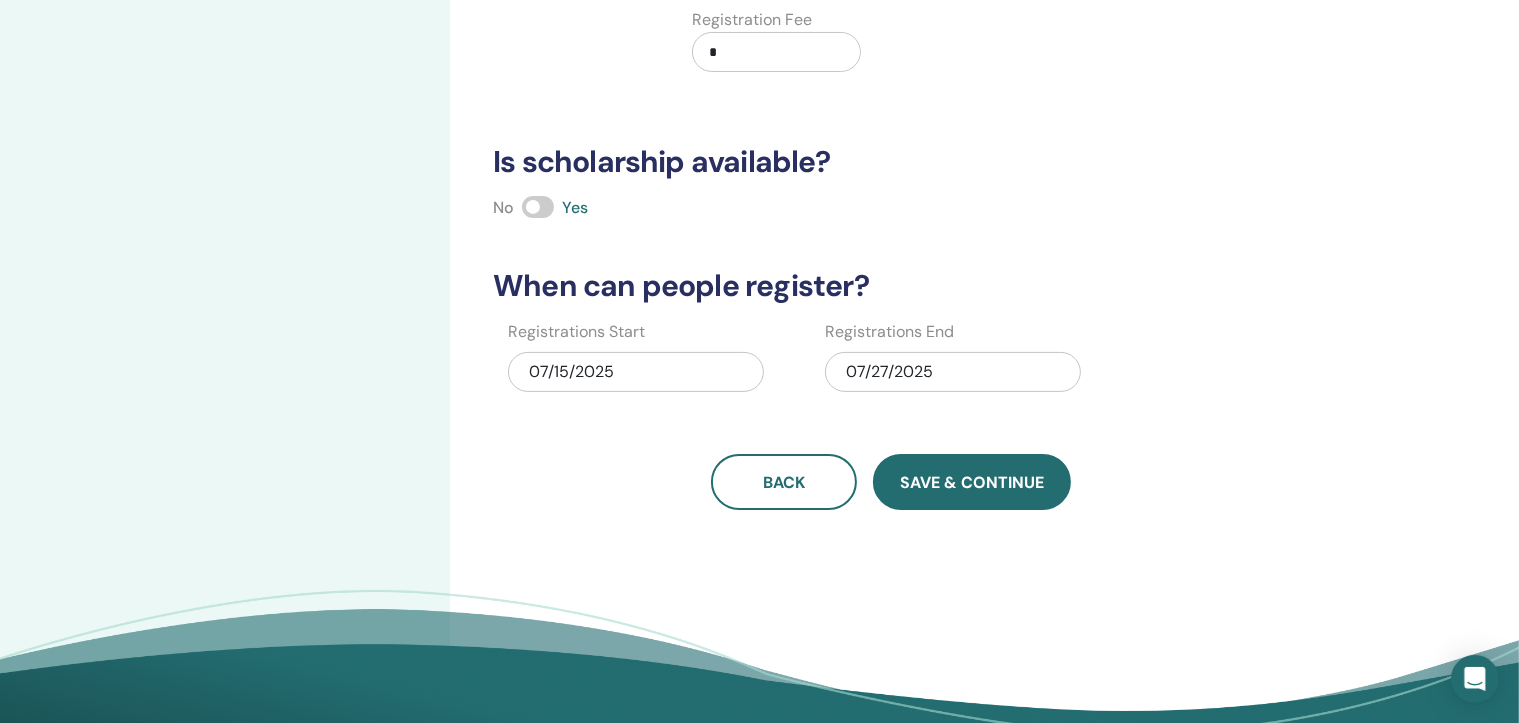 click on "Save & Continue" at bounding box center (972, 482) 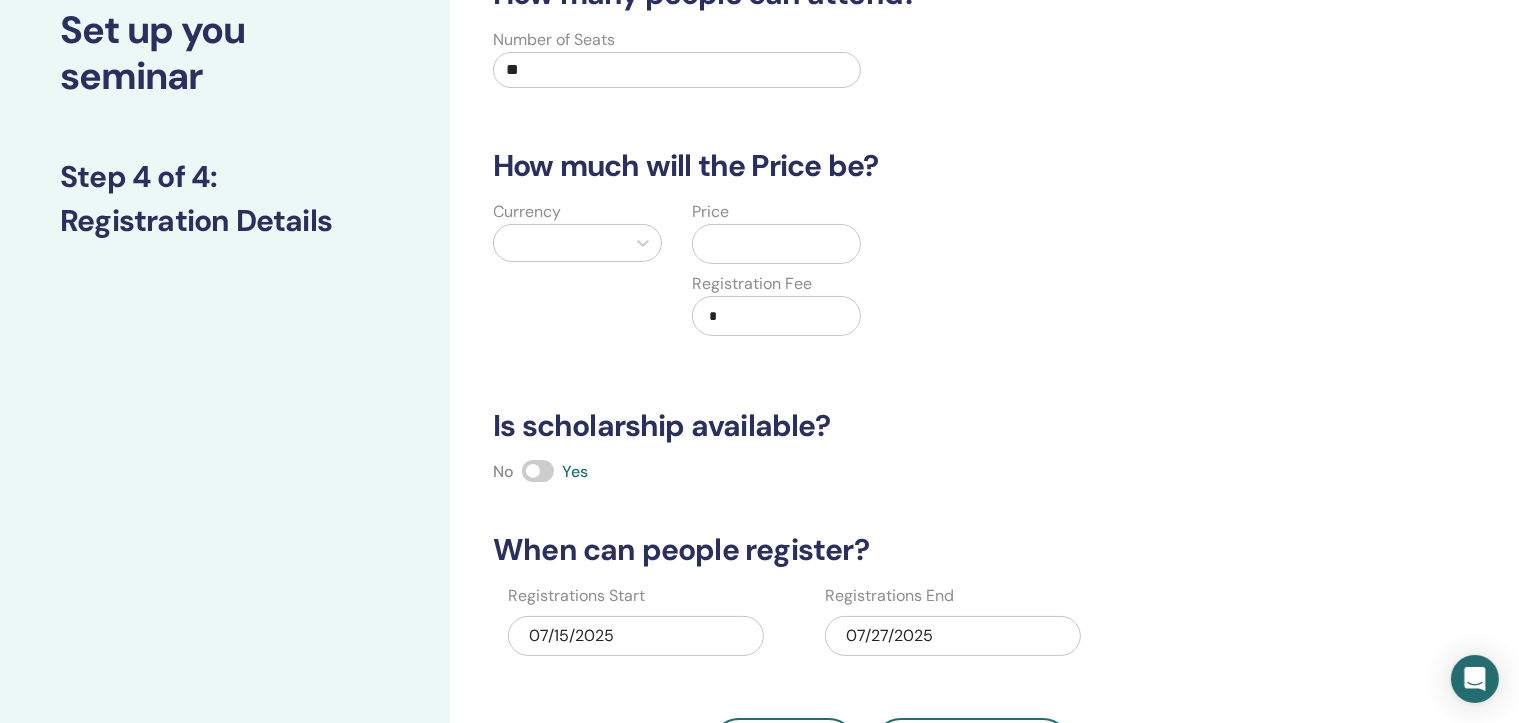 scroll, scrollTop: 100, scrollLeft: 0, axis: vertical 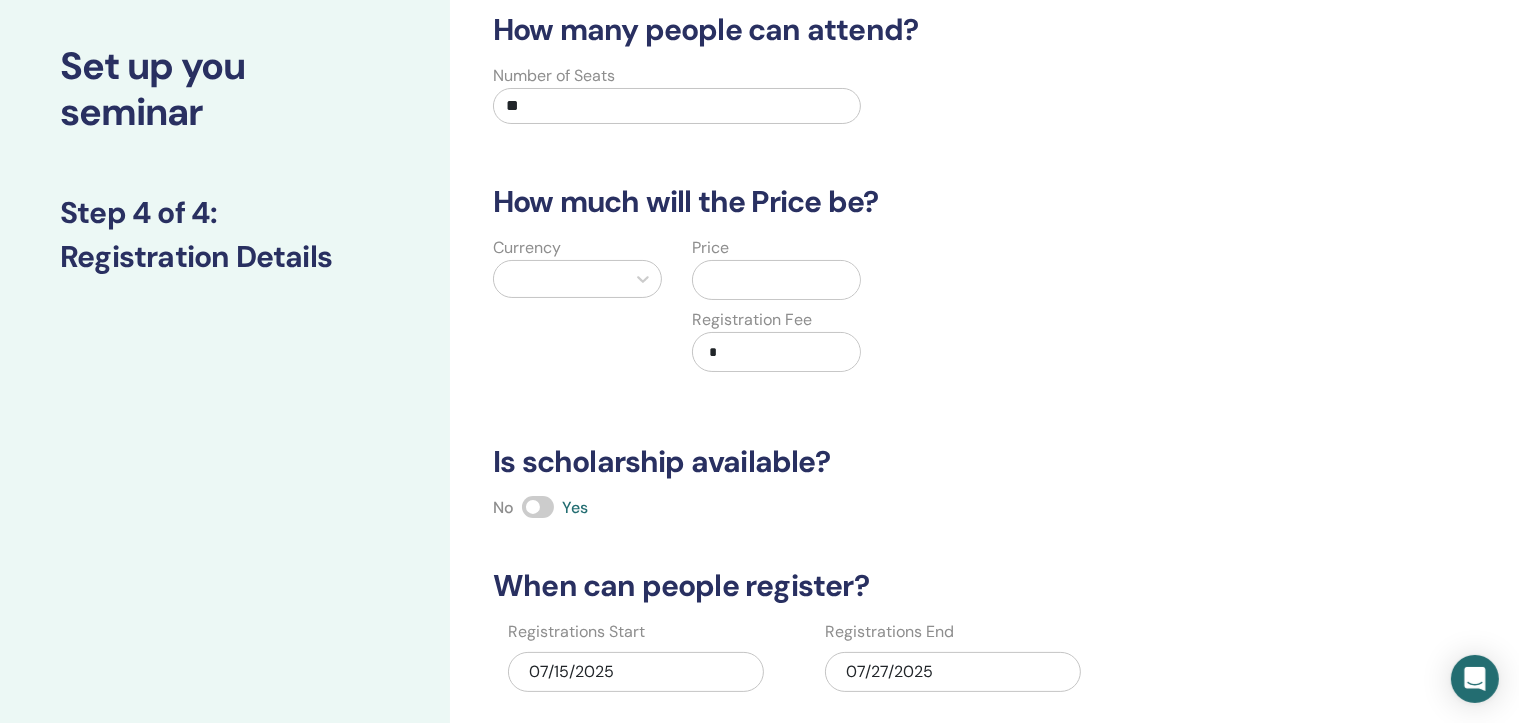 click on "*" at bounding box center [780, 352] 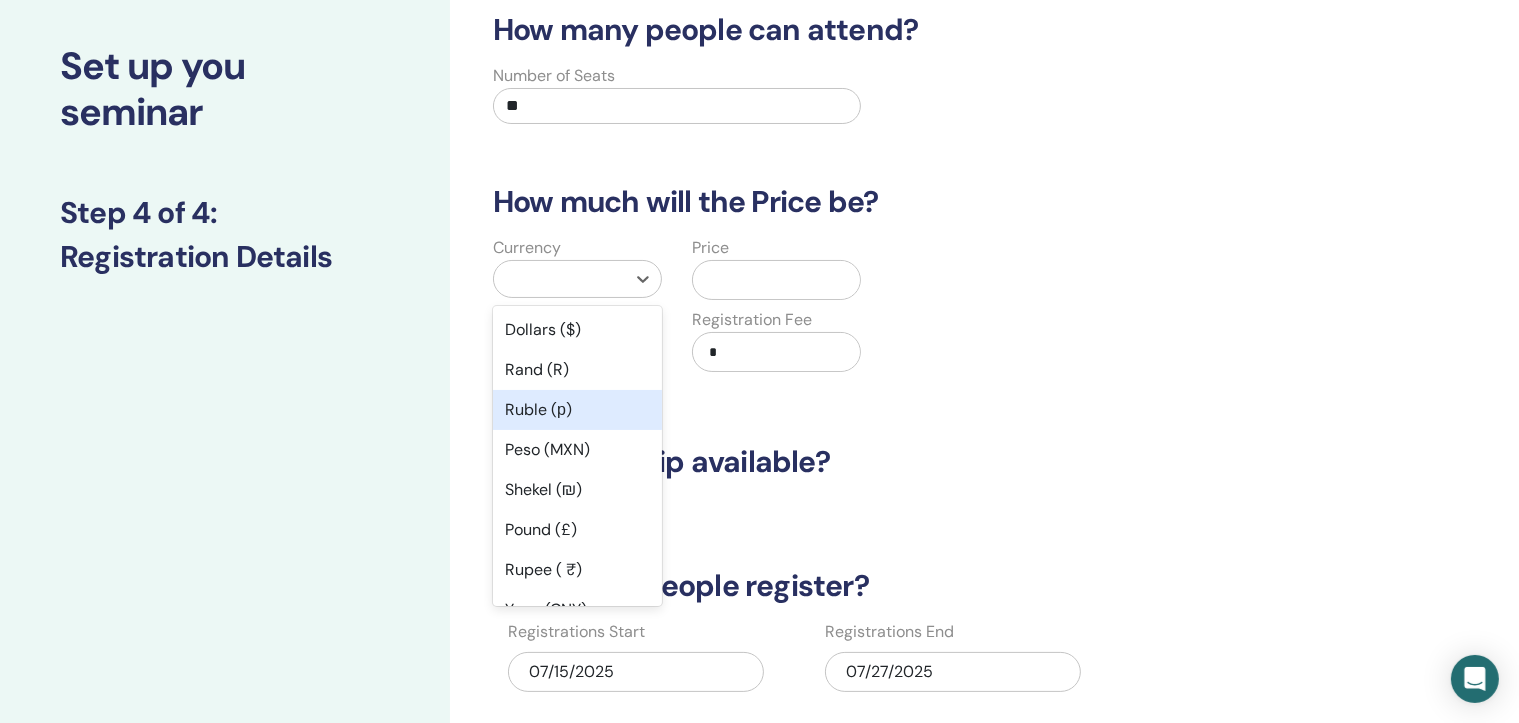 type on "*" 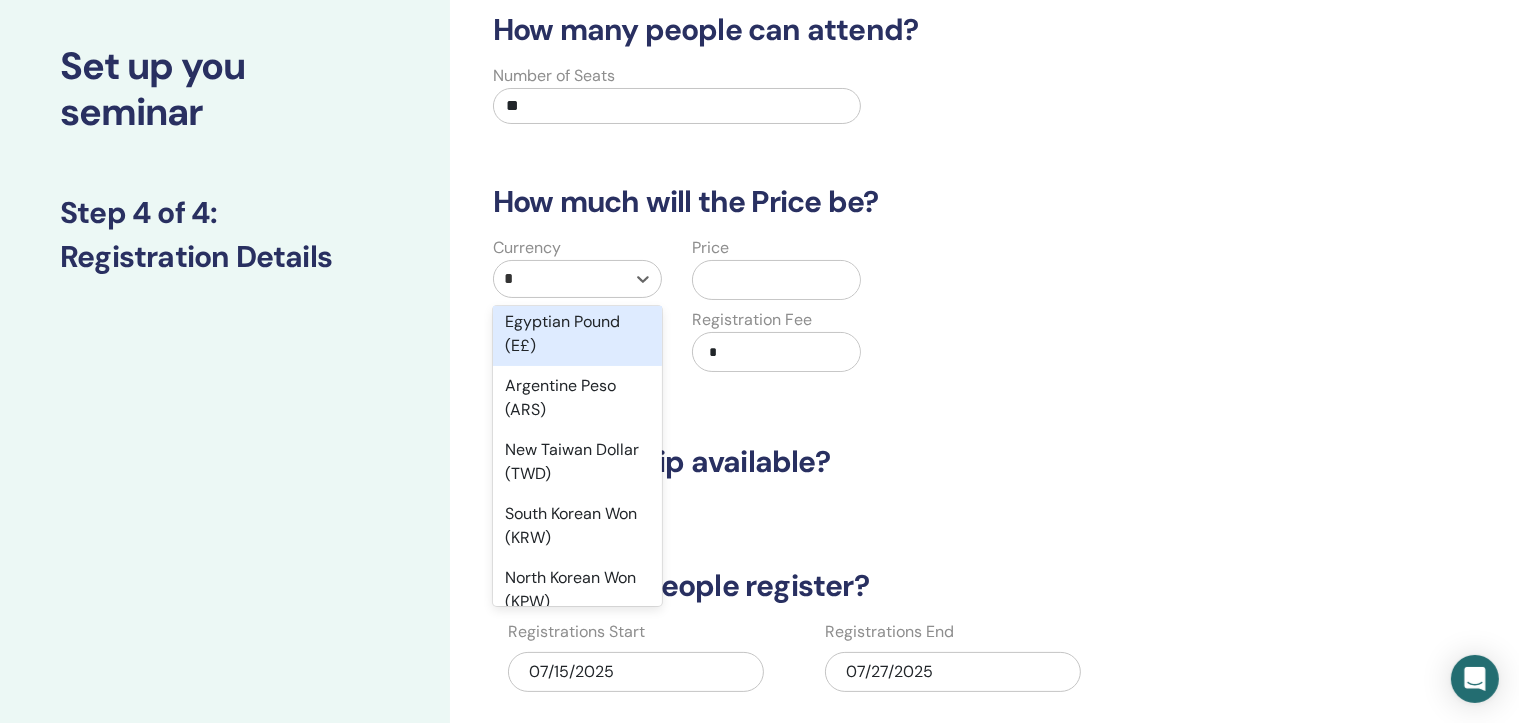 scroll, scrollTop: 300, scrollLeft: 0, axis: vertical 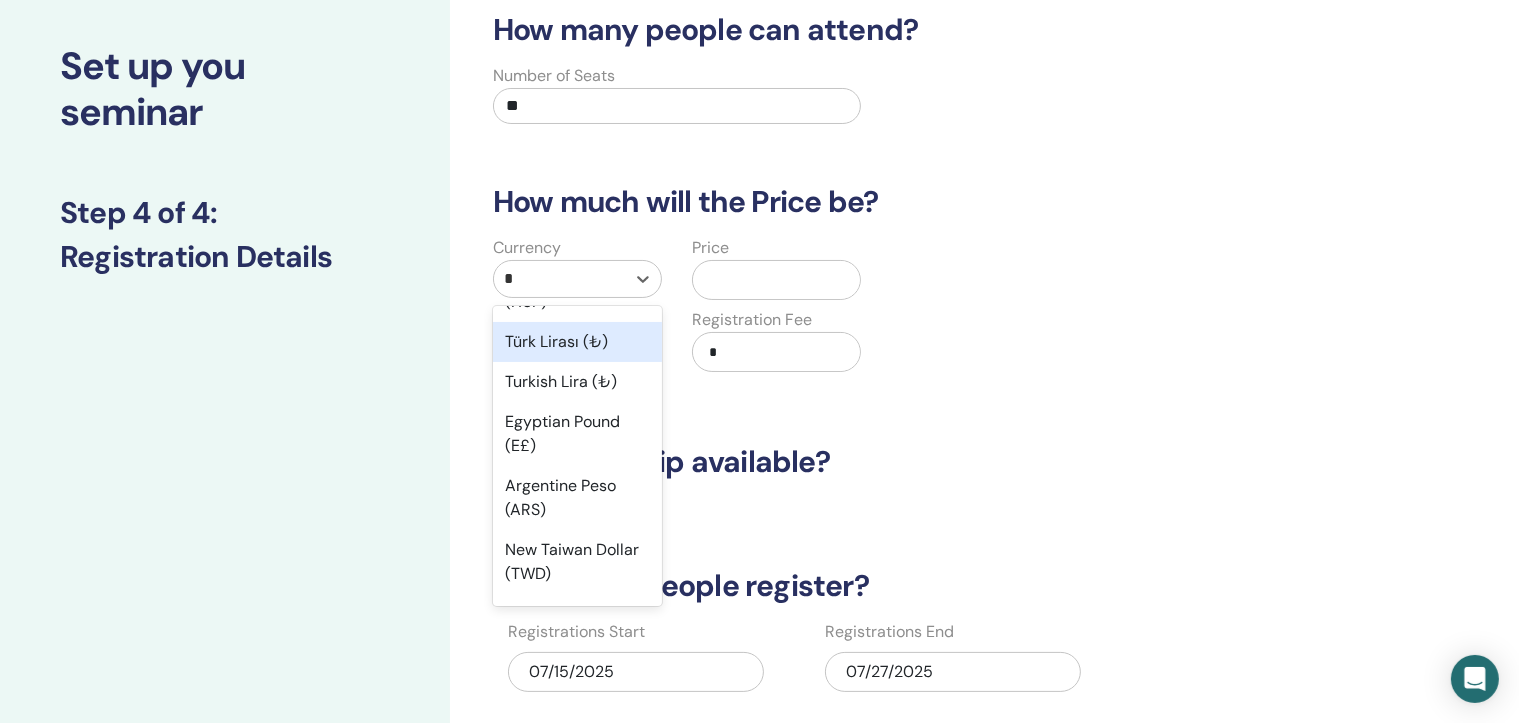 click on "Türk Lirası (₺)" at bounding box center [577, 342] 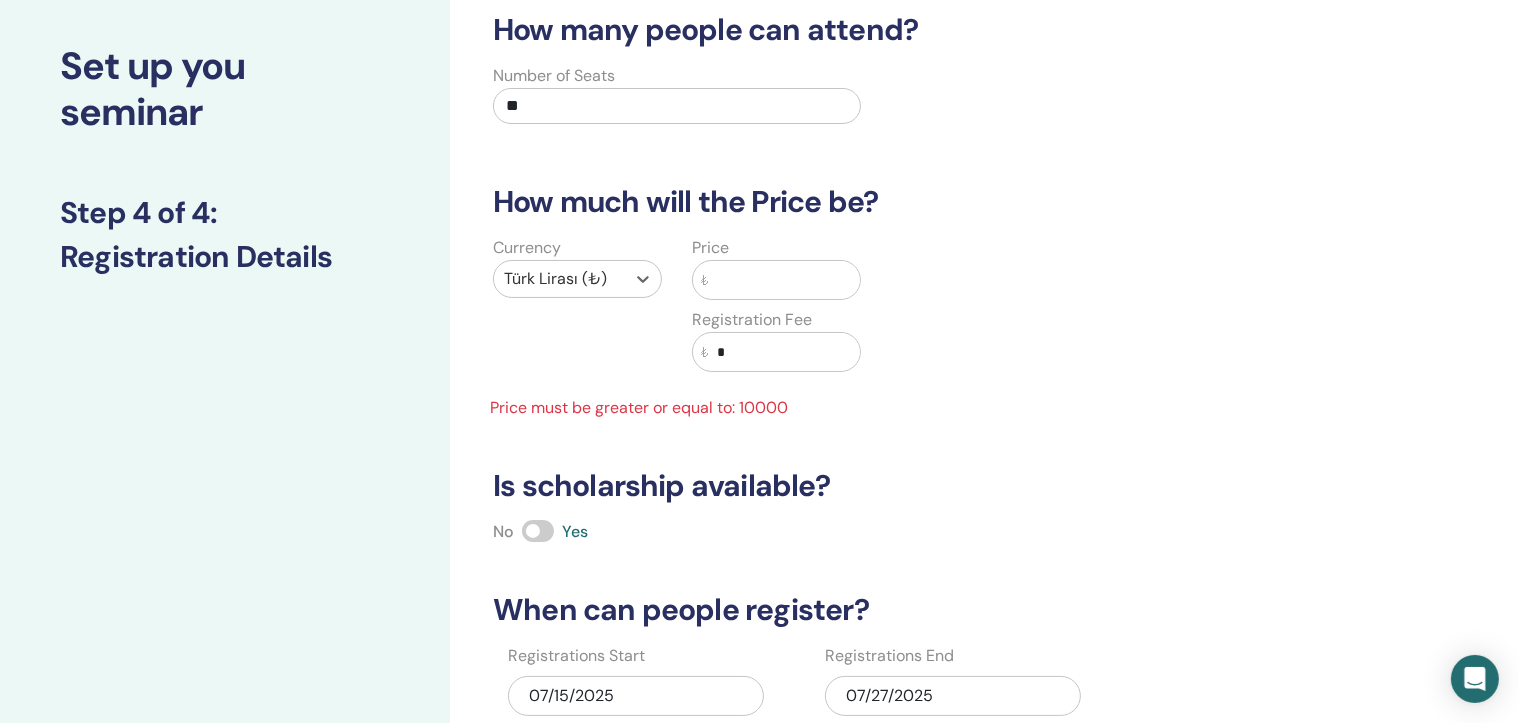 click at bounding box center (784, 280) 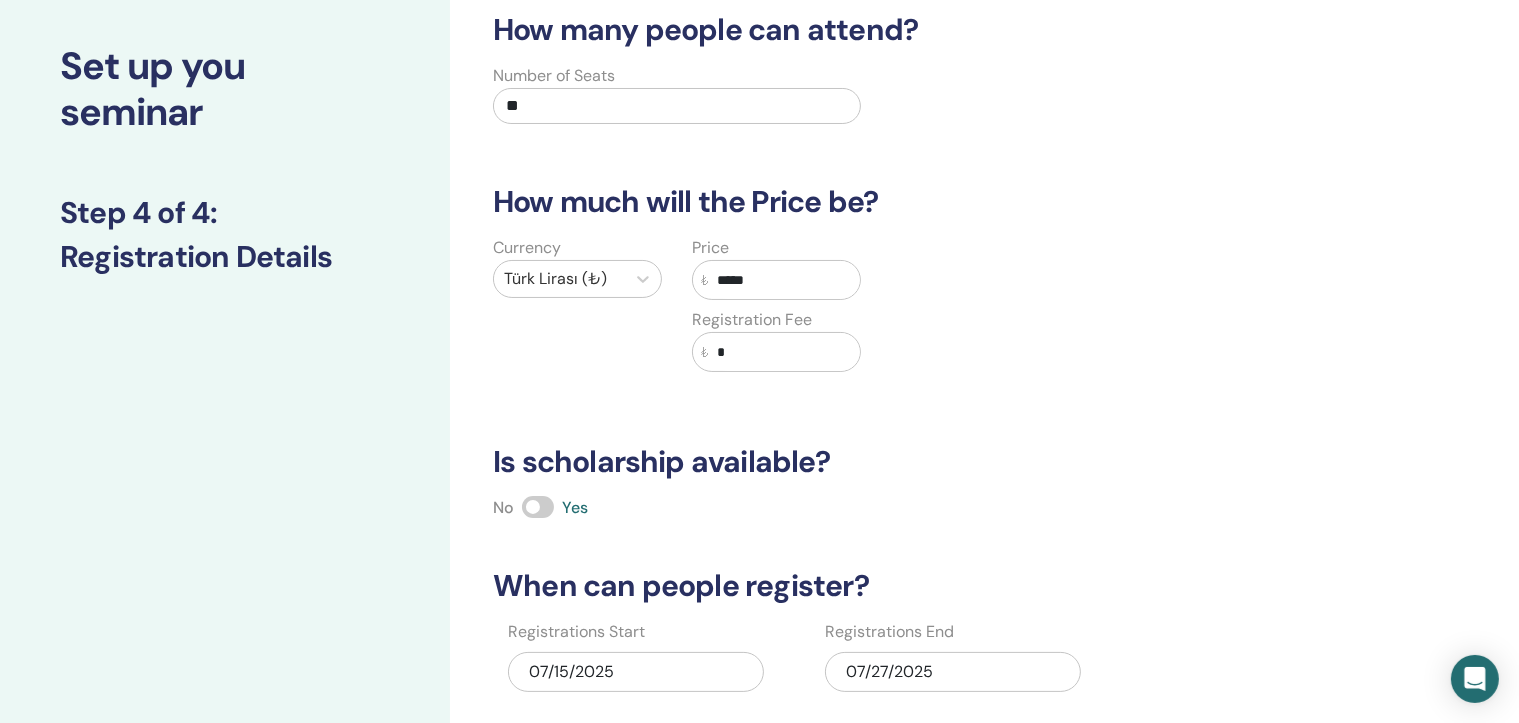 type on "*****" 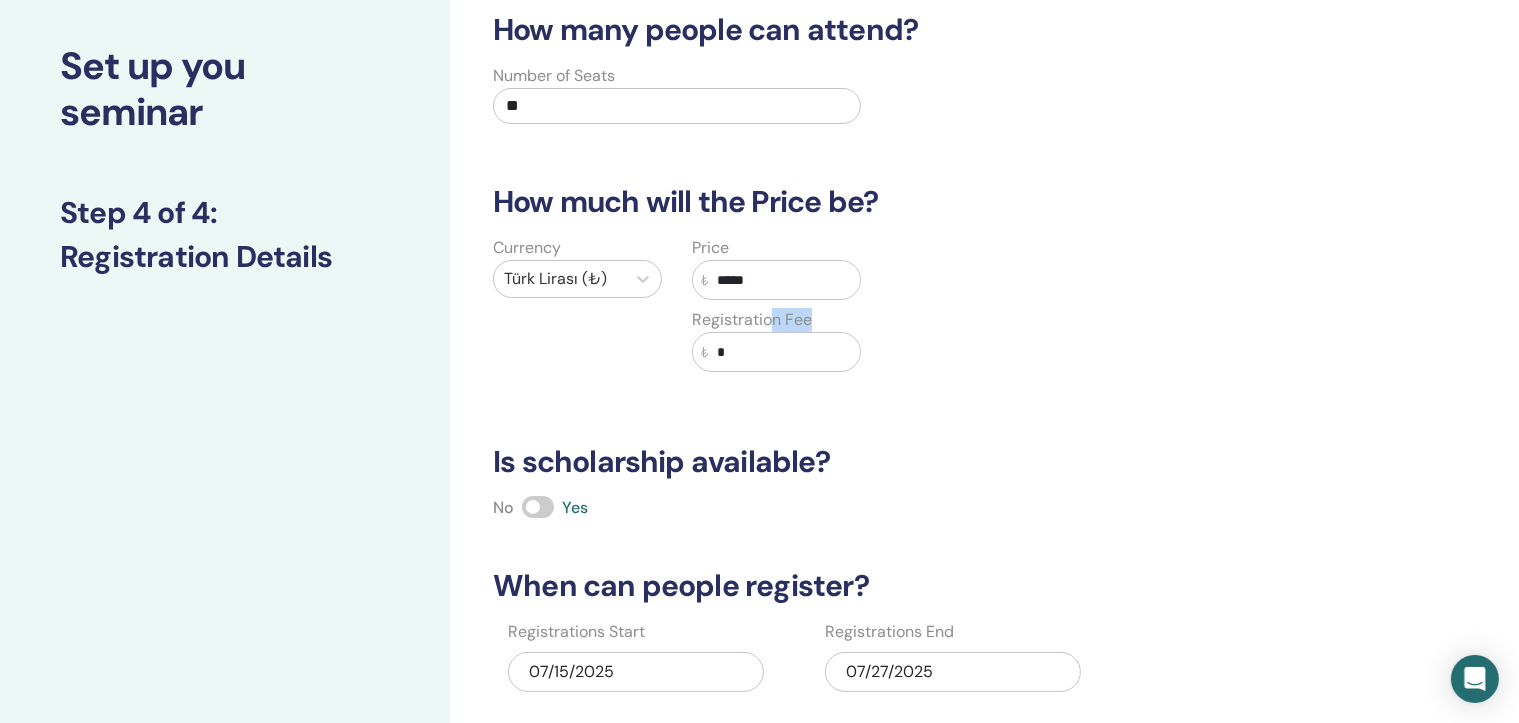 click on "Registration Fee ₺ *" at bounding box center [776, 340] 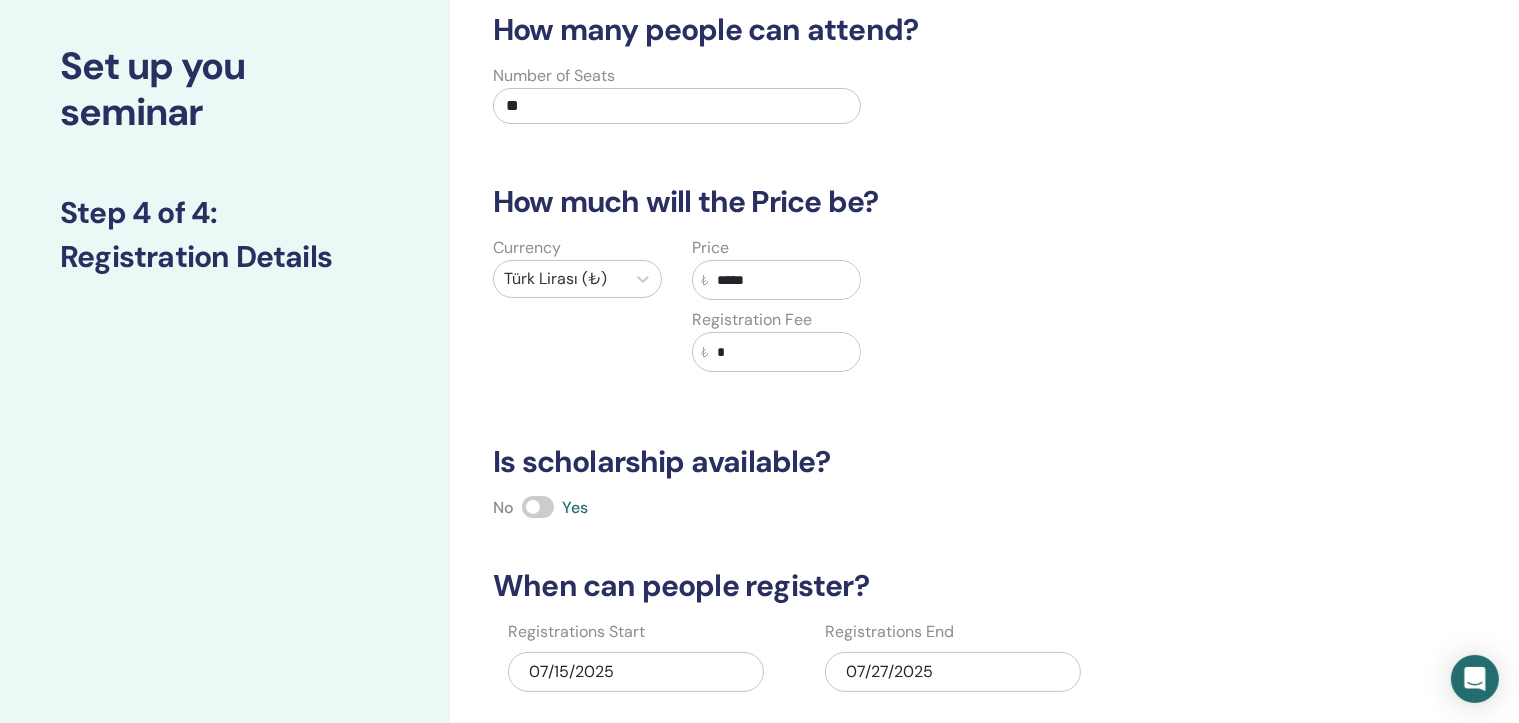 click on "Currency Türk Lirası (₺) Price ₺ ***** Registration Fee ₺ *" at bounding box center (876, 316) 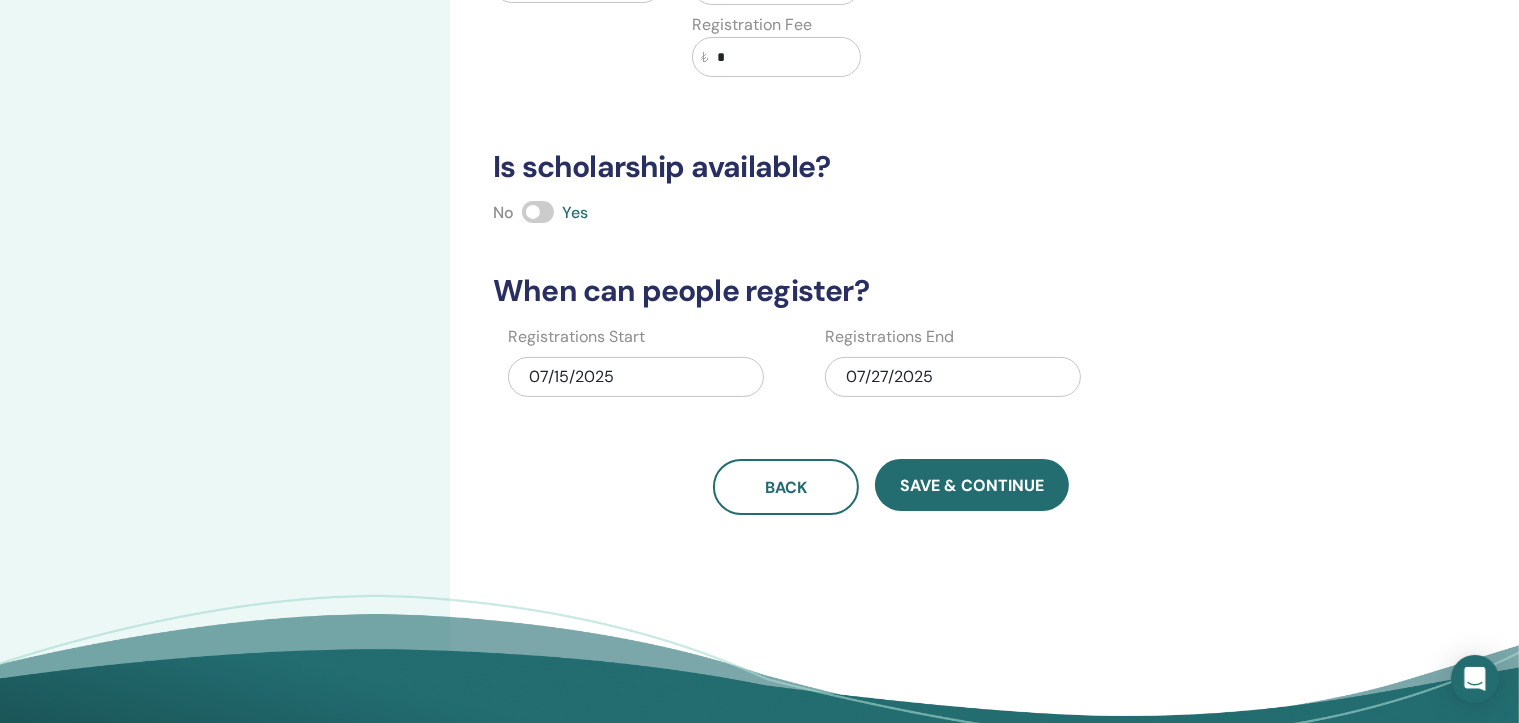 scroll, scrollTop: 400, scrollLeft: 0, axis: vertical 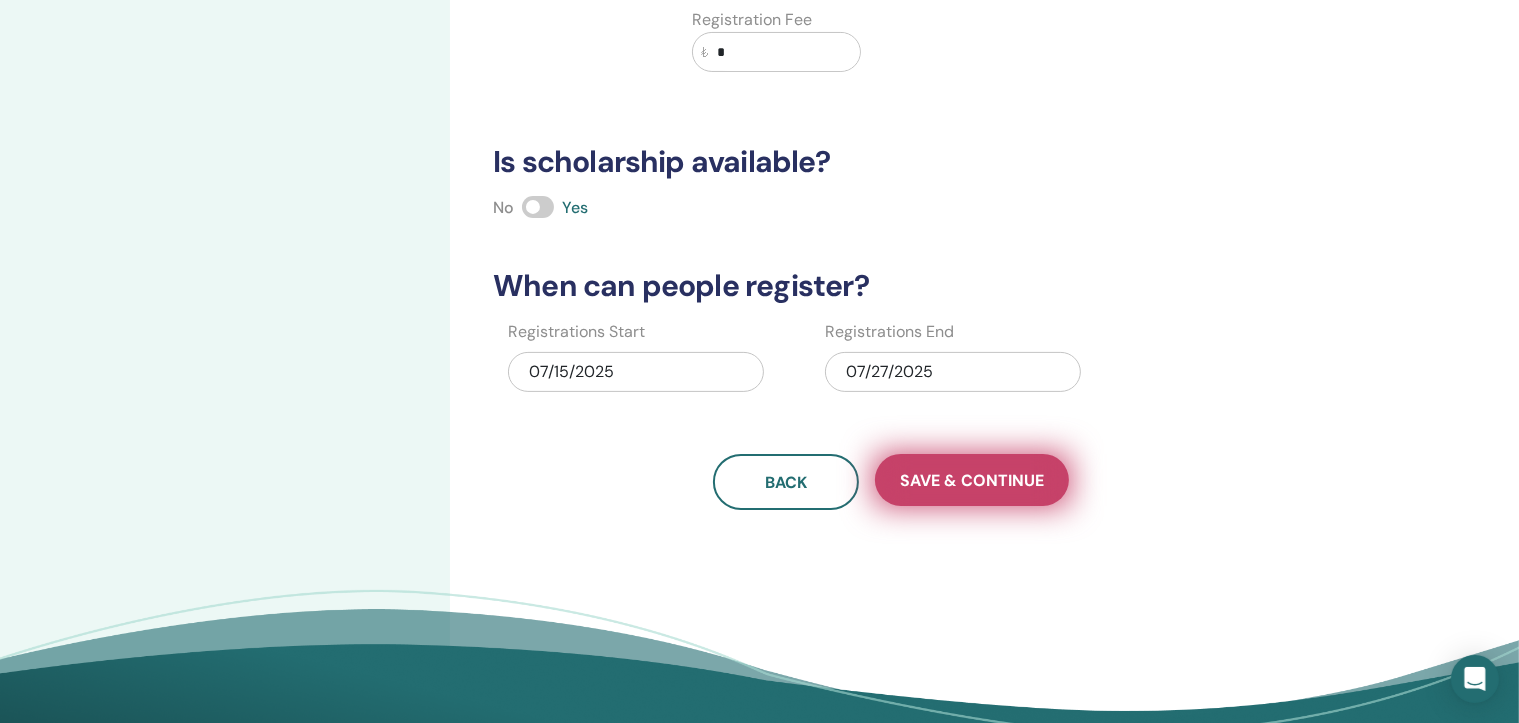 click on "Save & Continue" at bounding box center (972, 480) 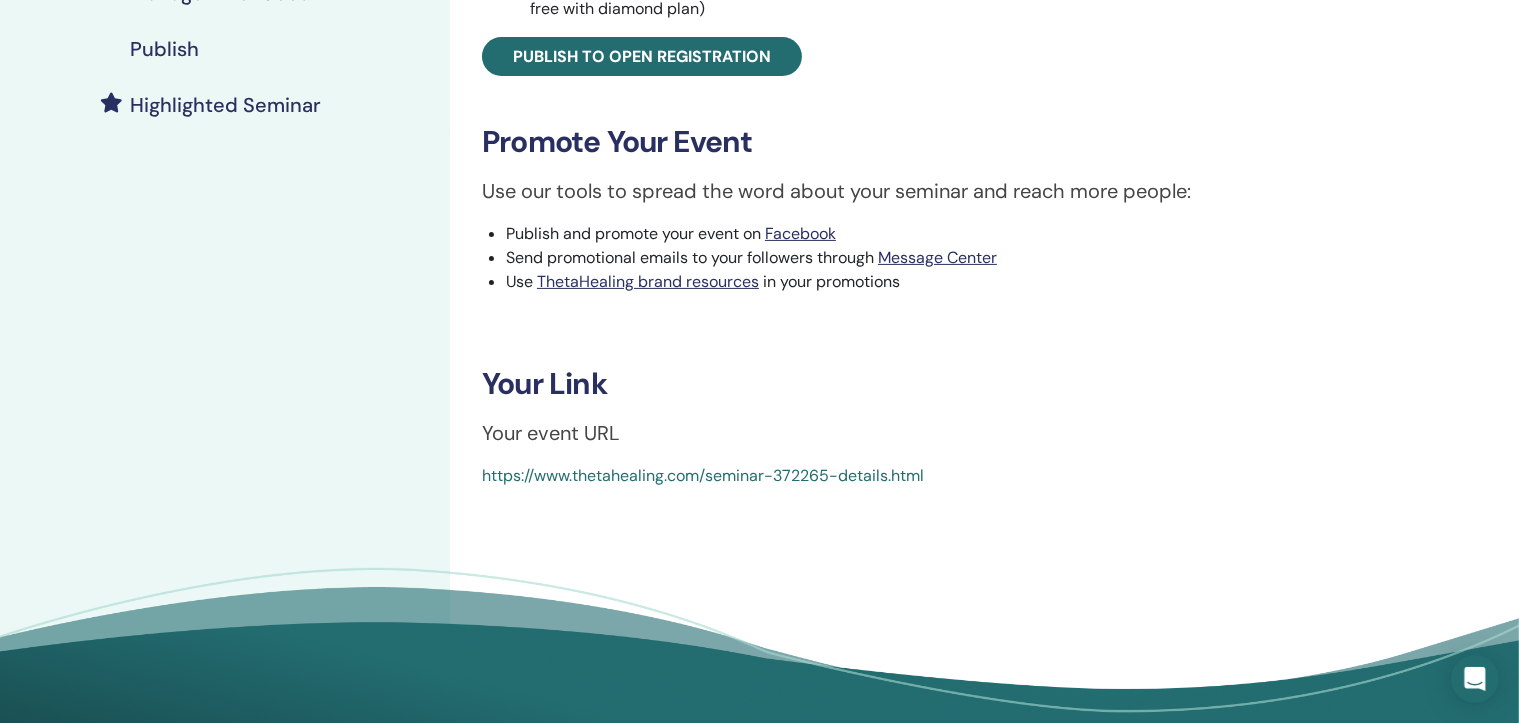 scroll, scrollTop: 500, scrollLeft: 0, axis: vertical 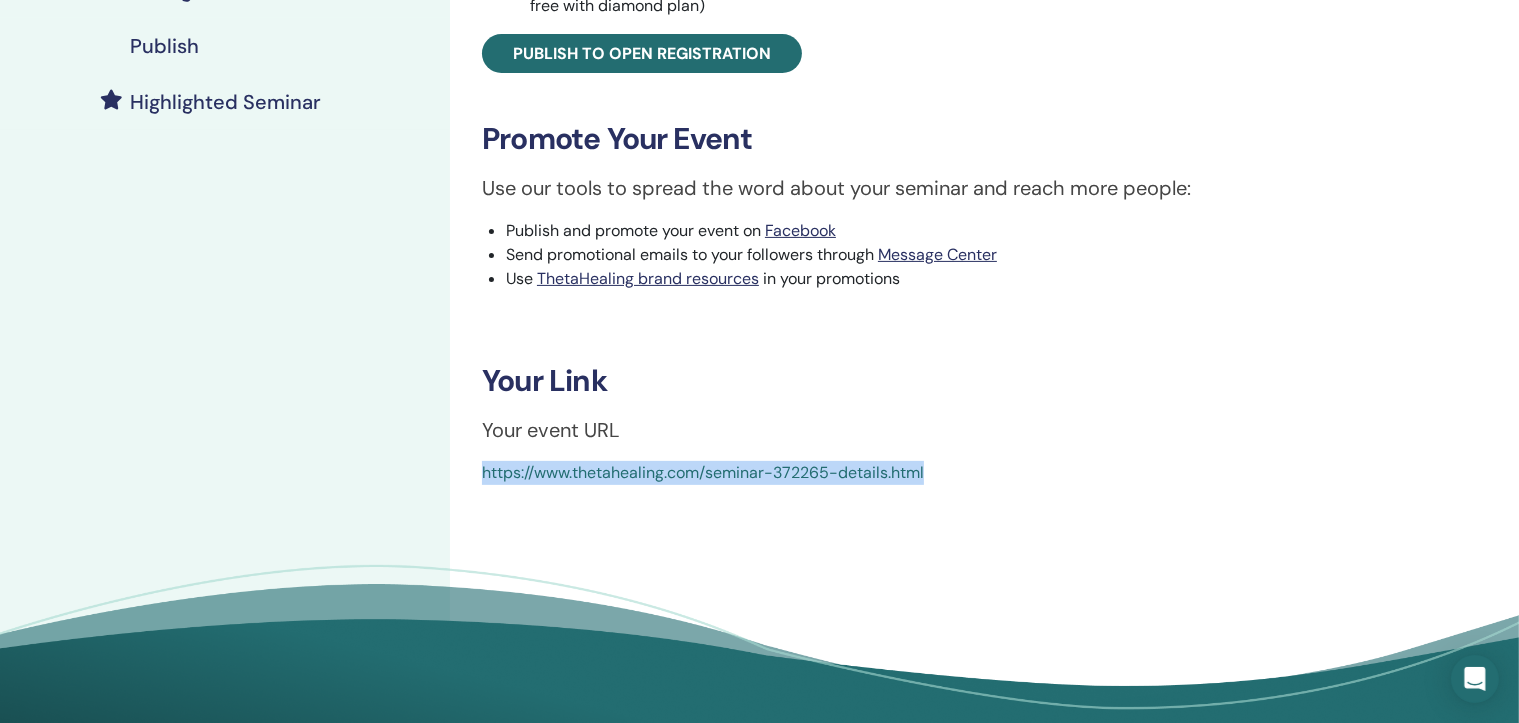 drag, startPoint x: 988, startPoint y: 464, endPoint x: 468, endPoint y: 478, distance: 520.1884 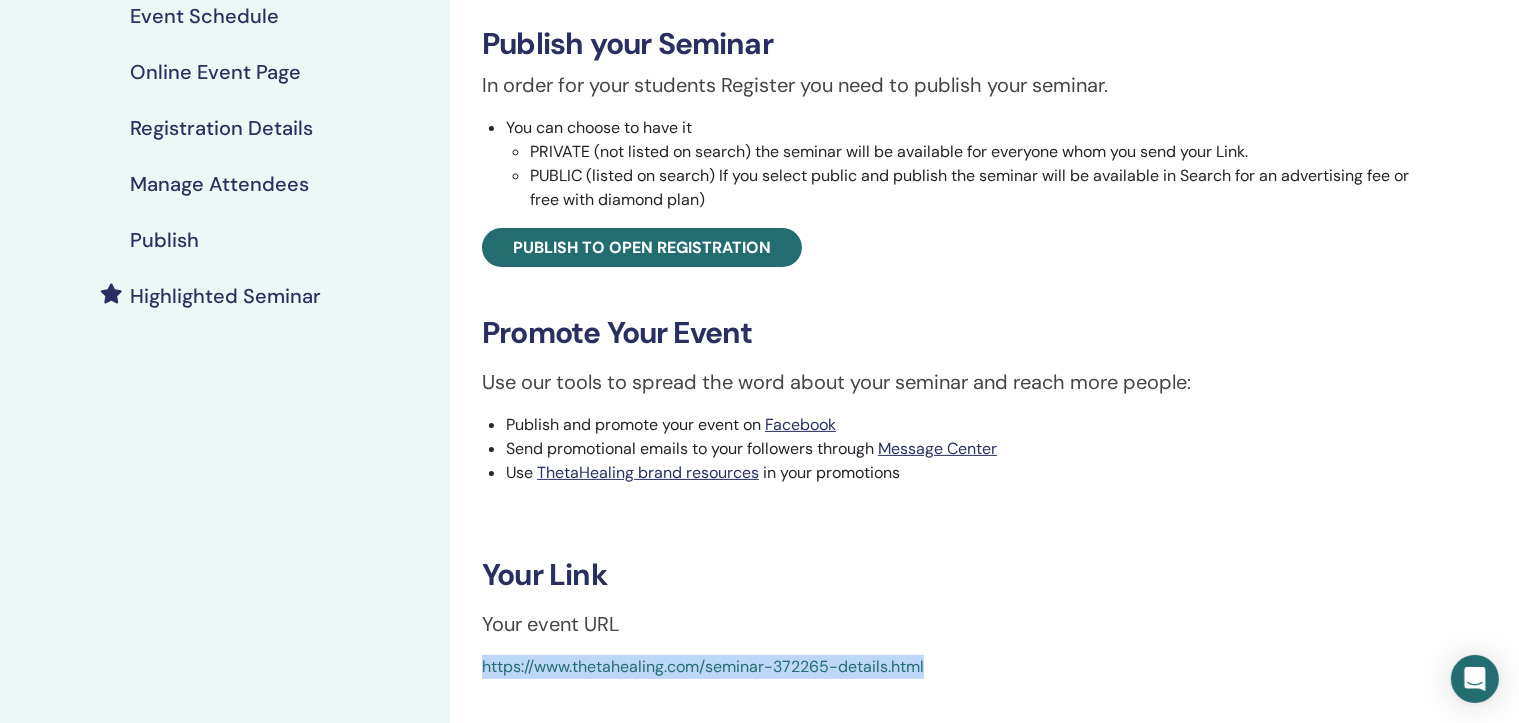 scroll, scrollTop: 300, scrollLeft: 0, axis: vertical 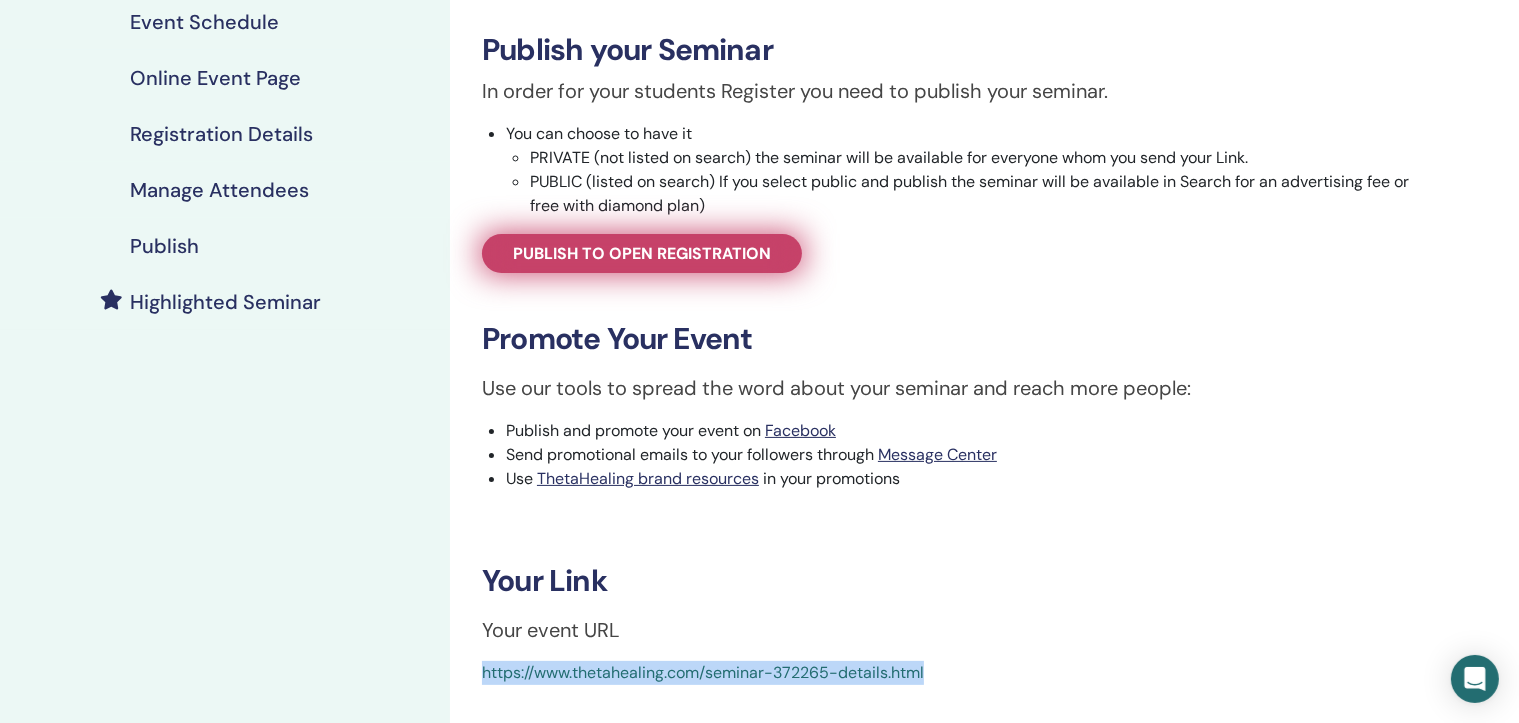 click on "Publish to open registration" at bounding box center [642, 253] 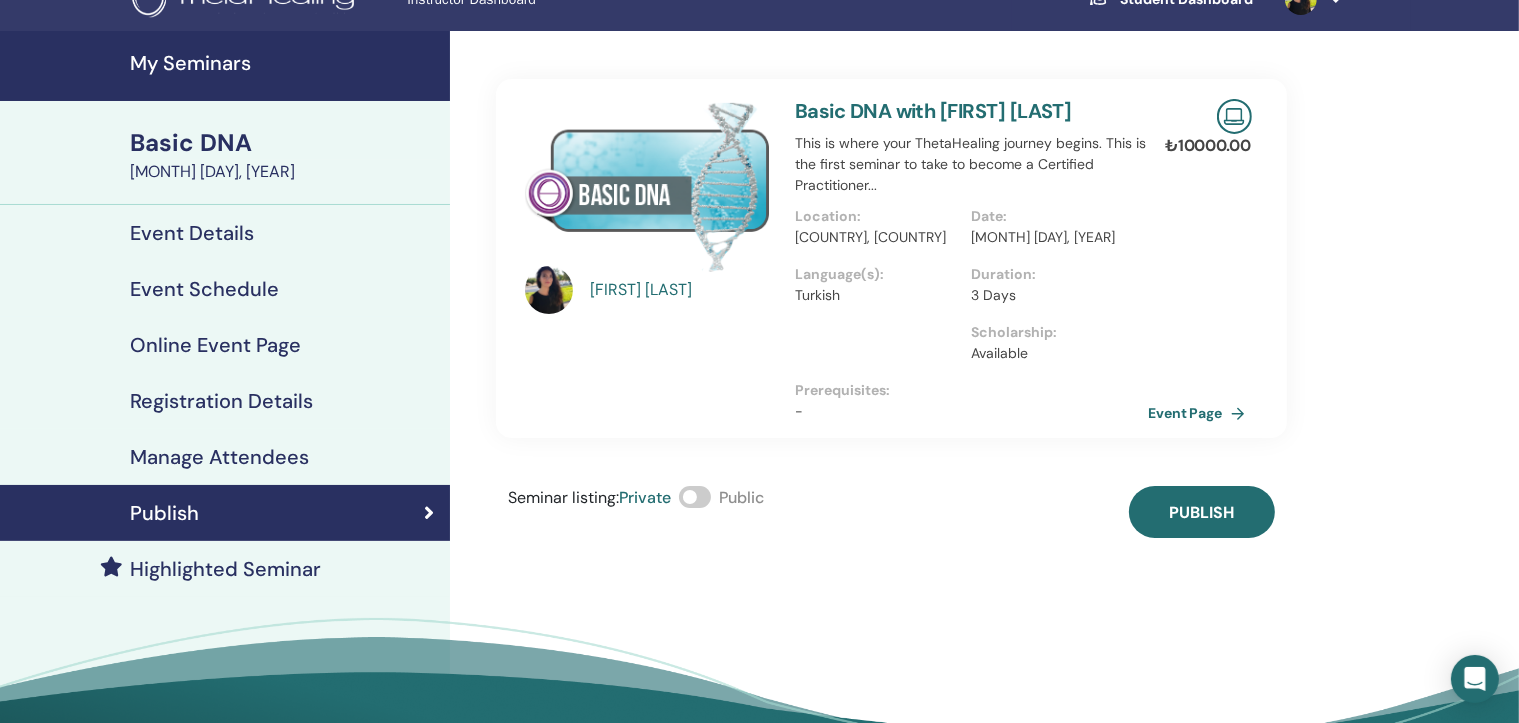 scroll, scrollTop: 0, scrollLeft: 0, axis: both 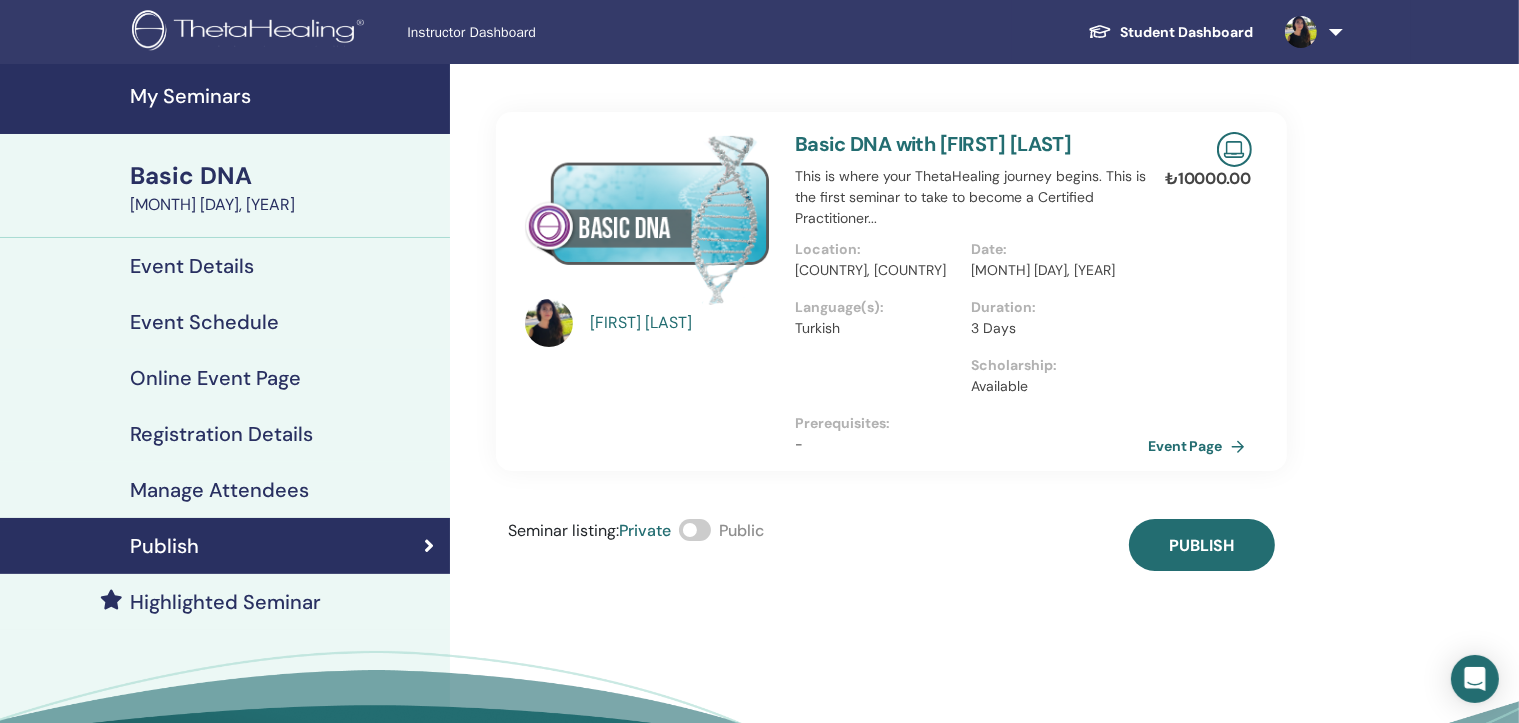 click at bounding box center (695, 530) 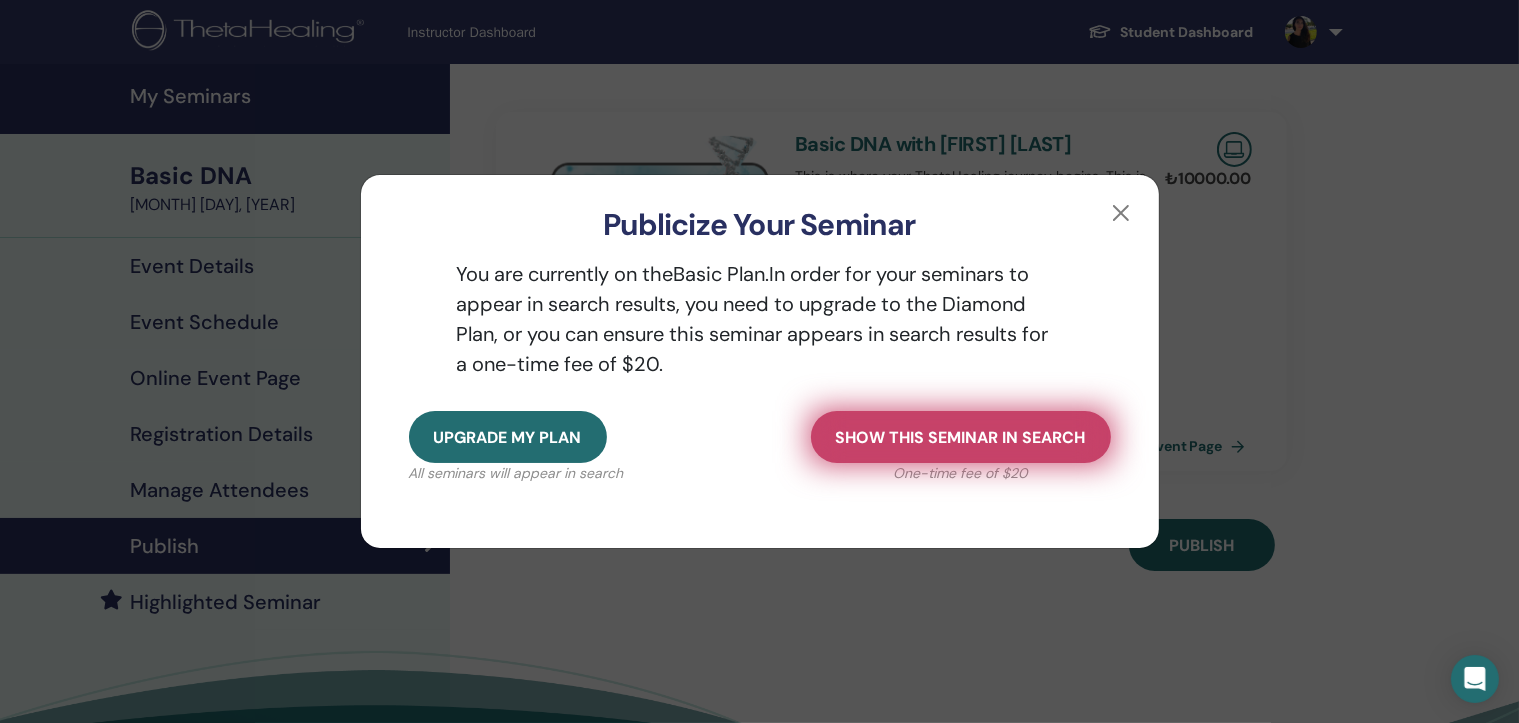 click on "Show this seminar in search" at bounding box center [961, 437] 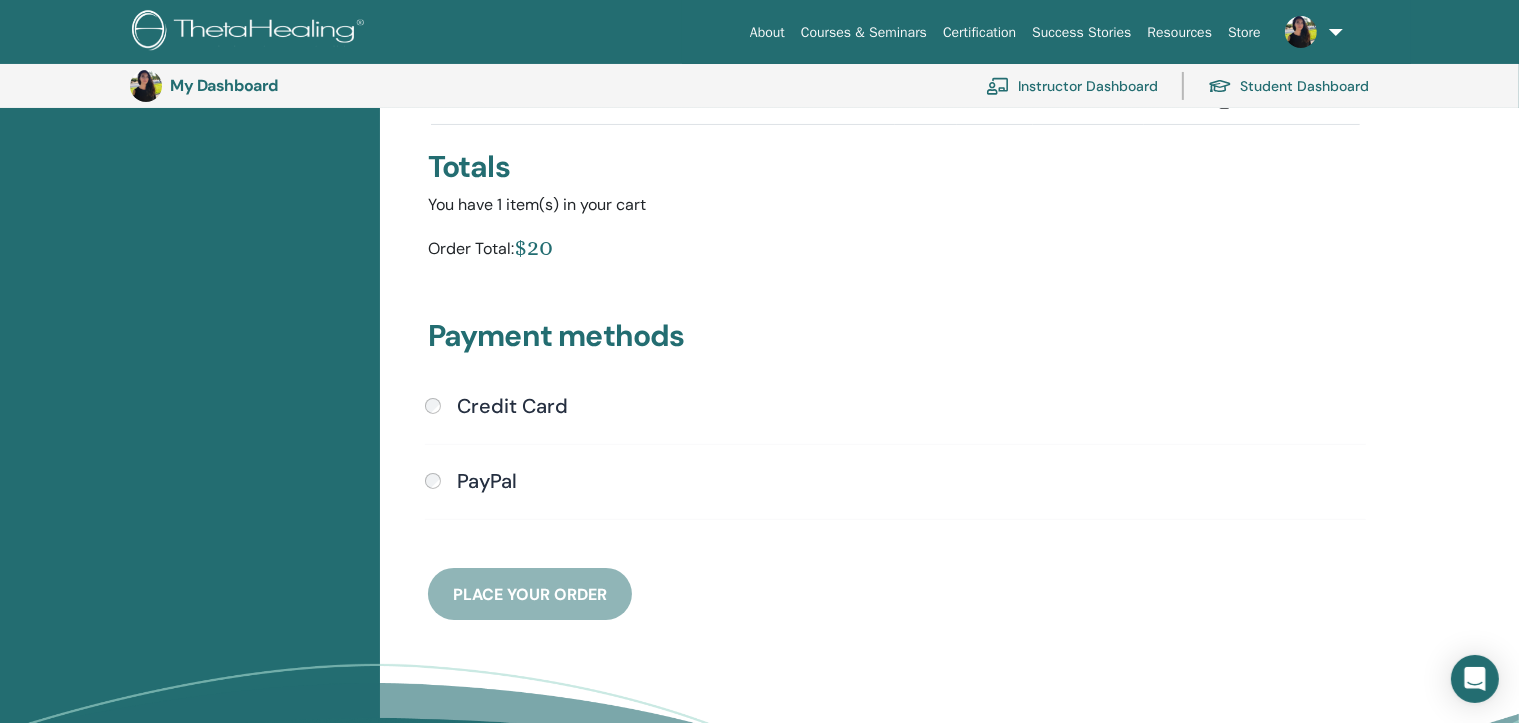 scroll, scrollTop: 344, scrollLeft: 0, axis: vertical 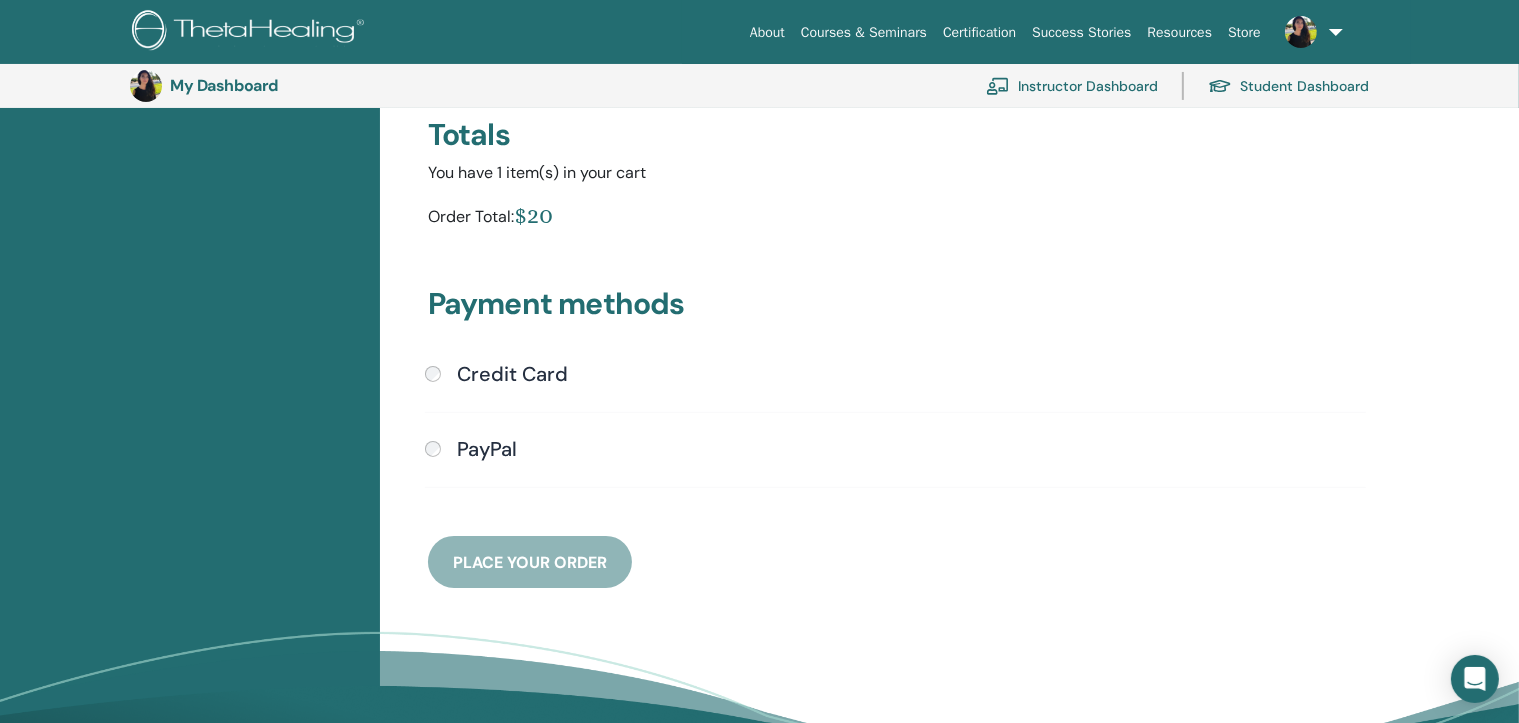 click on "Credit Card" at bounding box center (512, 374) 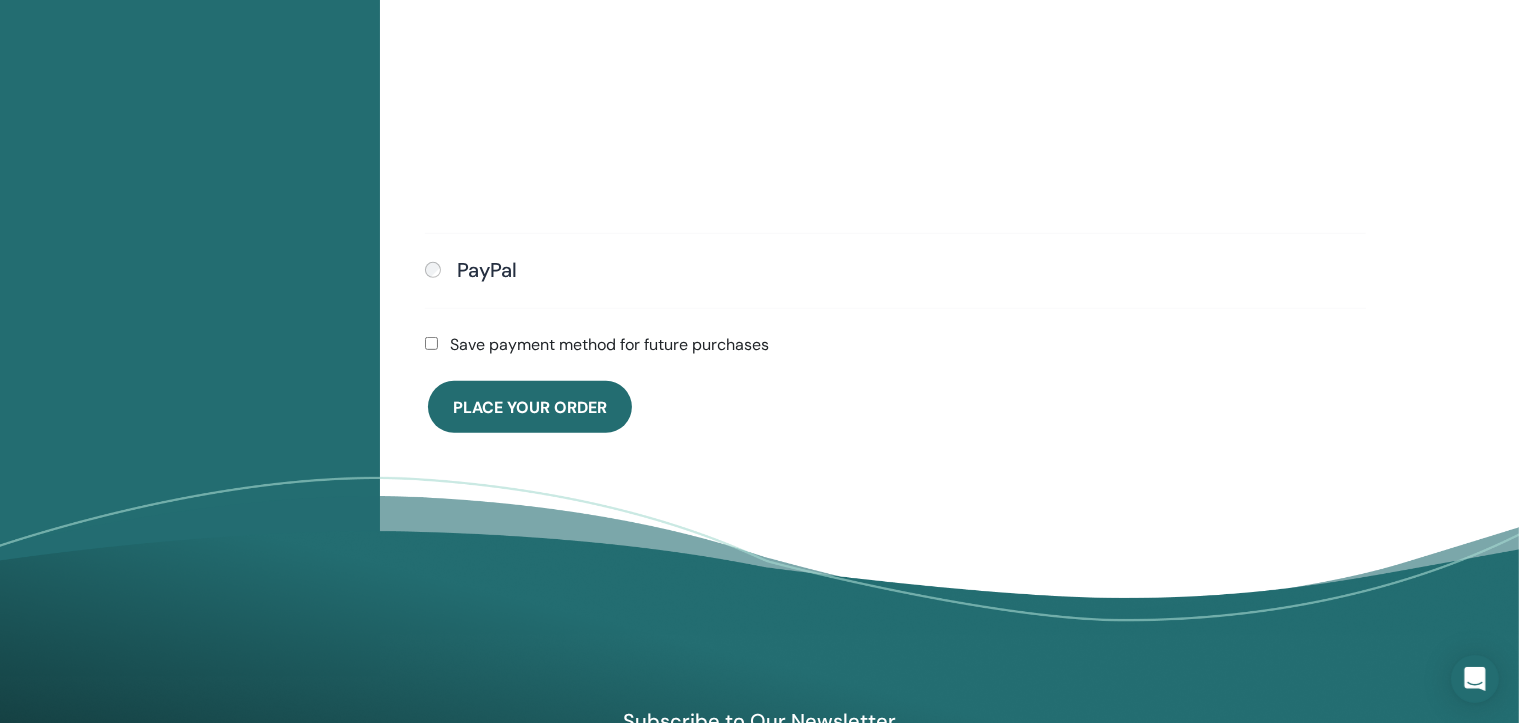 scroll, scrollTop: 0, scrollLeft: 0, axis: both 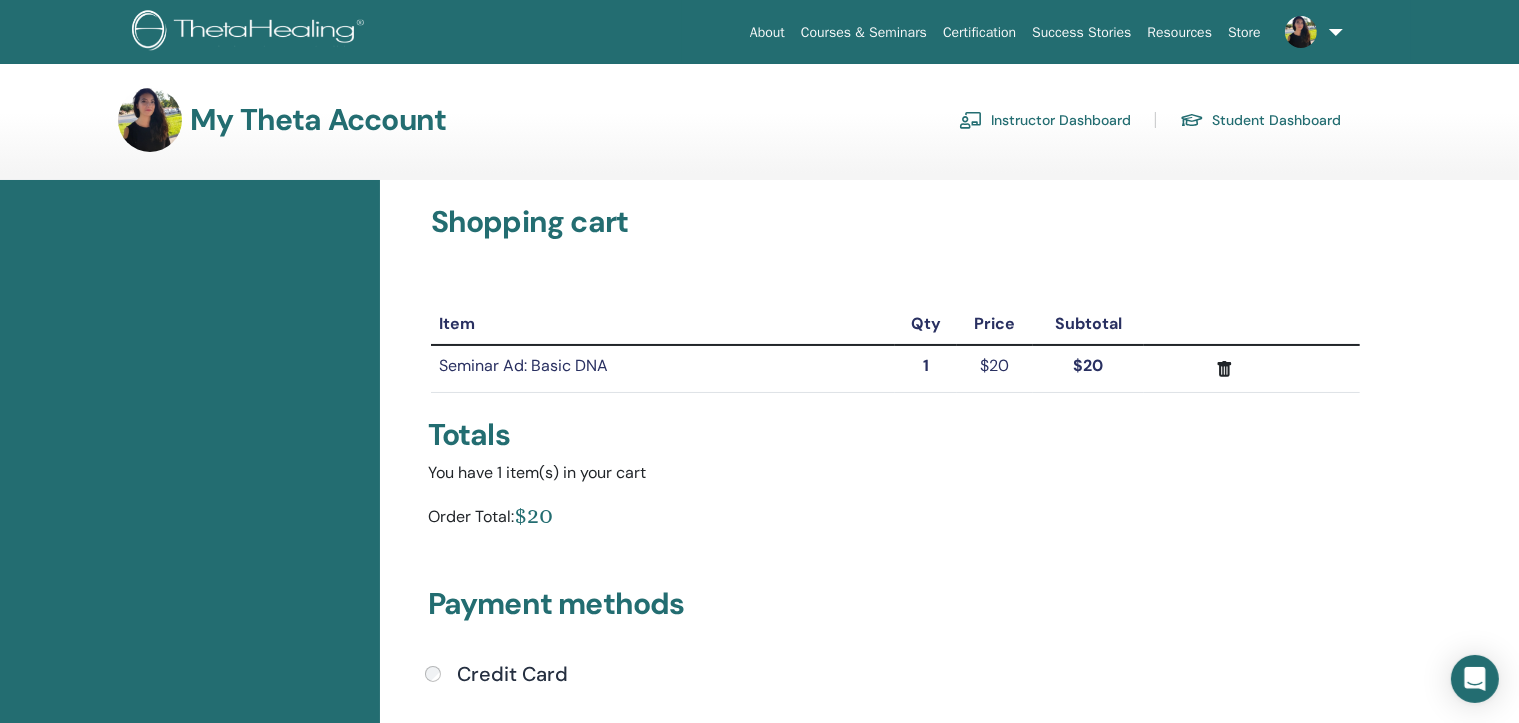 click on "Instructor Dashboard" at bounding box center (1045, 120) 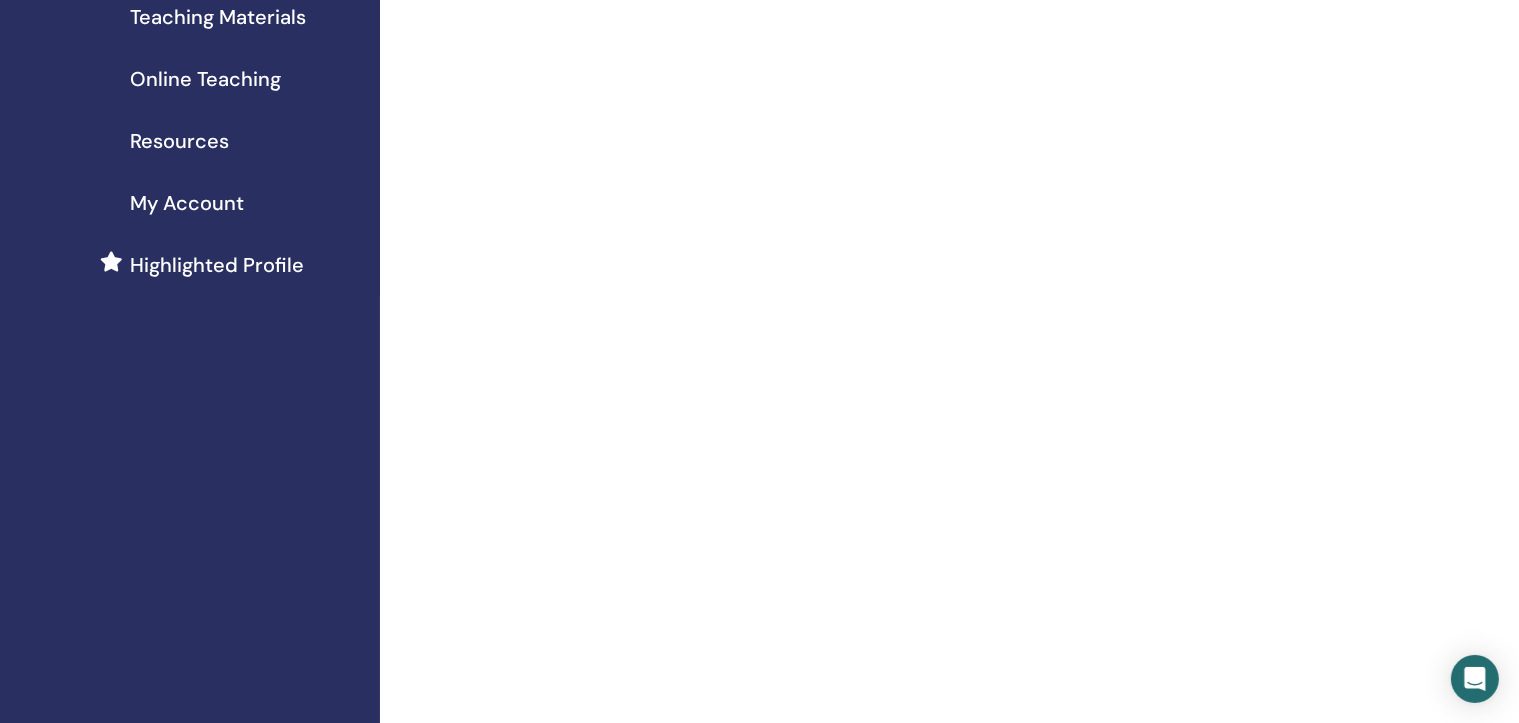 scroll, scrollTop: 0, scrollLeft: 0, axis: both 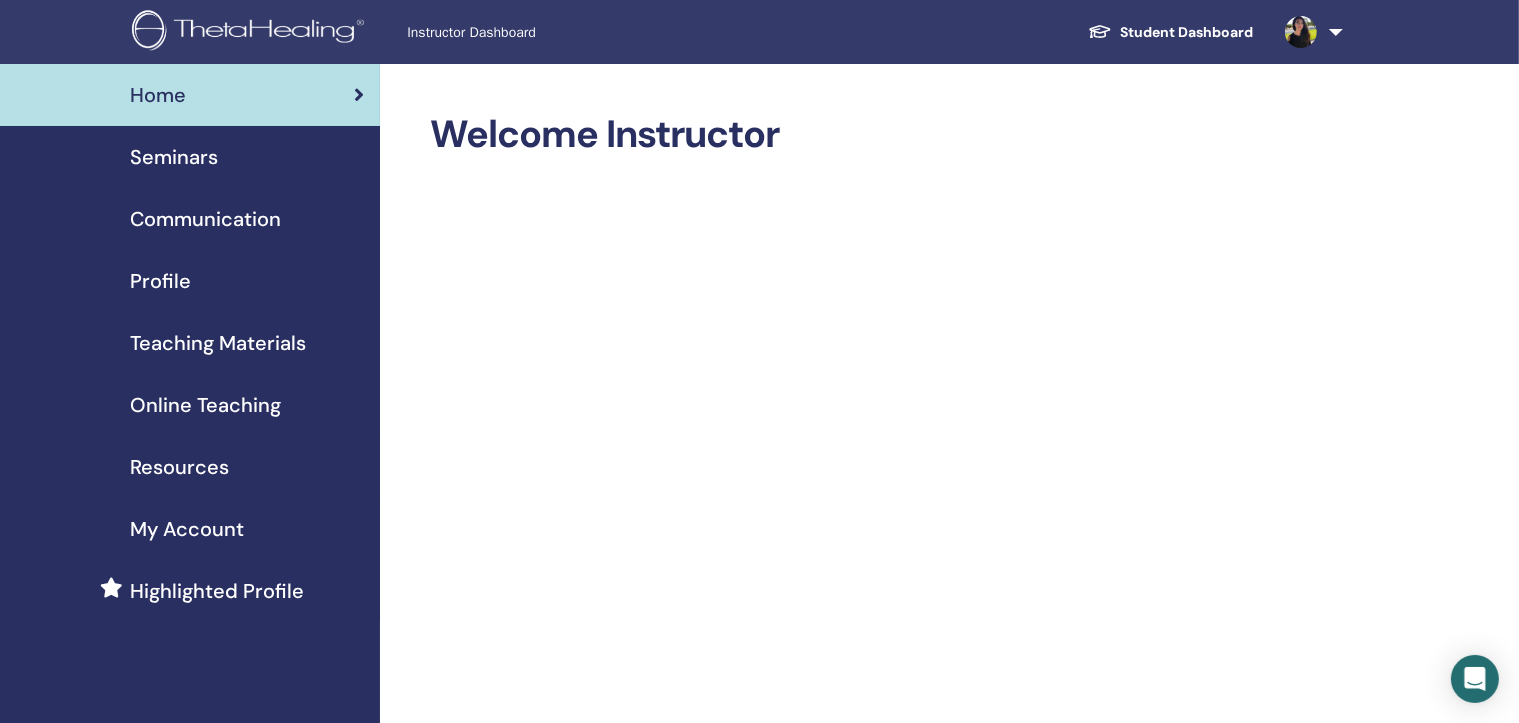 click on "Profile" at bounding box center [160, 281] 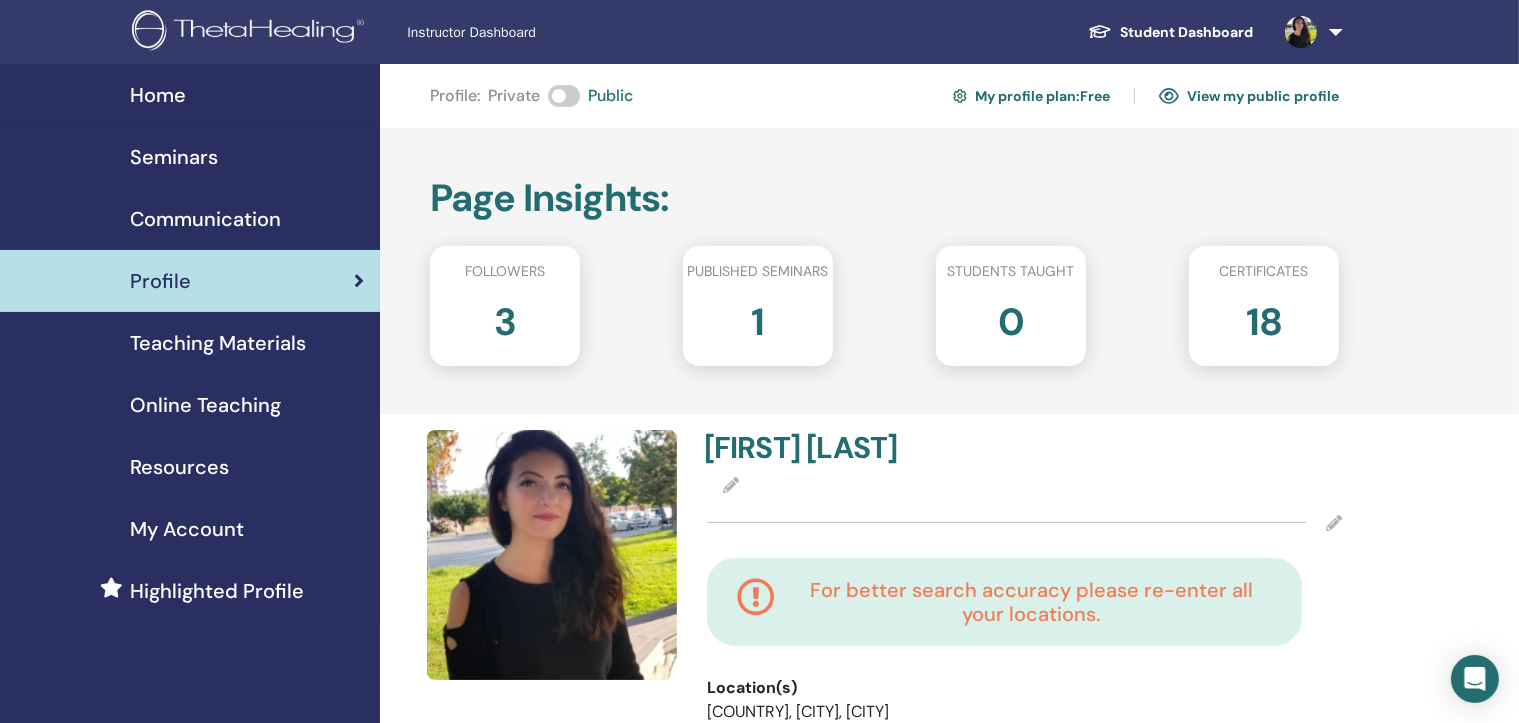 scroll, scrollTop: 100, scrollLeft: 0, axis: vertical 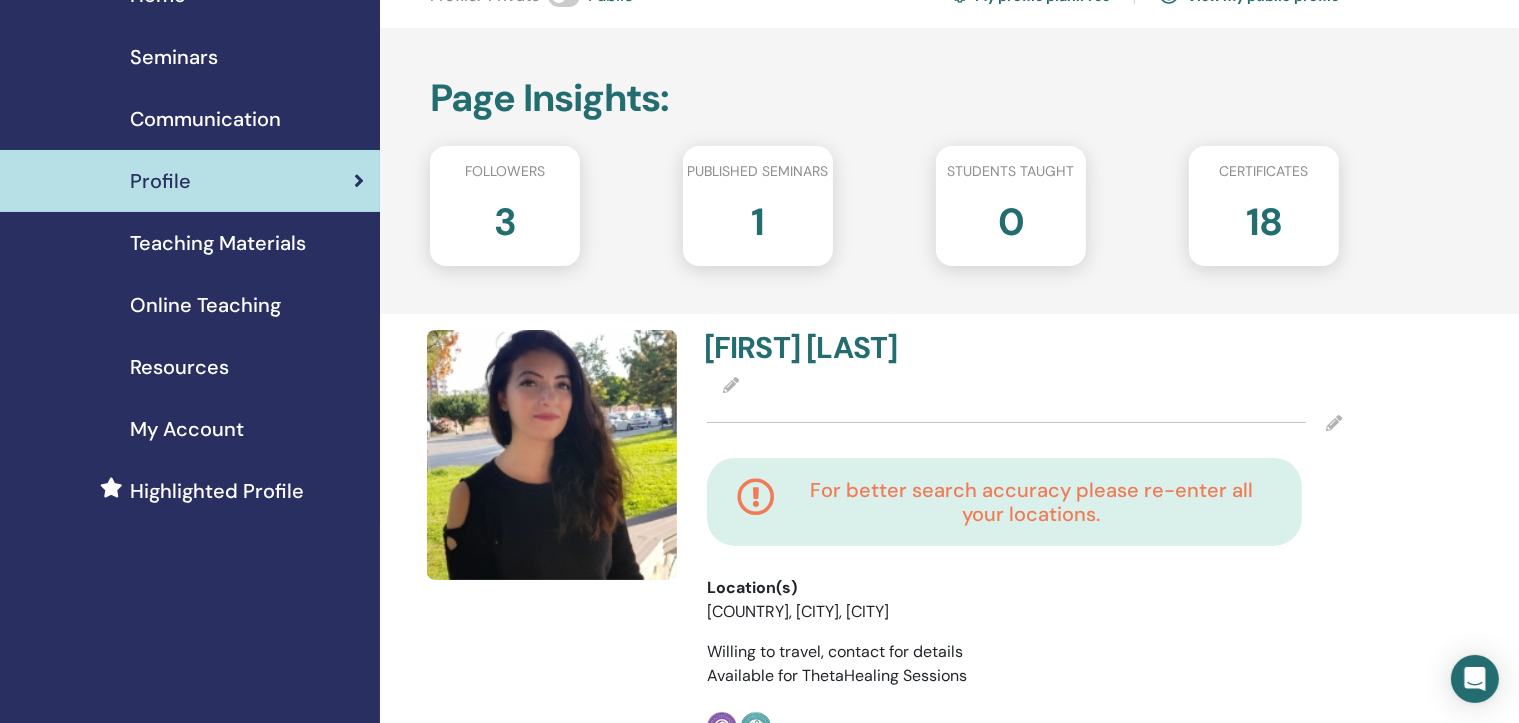 click on "3" at bounding box center (505, 230) 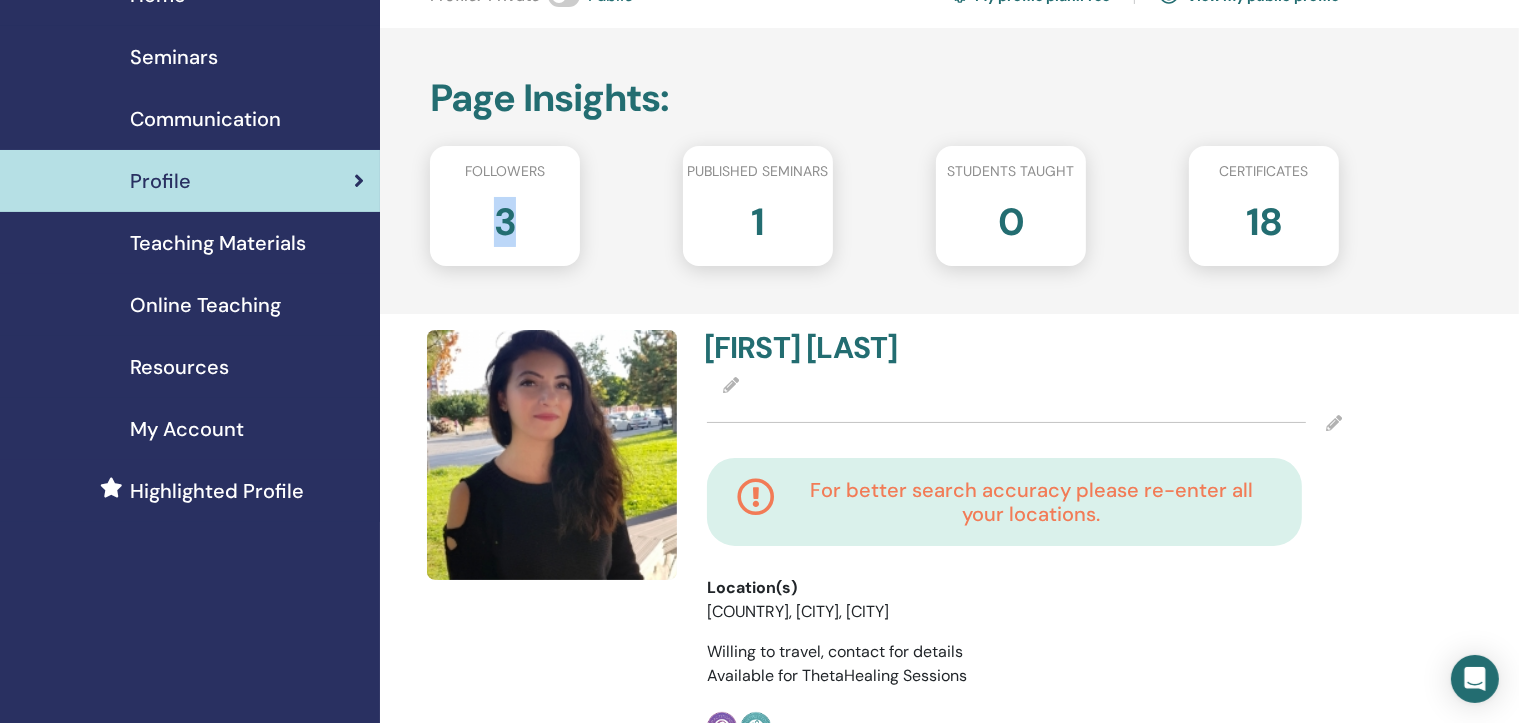 drag, startPoint x: 492, startPoint y: 215, endPoint x: 596, endPoint y: 221, distance: 104.172935 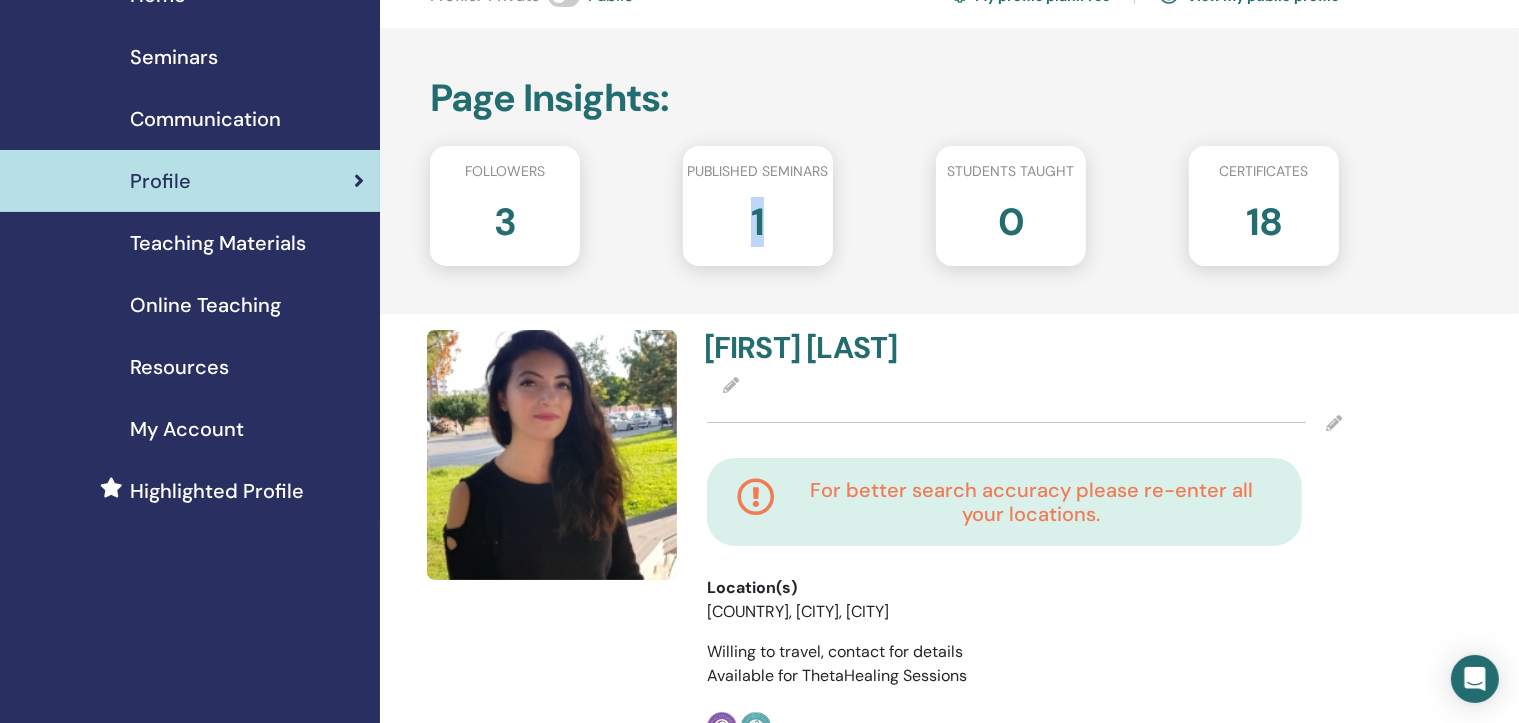 drag, startPoint x: 753, startPoint y: 221, endPoint x: 777, endPoint y: 225, distance: 24.33105 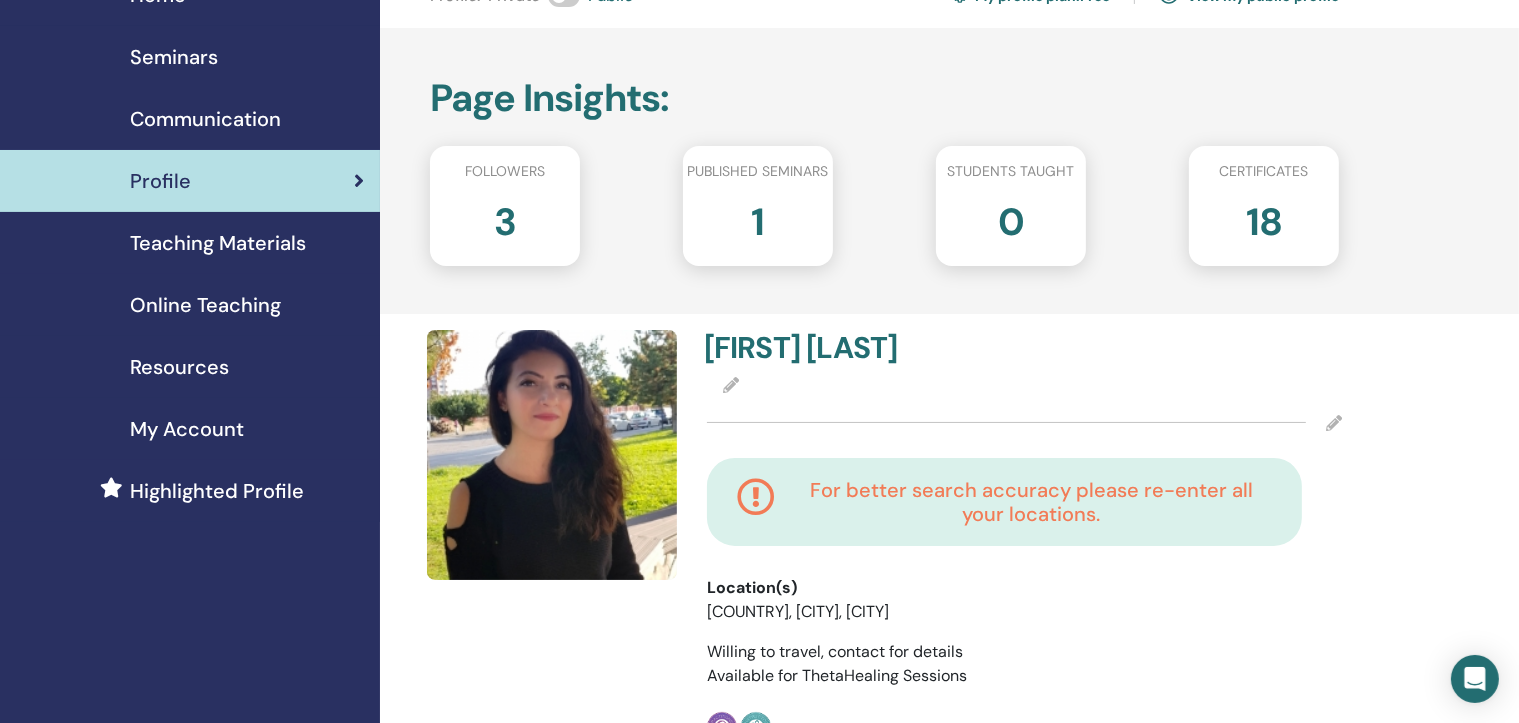click at bounding box center (1024, 386) 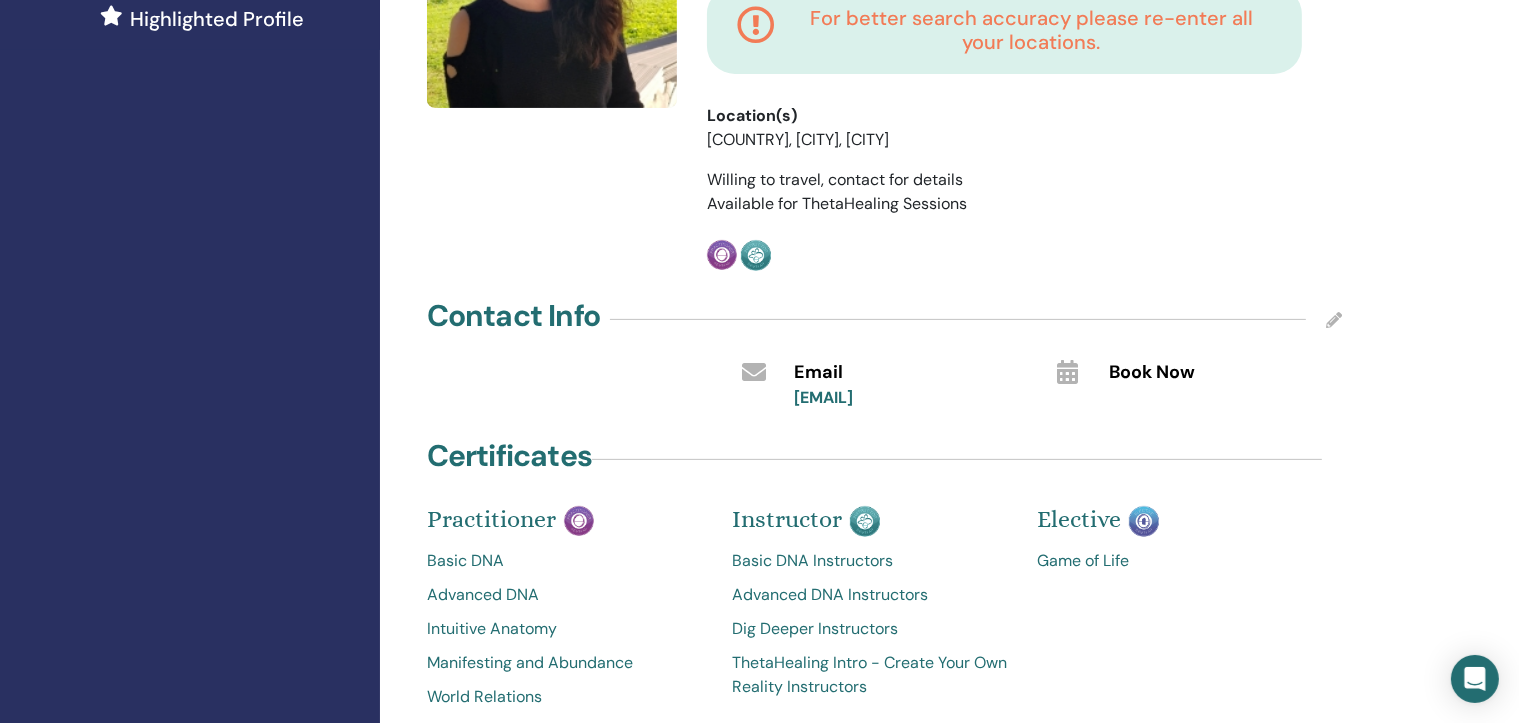 scroll, scrollTop: 800, scrollLeft: 0, axis: vertical 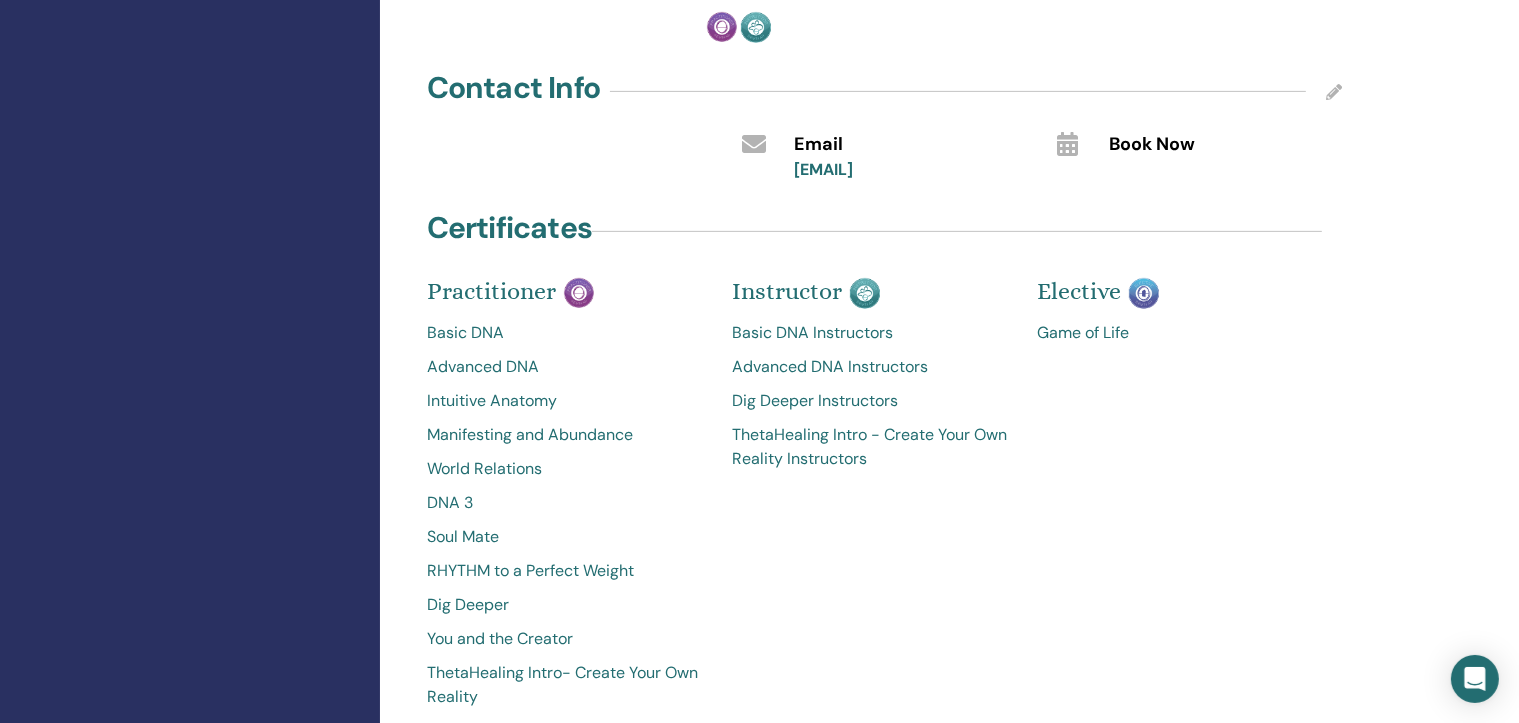click on "Book Now" at bounding box center (1152, 145) 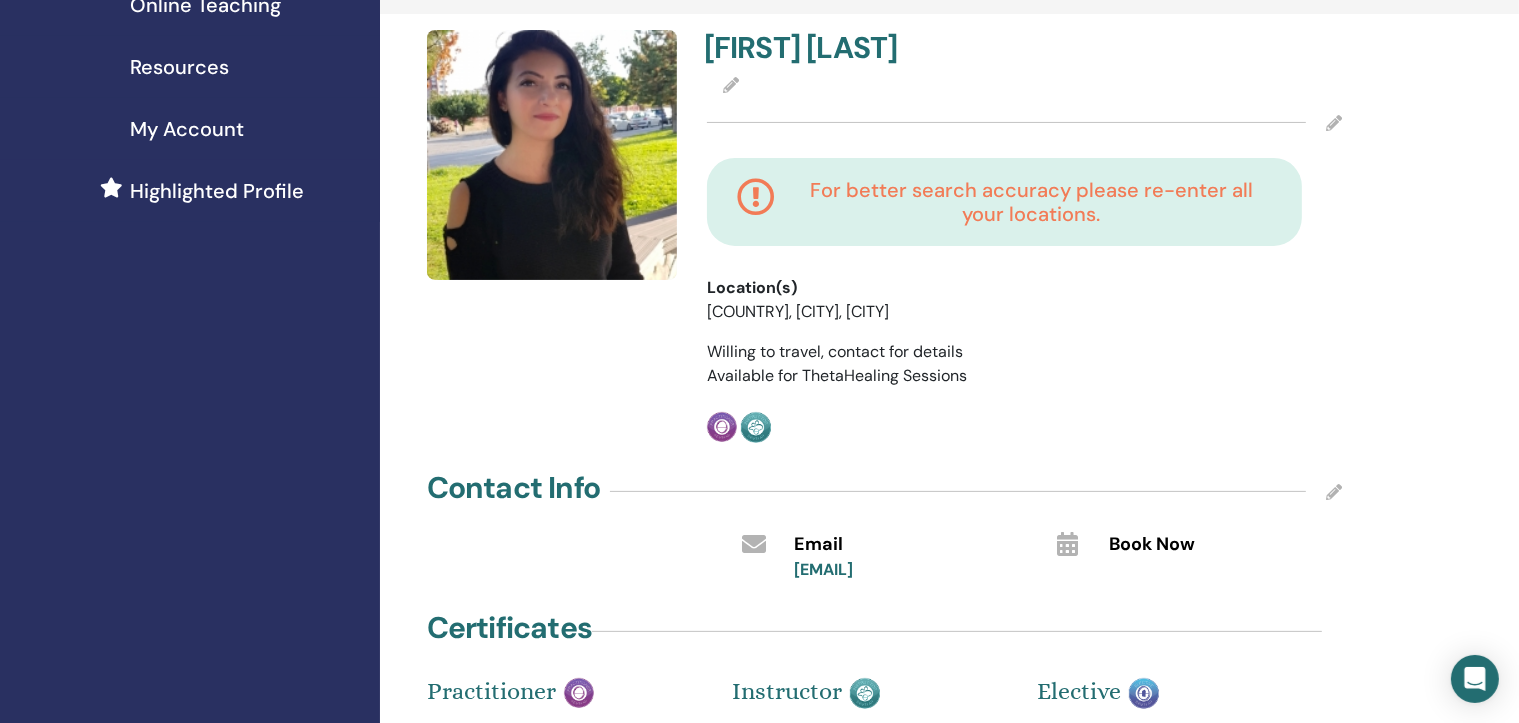 scroll, scrollTop: 0, scrollLeft: 0, axis: both 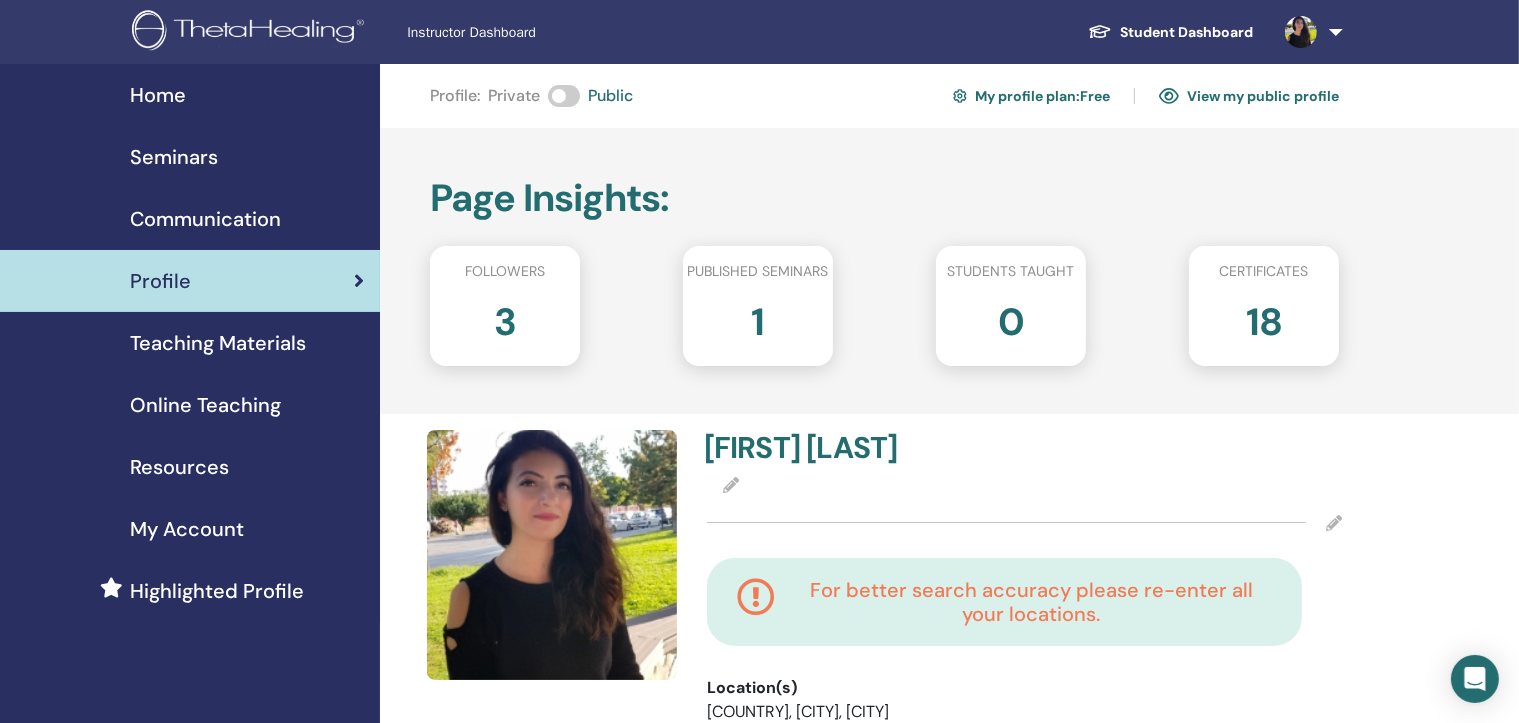 click on "Communication" at bounding box center (205, 219) 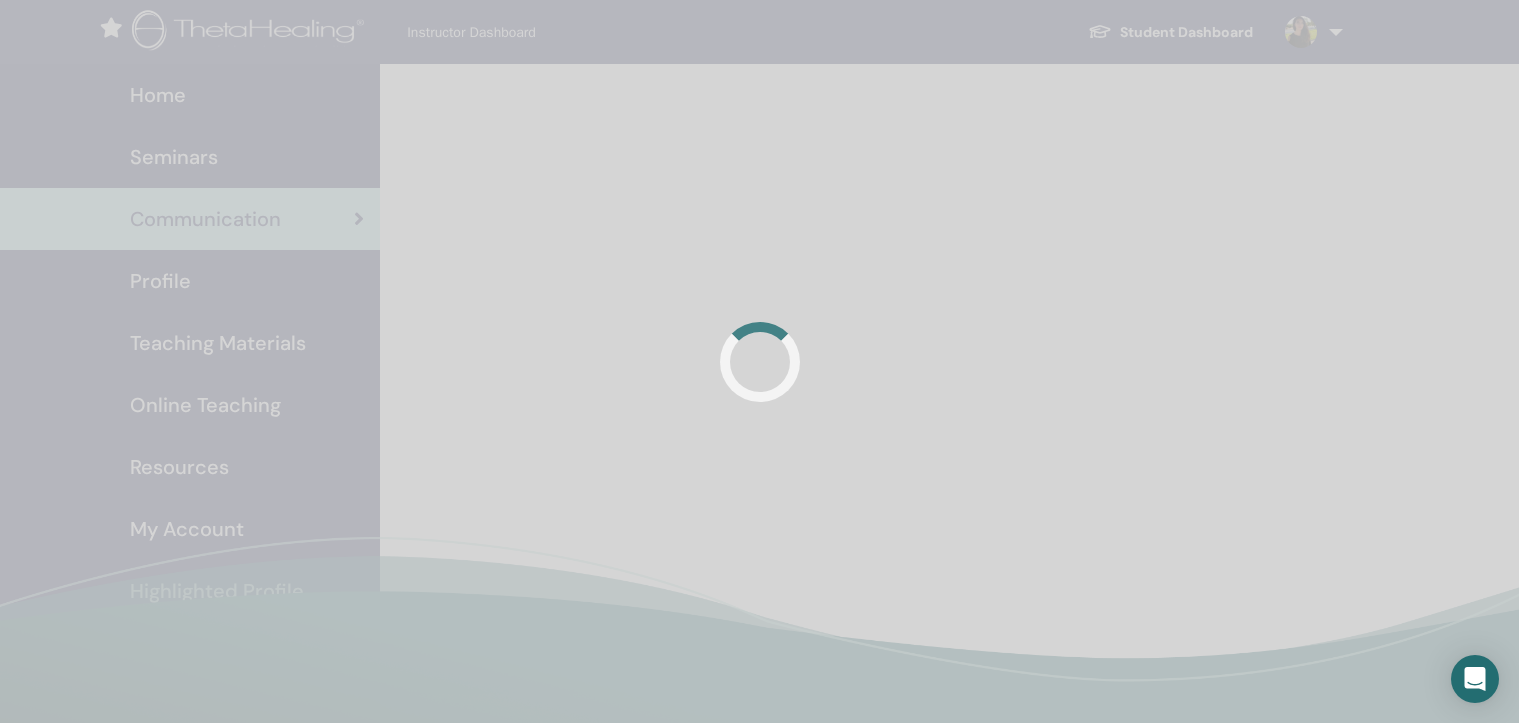 scroll, scrollTop: 0, scrollLeft: 0, axis: both 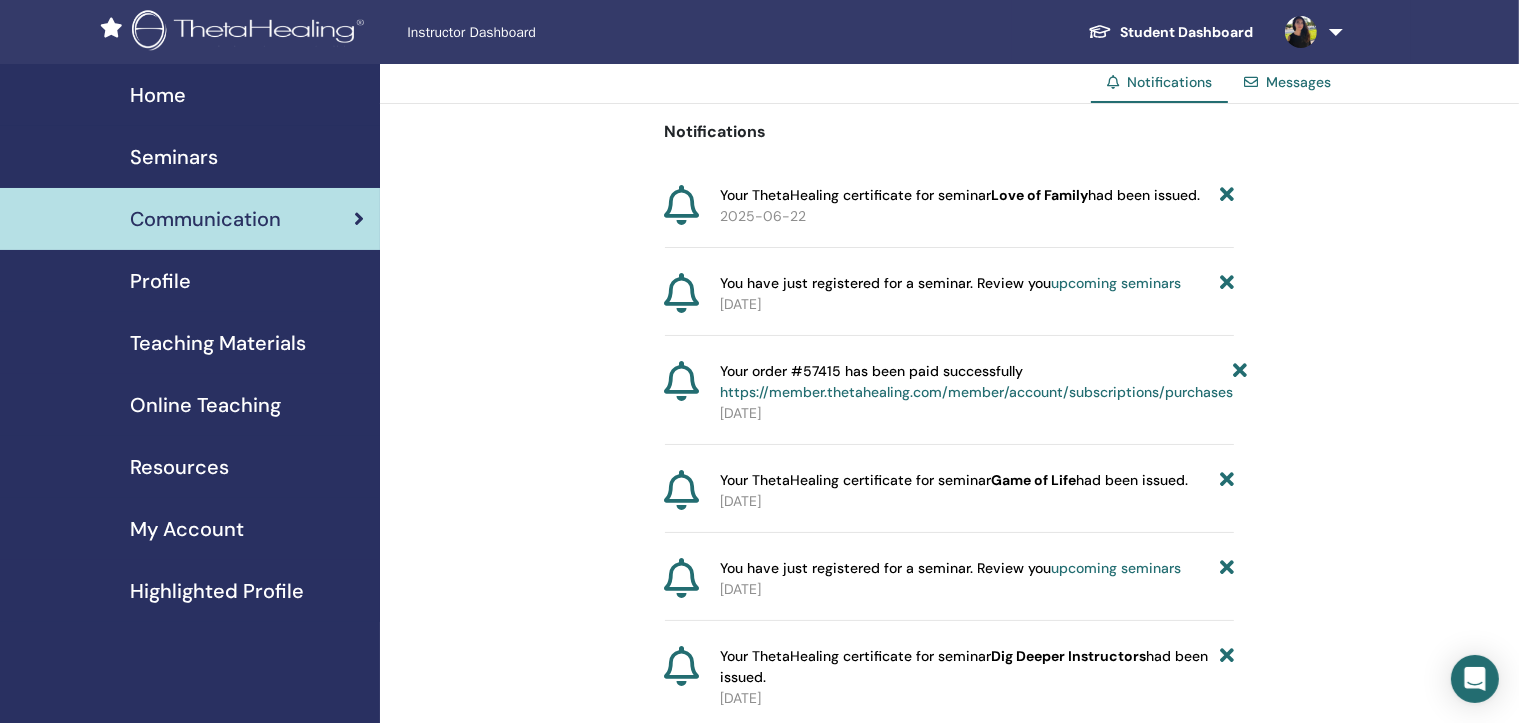 click on "Seminars" at bounding box center [174, 157] 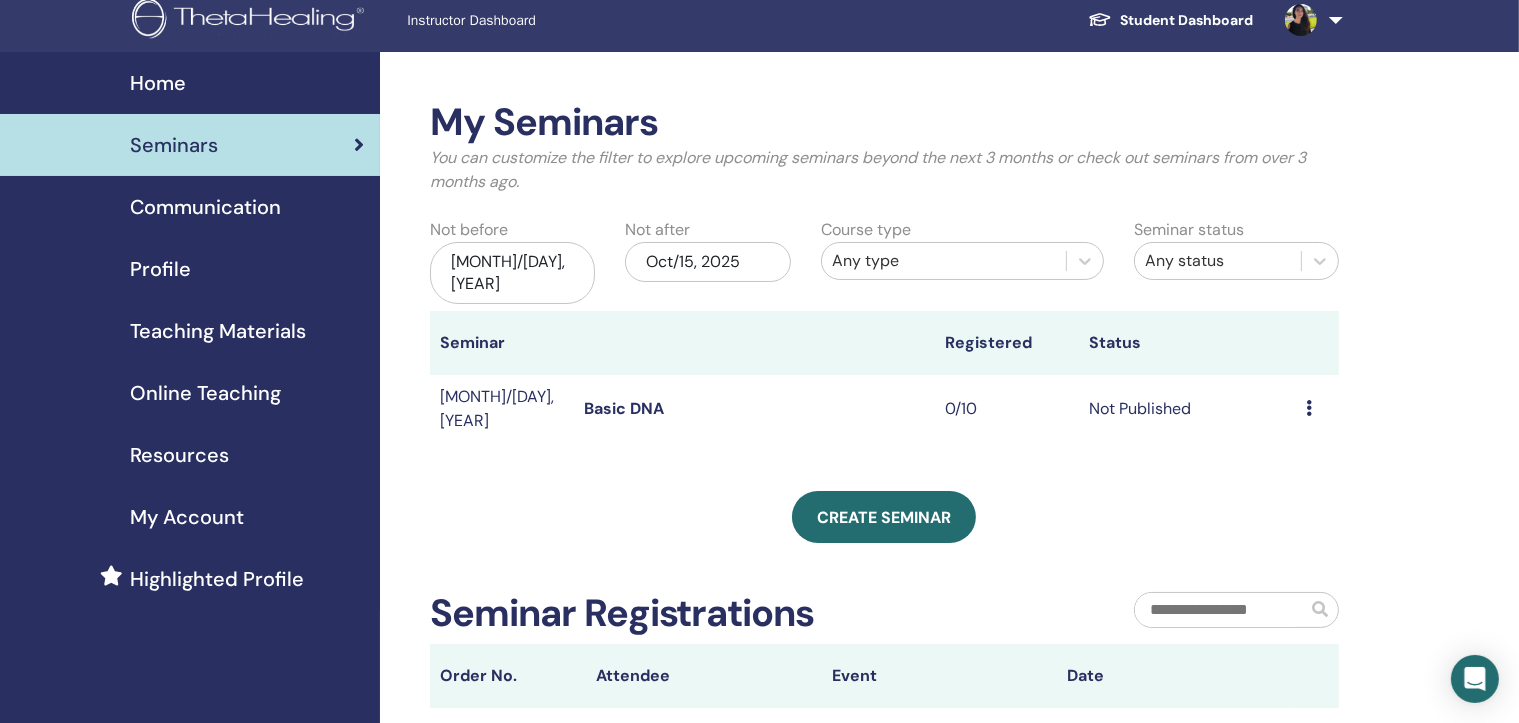 scroll, scrollTop: 0, scrollLeft: 0, axis: both 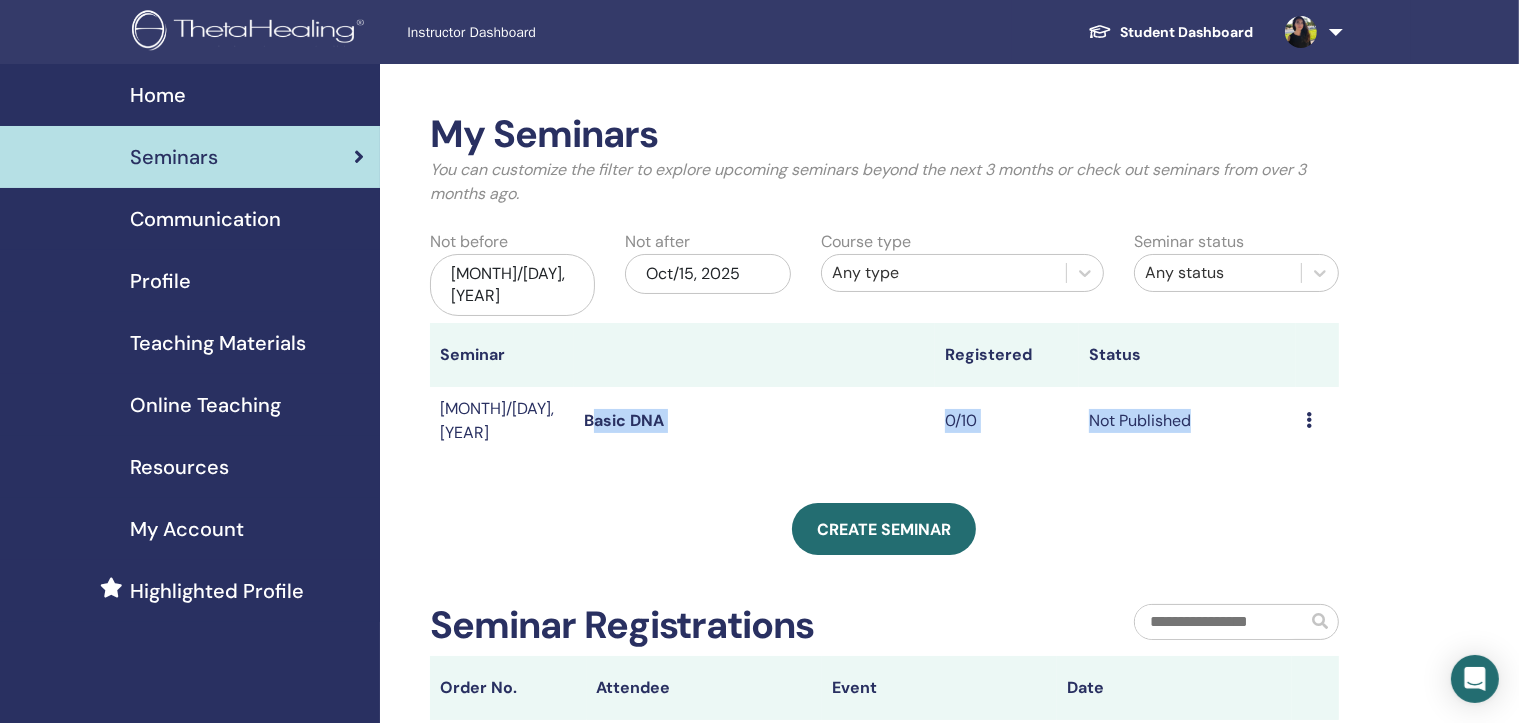 drag, startPoint x: 752, startPoint y: 391, endPoint x: 1320, endPoint y: 409, distance: 568.28516 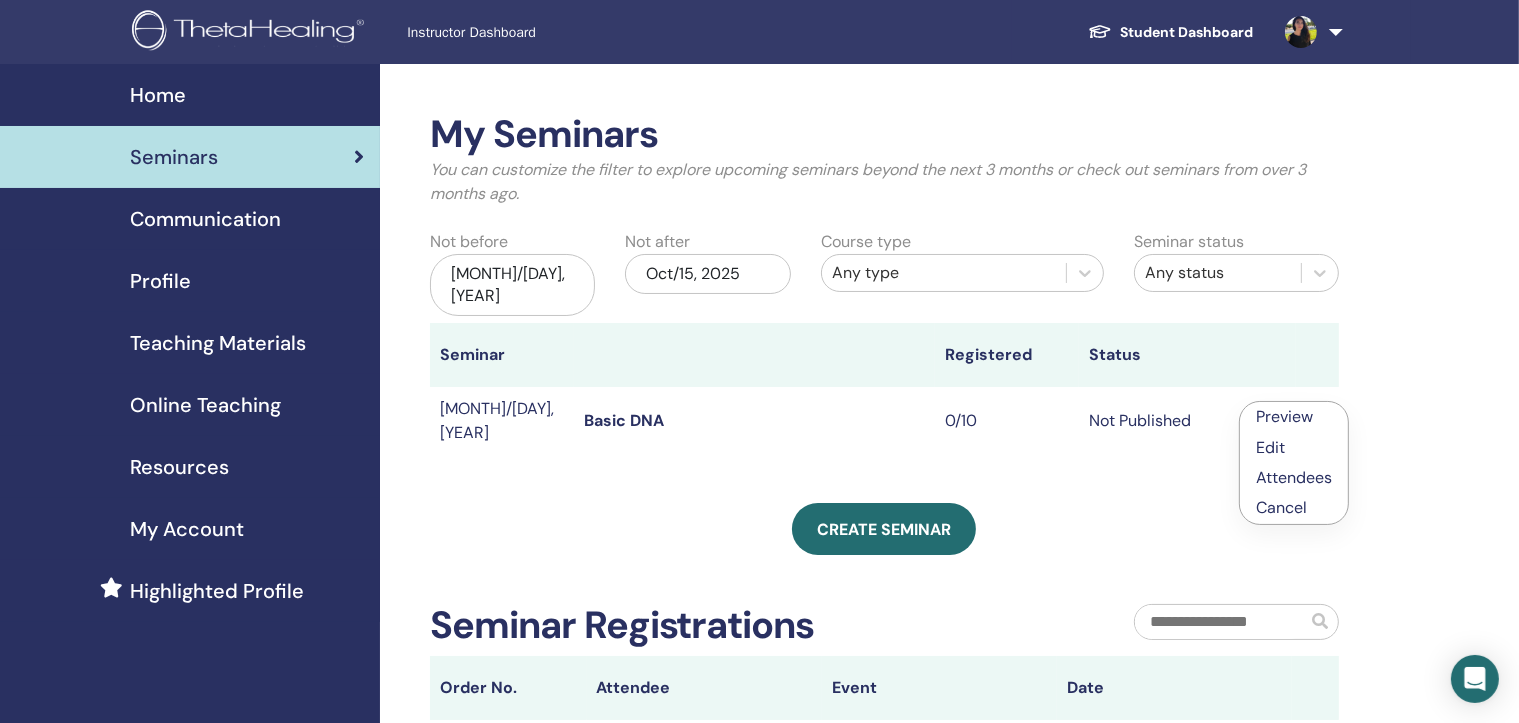 click on "Preview" at bounding box center [1284, 416] 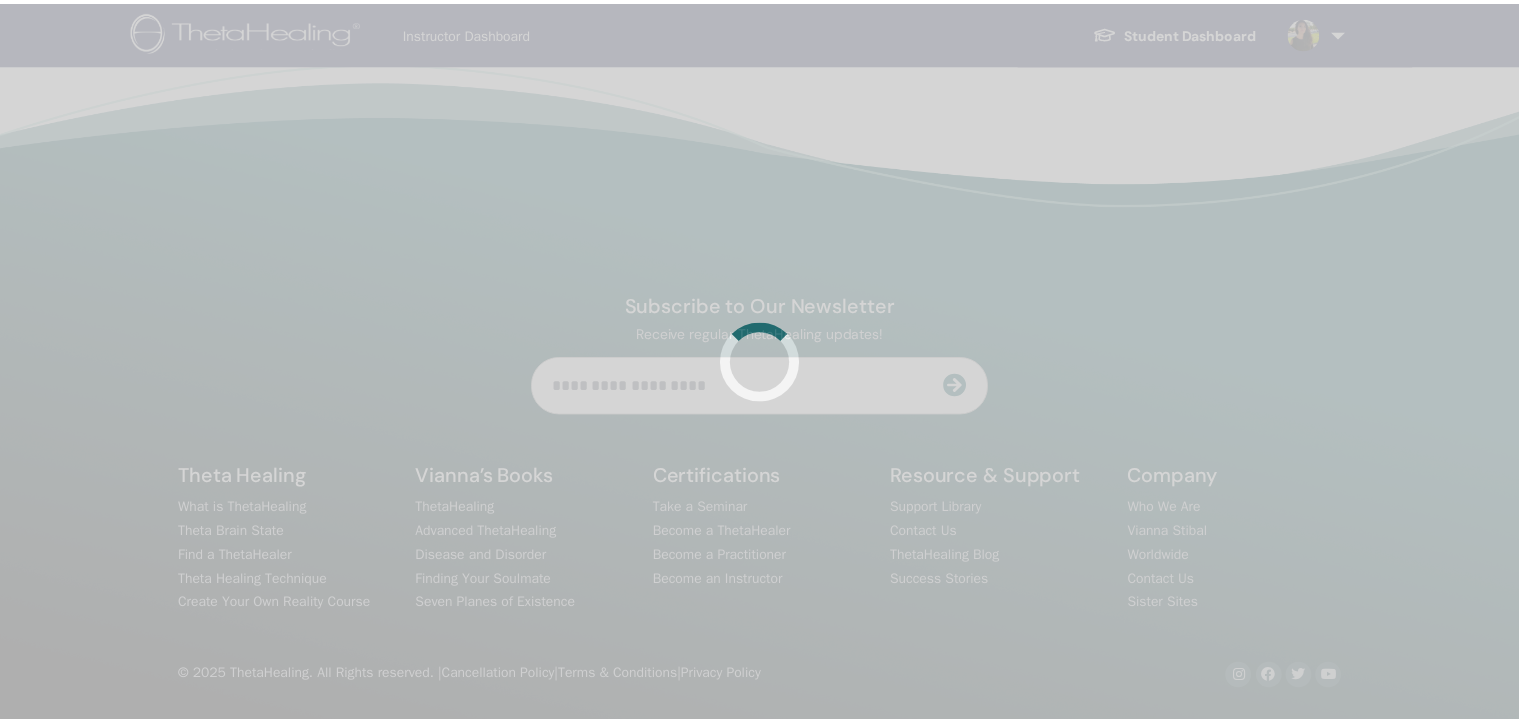 scroll, scrollTop: 0, scrollLeft: 0, axis: both 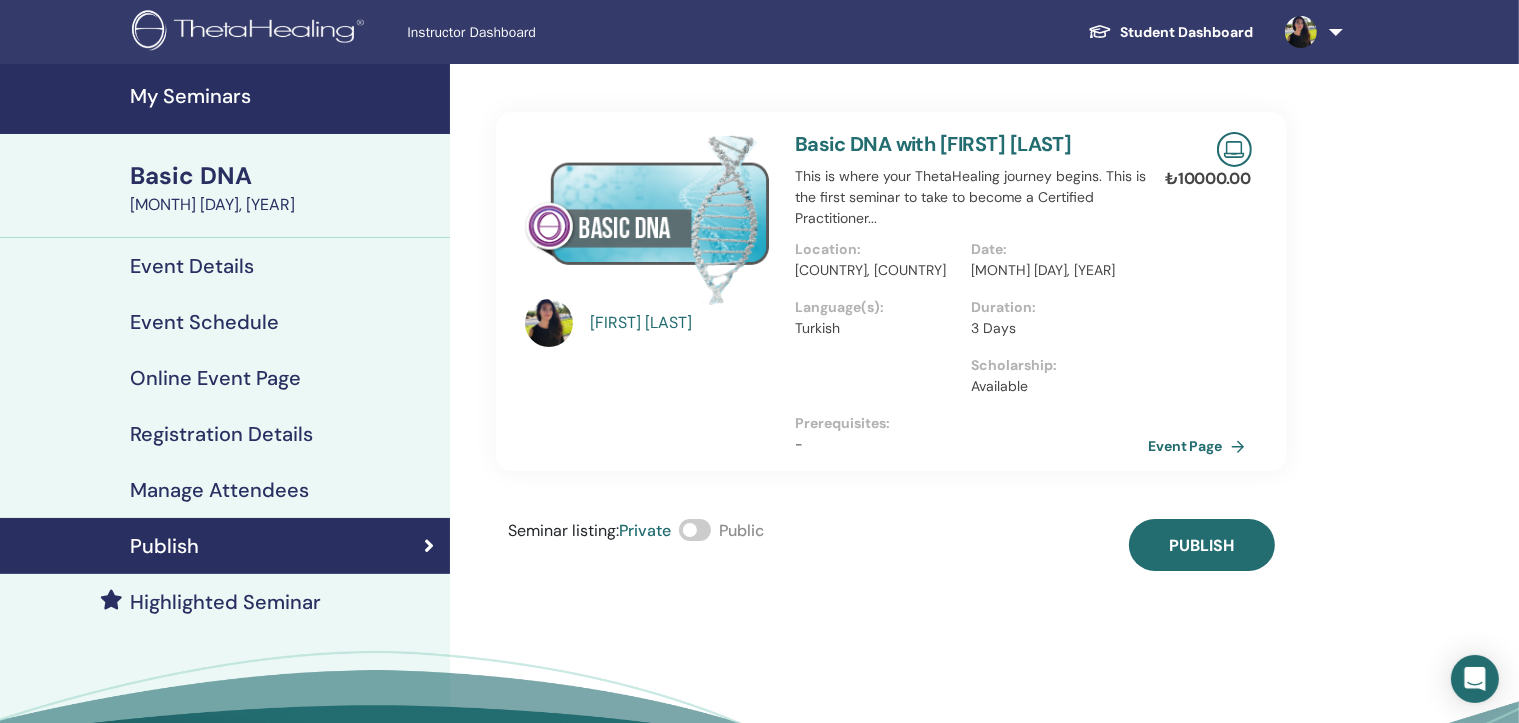 click on "Seminar listing :  Private Public Publish" at bounding box center (891, 545) 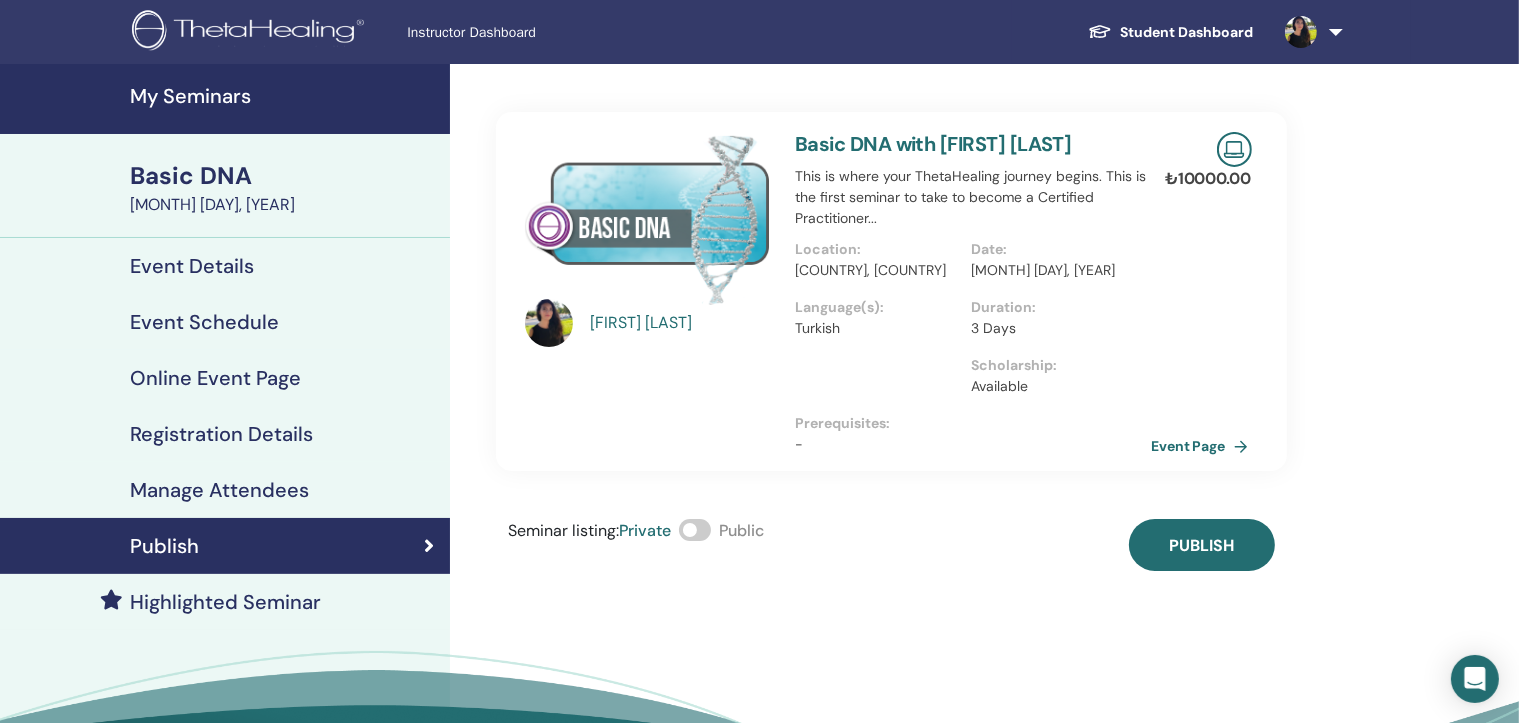 click on "Event Page" at bounding box center [1203, 446] 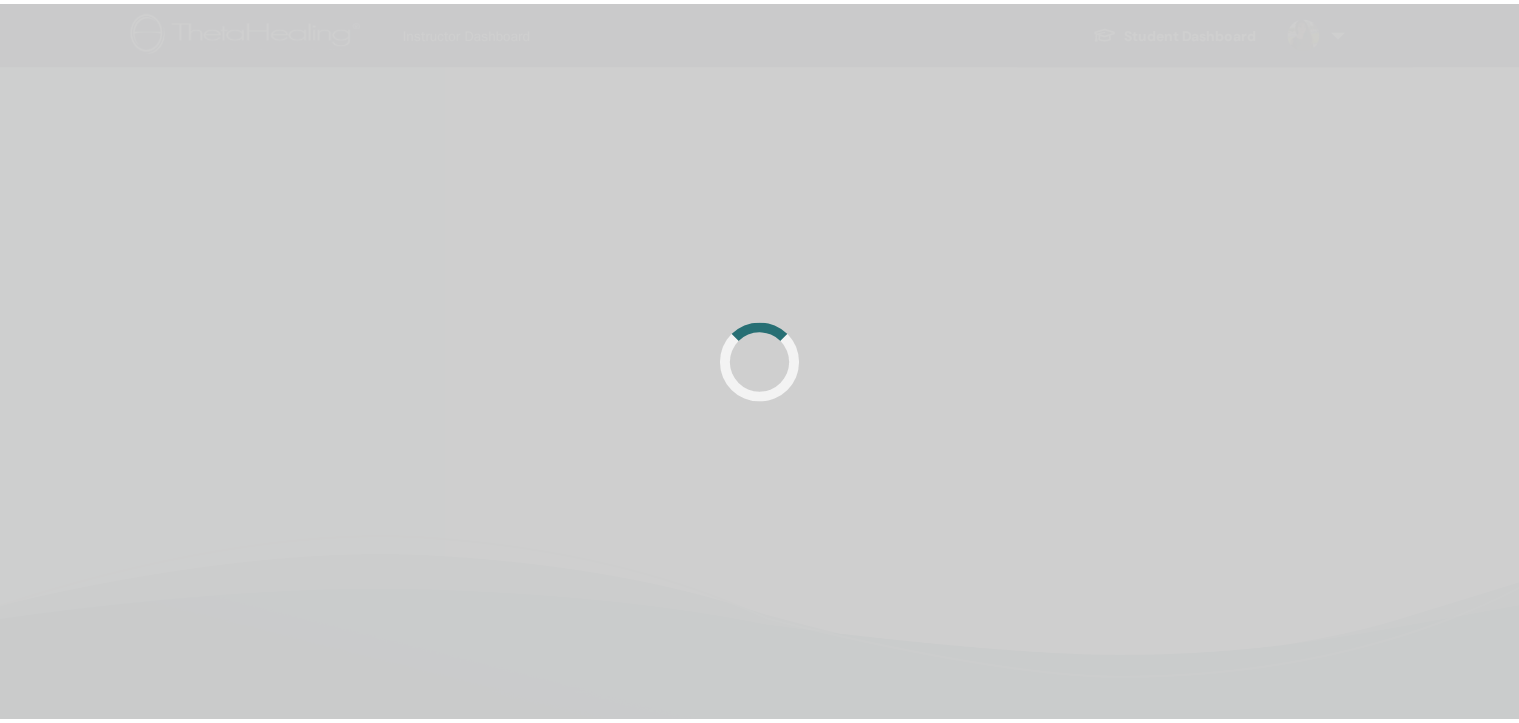 scroll, scrollTop: 0, scrollLeft: 0, axis: both 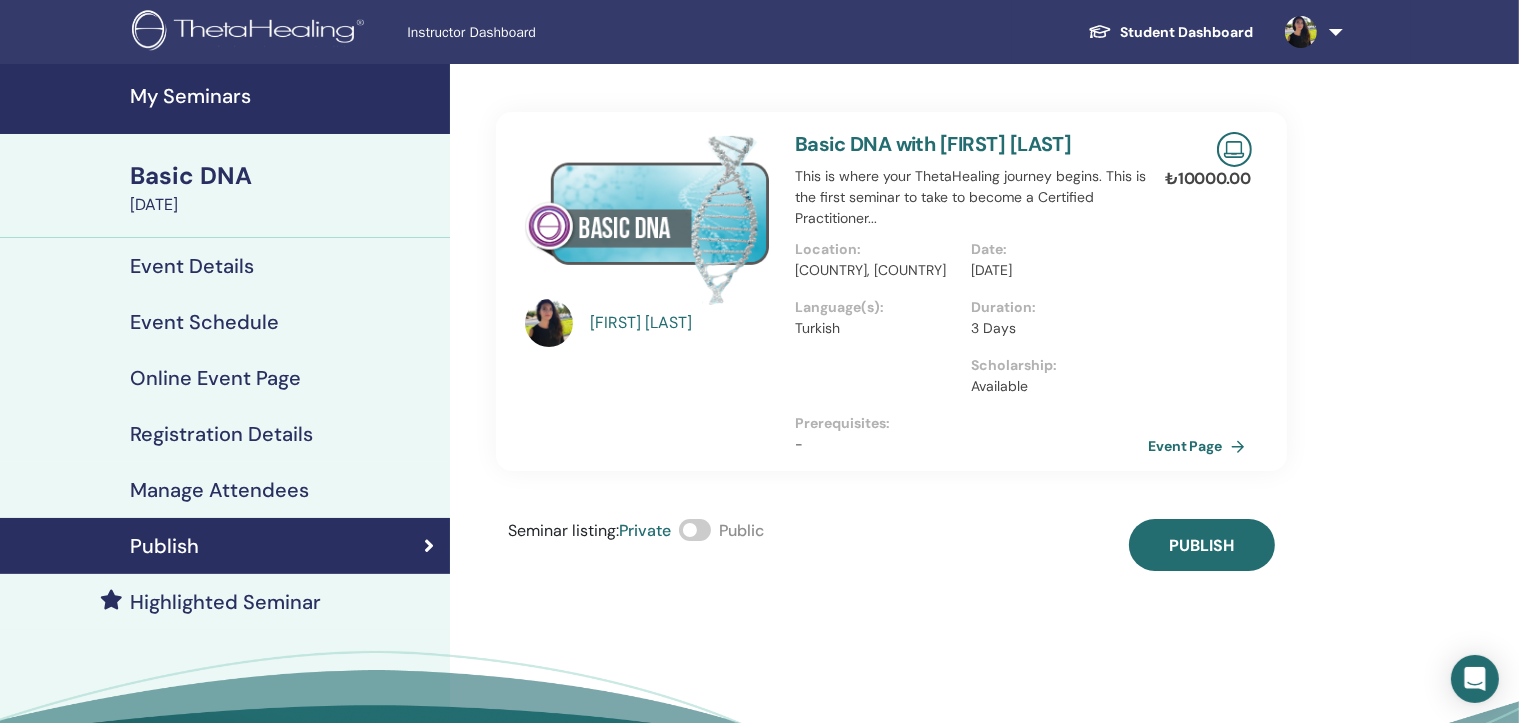 click at bounding box center (695, 530) 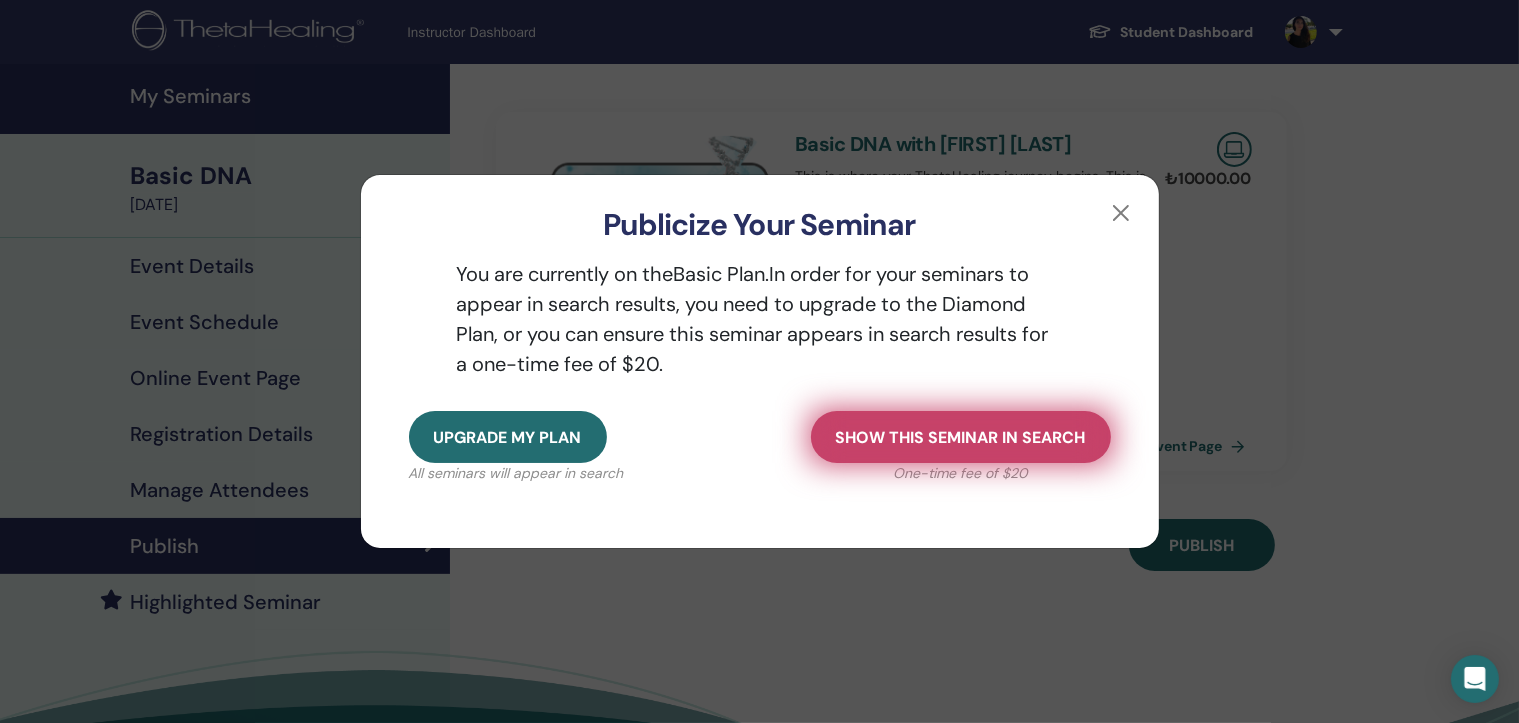 click on "Show this seminar in search" at bounding box center (961, 437) 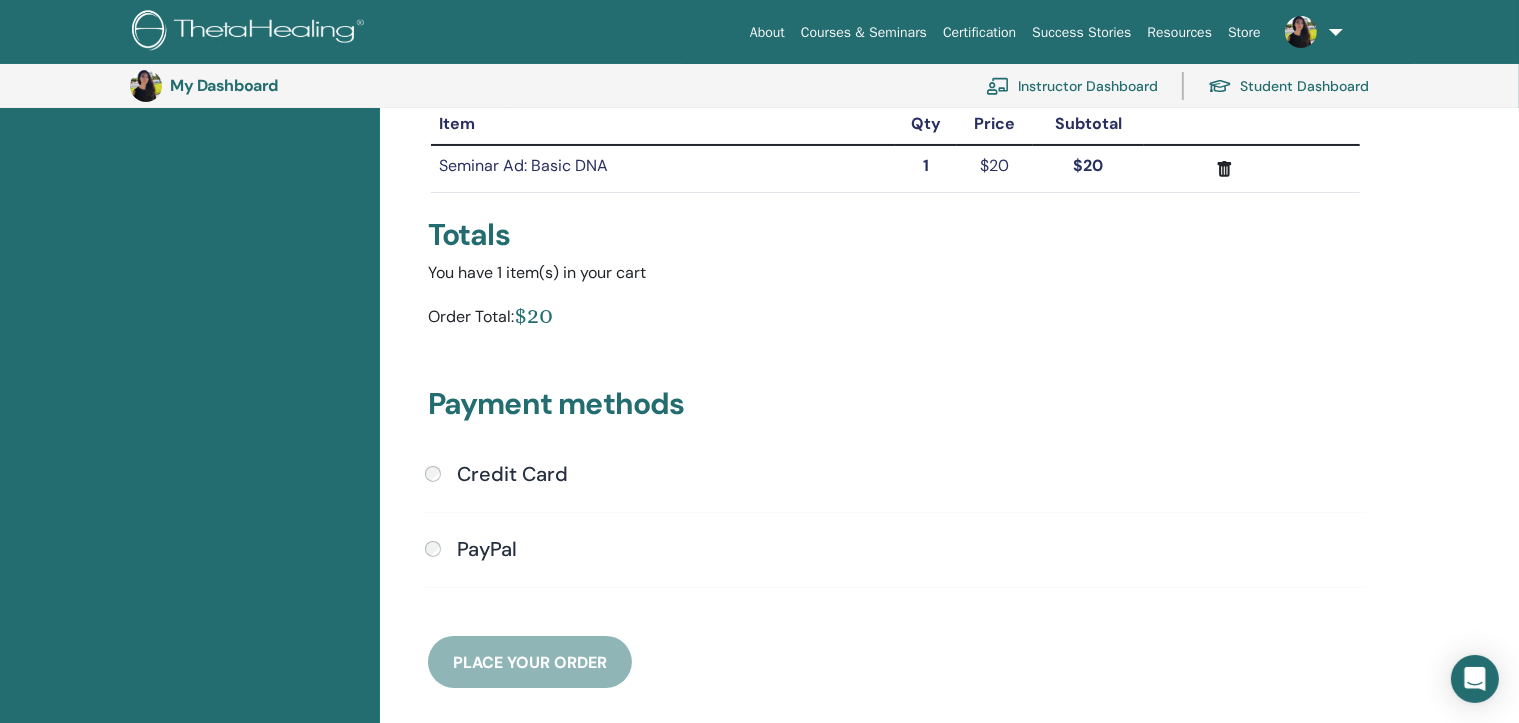 scroll, scrollTop: 344, scrollLeft: 0, axis: vertical 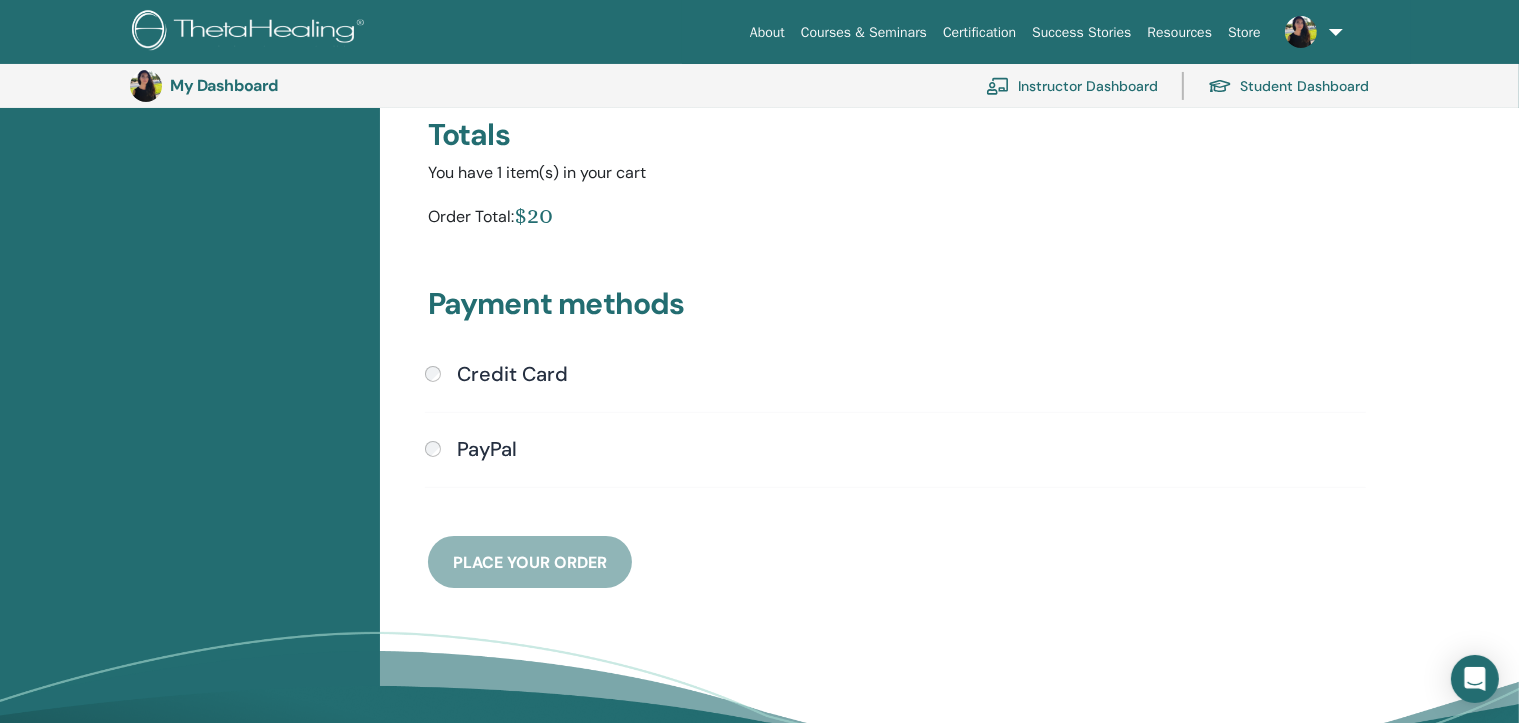 click on "Credit Card" at bounding box center (512, 374) 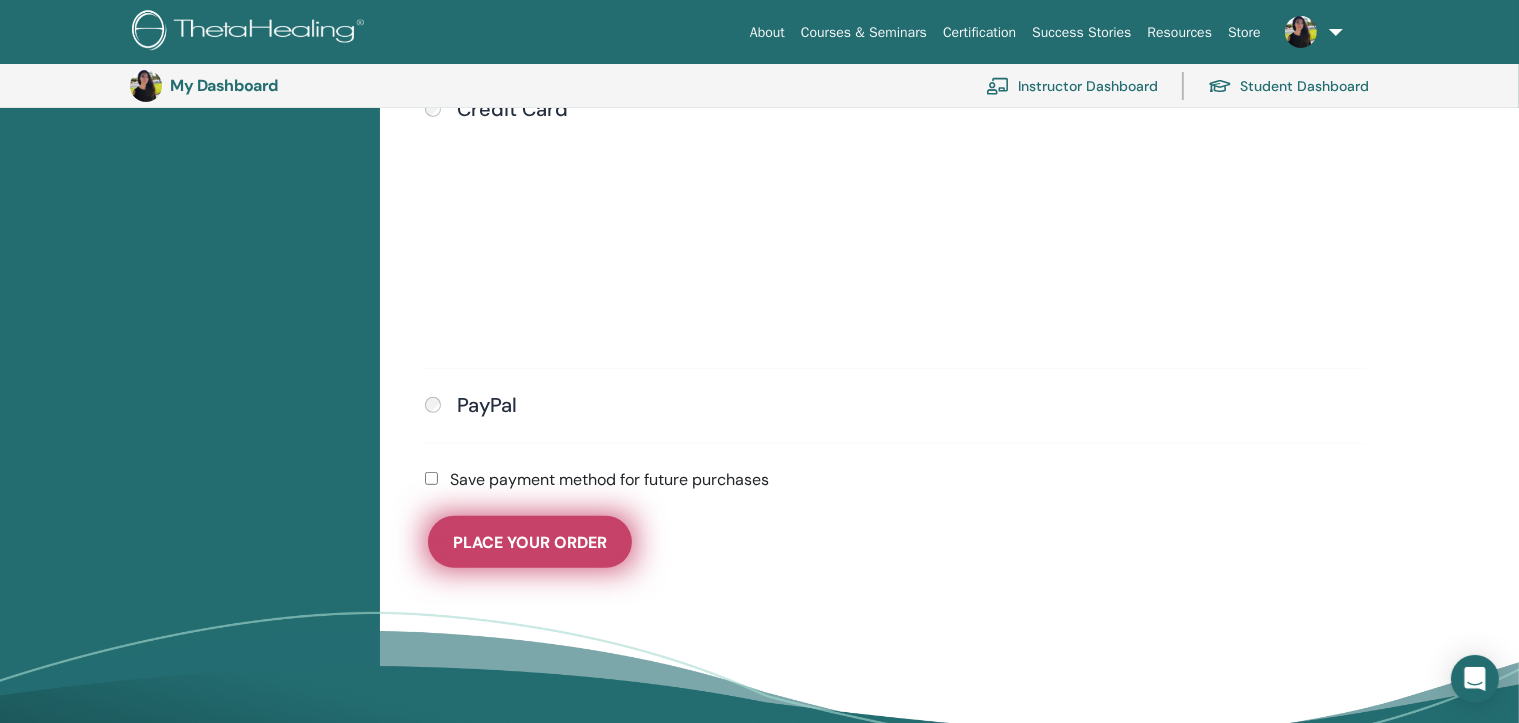 scroll, scrollTop: 644, scrollLeft: 0, axis: vertical 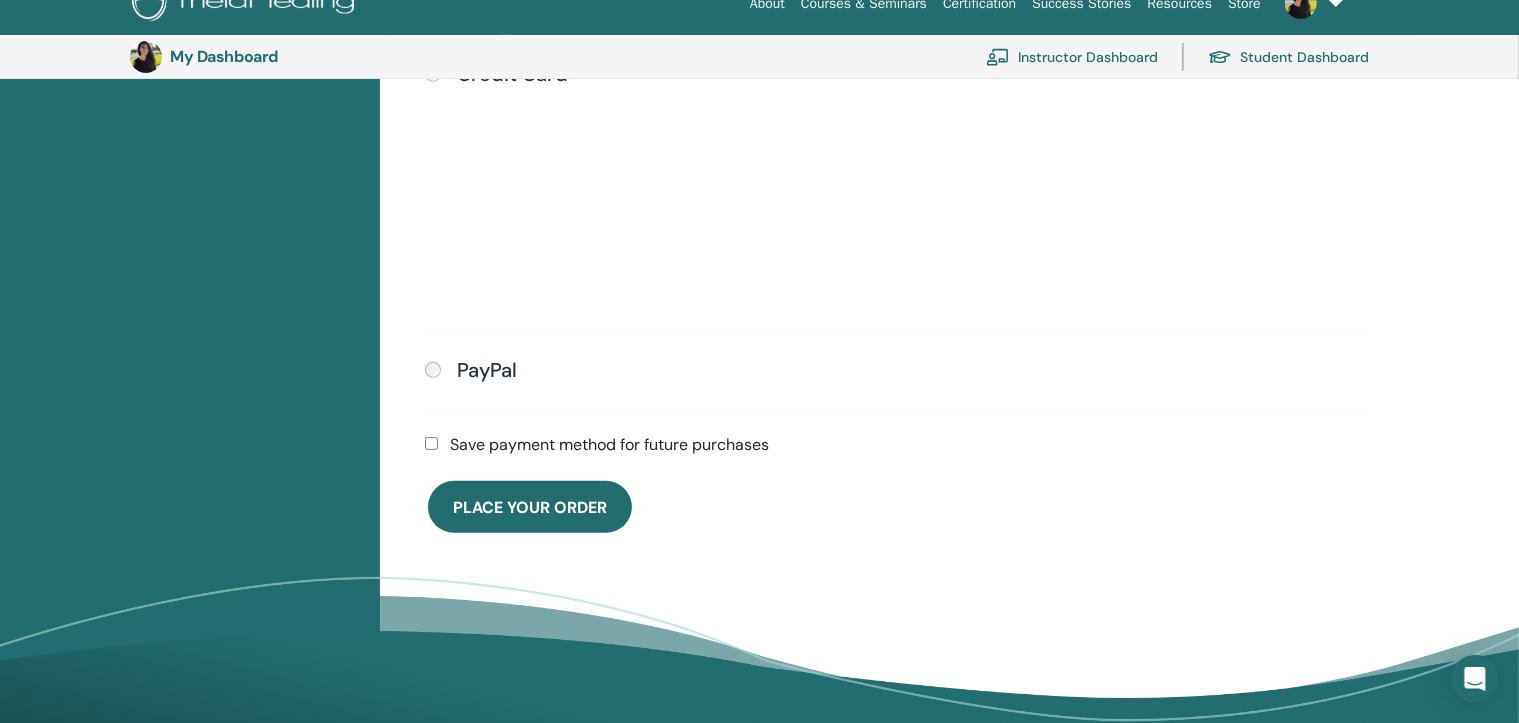 click on "Place Your Order" at bounding box center [530, 507] 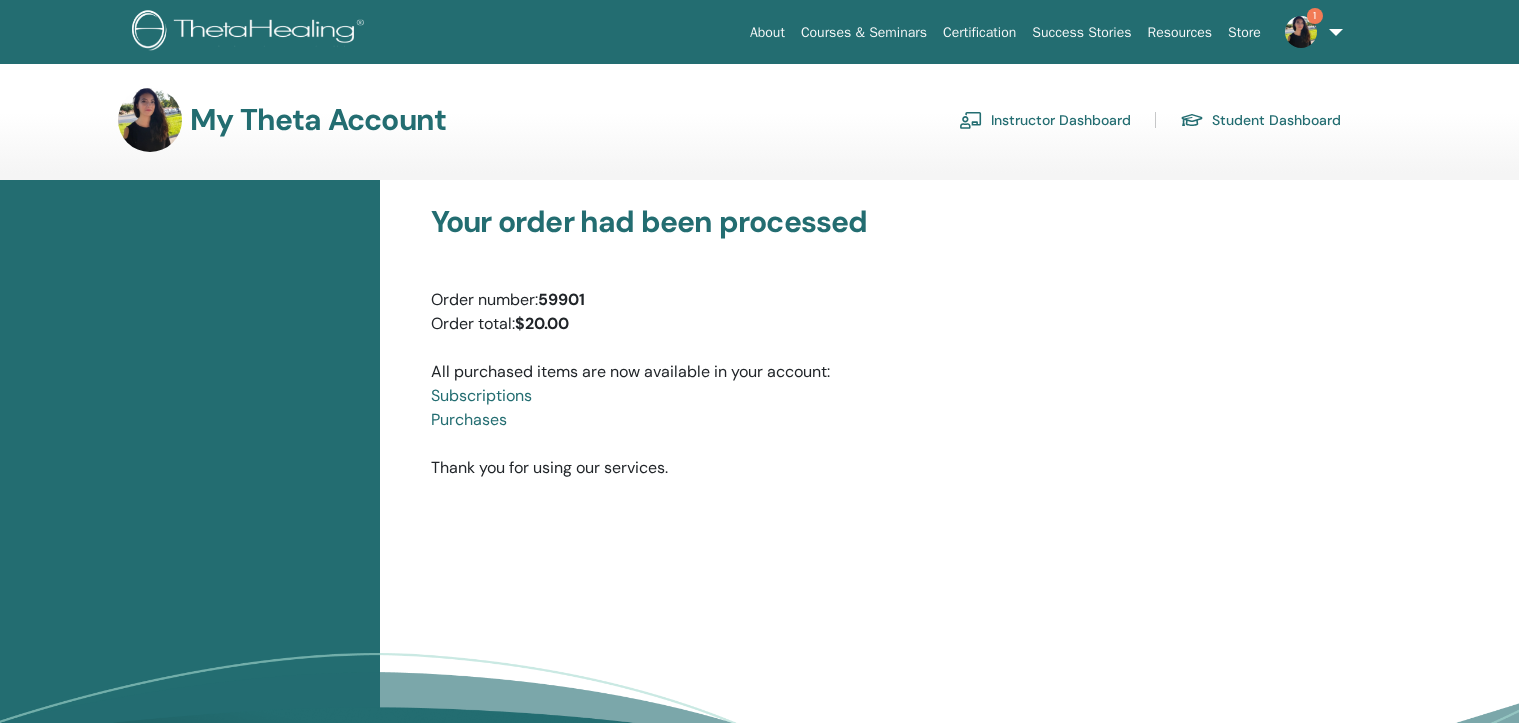 scroll, scrollTop: 0, scrollLeft: 0, axis: both 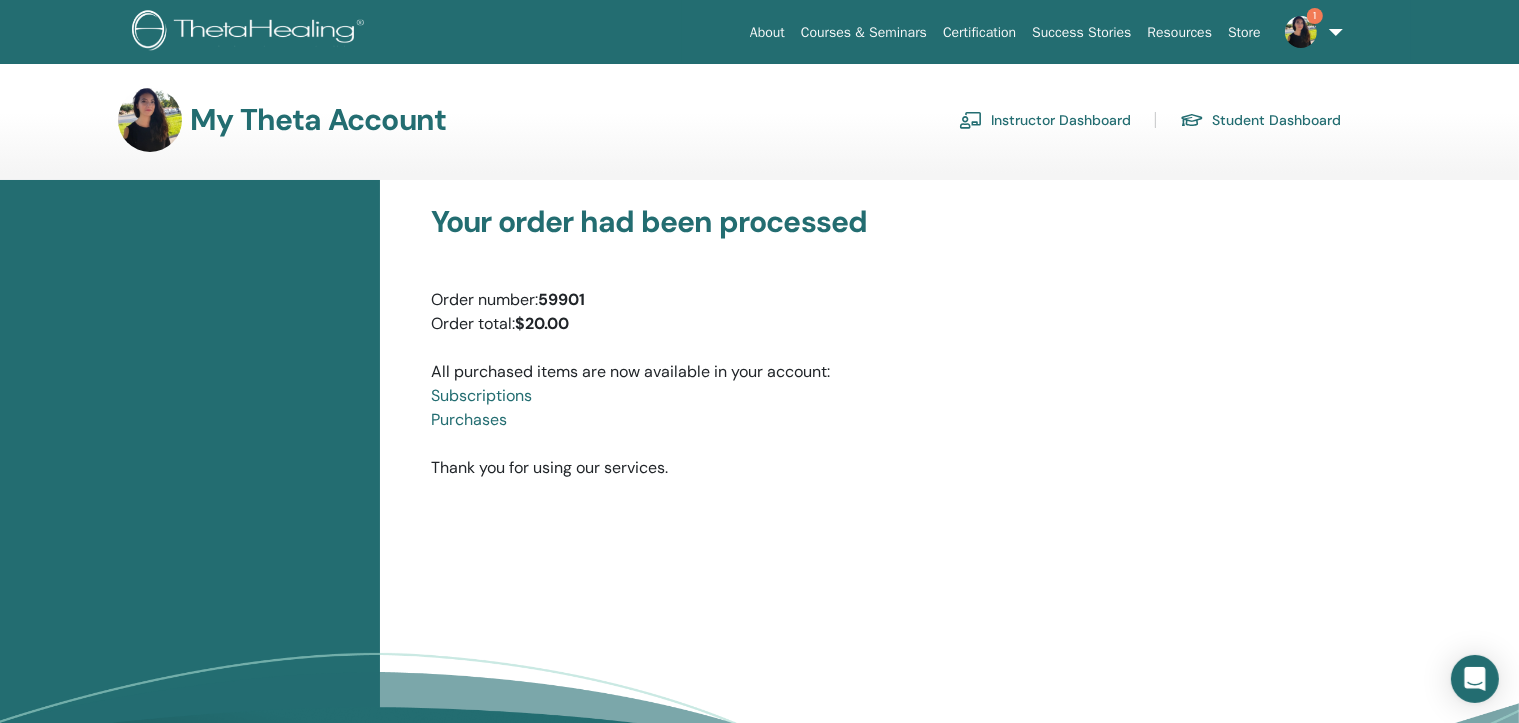 click on "Subscriptions" at bounding box center (481, 395) 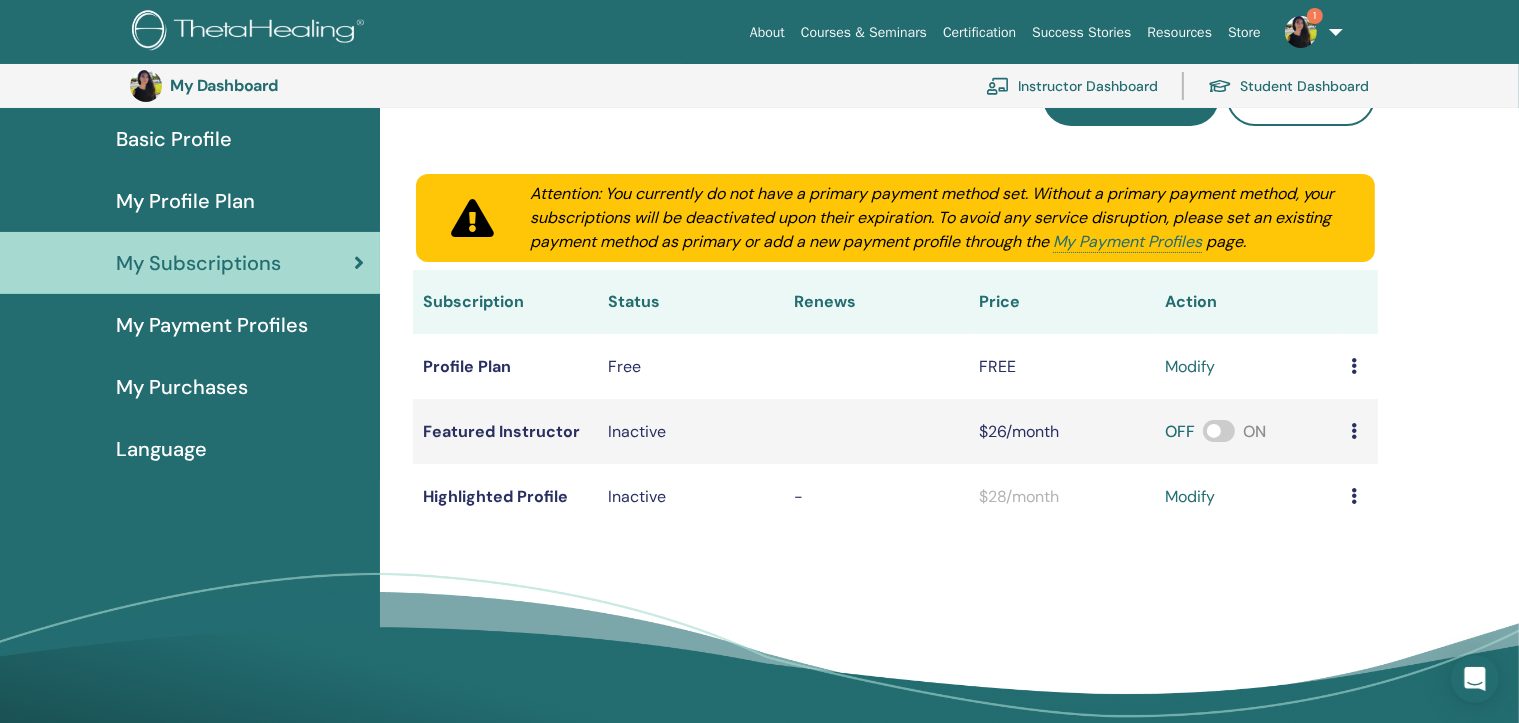 scroll, scrollTop: 144, scrollLeft: 0, axis: vertical 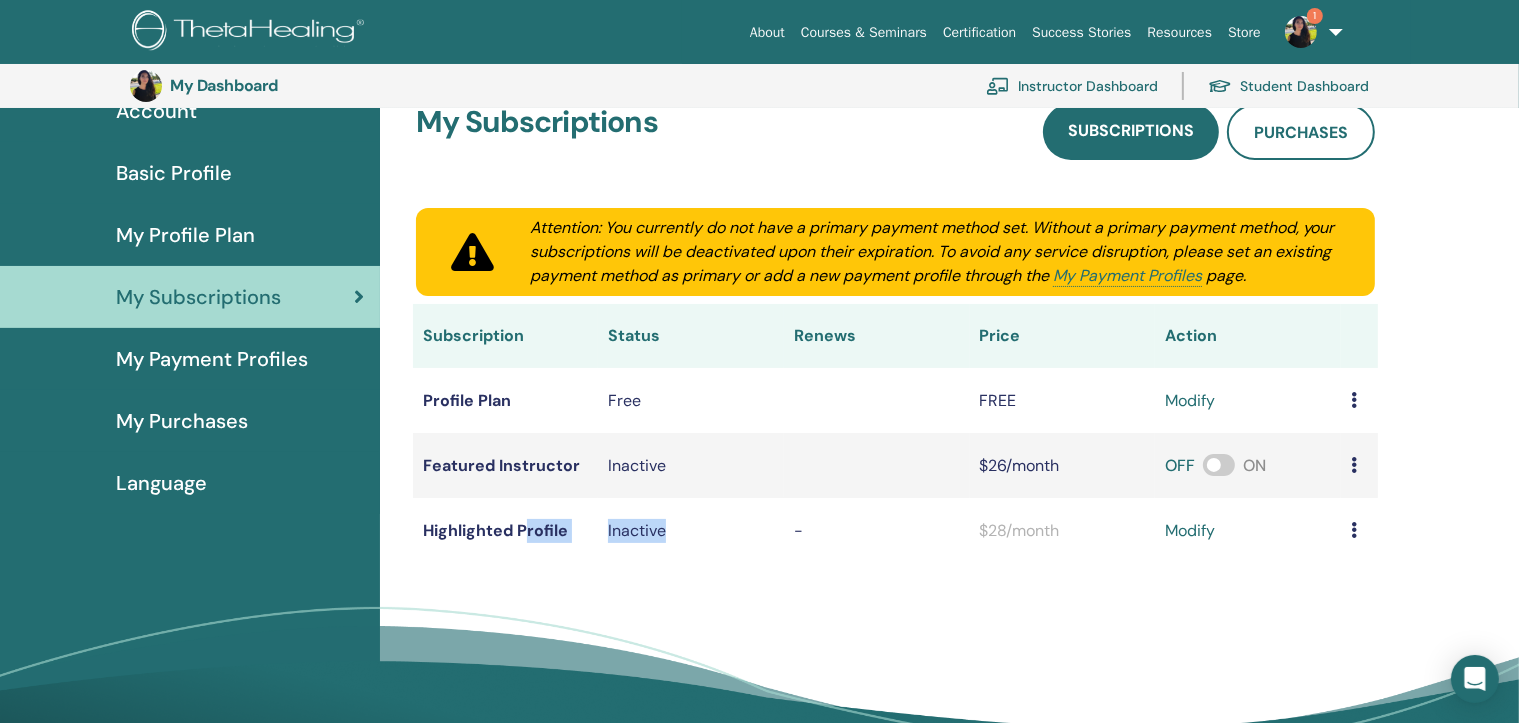 drag, startPoint x: 527, startPoint y: 529, endPoint x: 700, endPoint y: 535, distance: 173.10402 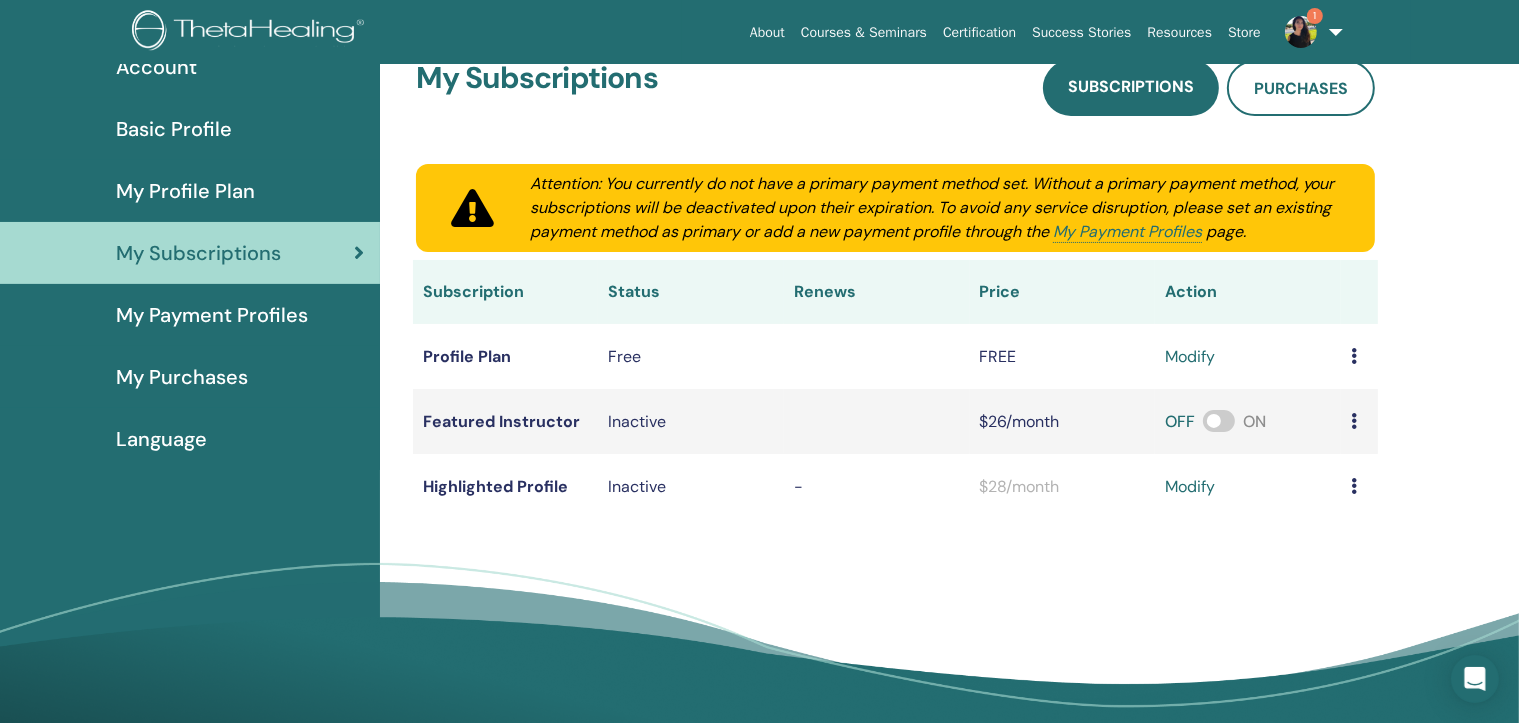 scroll, scrollTop: 0, scrollLeft: 0, axis: both 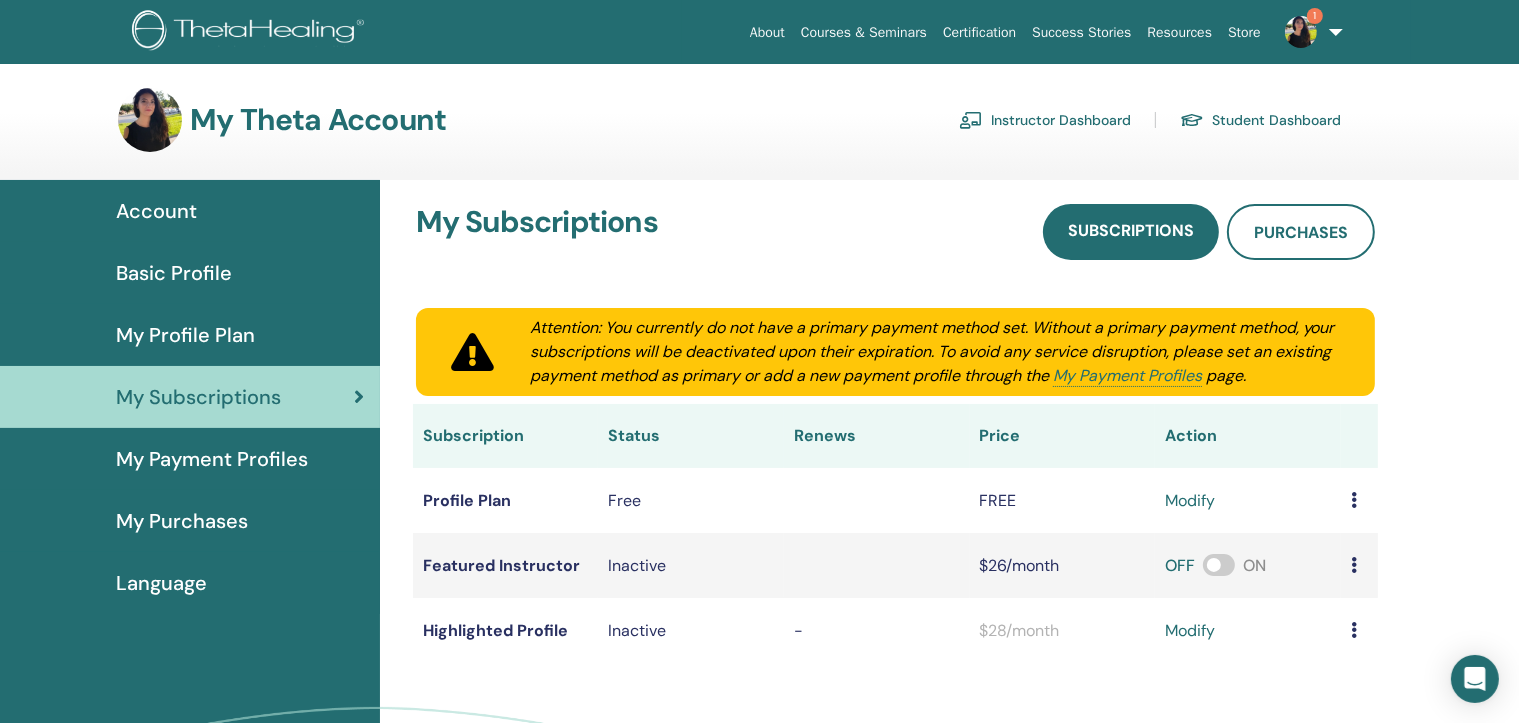 click at bounding box center (1301, 32) 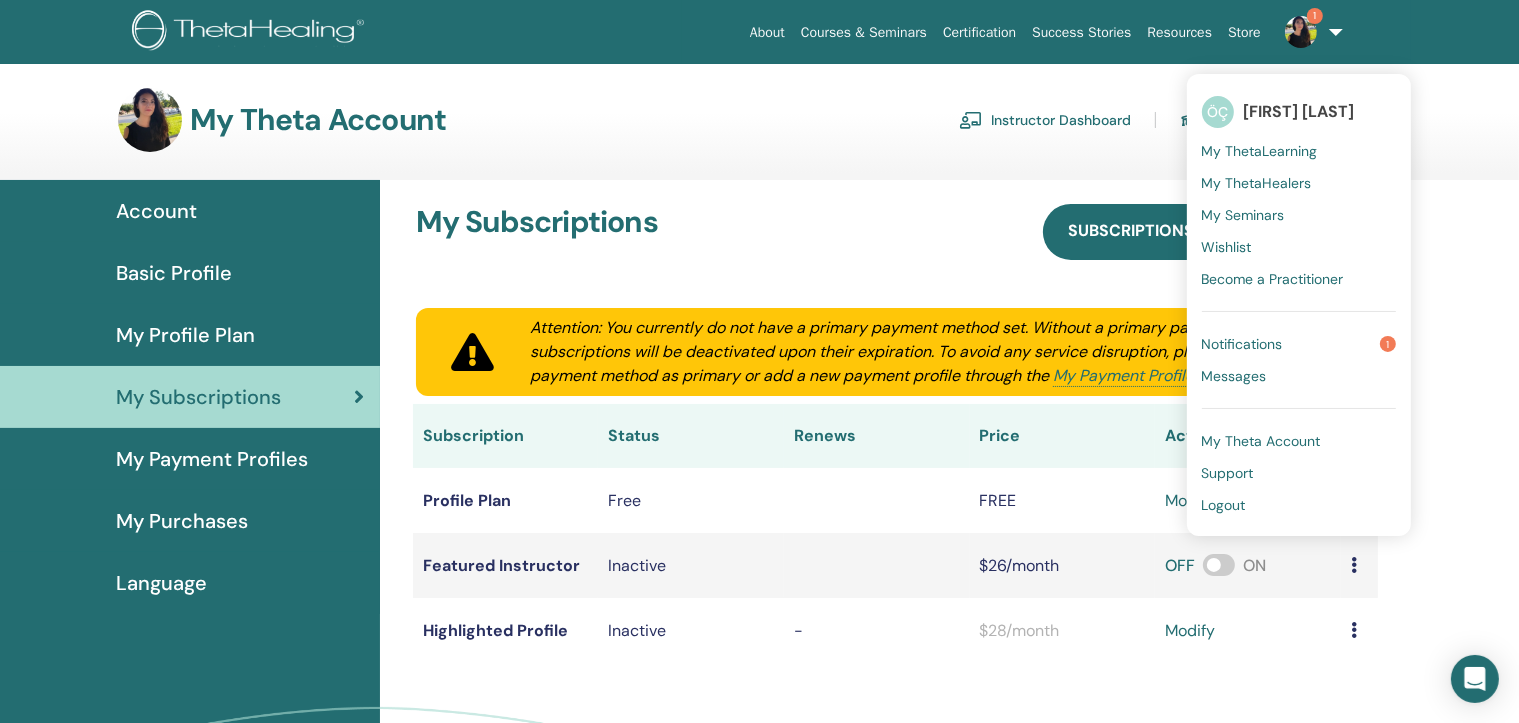click on "Notifications 1" at bounding box center (1299, 344) 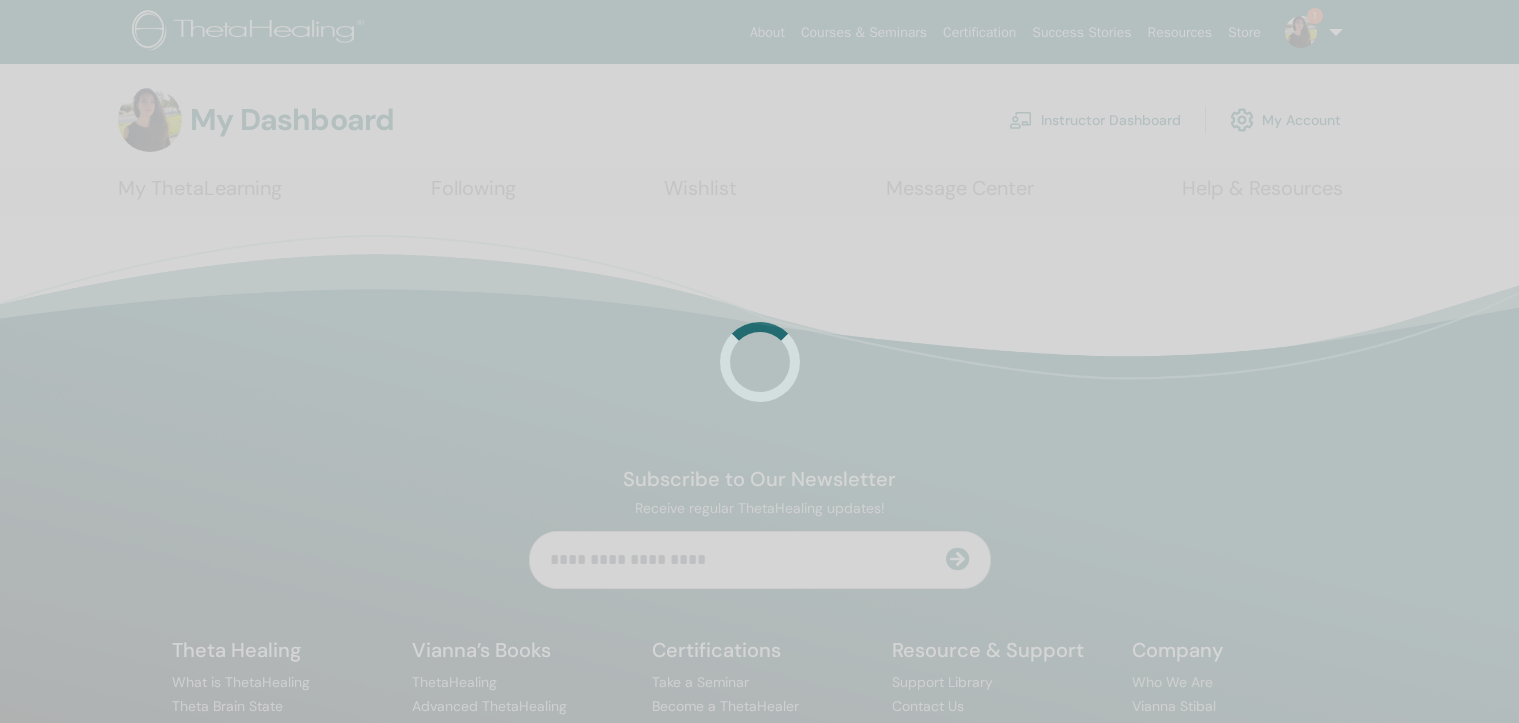 scroll, scrollTop: 0, scrollLeft: 0, axis: both 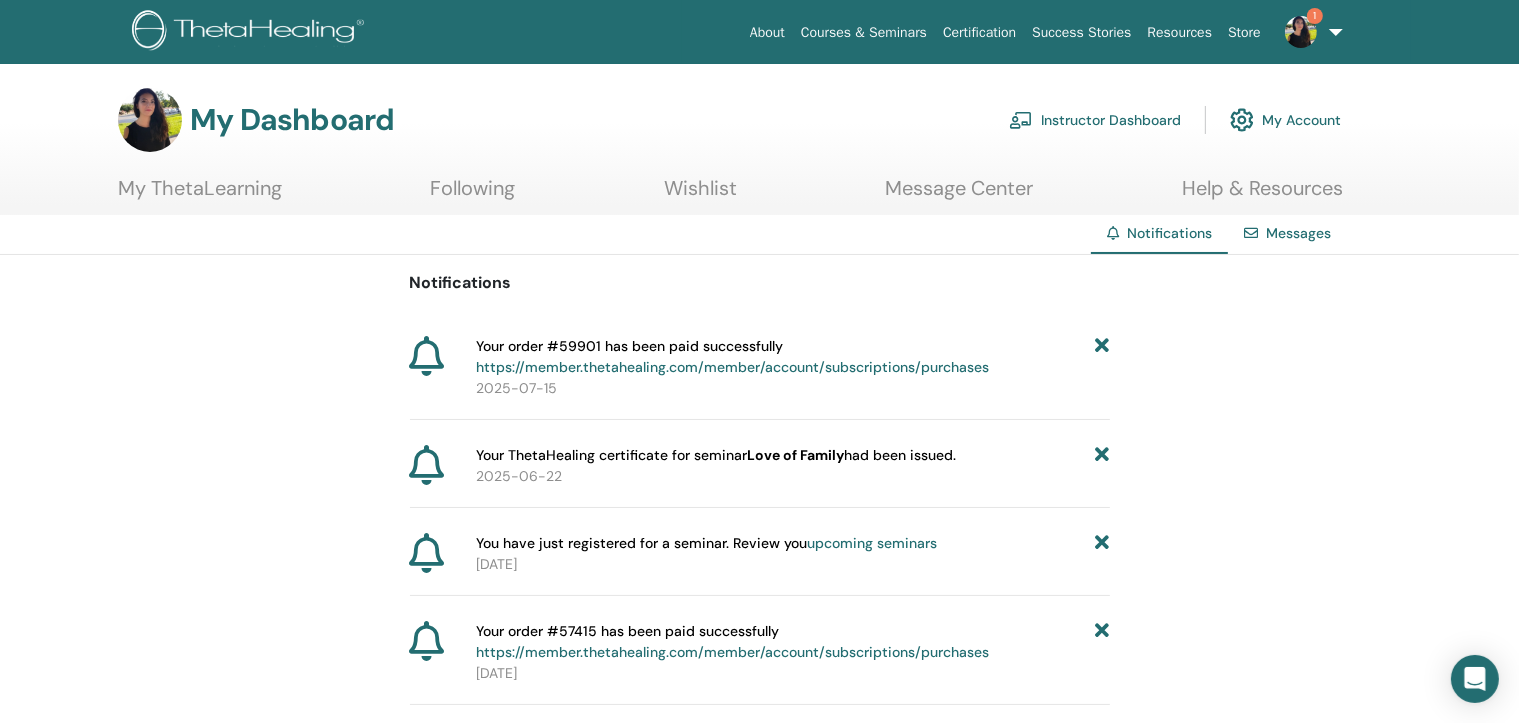 click on "https://member.thetahealing.com/member/account/subscriptions/purchases" at bounding box center (732, 367) 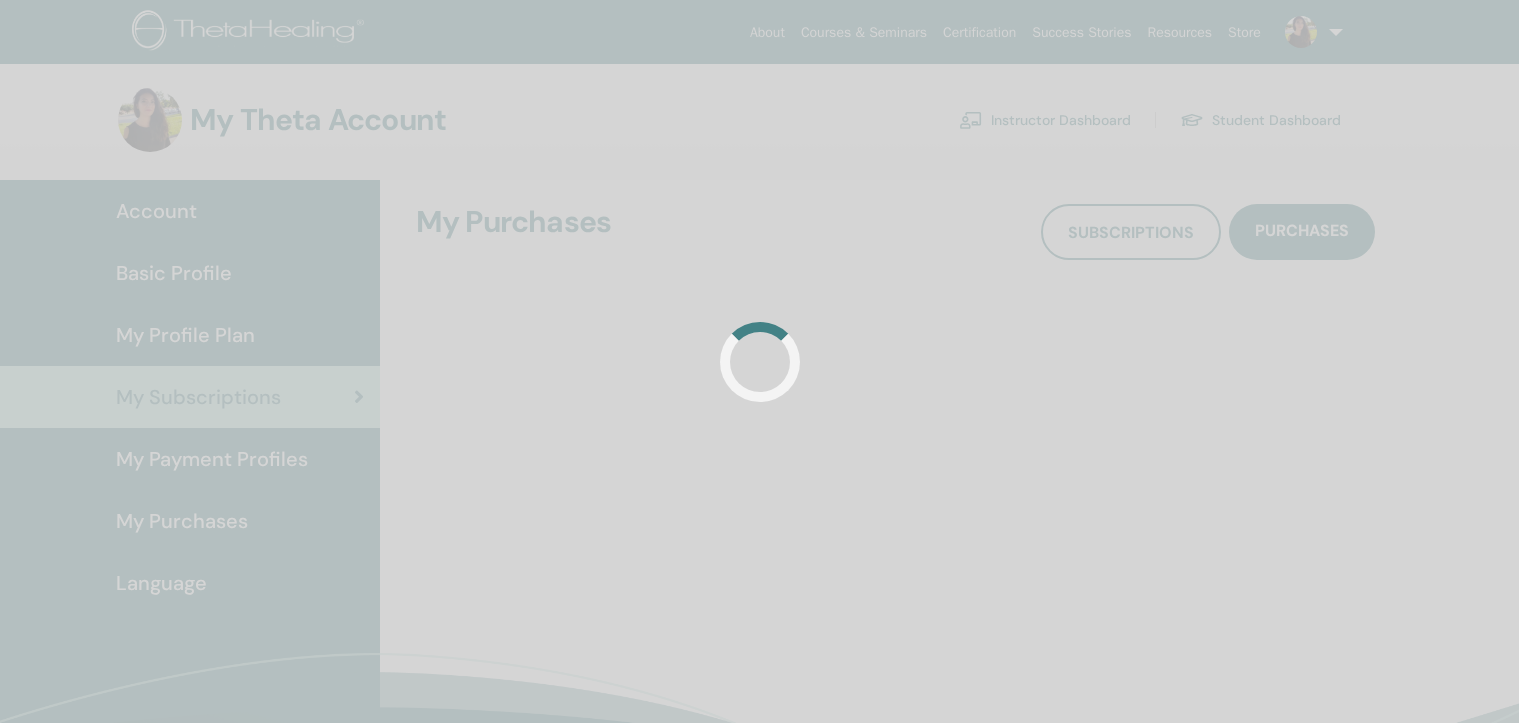 scroll, scrollTop: 0, scrollLeft: 0, axis: both 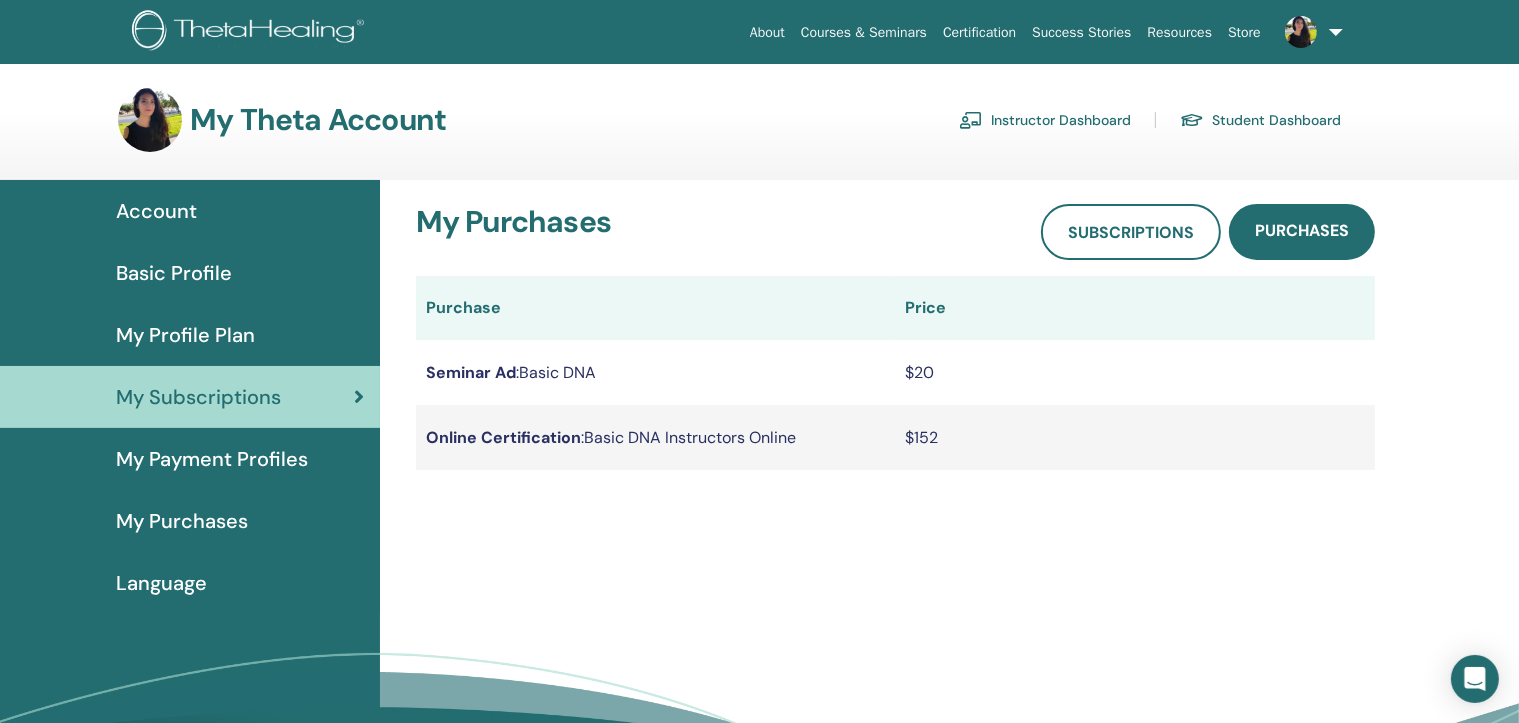 click on "Seminar Ad :  Basic DNA" at bounding box center (656, 372) 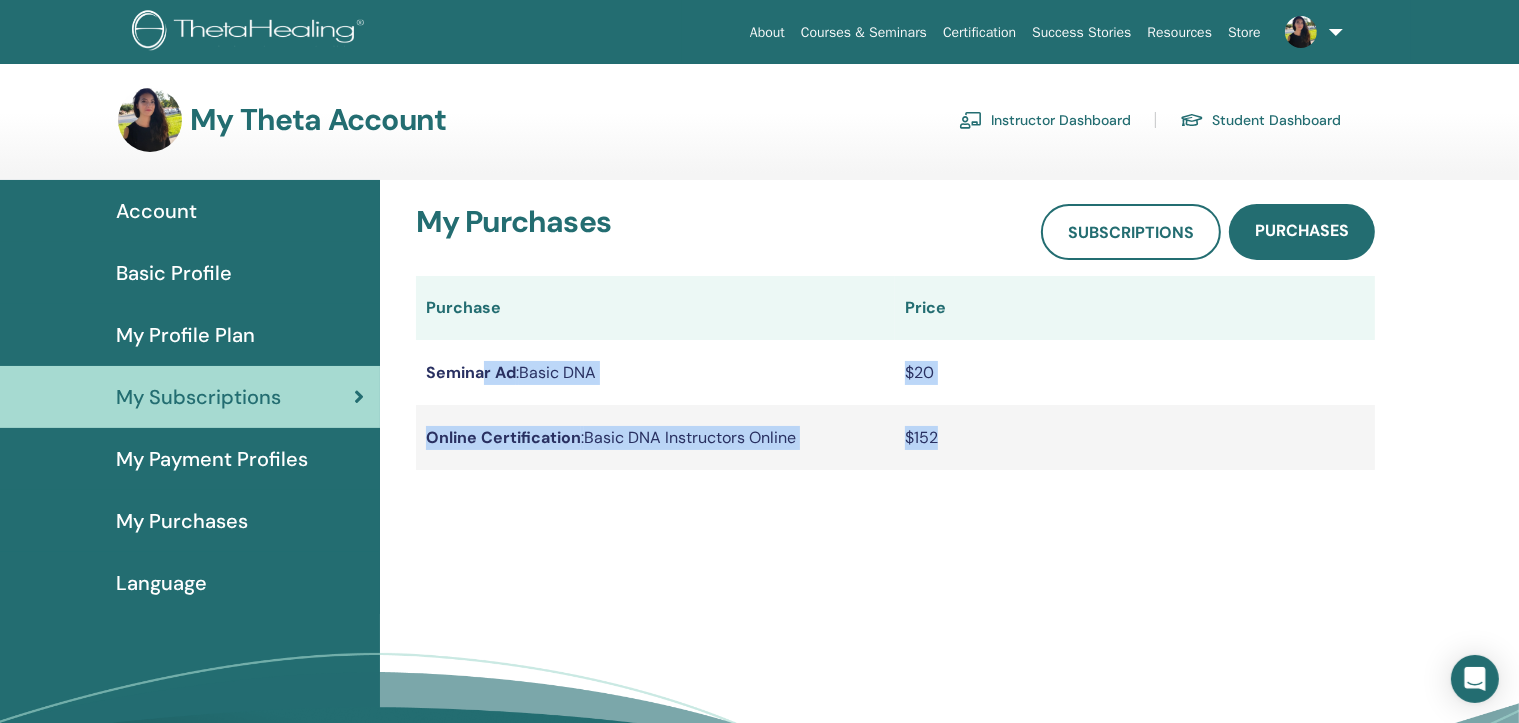 drag, startPoint x: 956, startPoint y: 417, endPoint x: 482, endPoint y: 347, distance: 479.1409 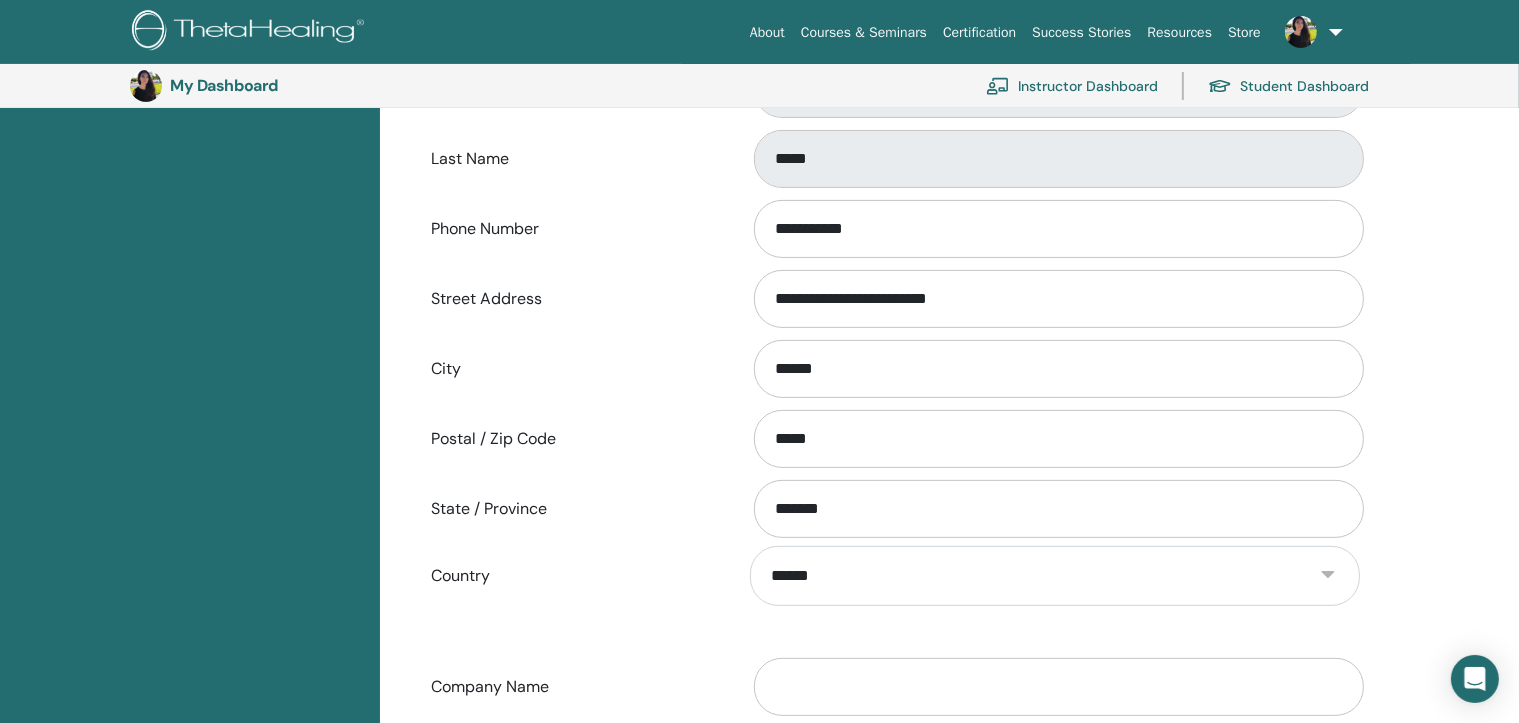 scroll, scrollTop: 544, scrollLeft: 0, axis: vertical 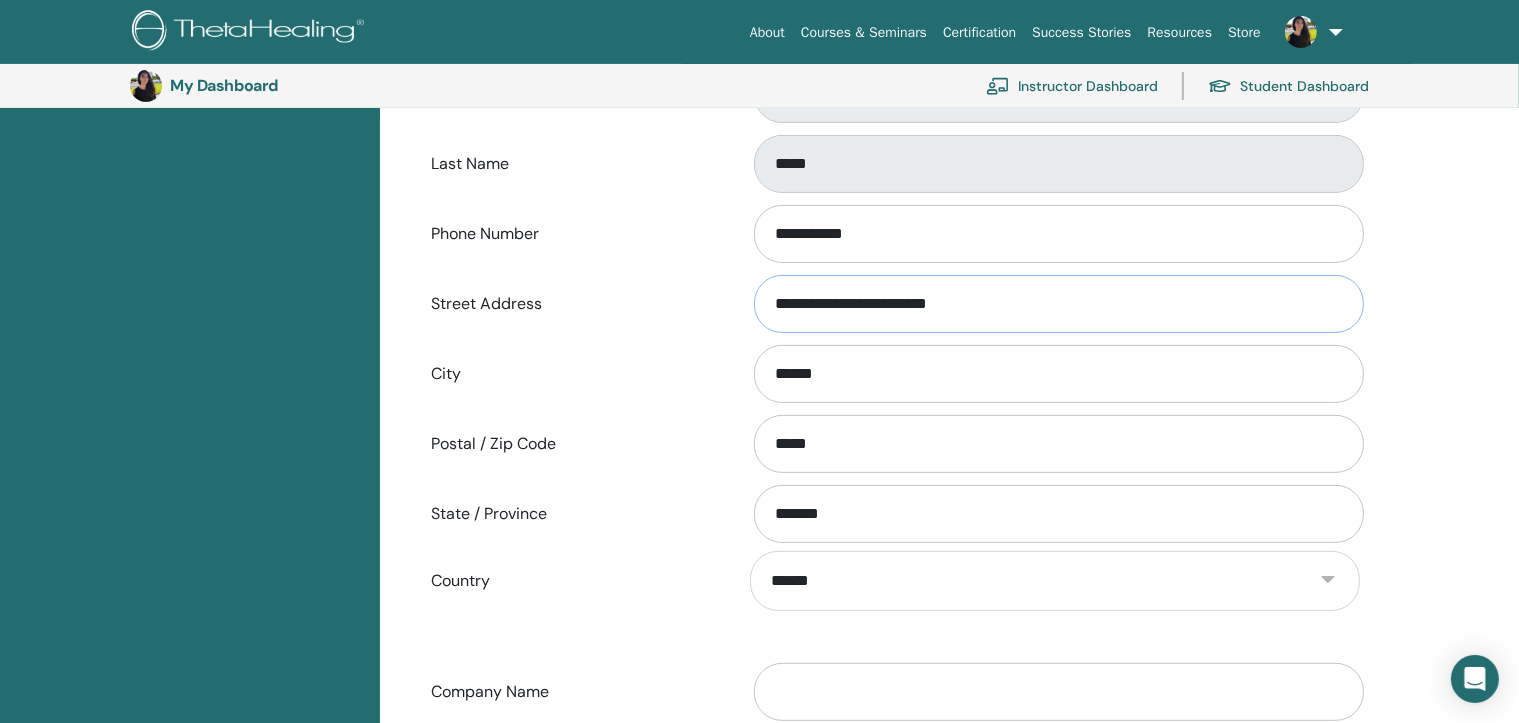 click on "**********" at bounding box center (1059, 304) 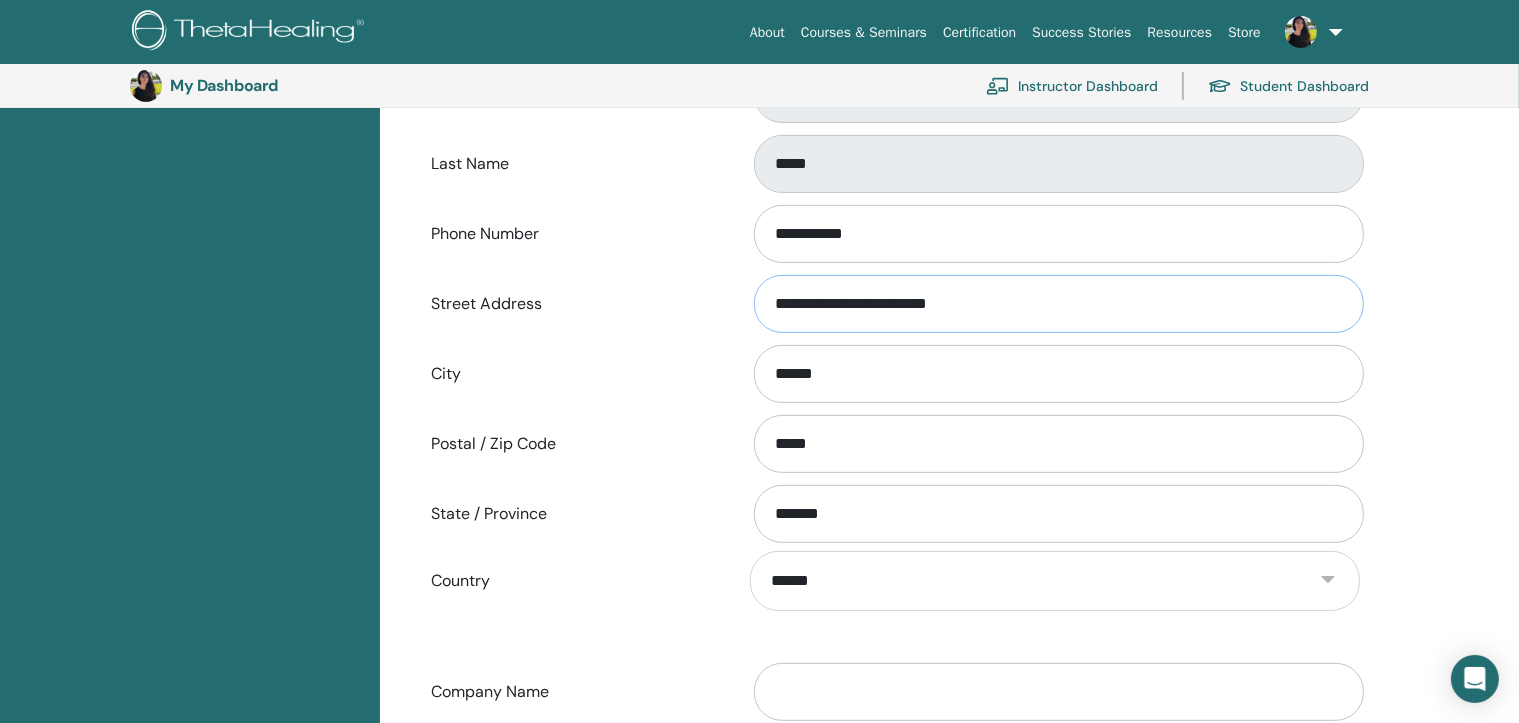 drag, startPoint x: 888, startPoint y: 300, endPoint x: 736, endPoint y: 298, distance: 152.01315 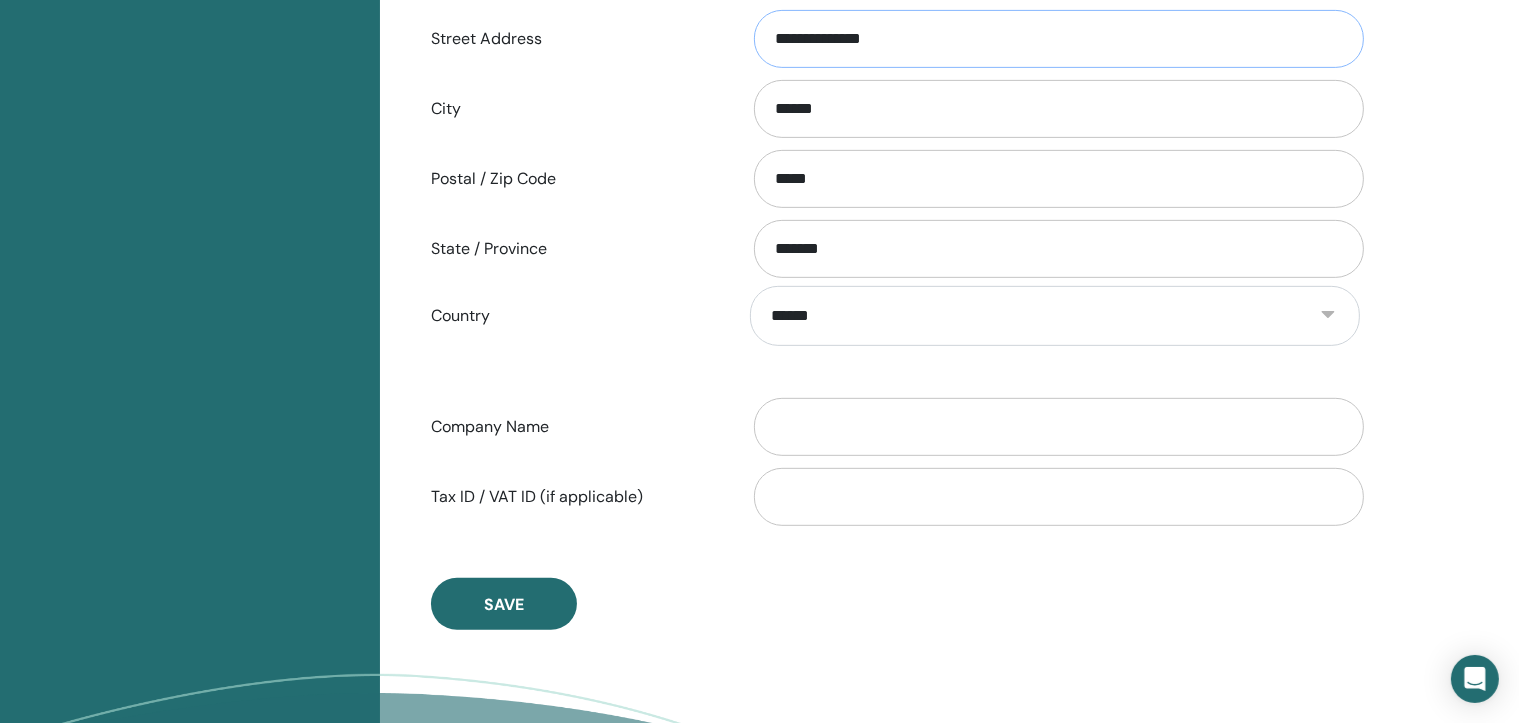 scroll, scrollTop: 844, scrollLeft: 0, axis: vertical 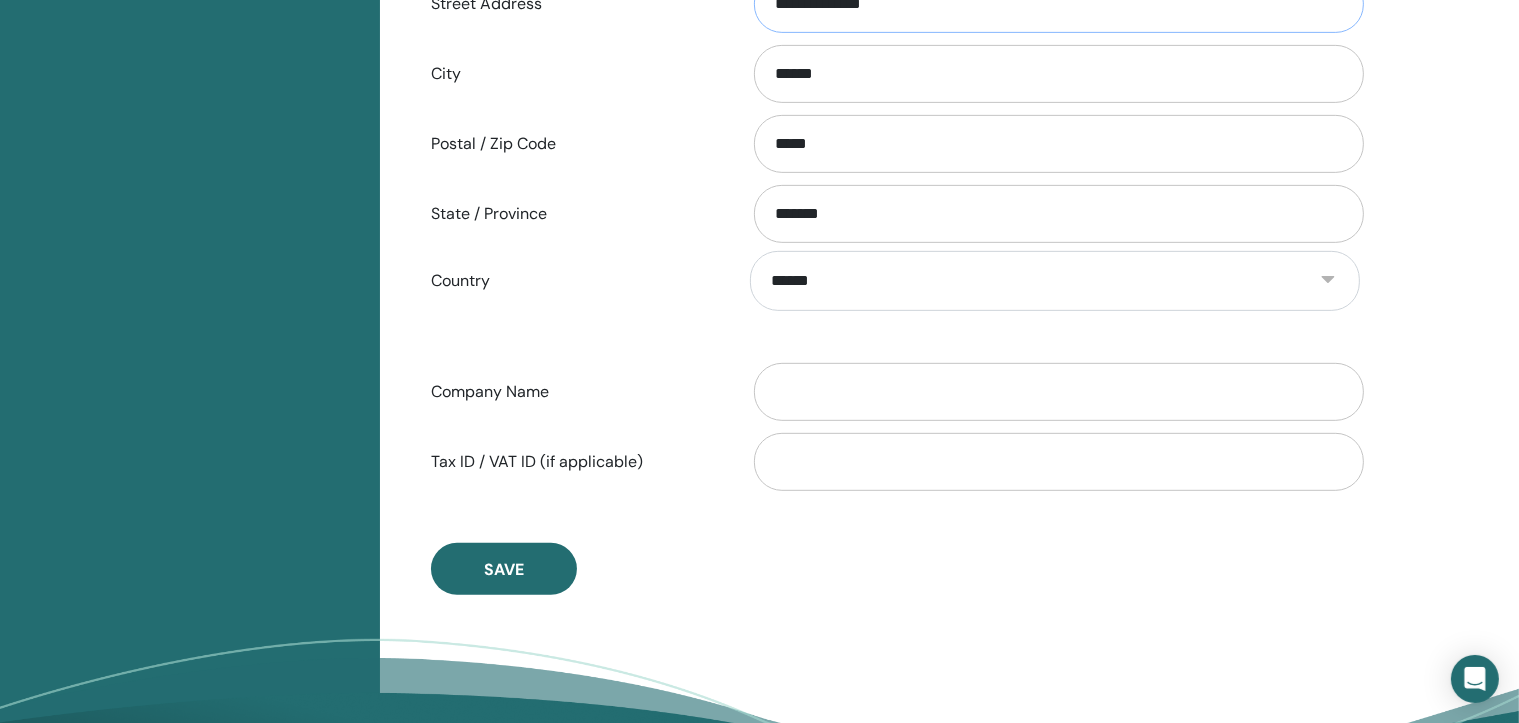 type on "**********" 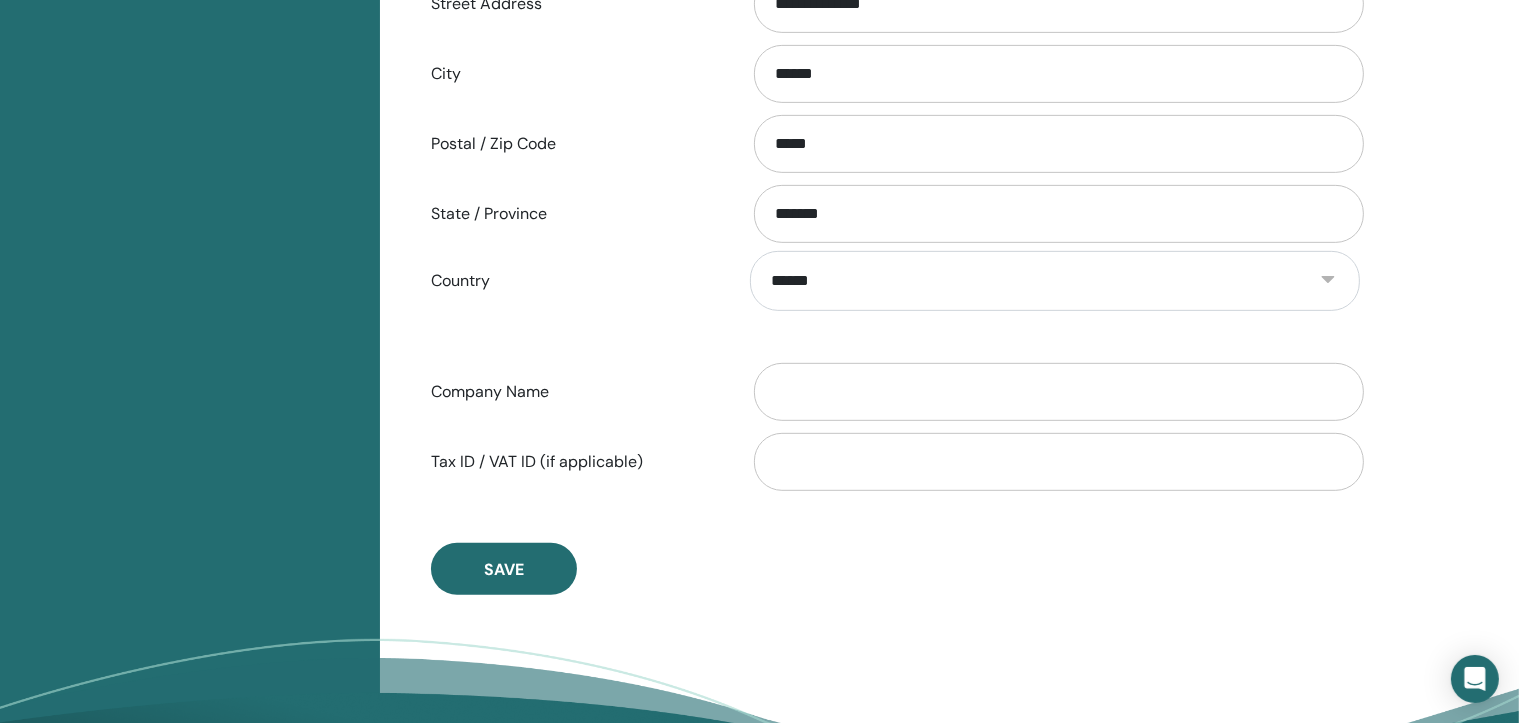 click on "Save" at bounding box center (504, 569) 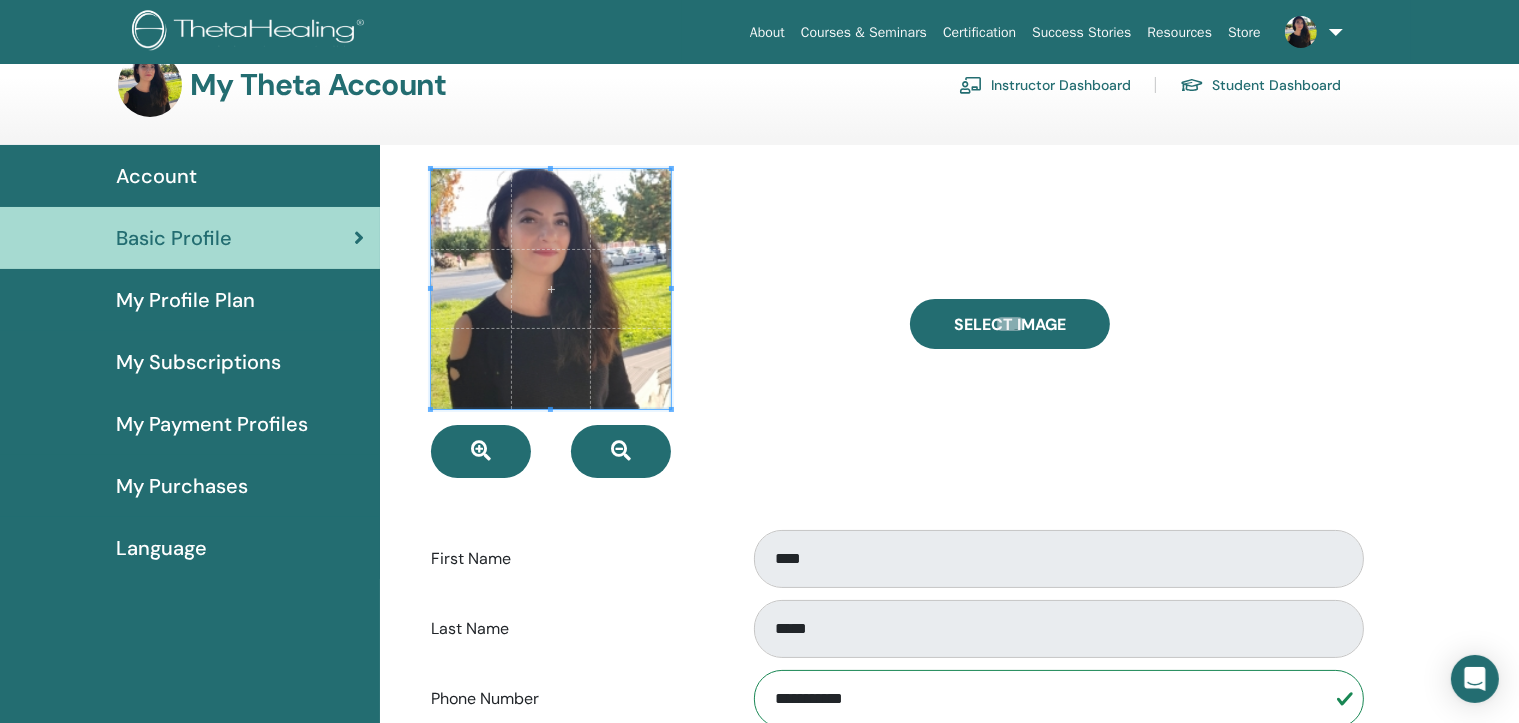 scroll, scrollTop: 0, scrollLeft: 0, axis: both 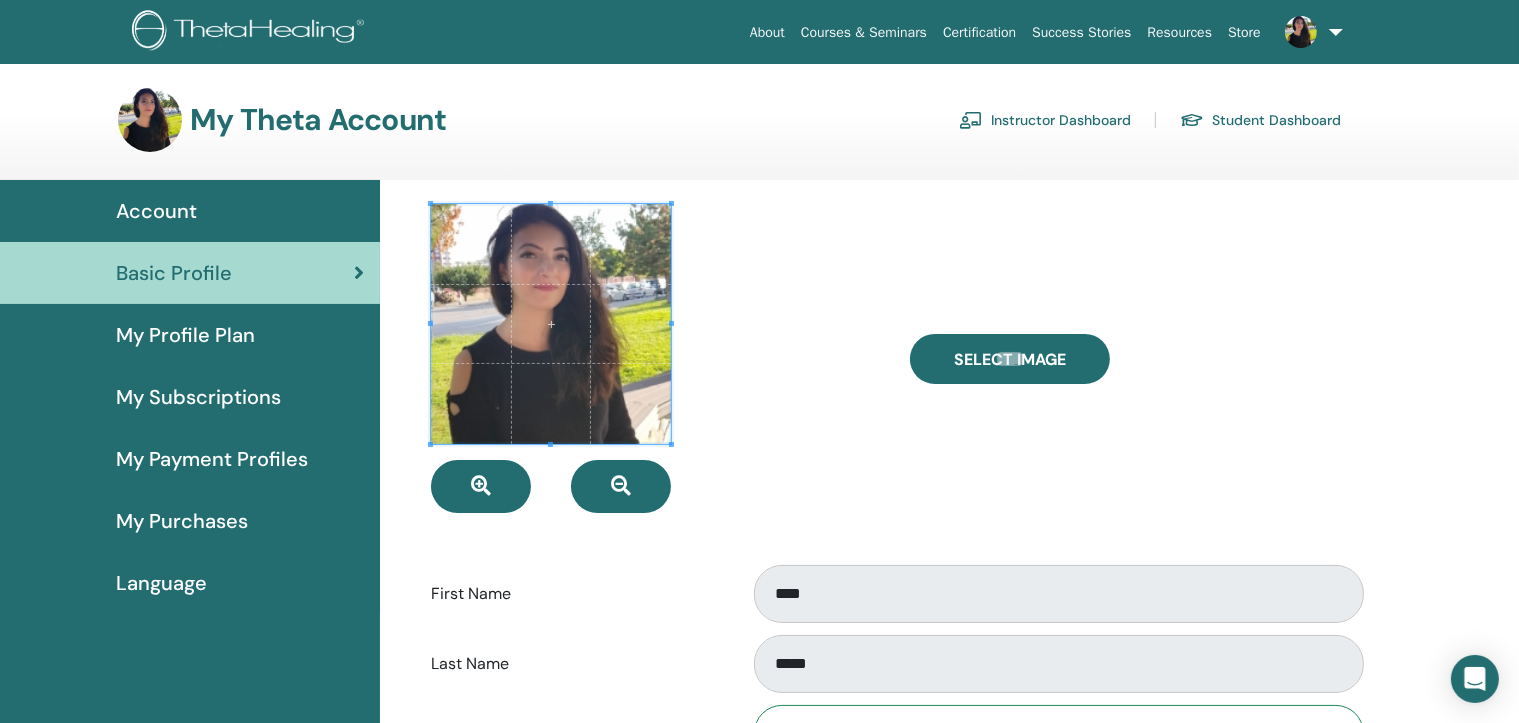 click on "Select Image" at bounding box center [1135, 358] 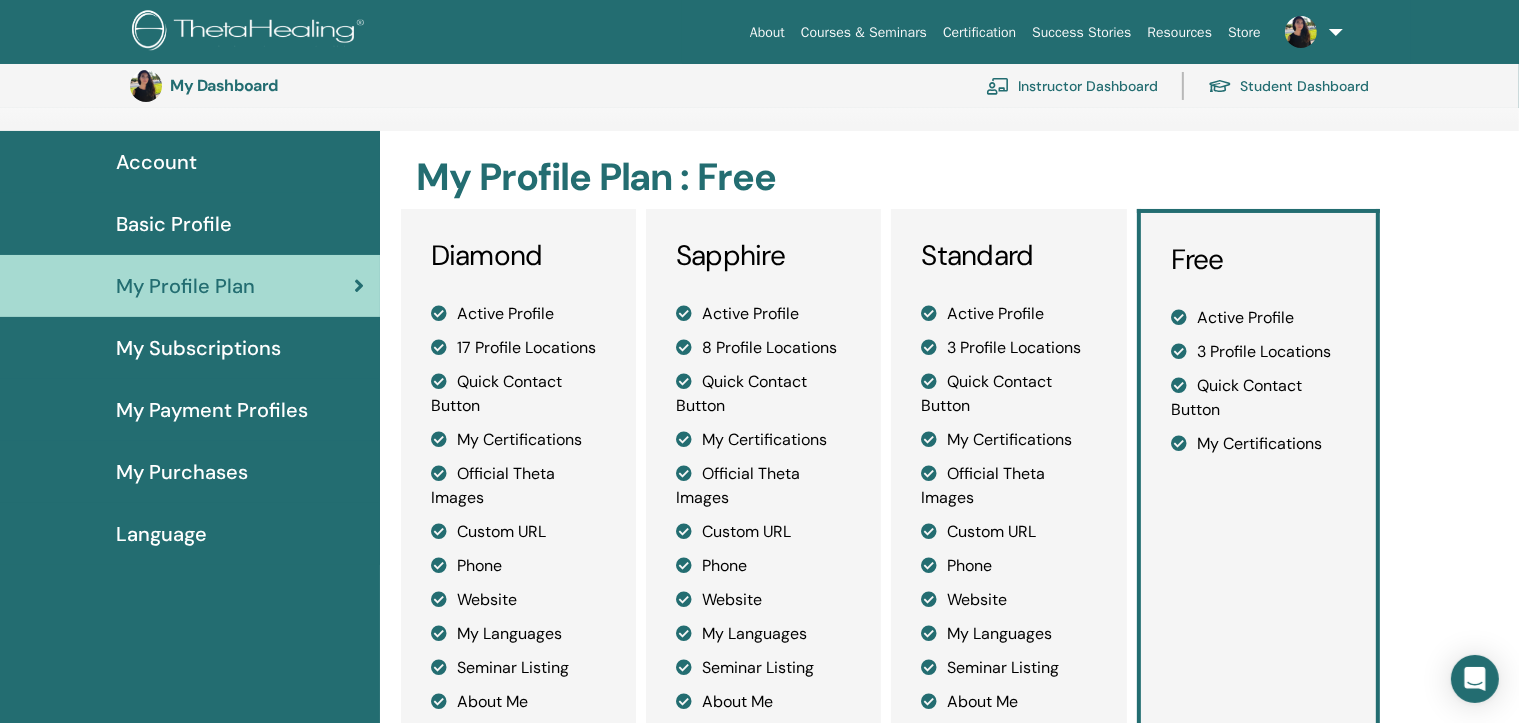scroll, scrollTop: 0, scrollLeft: 0, axis: both 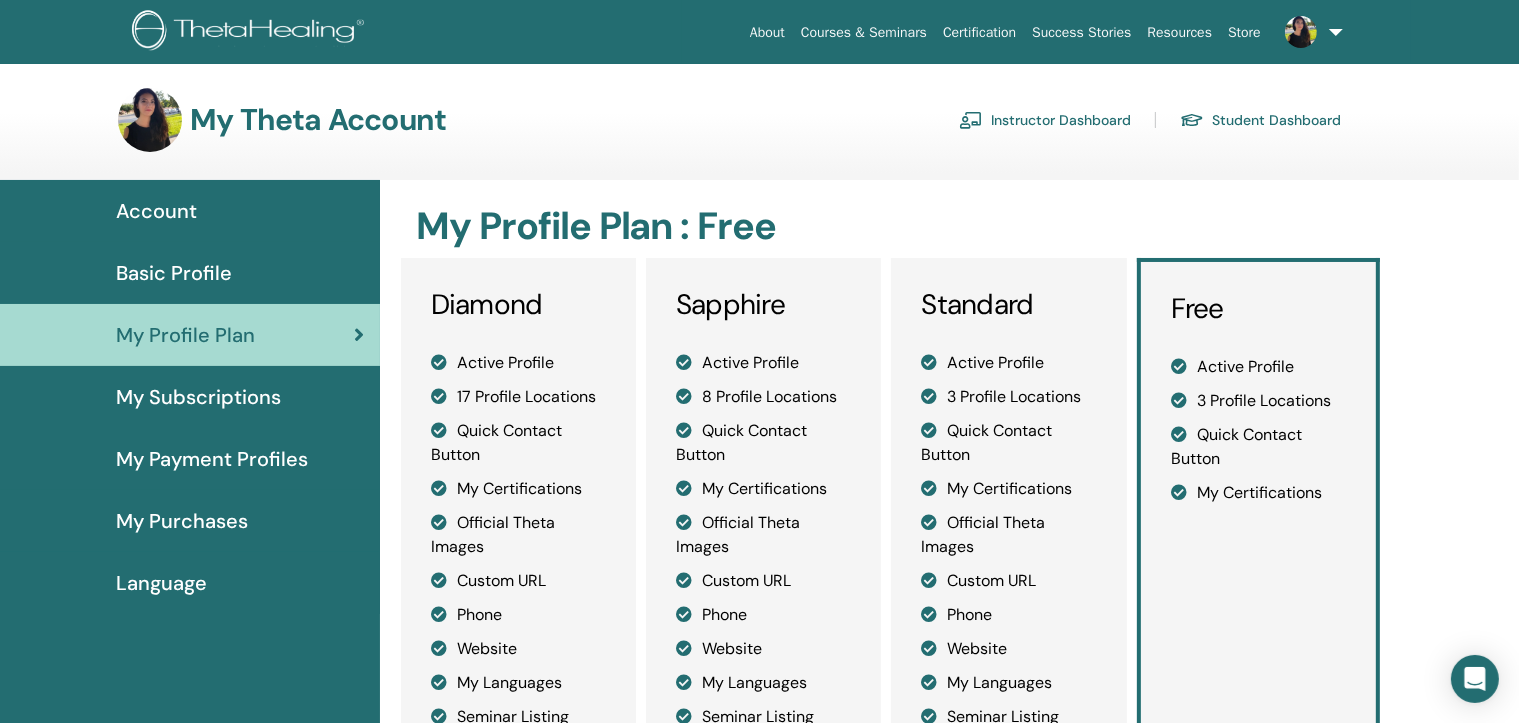 click on "Instructor Dashboard" at bounding box center (1045, 120) 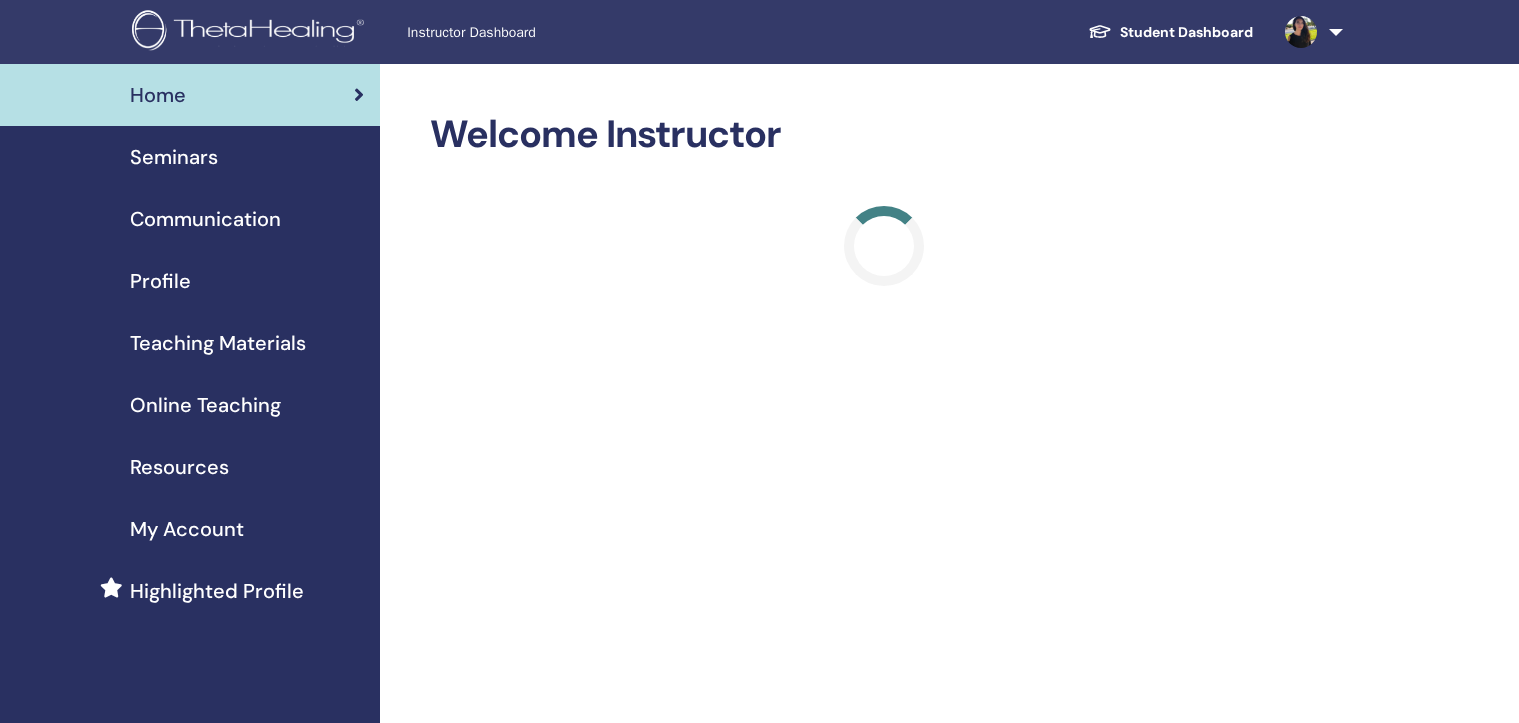scroll, scrollTop: 0, scrollLeft: 0, axis: both 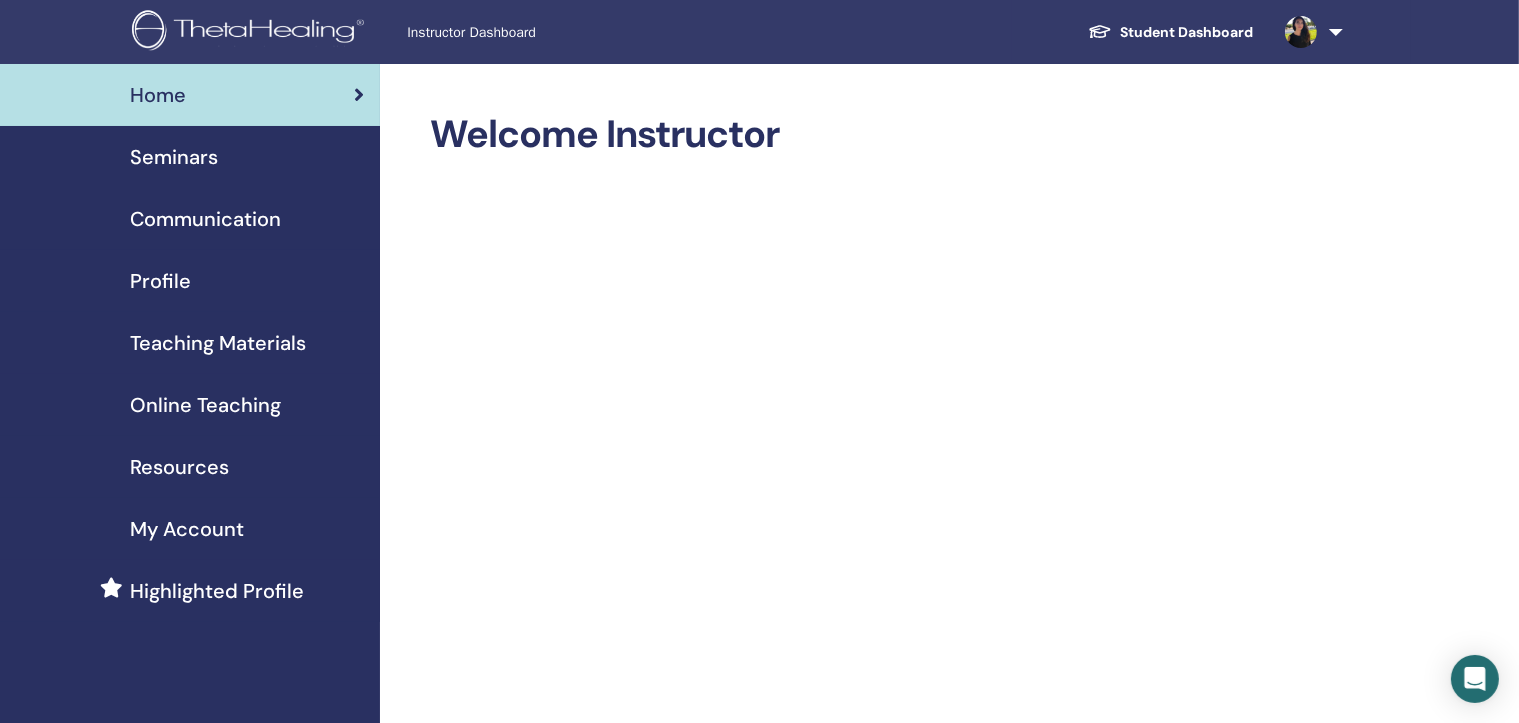 click on "Online Teaching" at bounding box center [205, 405] 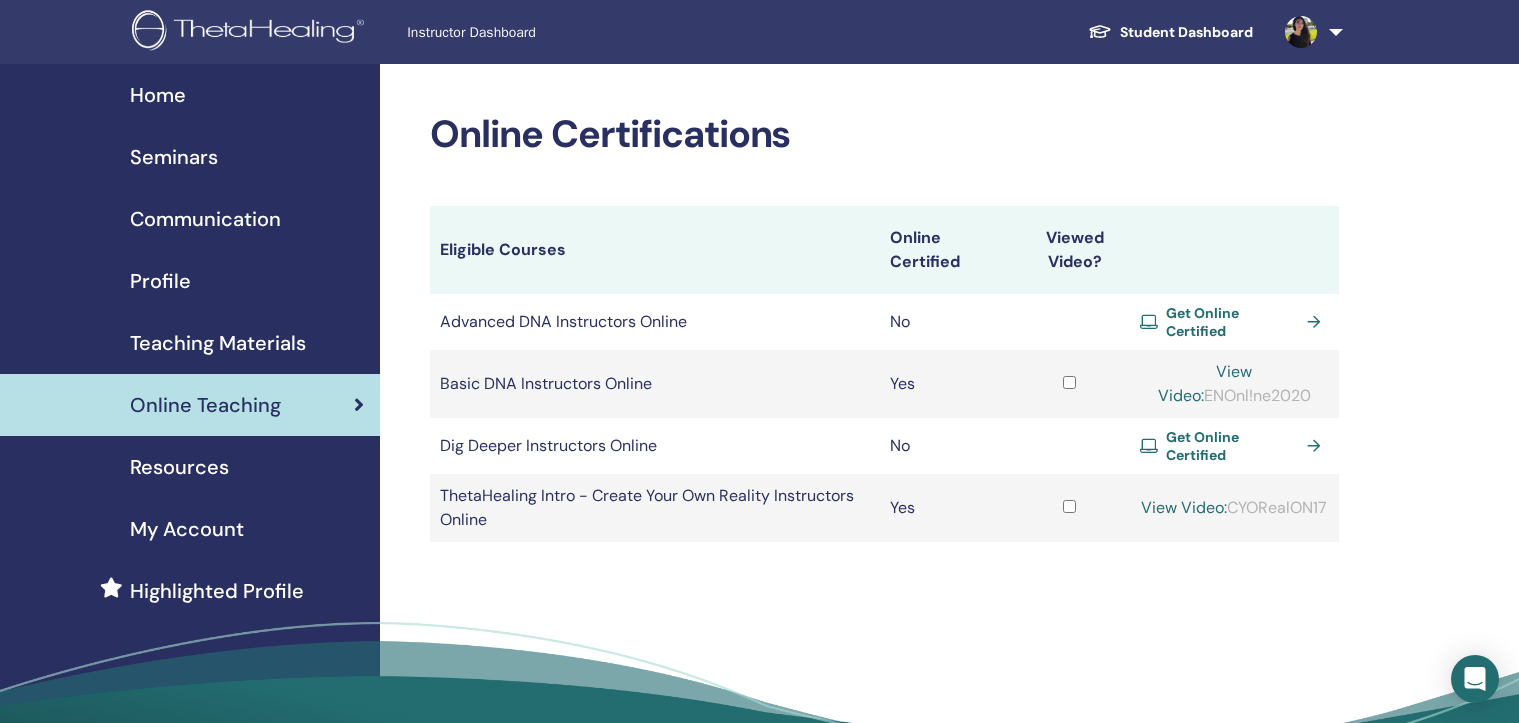 scroll, scrollTop: 0, scrollLeft: 0, axis: both 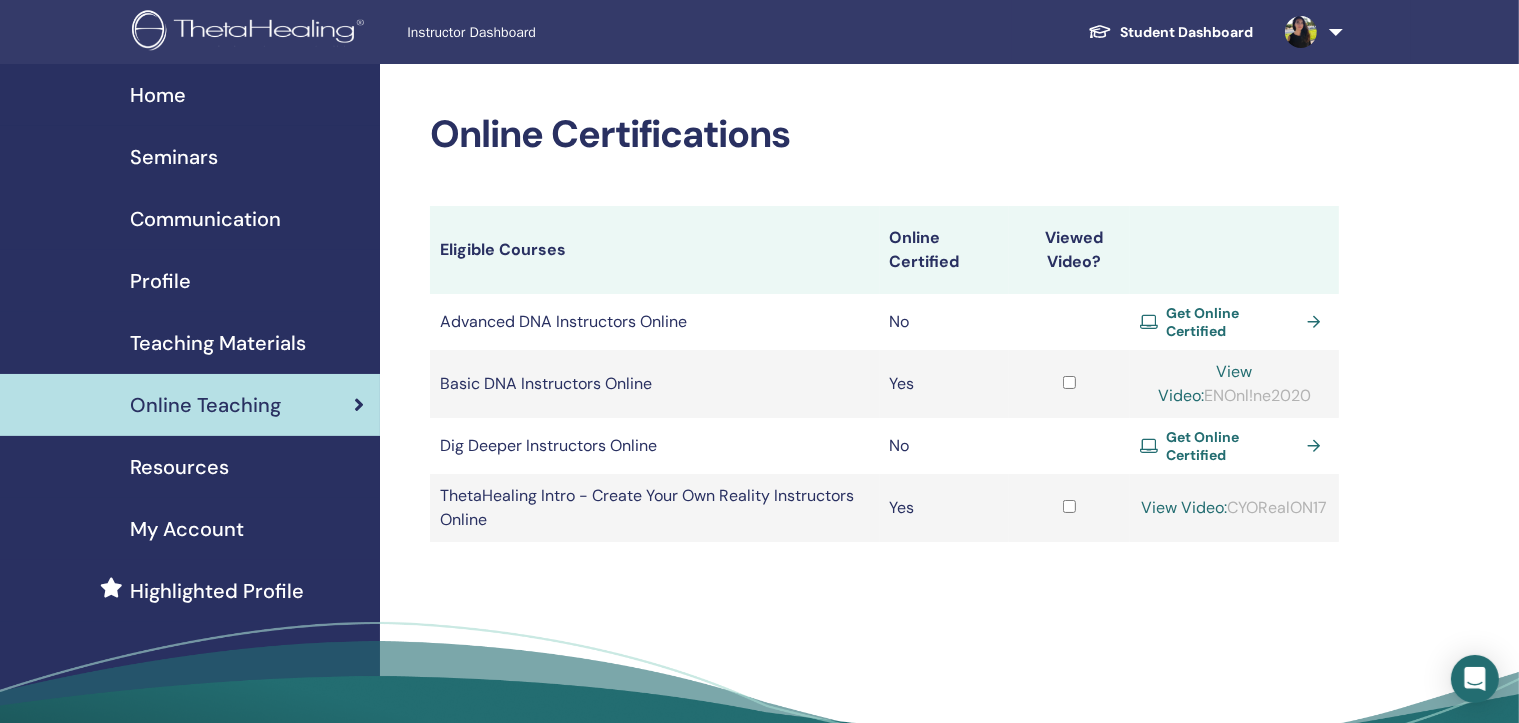 click on "Resources" at bounding box center [179, 467] 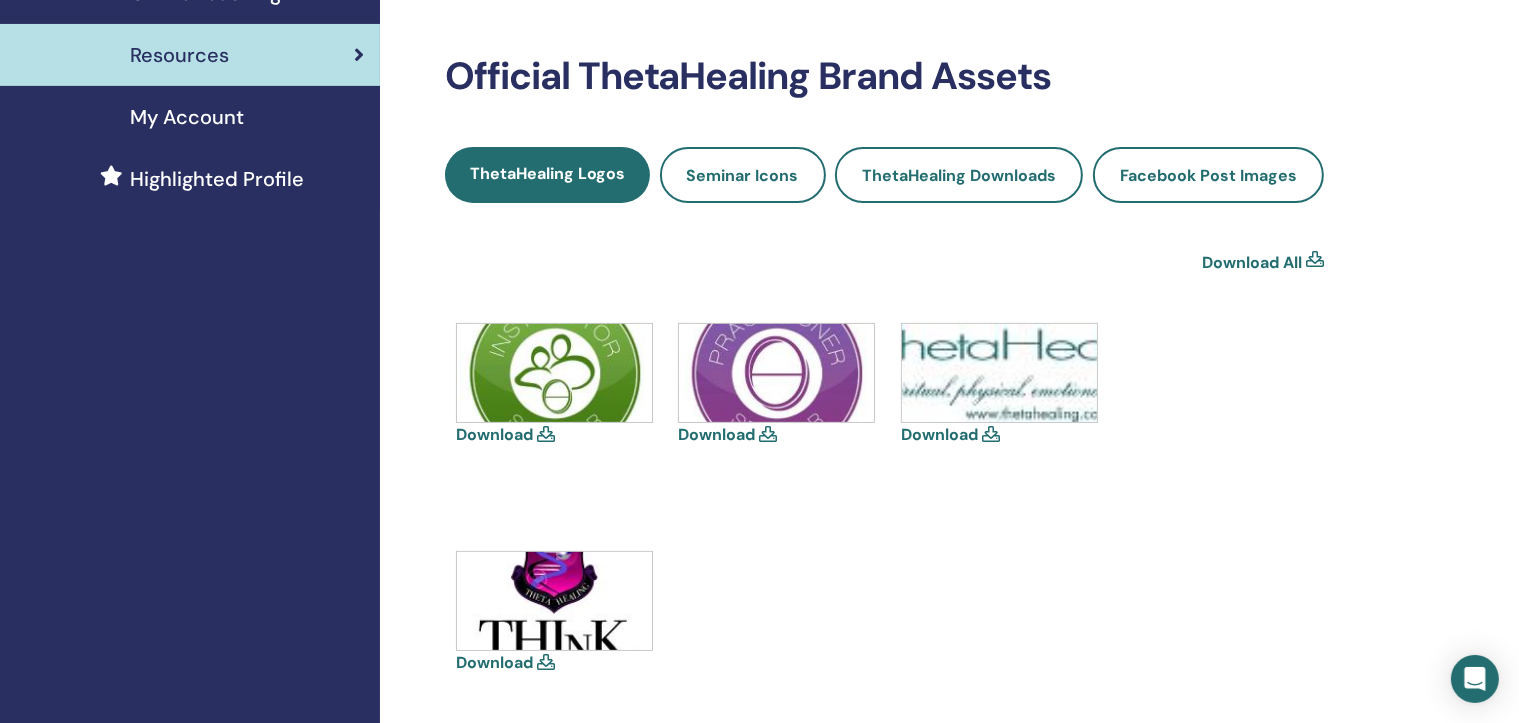scroll, scrollTop: 300, scrollLeft: 0, axis: vertical 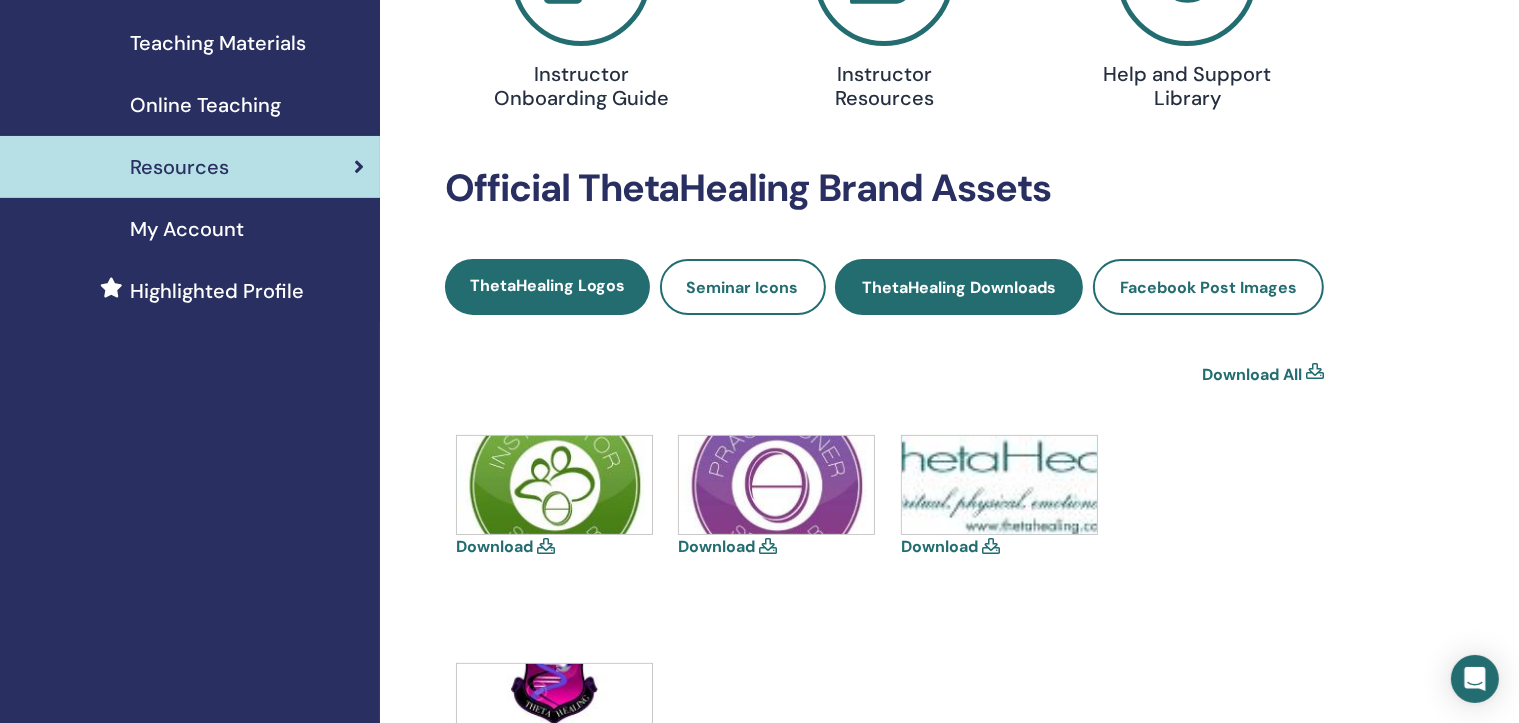click on "ThetaHealing Downloads" at bounding box center (959, 287) 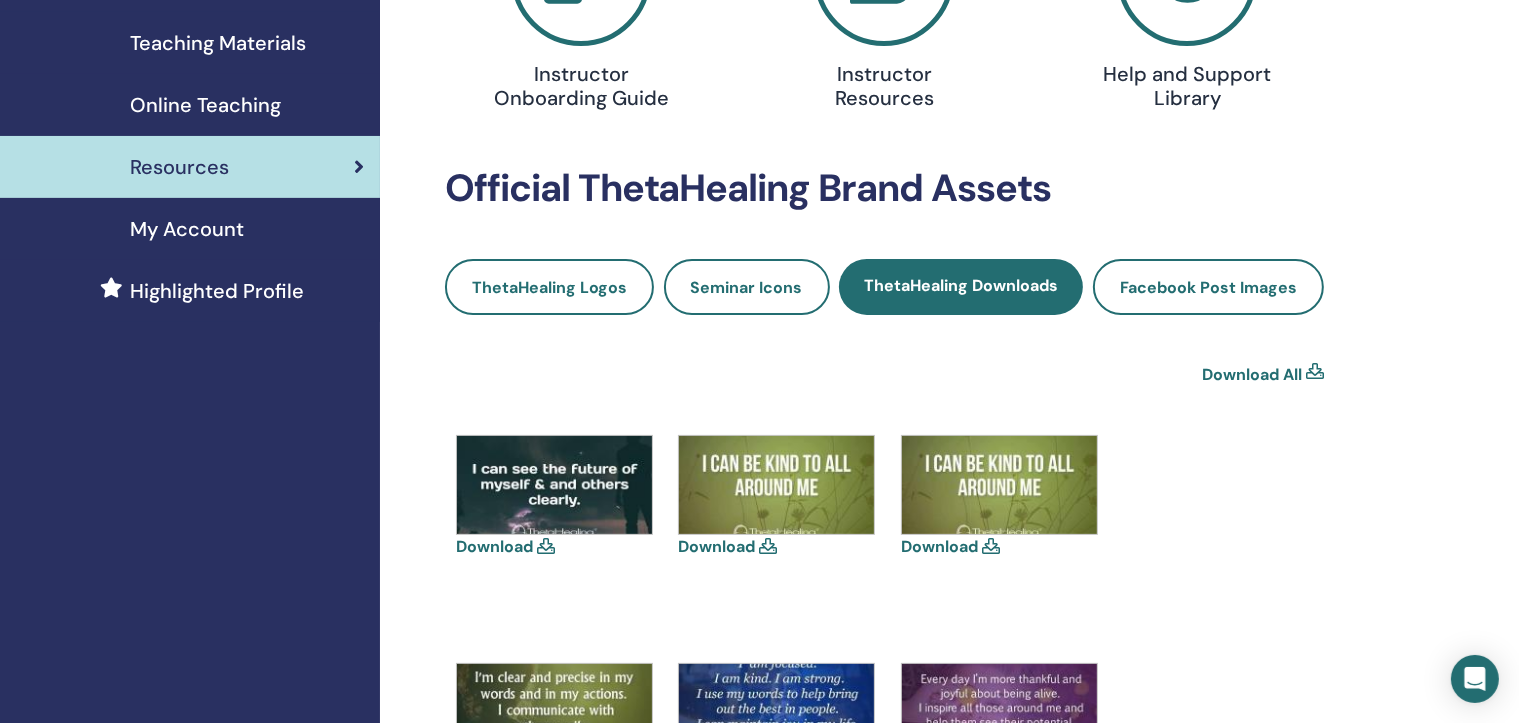 scroll, scrollTop: 0, scrollLeft: 0, axis: both 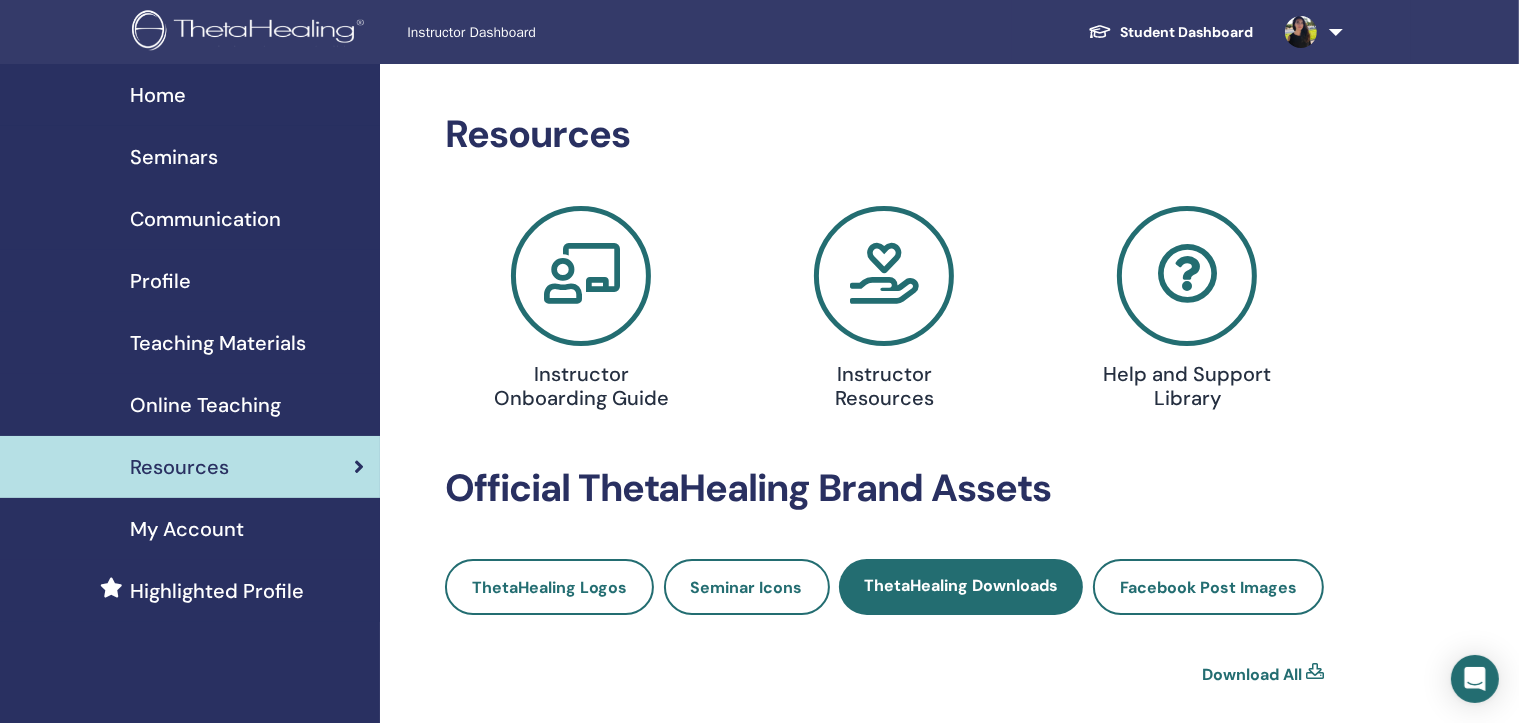 click on "Highlighted Profile" at bounding box center (217, 591) 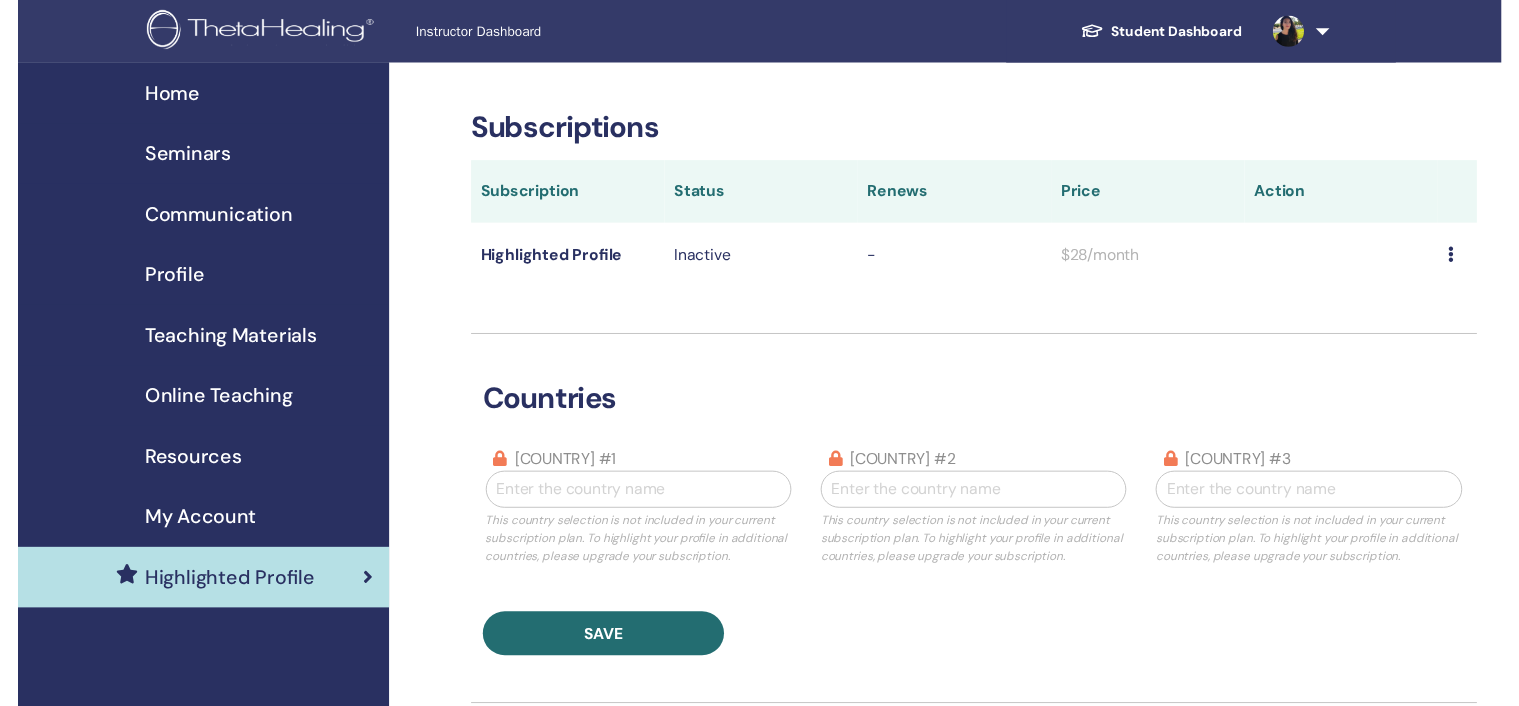 scroll, scrollTop: 0, scrollLeft: 0, axis: both 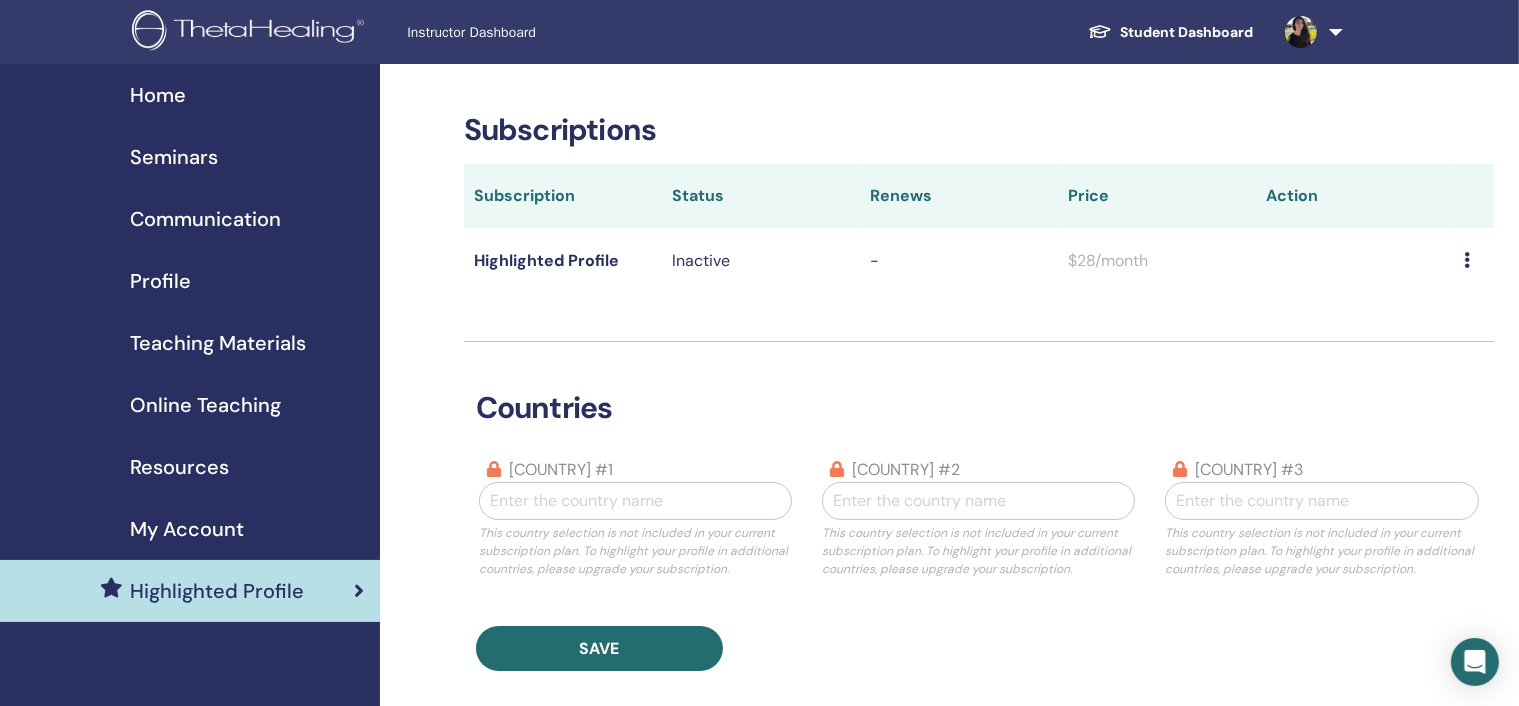 click on "Subscriptions Subscription Status Renews Price Action Highlighted Profile Inactive - $28/month countries country #1 Enter the country name This country selection is not included in your current subscription plan. To highlight your profile in additional countries, please upgrade your subscription. country #2 Enter the country name This country selection is not included in your current subscription plan. To highlight your profile in additional countries, please upgrade your subscription. country #3 Enter the country name This country selection is not included in your current subscription plan. To highlight your profile in additional countries, please upgrade your subscription. Save Banner preview Özge   Çabuk Turkey, Ankara, Ankara View My Profile Subscribe to Highlight Your Profile: Choose Your Visibility Highlight your profile in up to three countries to increase visibility and rotate your chosen countries as needed. This feature is independent from our Featured ThetaHealer. Single Country select select" at bounding box center (979, 1038) 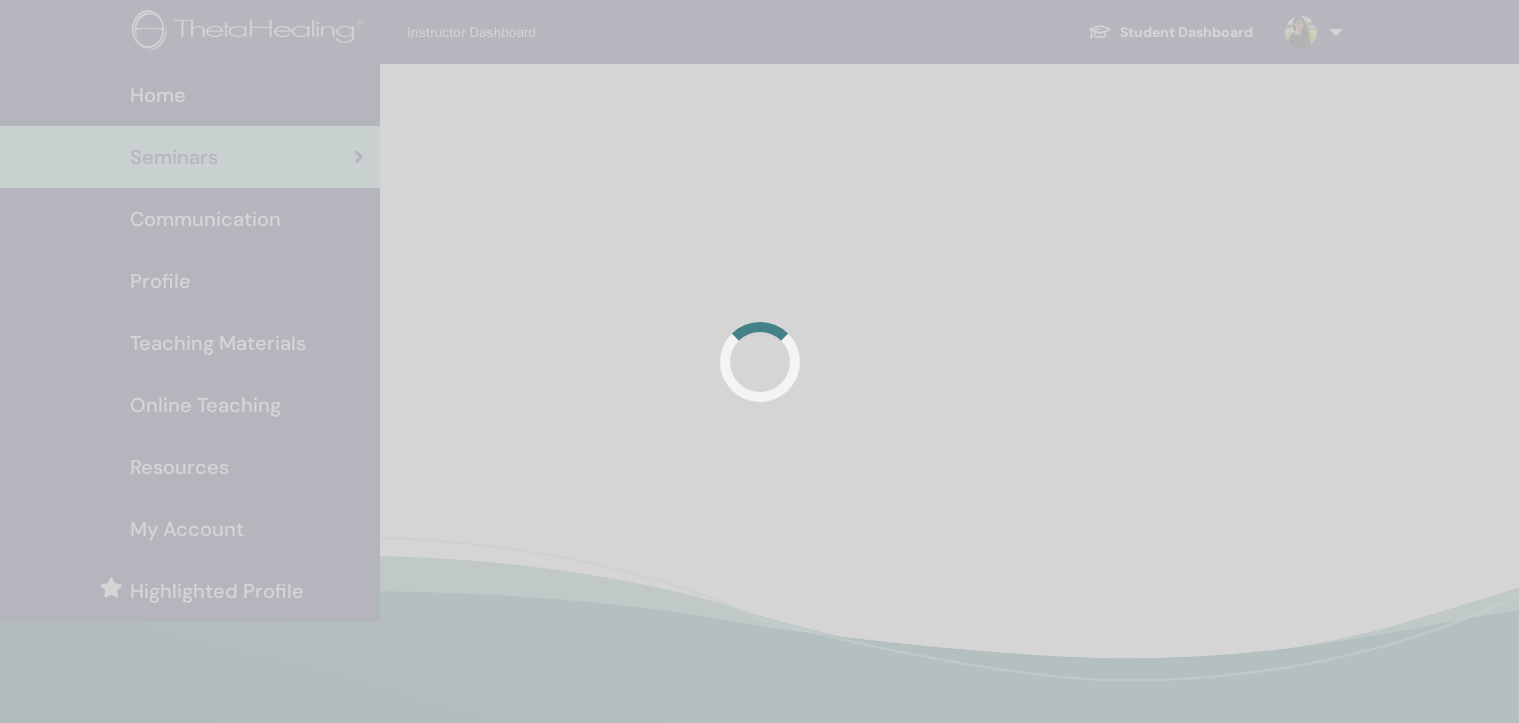 scroll, scrollTop: 0, scrollLeft: 0, axis: both 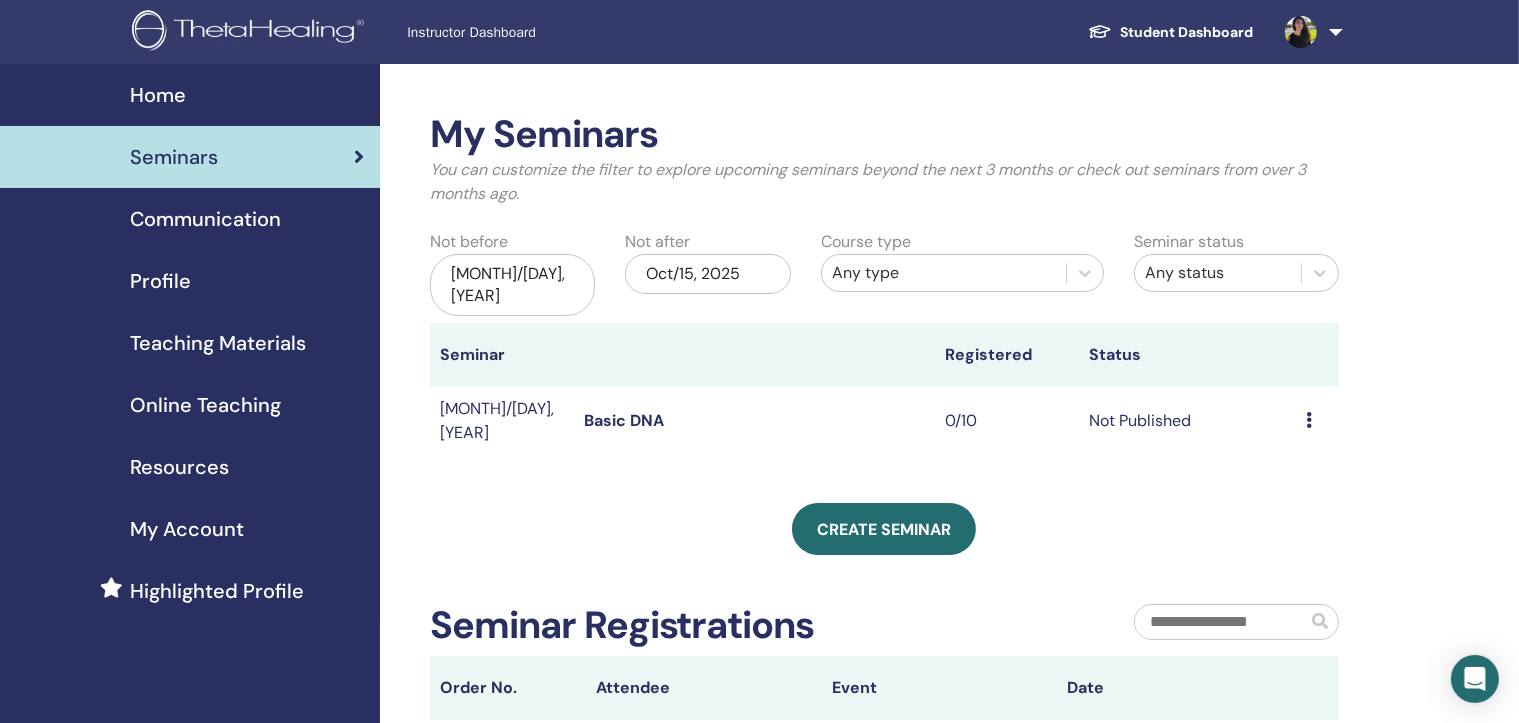 click on "Create seminar" at bounding box center (884, 529) 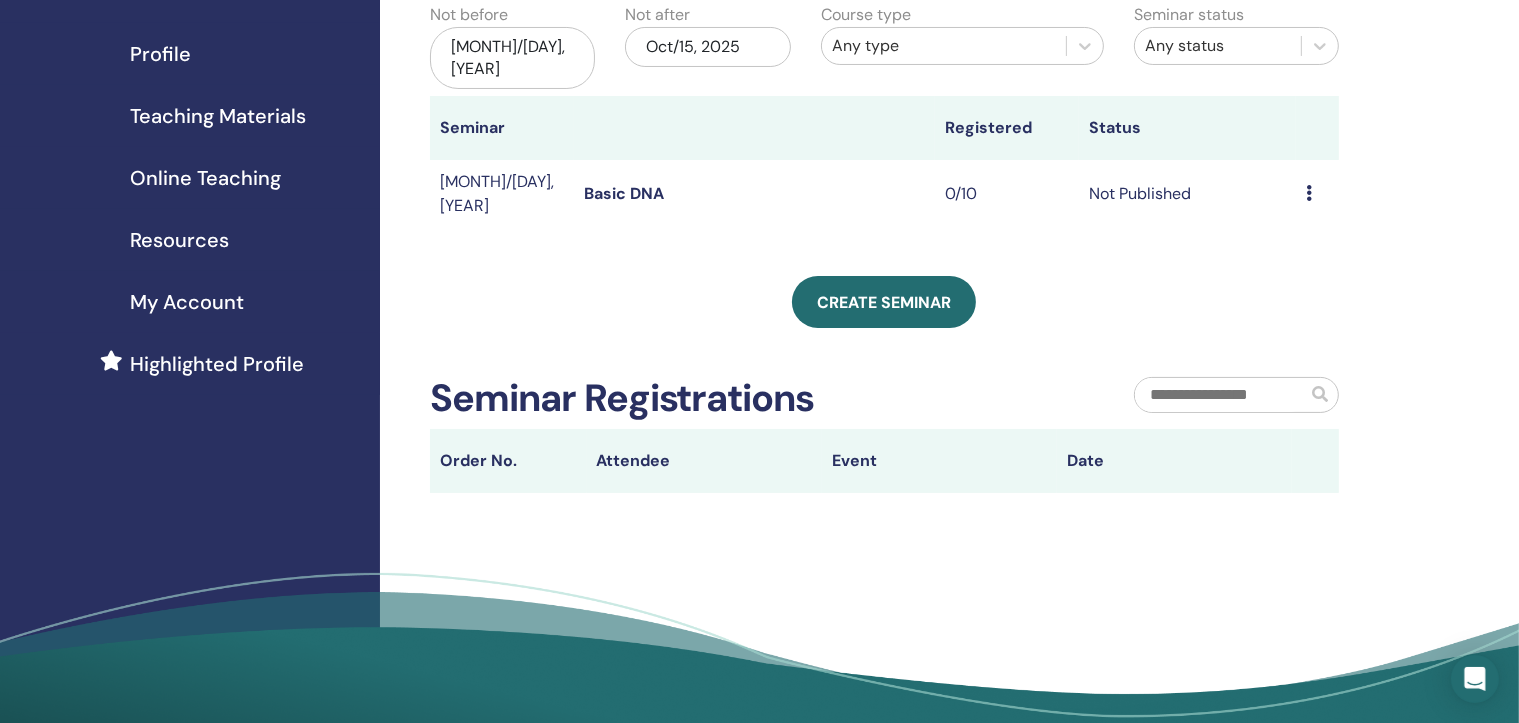 scroll, scrollTop: 0, scrollLeft: 0, axis: both 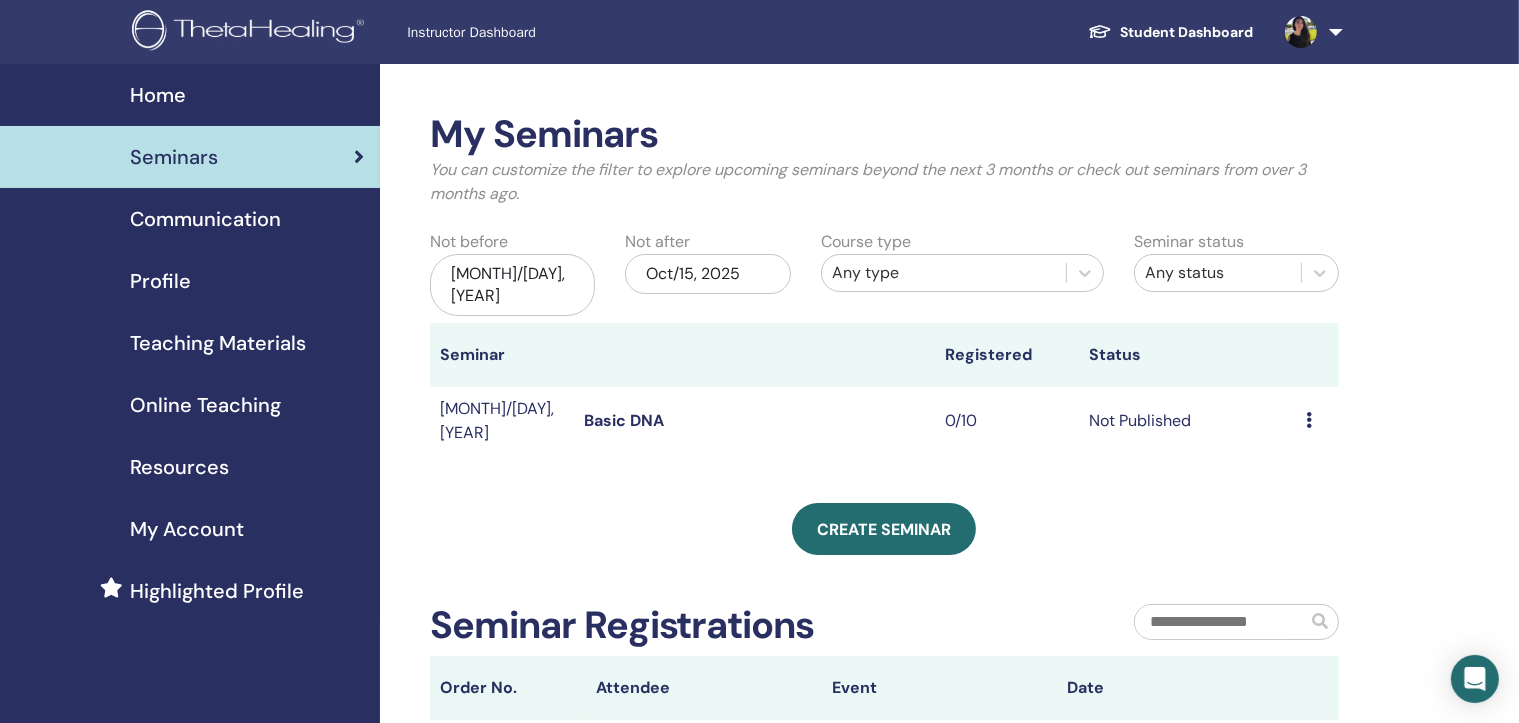 click on "Create seminar" at bounding box center (884, 529) 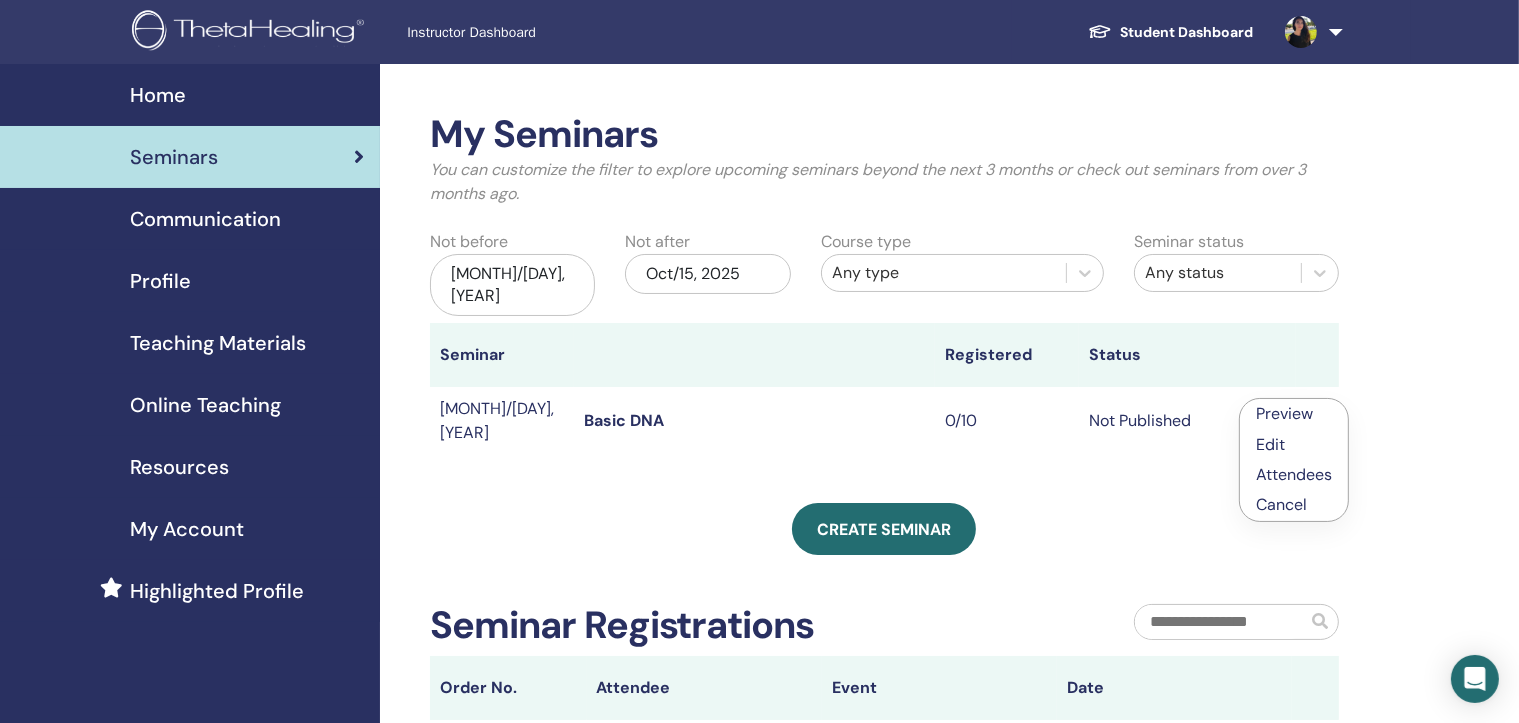 click on "Preview" at bounding box center [1284, 413] 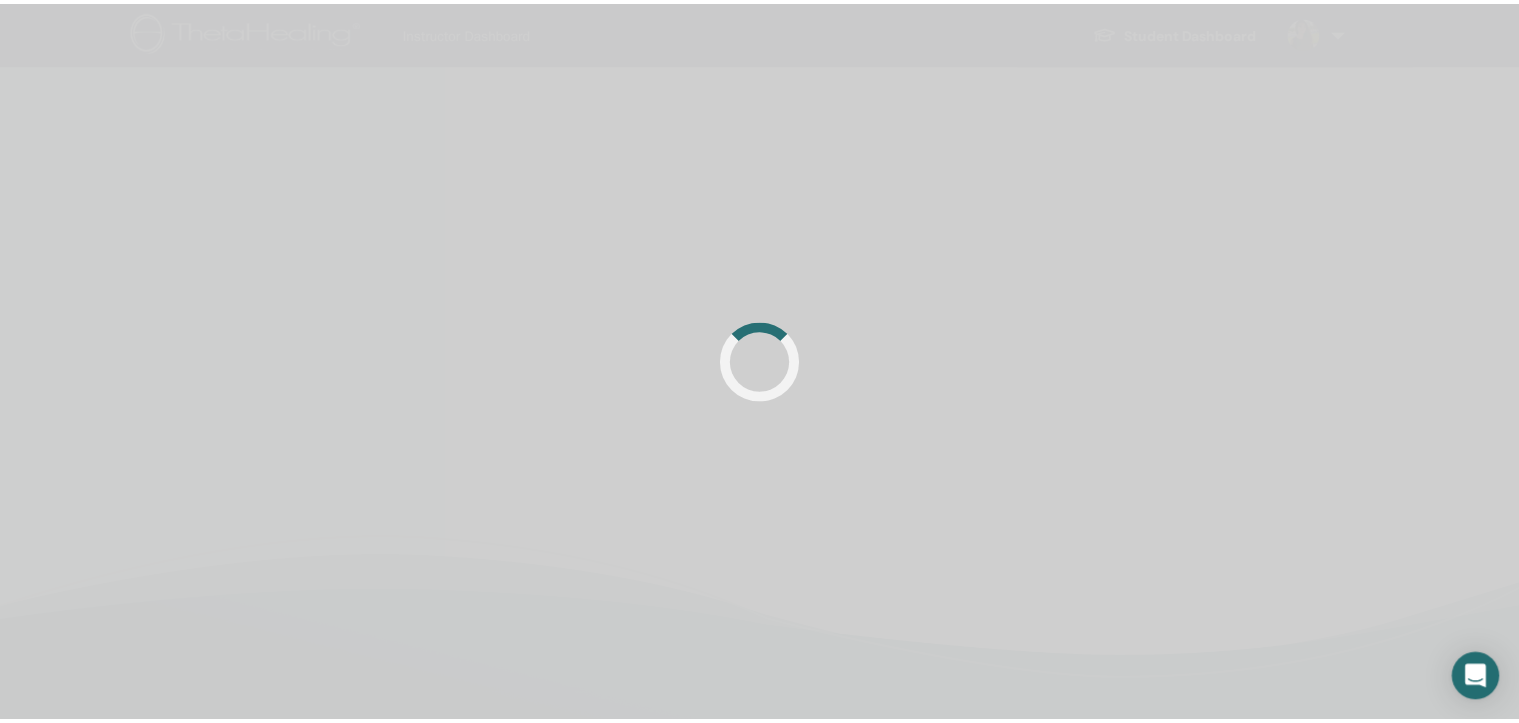 scroll, scrollTop: 0, scrollLeft: 0, axis: both 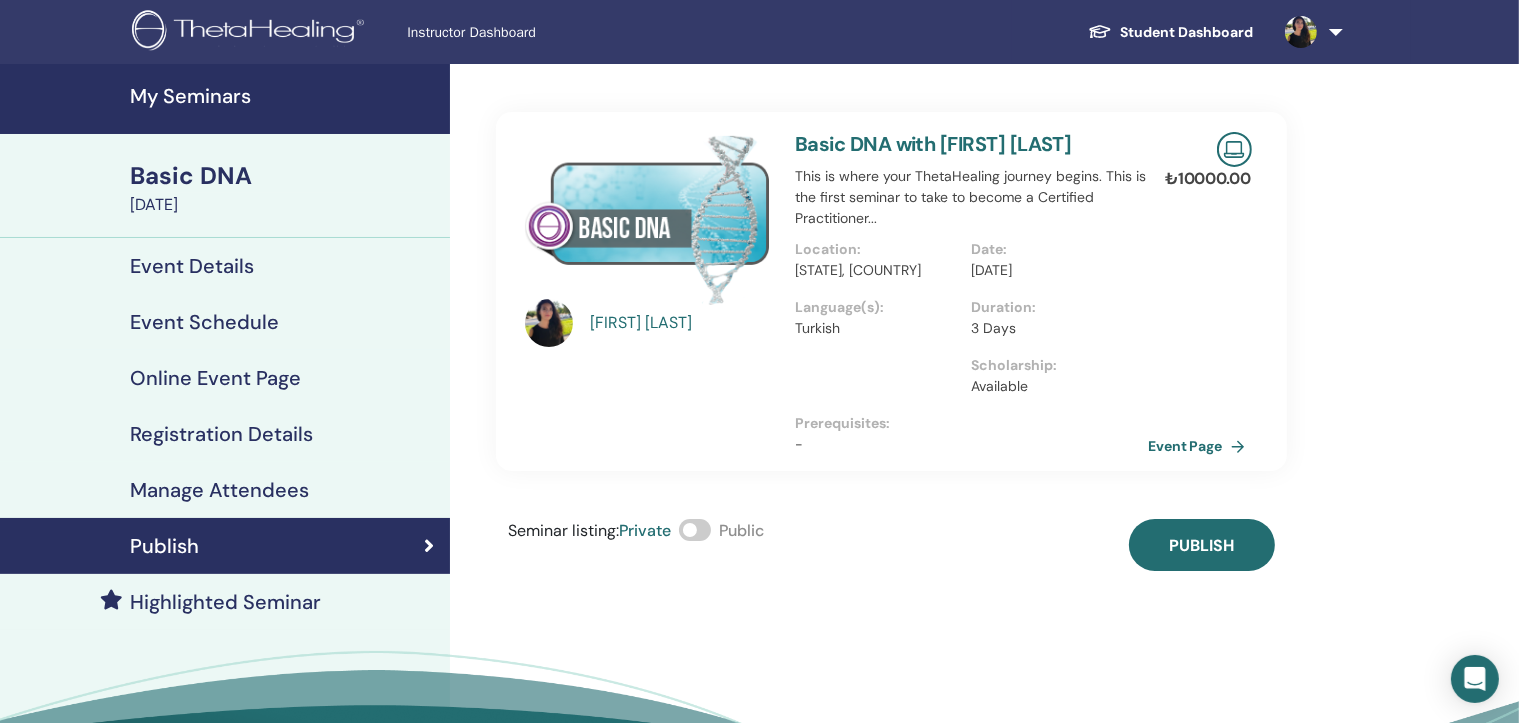 click on "[FIRST] [LAST] Basic DNA with [FIRST] [LAST] This is where your ThetaHealing journey begins. This is the first seminar to take to become a Certified Practitioner... Location : [STATE], [COUNTRY] Date : [DATE] Language(s) : Turkish Duration : 3 Days Scholarship : Available Prerequisites : - ₺ 10000.00 Event Page Seminar listing : Private Public Publish" at bounding box center (891, 317) 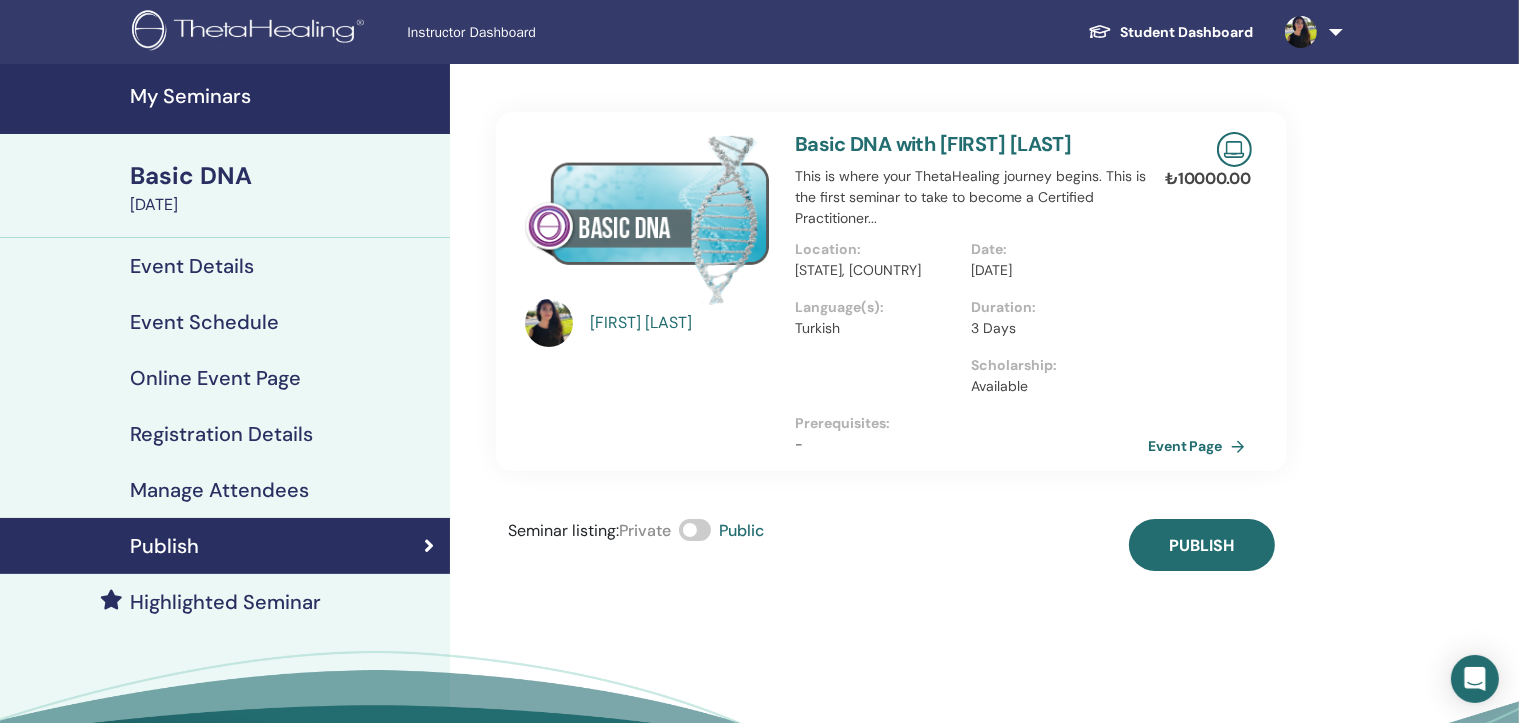 click on "Seminar listing :  Private Public Publish" at bounding box center (891, 545) 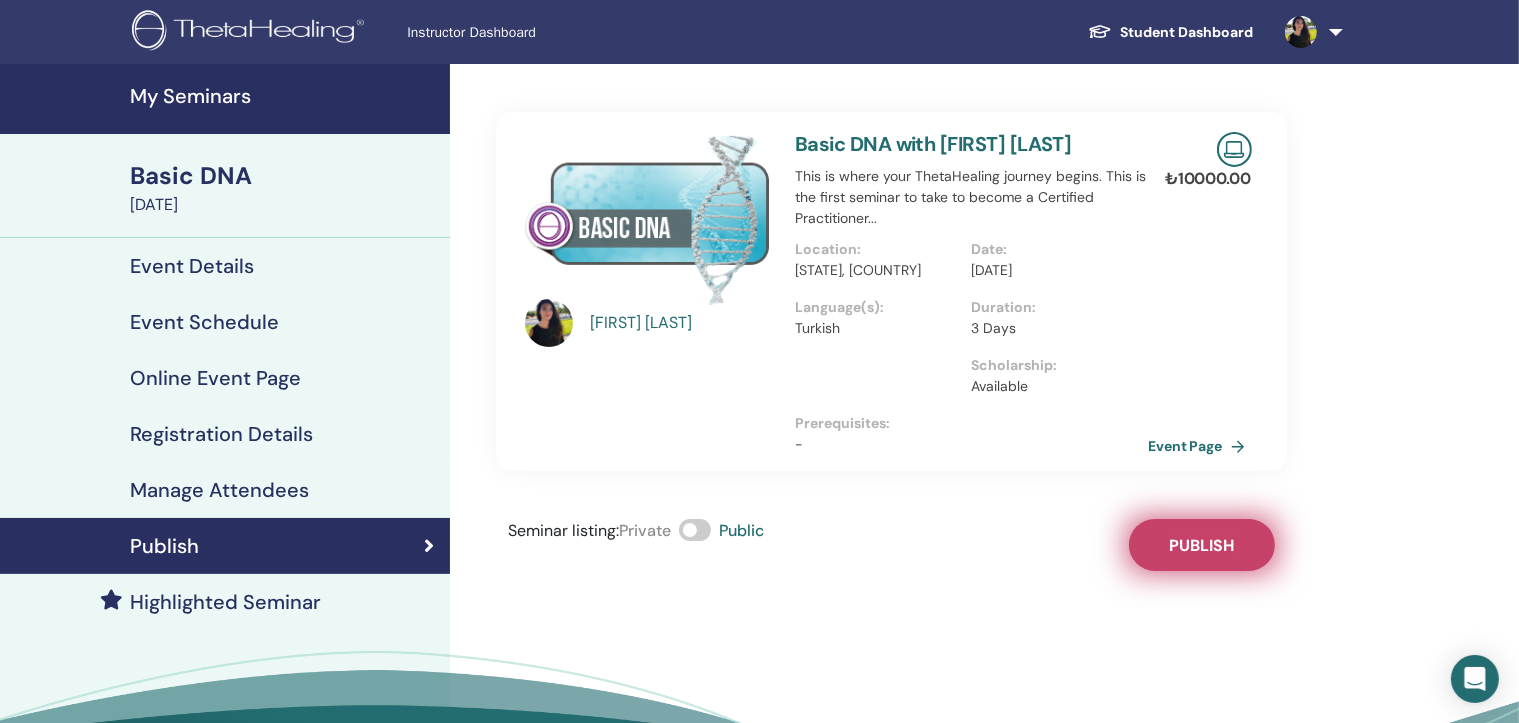 click on "Publish" at bounding box center (1202, 545) 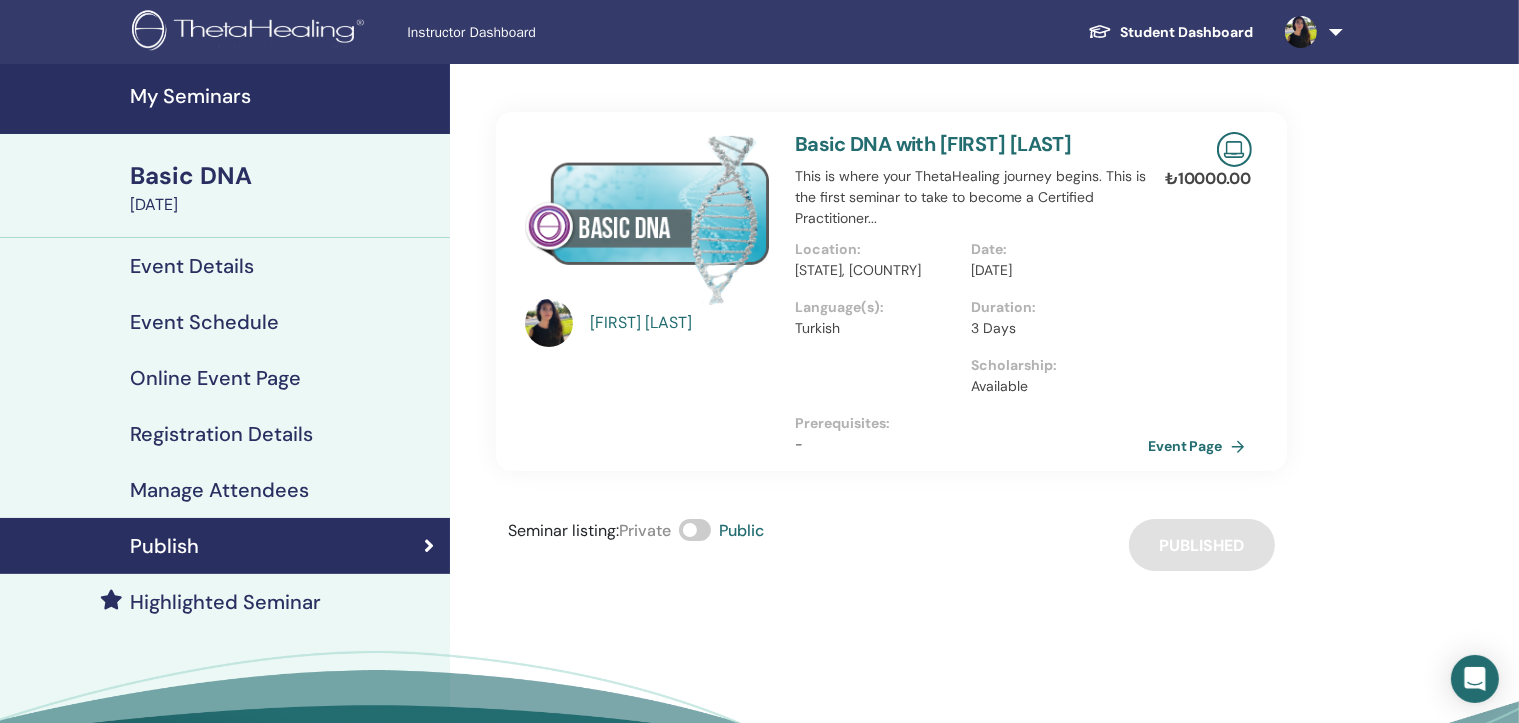 click on "Seminar listing :  Private Public Published" at bounding box center (891, 545) 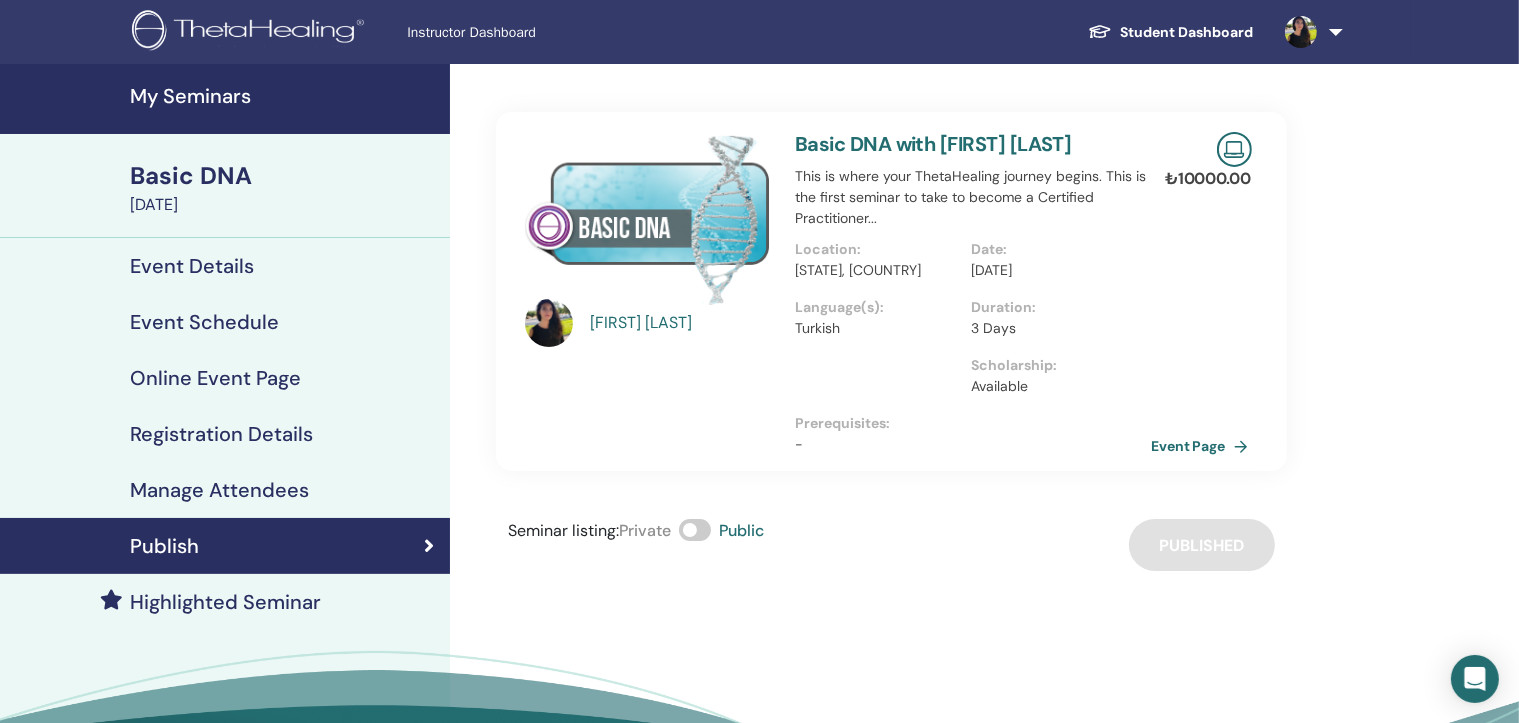 click on "Event Page" at bounding box center (1203, 446) 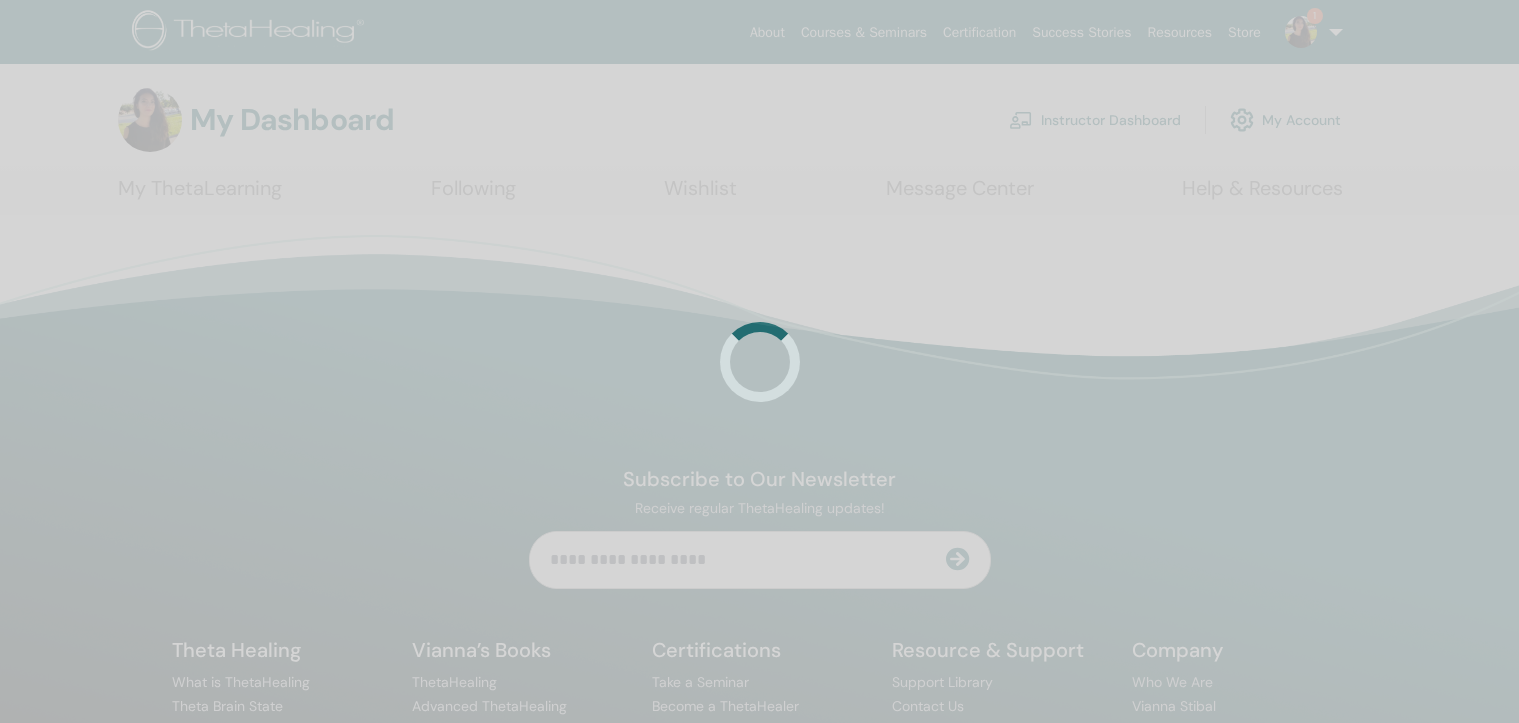 scroll, scrollTop: 0, scrollLeft: 0, axis: both 